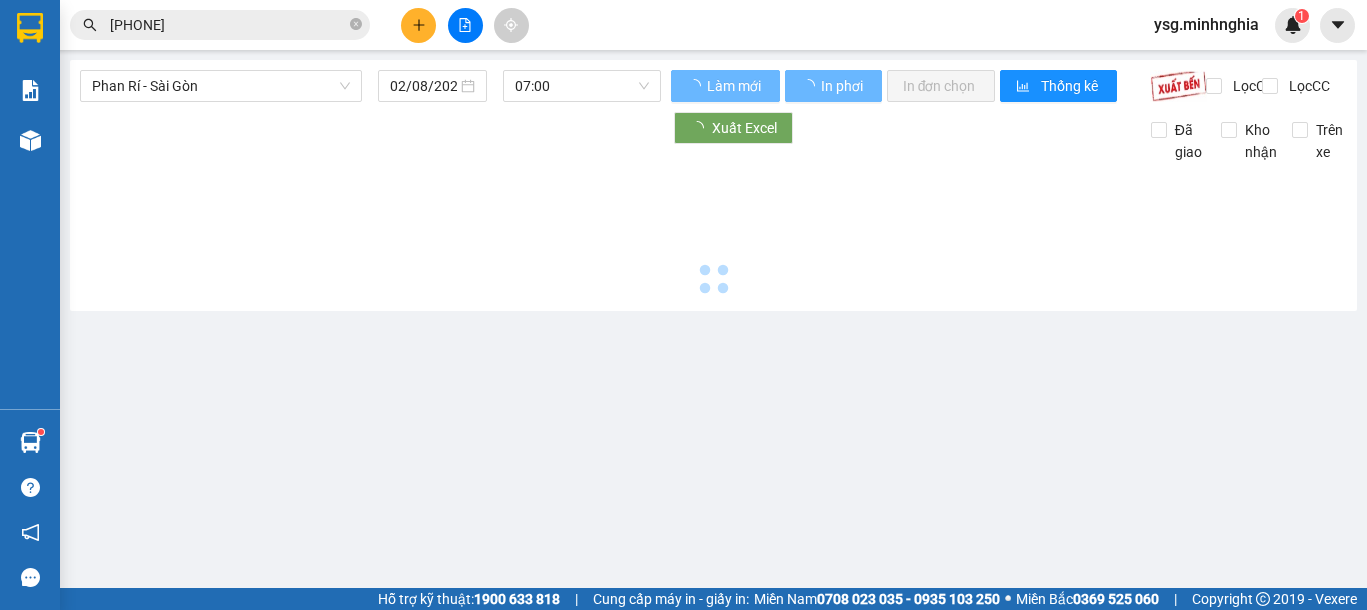 scroll, scrollTop: 0, scrollLeft: 0, axis: both 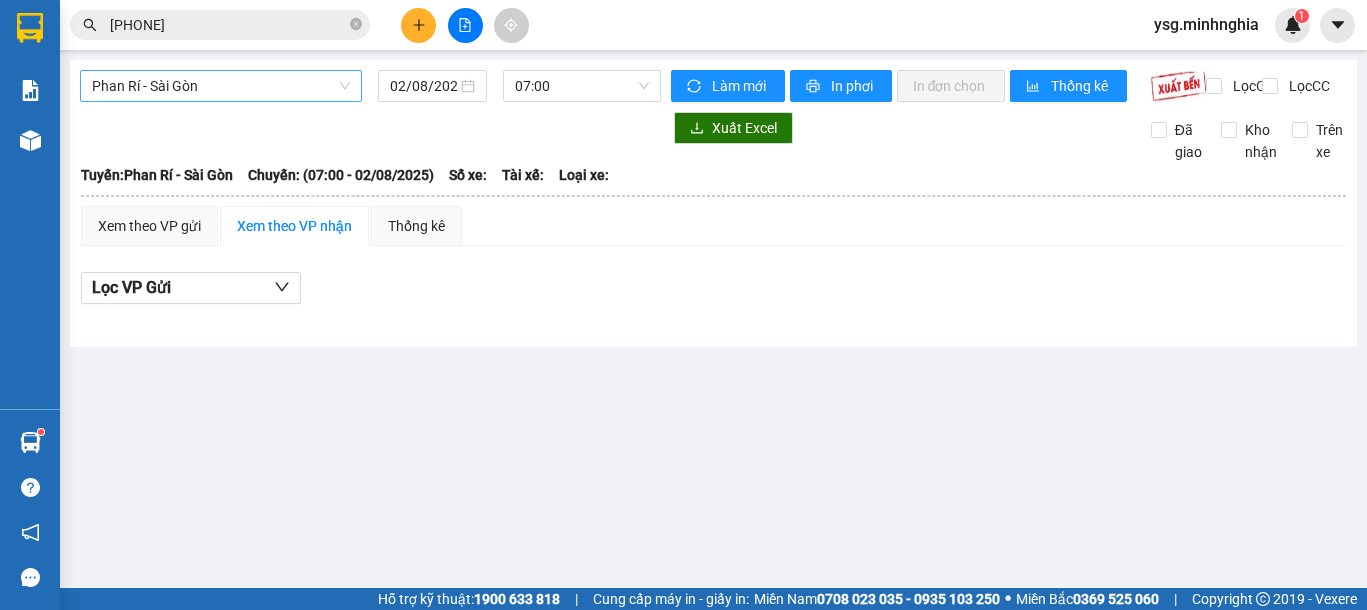 click on "Phan Rí - Sài Gòn" at bounding box center (221, 86) 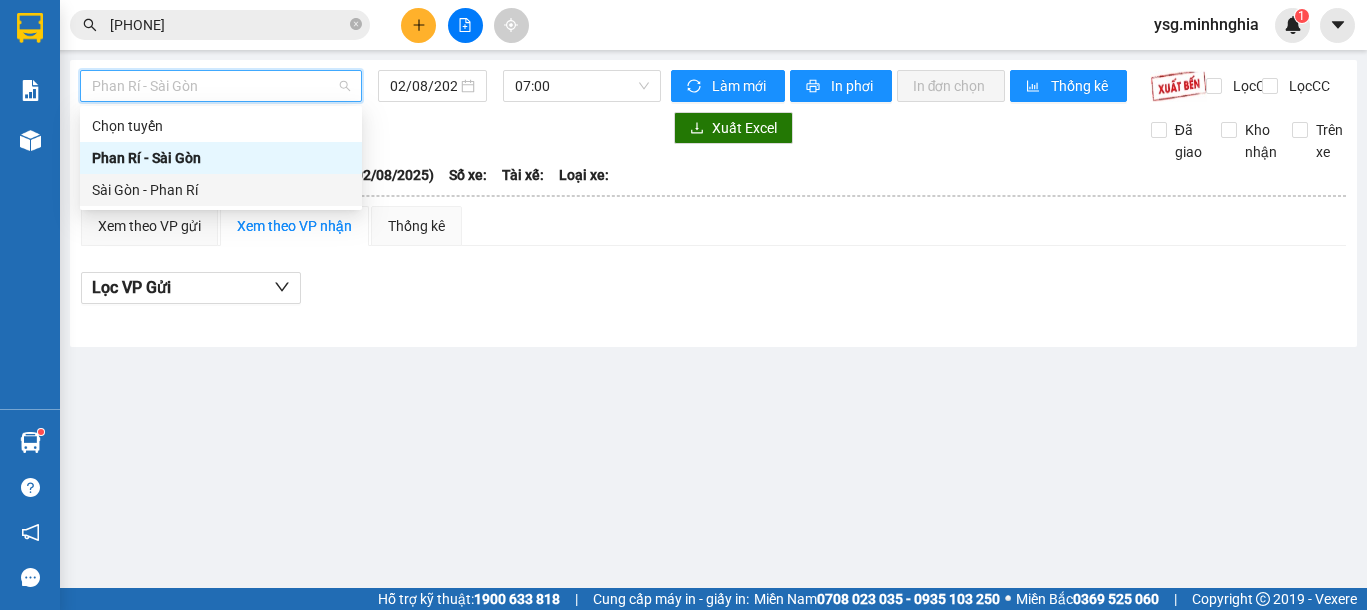 click on "Sài Gòn - Phan Rí" at bounding box center [221, 190] 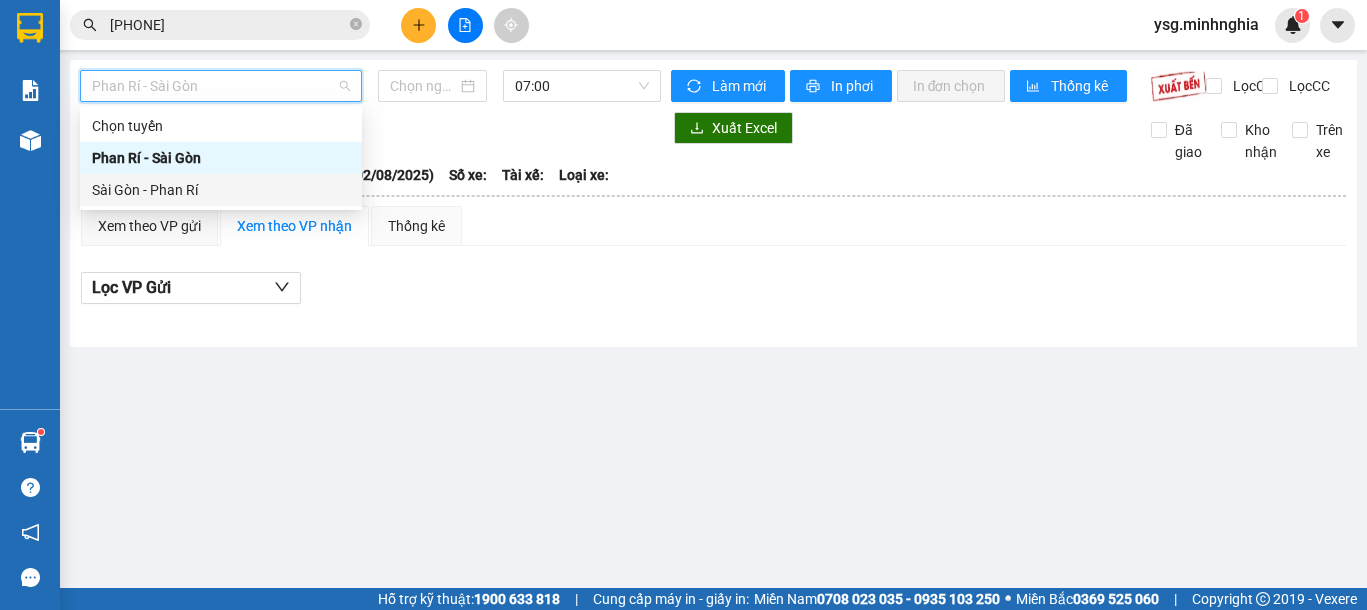 type on "02/08/2025" 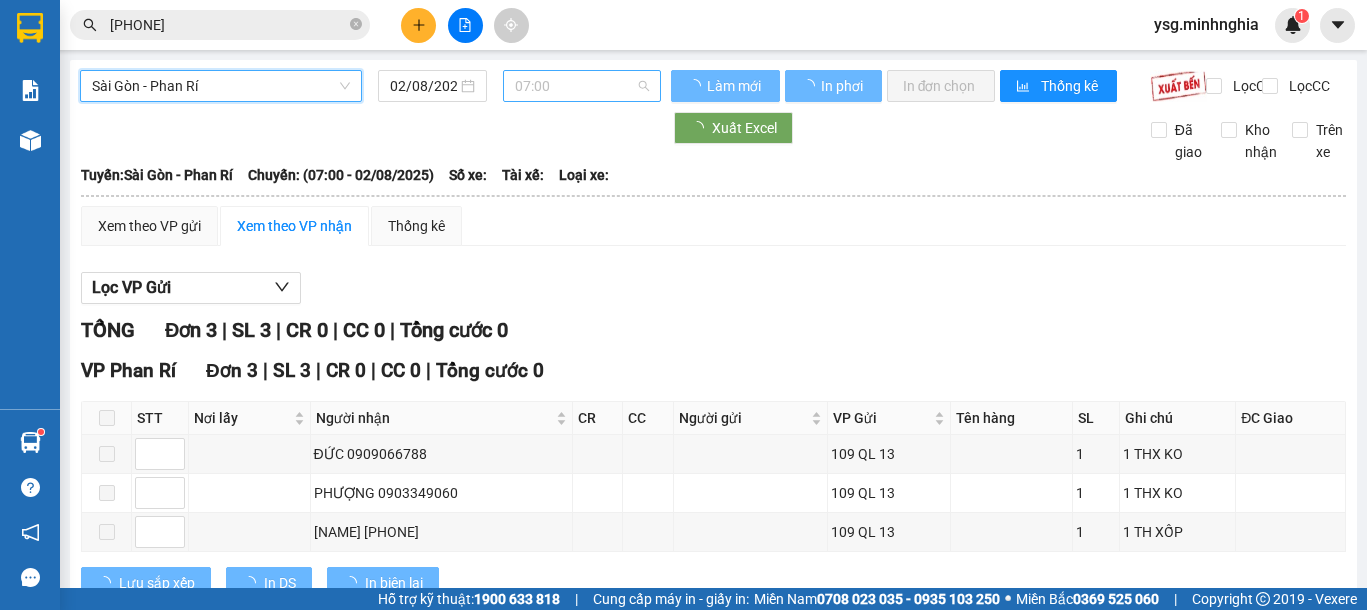 click on "07:00" at bounding box center (582, 86) 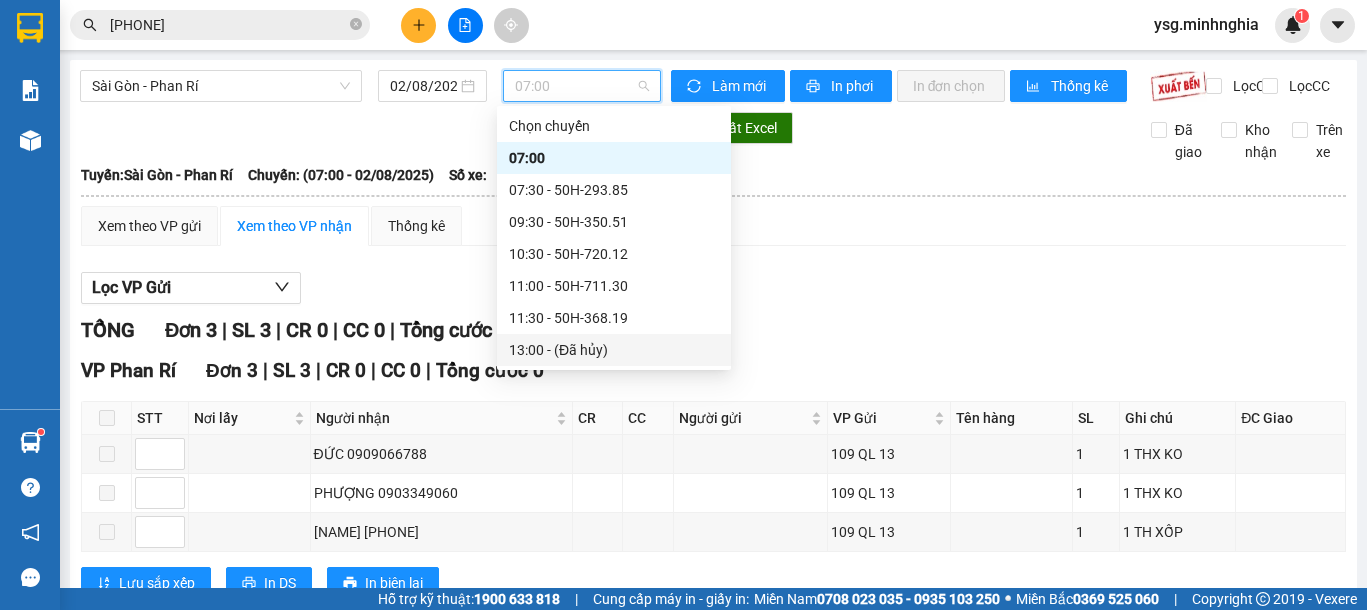 scroll, scrollTop: 288, scrollLeft: 0, axis: vertical 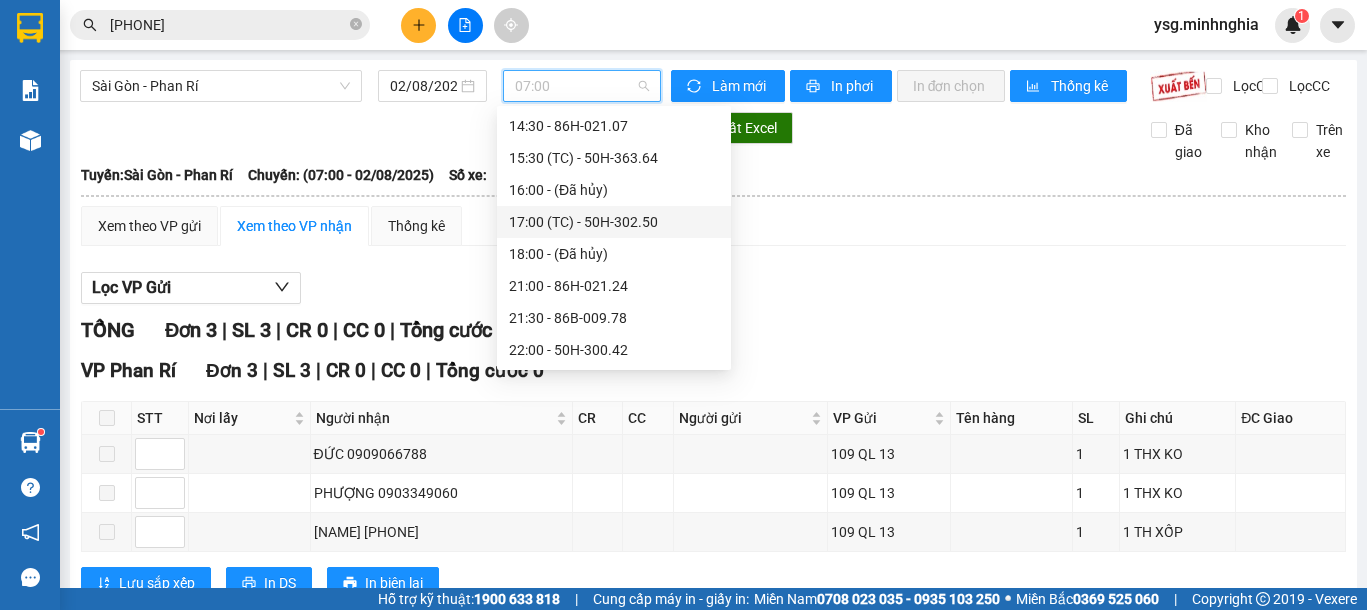 click on "17:00   (TC)   - 50H-302.50" at bounding box center [614, 222] 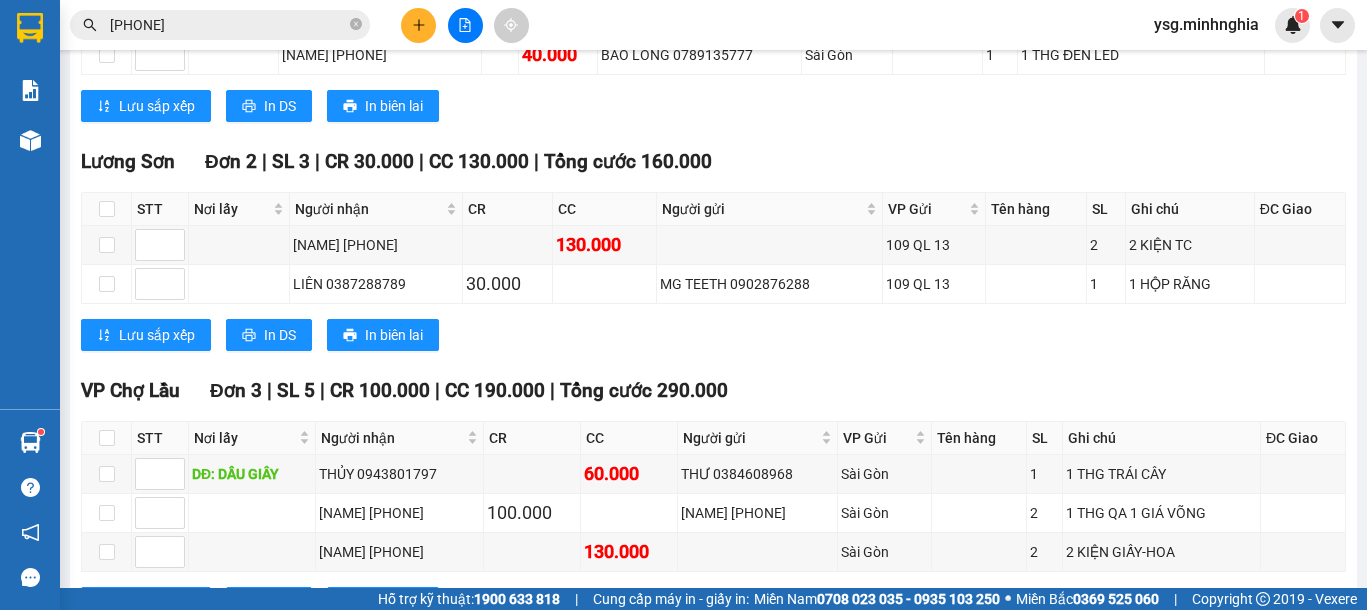 scroll, scrollTop: 770, scrollLeft: 0, axis: vertical 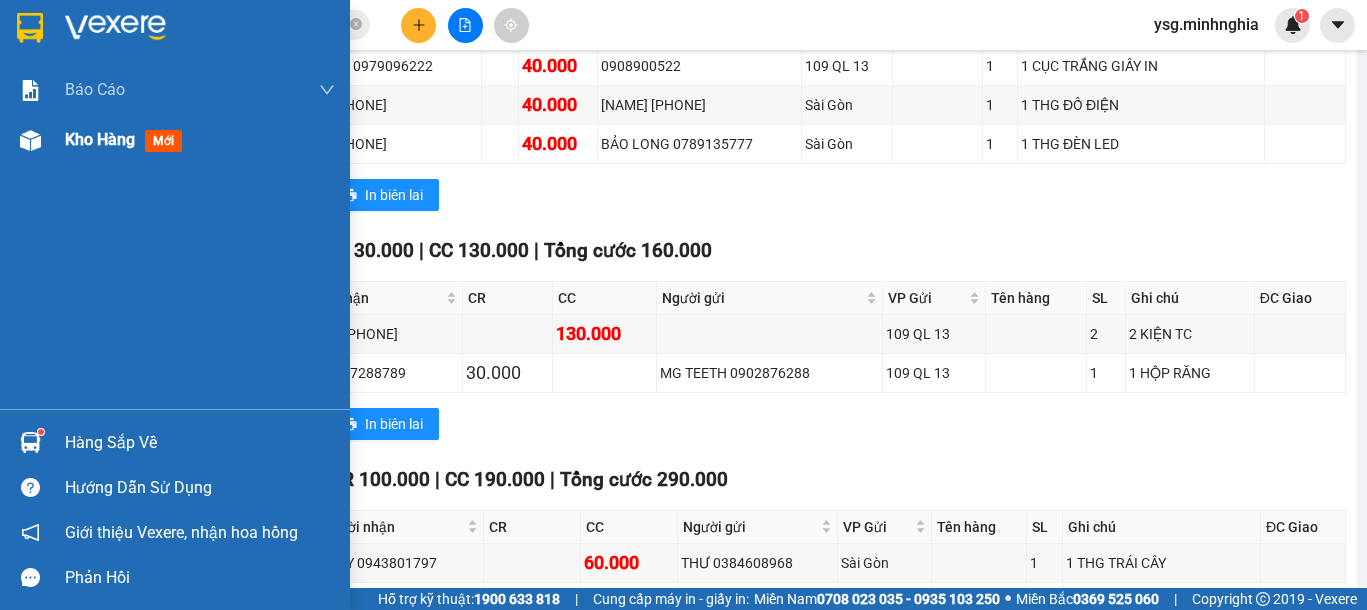 click at bounding box center (30, 140) 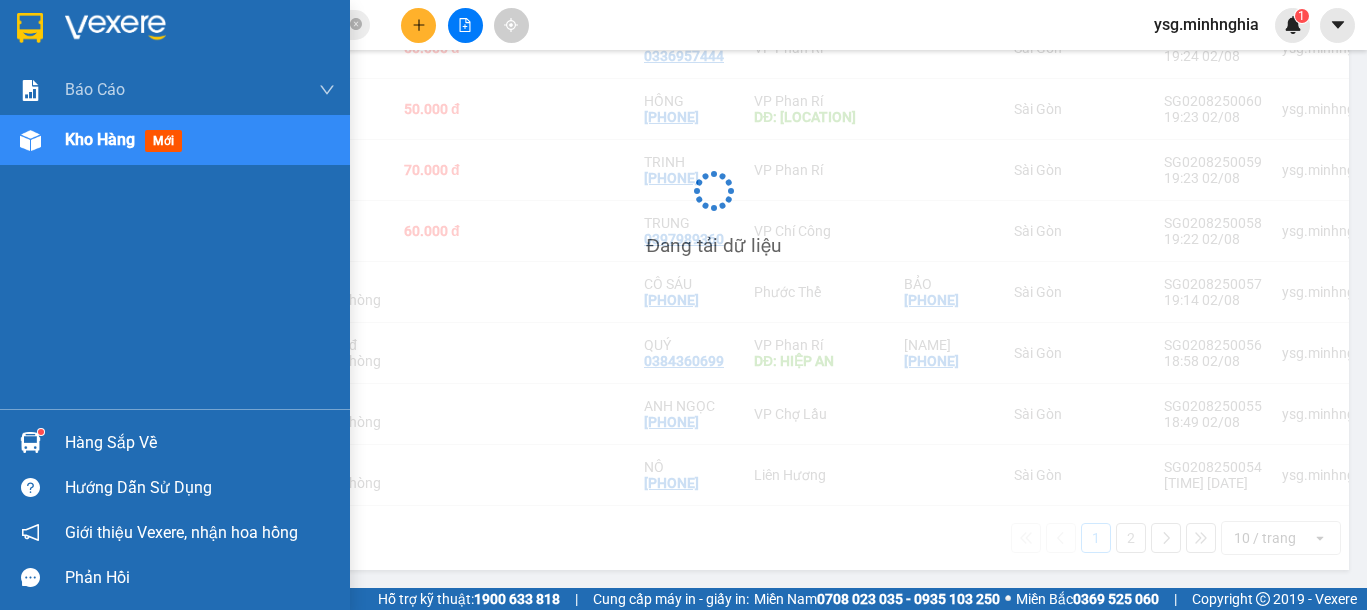 click at bounding box center [30, 140] 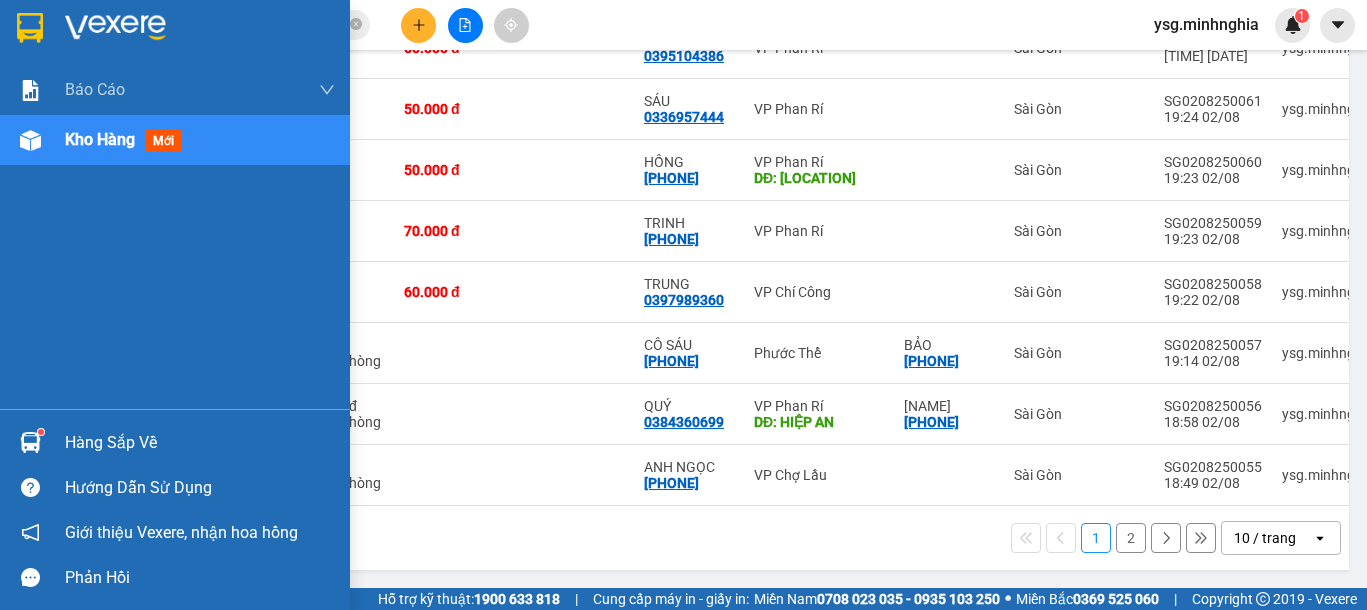 scroll, scrollTop: 447, scrollLeft: 0, axis: vertical 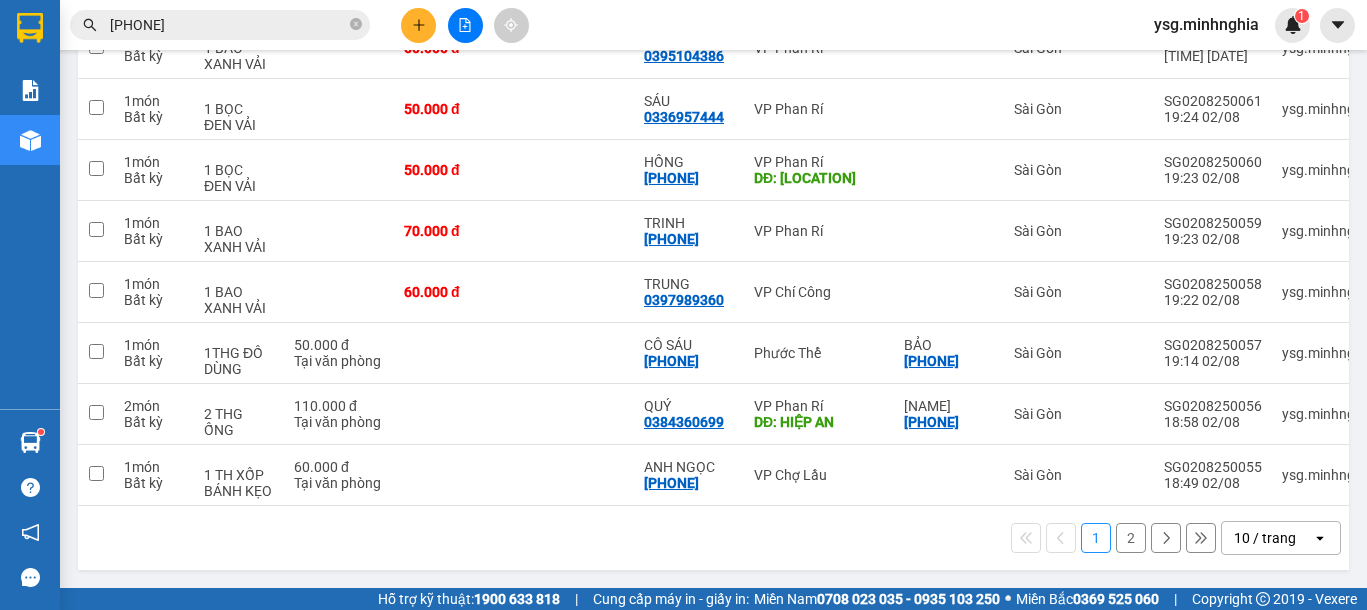 click on "[PHONE]" at bounding box center [228, 25] 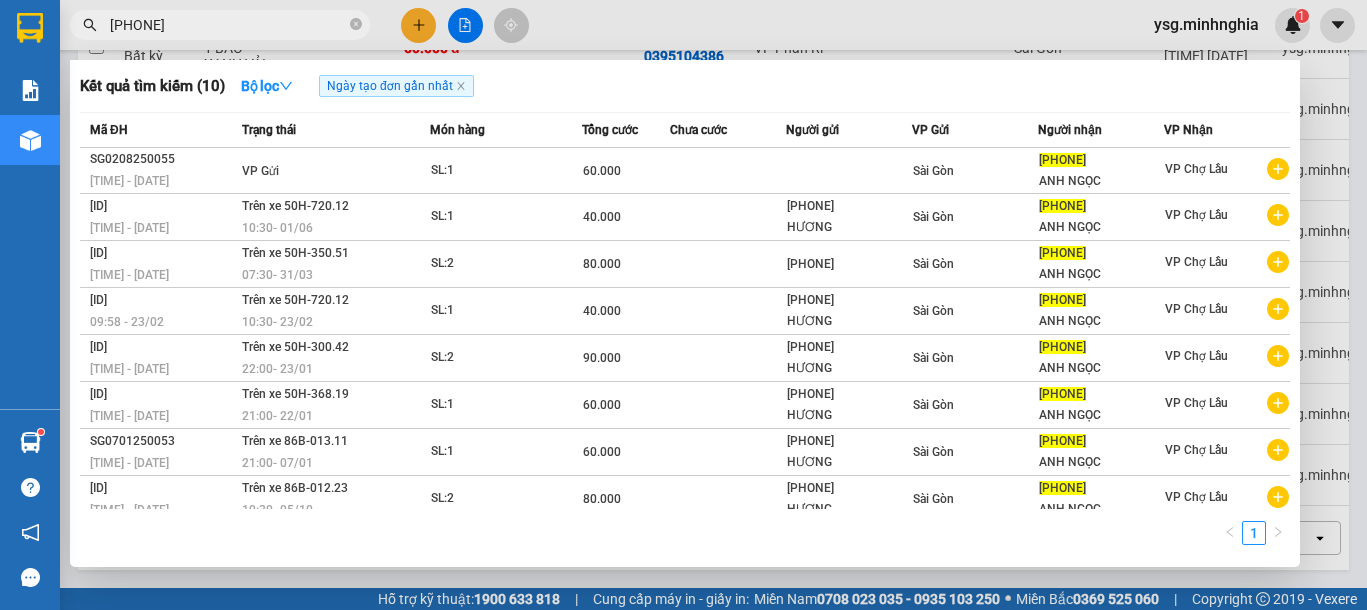 drag, startPoint x: 267, startPoint y: 25, endPoint x: 157, endPoint y: 17, distance: 110.29053 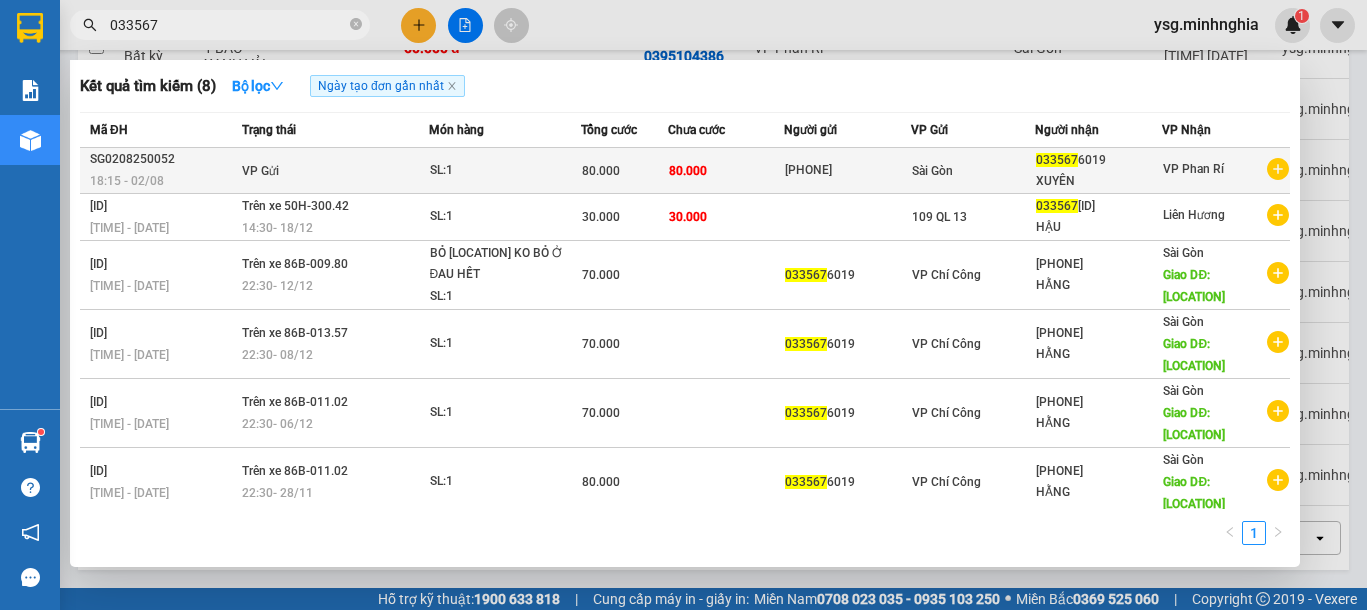 type on "033567" 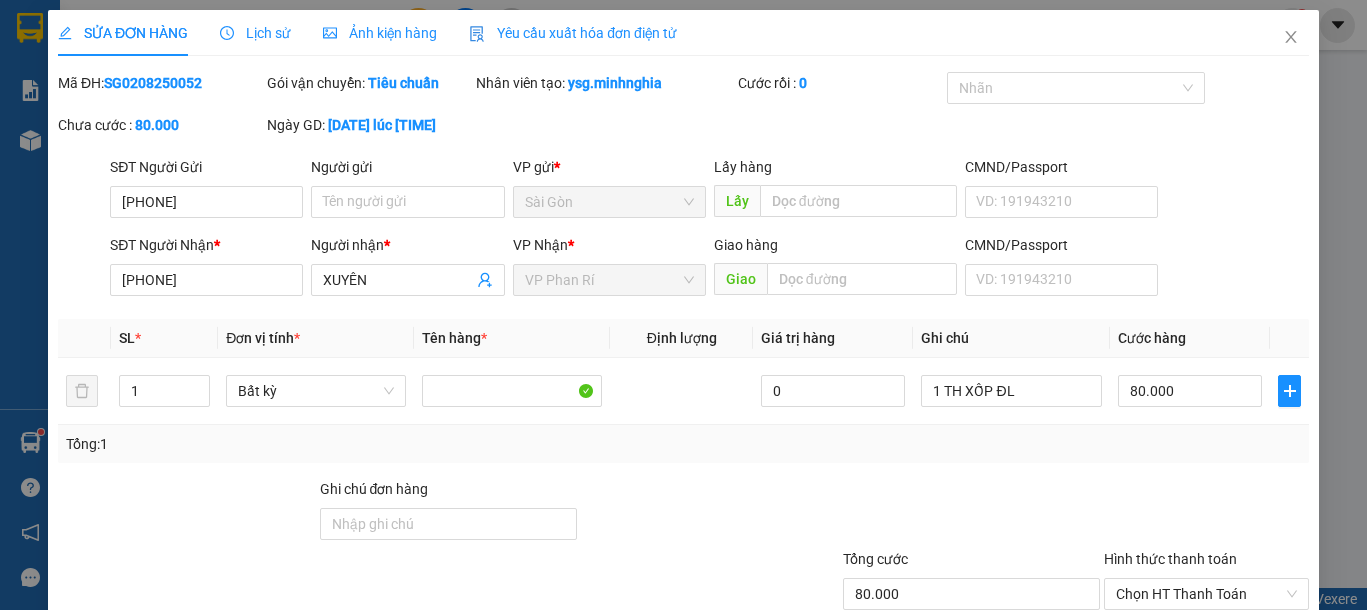 type on "[PHONE]" 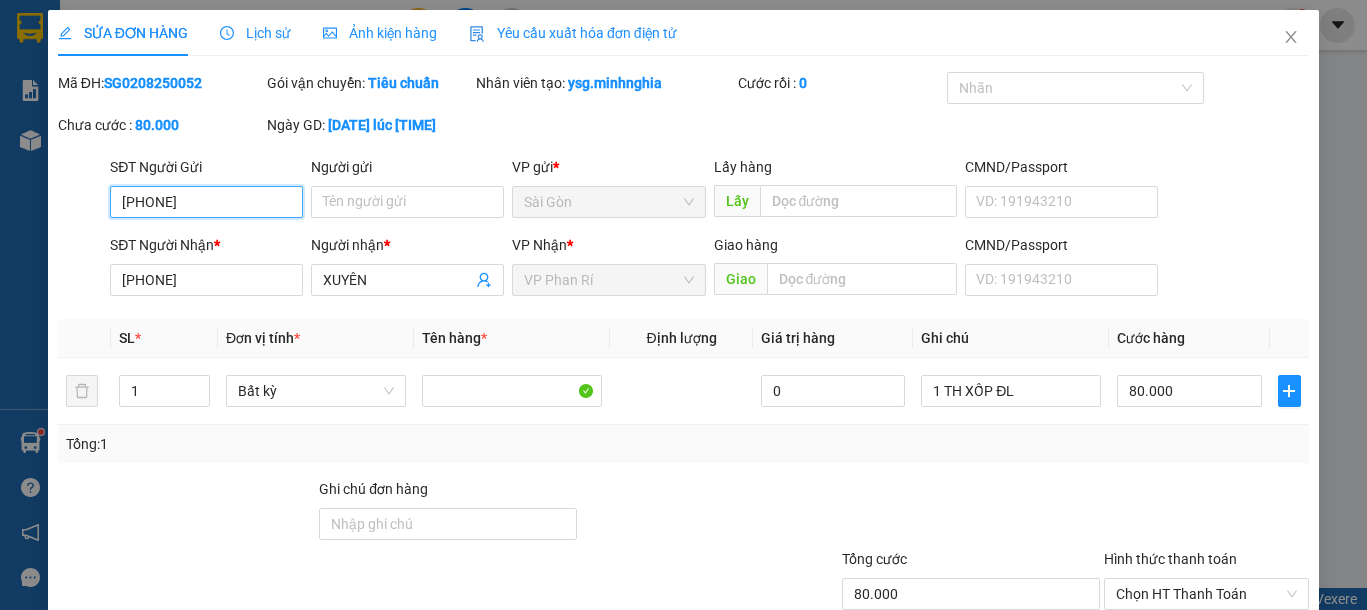 scroll, scrollTop: 0, scrollLeft: 0, axis: both 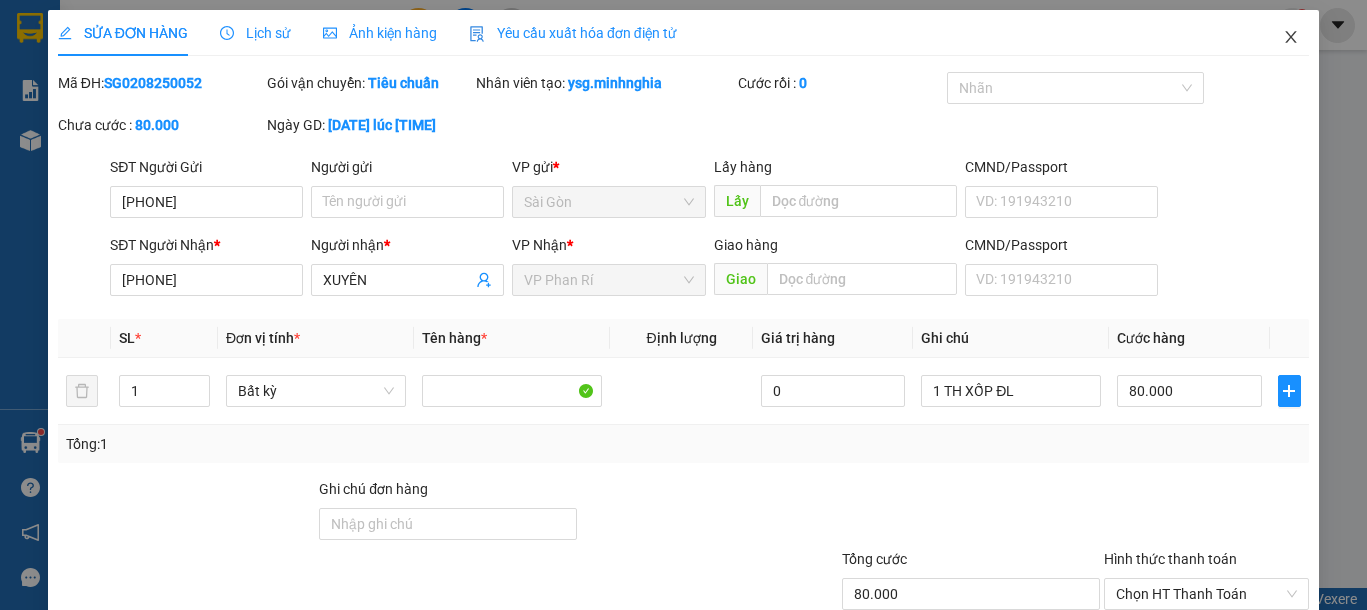 click at bounding box center [1291, 38] 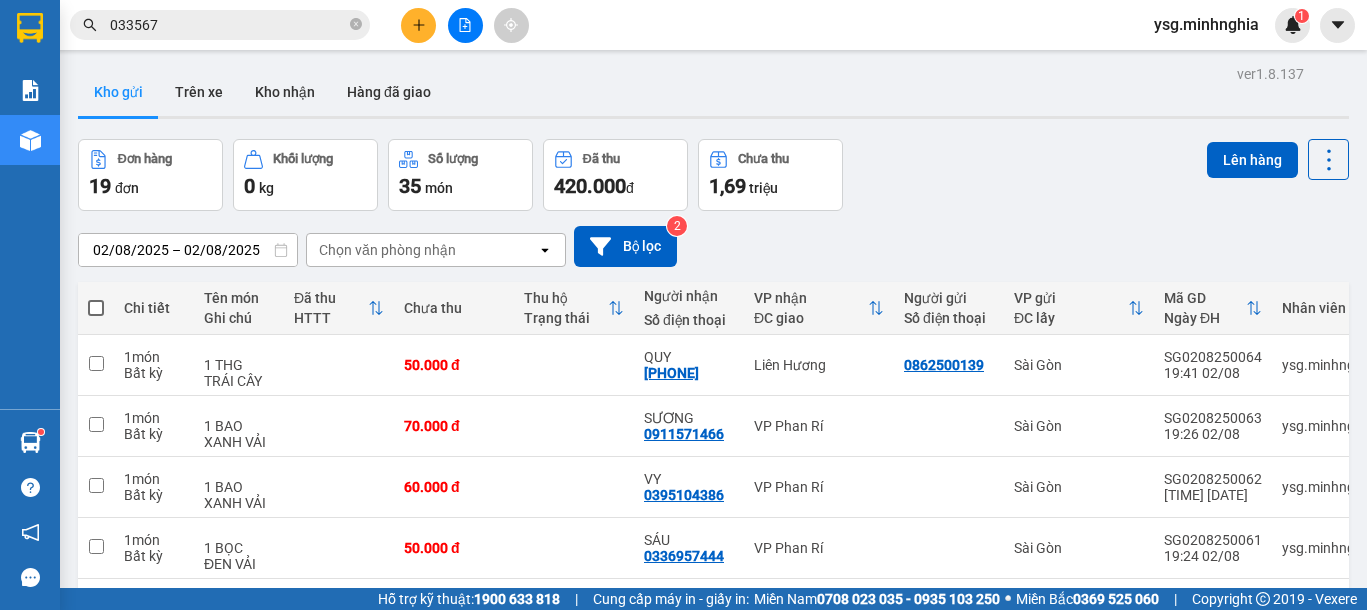 scroll, scrollTop: 447, scrollLeft: 0, axis: vertical 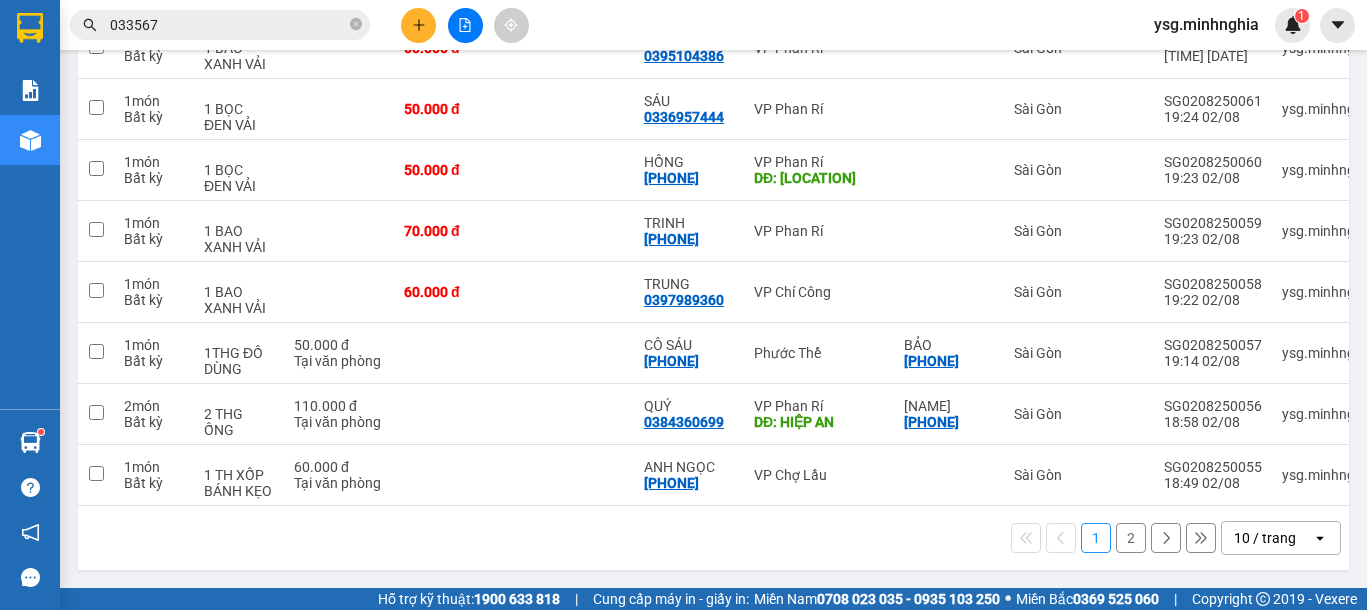 click on "2" at bounding box center [1131, 538] 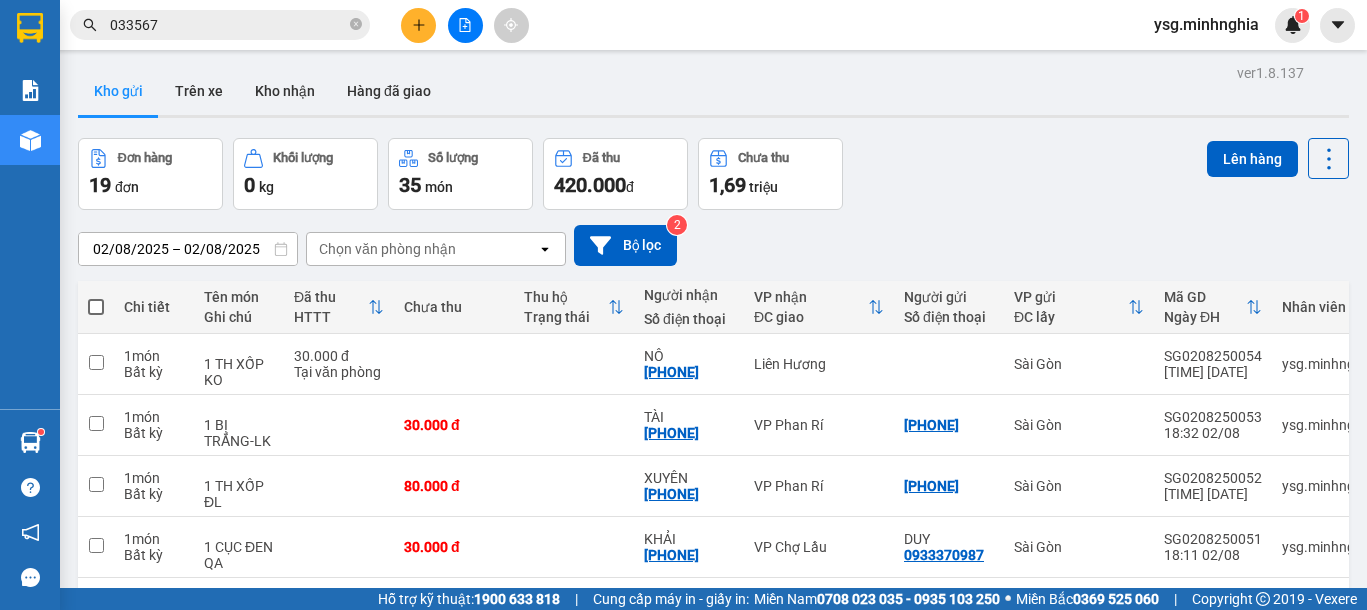 scroll, scrollTop: 0, scrollLeft: 0, axis: both 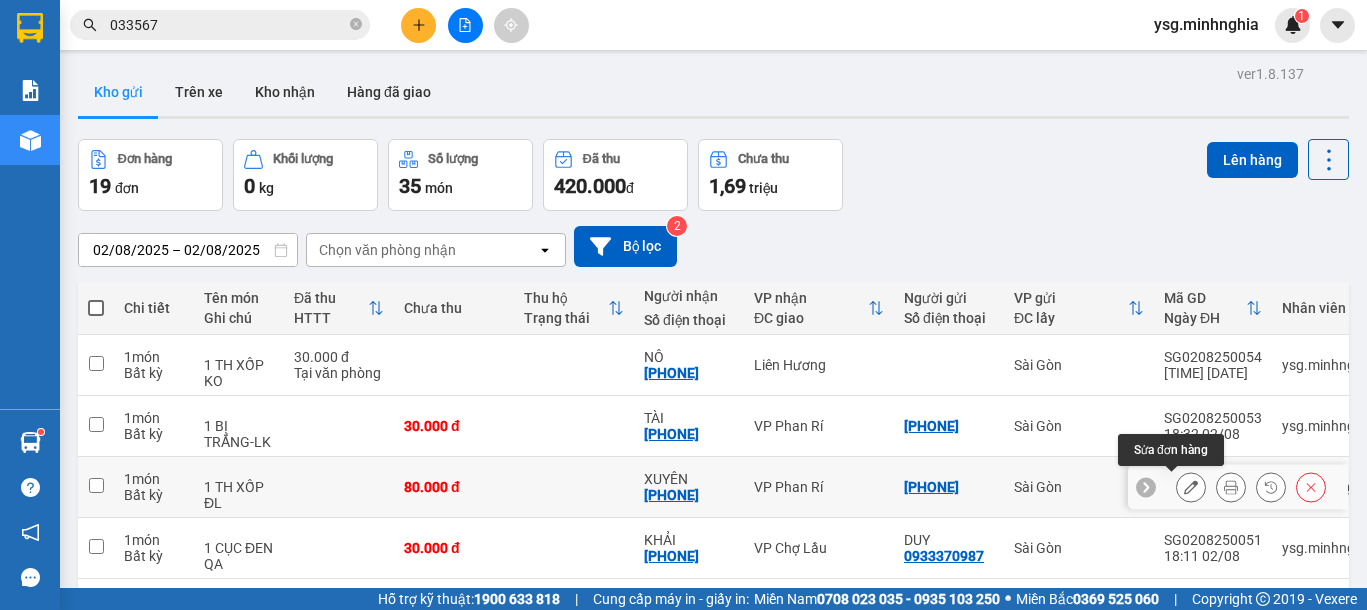 click 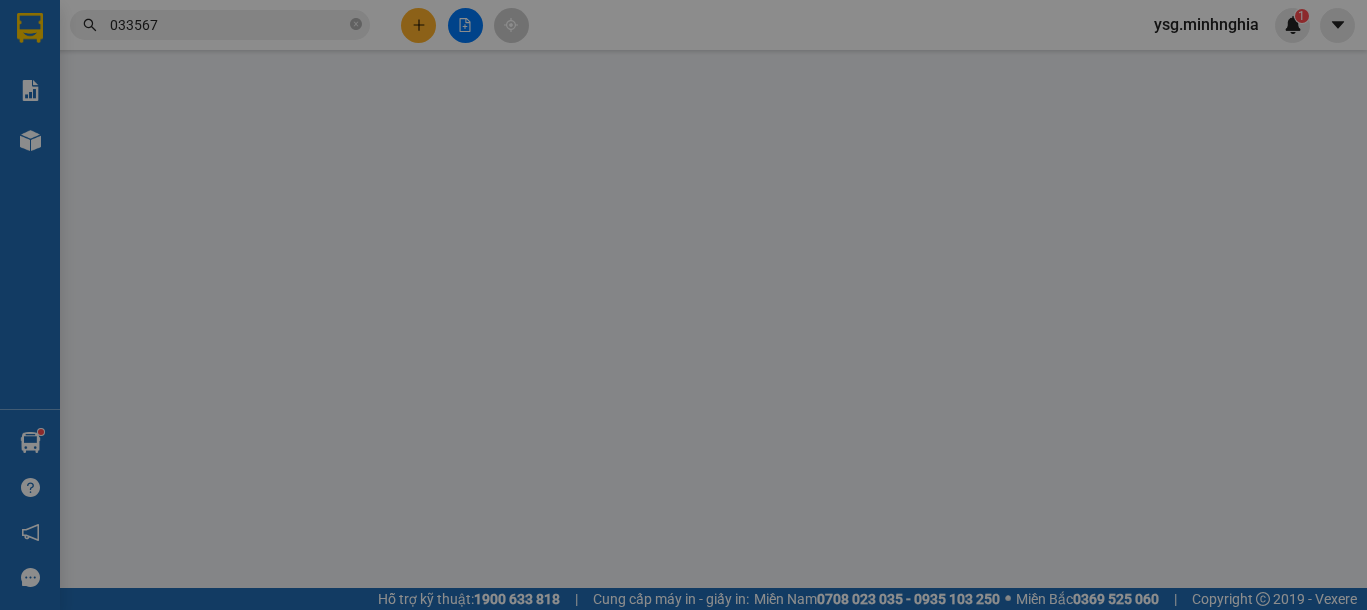 type on "[PHONE]" 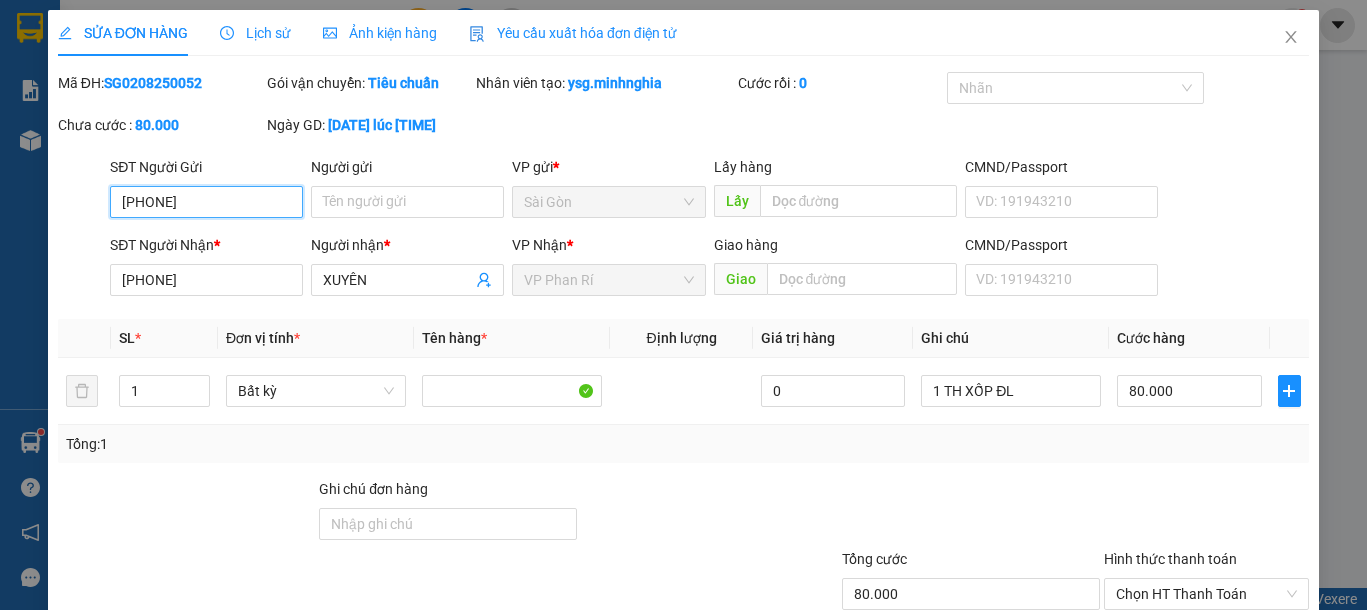 click on "VP Phan Rí" at bounding box center [608, 280] 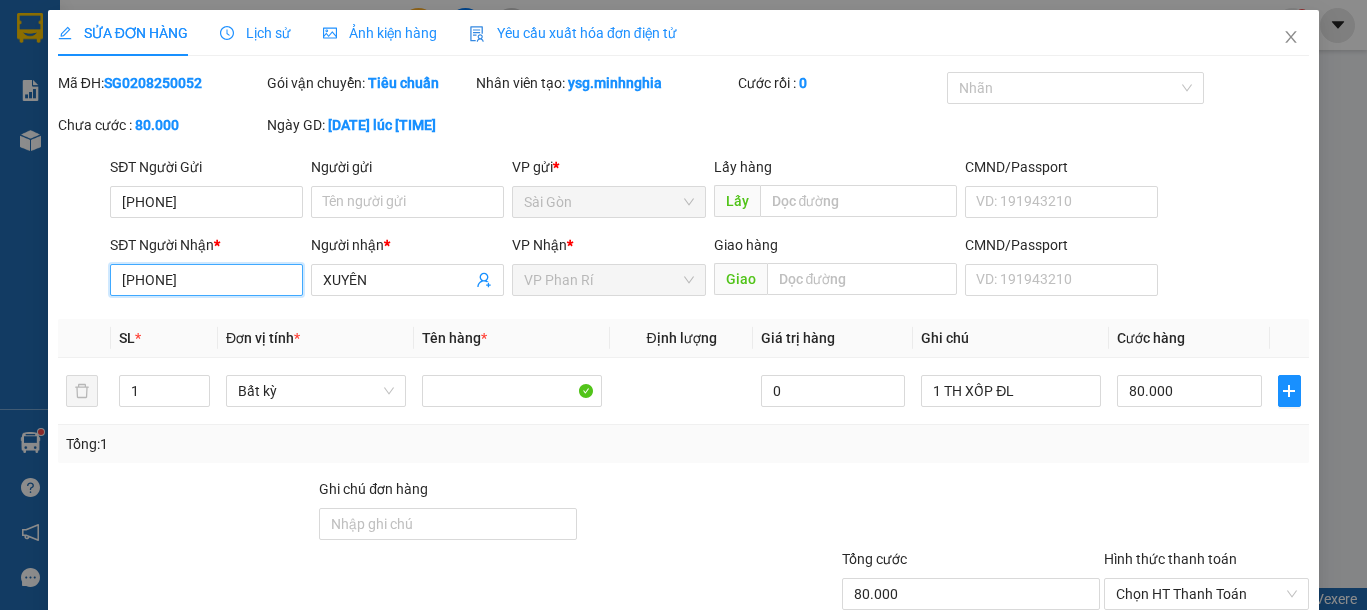 drag, startPoint x: 203, startPoint y: 280, endPoint x: 0, endPoint y: 289, distance: 203.1994 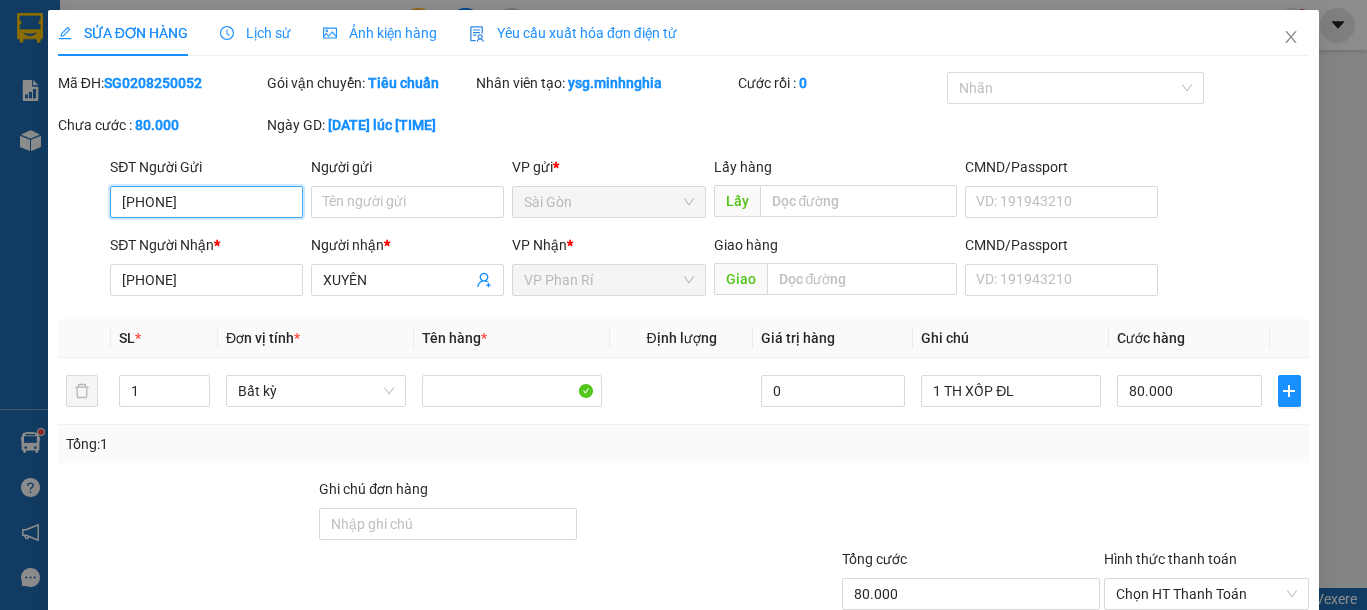 drag, startPoint x: 231, startPoint y: 188, endPoint x: 0, endPoint y: 189, distance: 231.00217 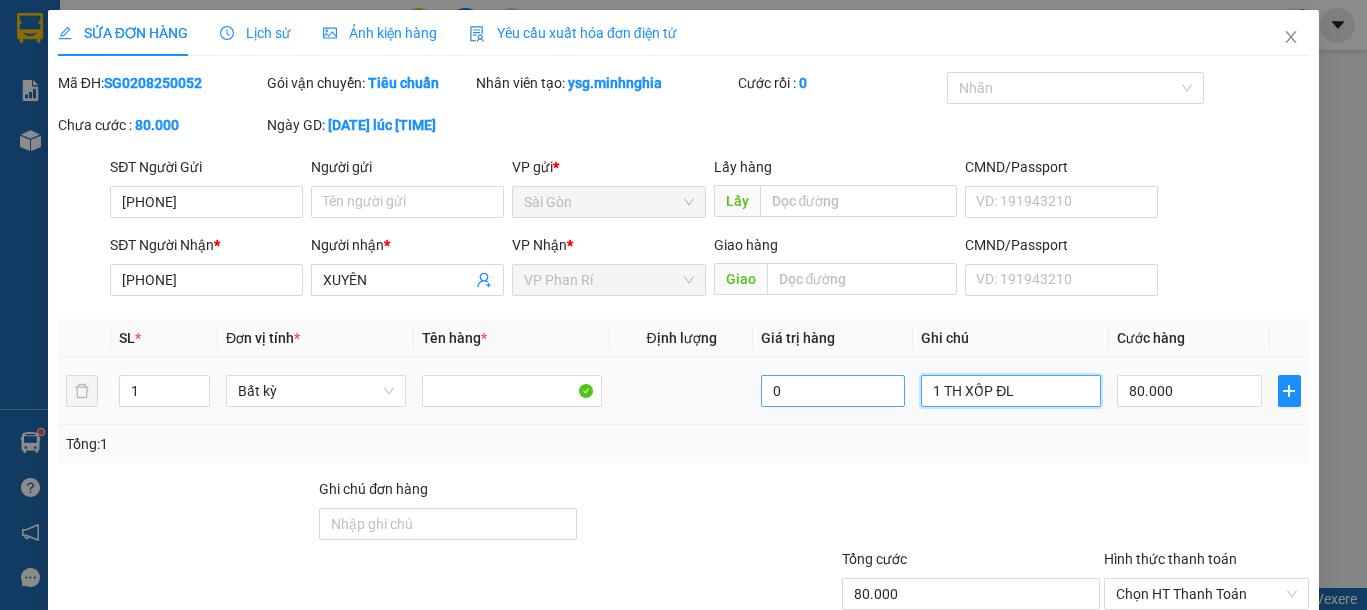 drag, startPoint x: 1025, startPoint y: 389, endPoint x: 813, endPoint y: 396, distance: 212.11554 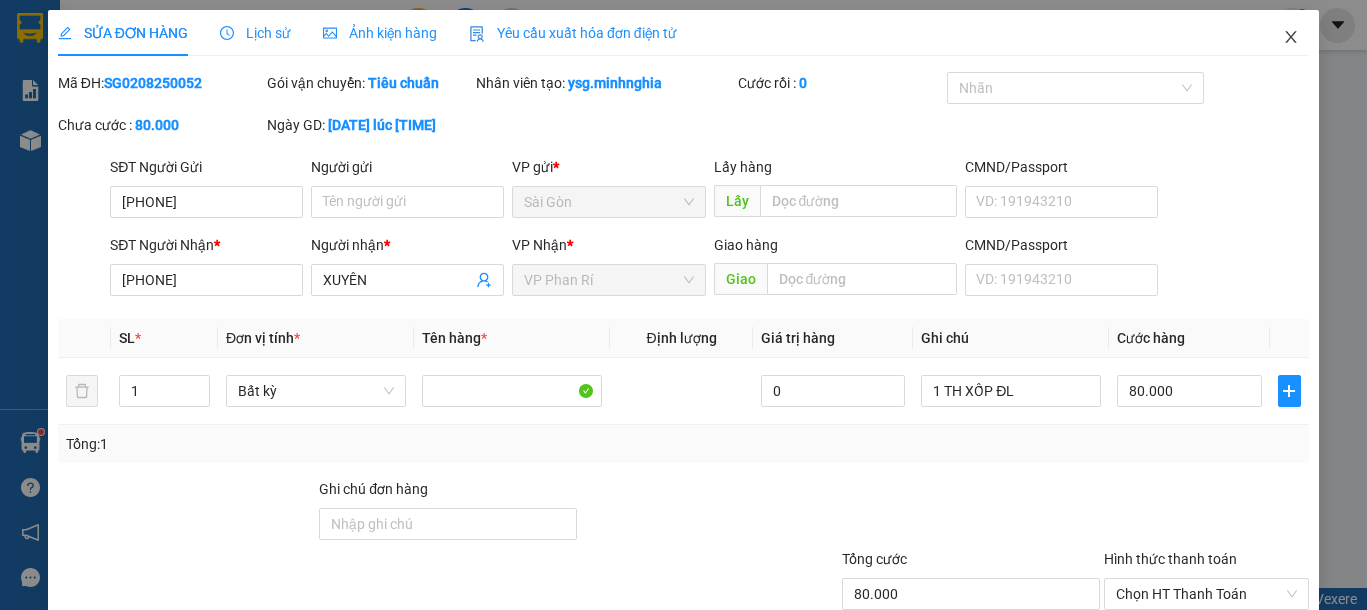 click 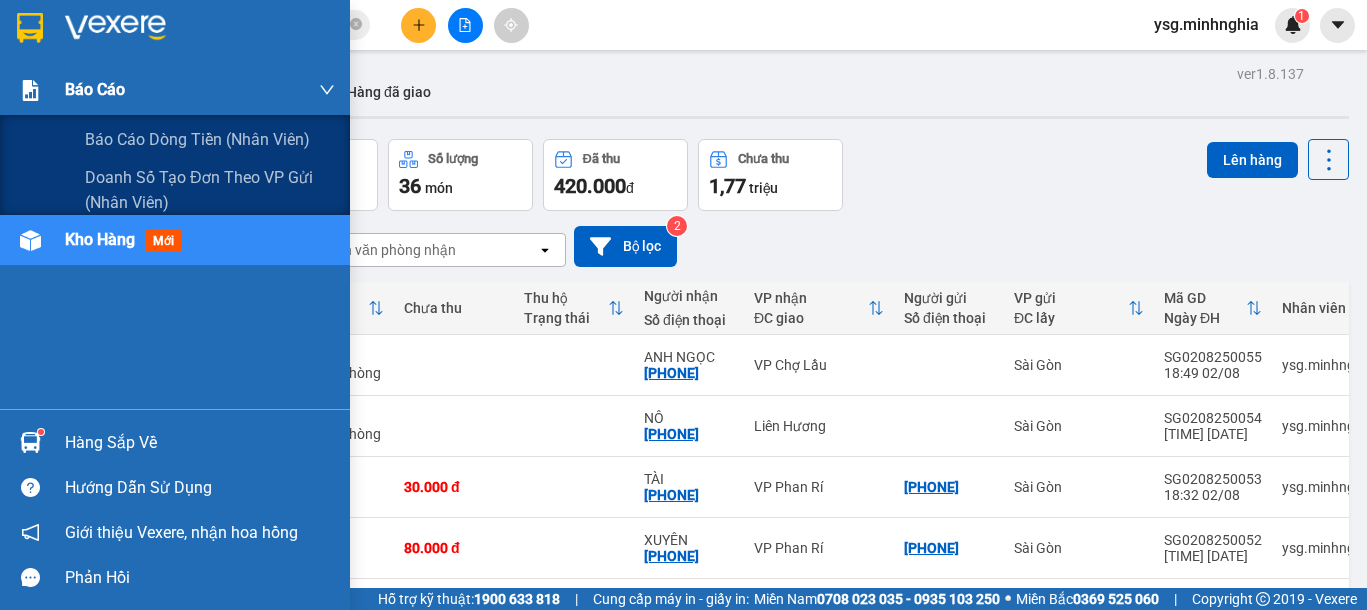 click at bounding box center (30, 90) 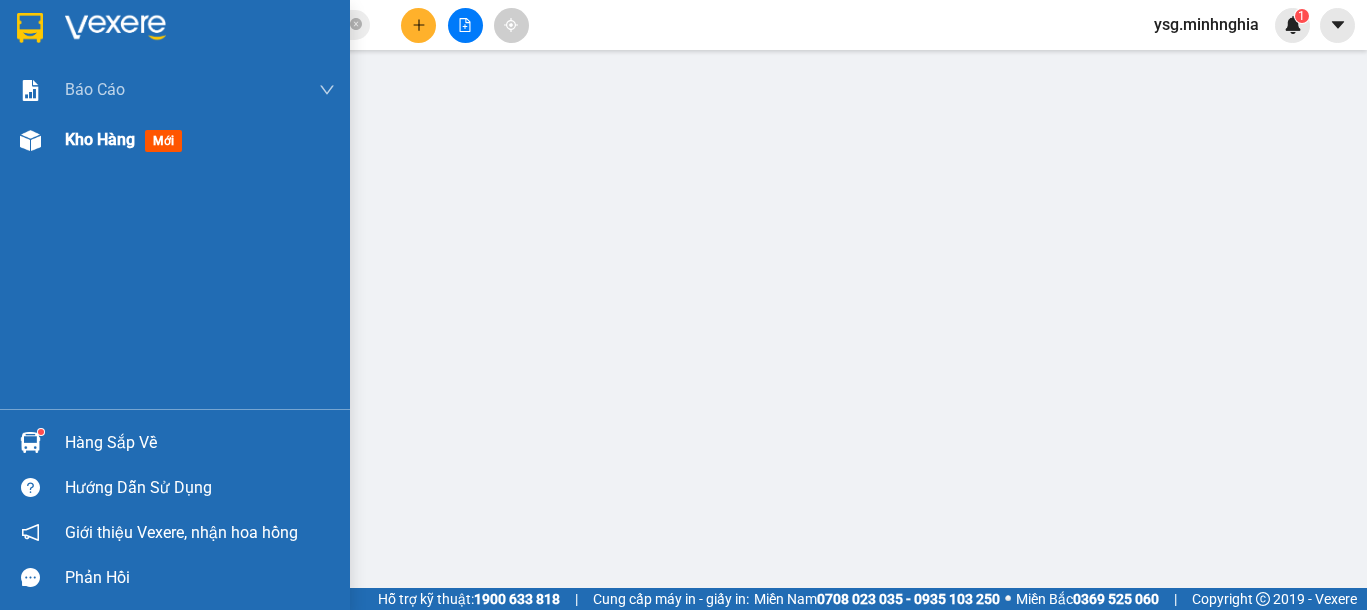 click at bounding box center [30, 140] 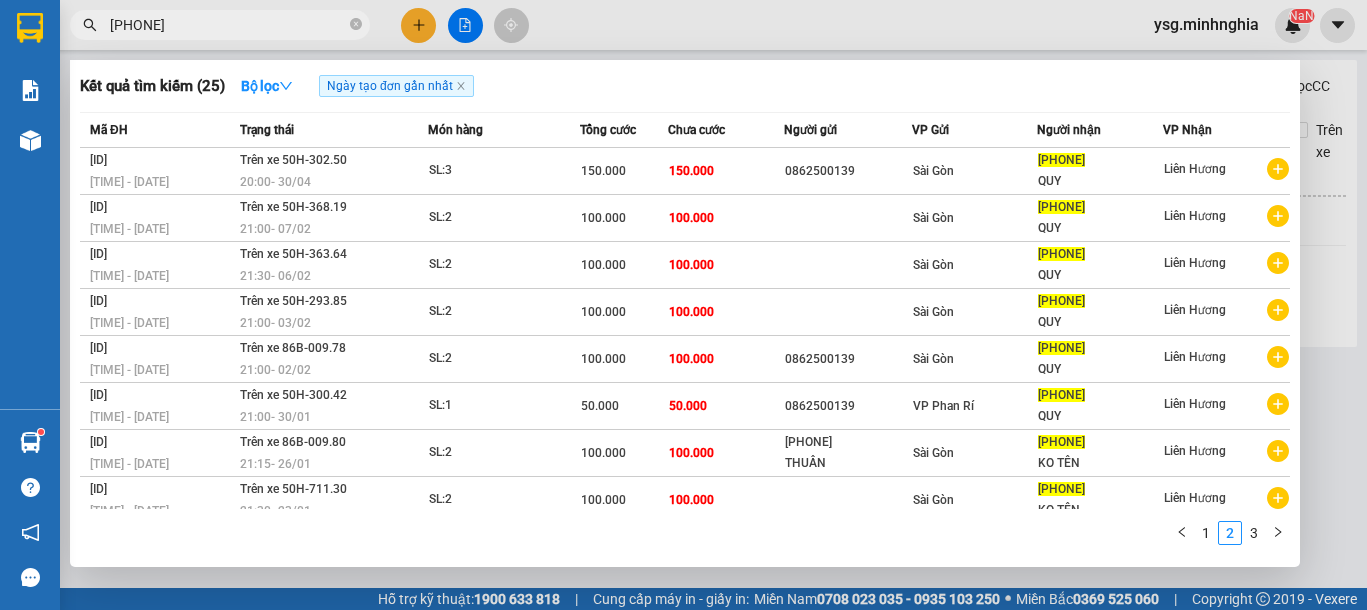 scroll, scrollTop: 0, scrollLeft: 0, axis: both 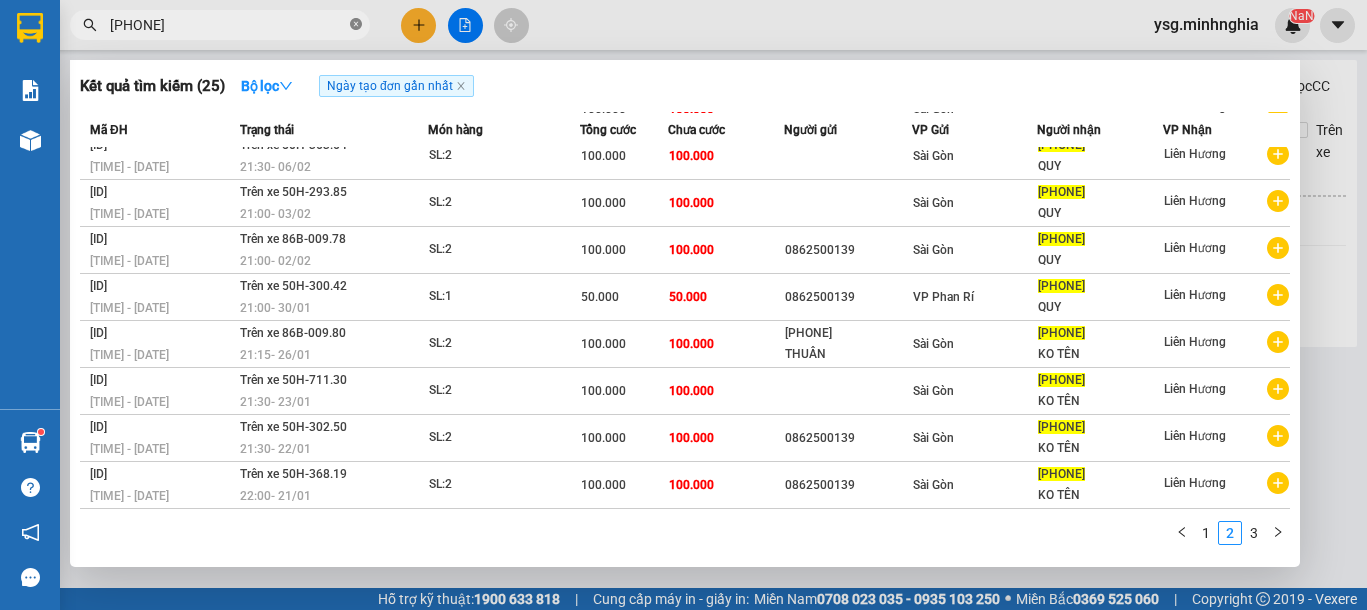 click 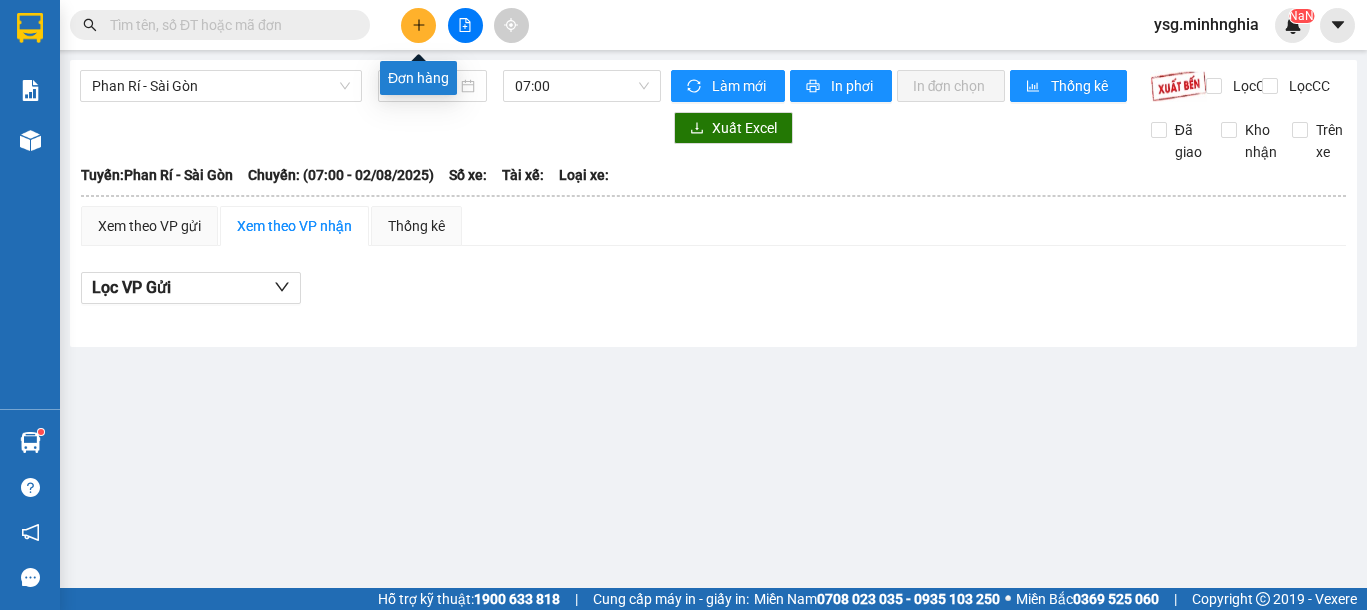 click 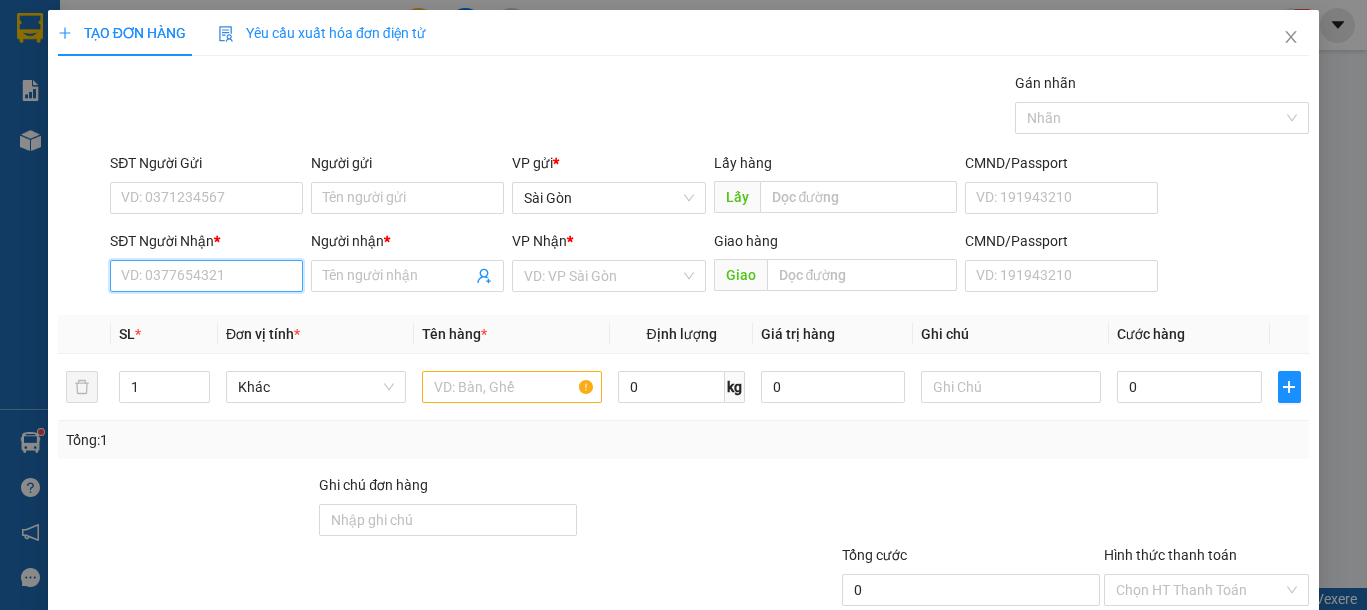 click on "SĐT Người Nhận  *" at bounding box center [206, 276] 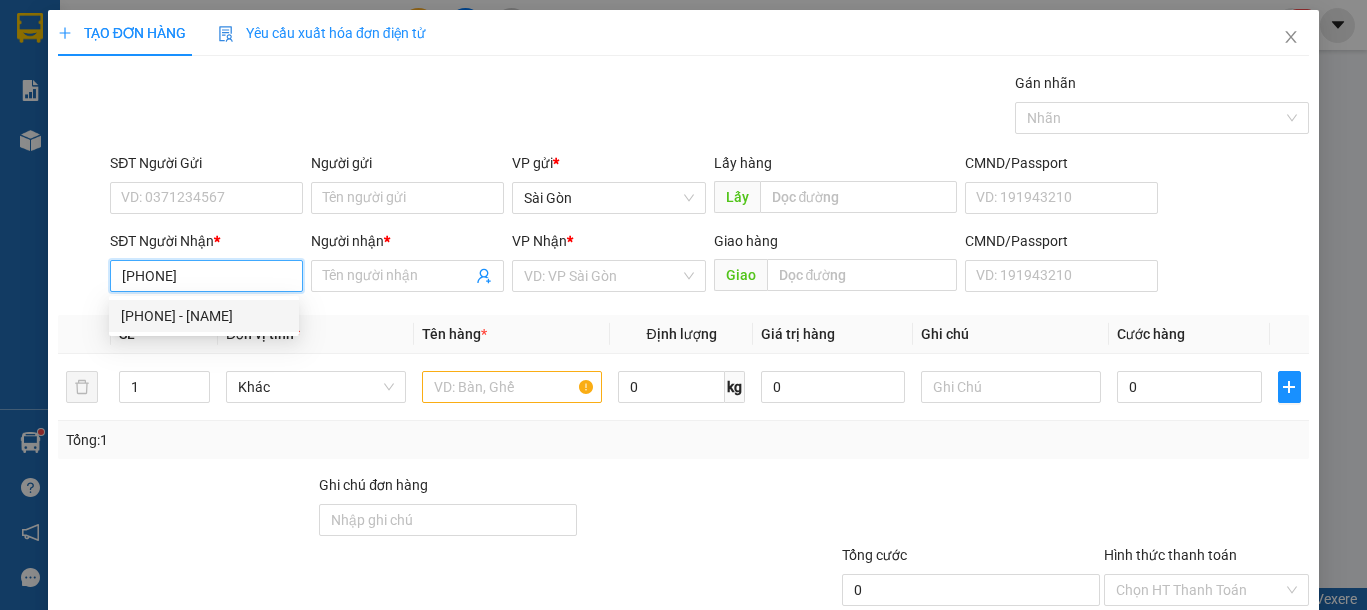 click on "0335676019 - XUYÊN" at bounding box center [204, 316] 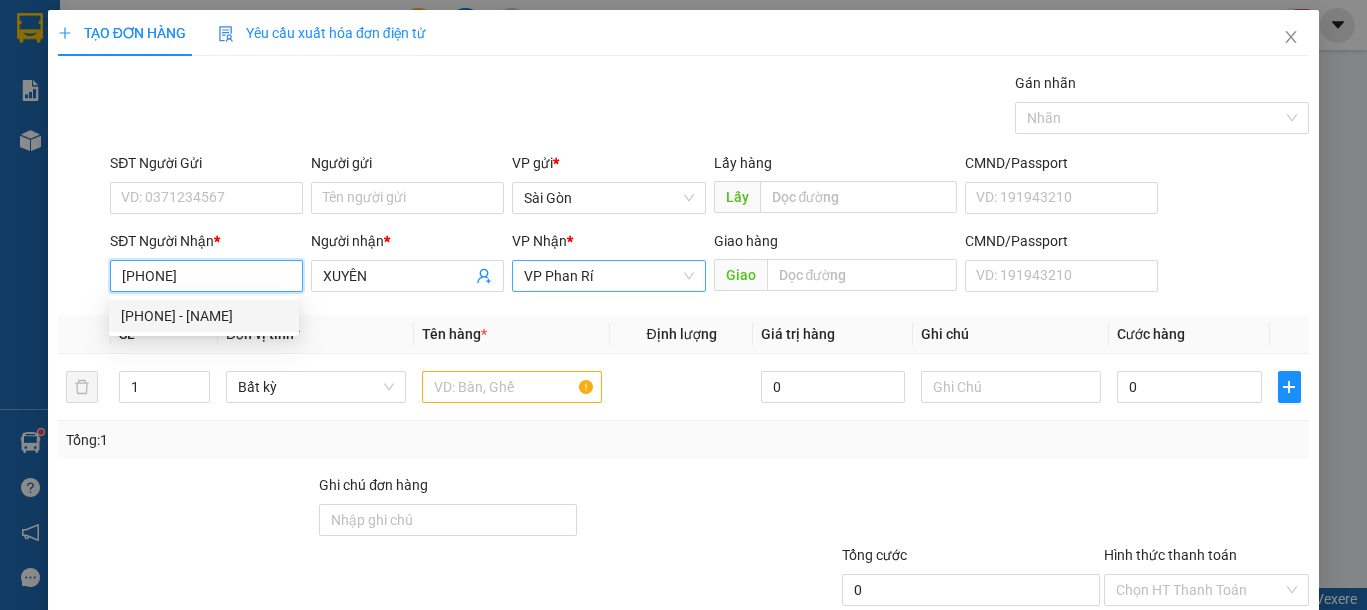 click on "VP Phan Rí" at bounding box center [608, 276] 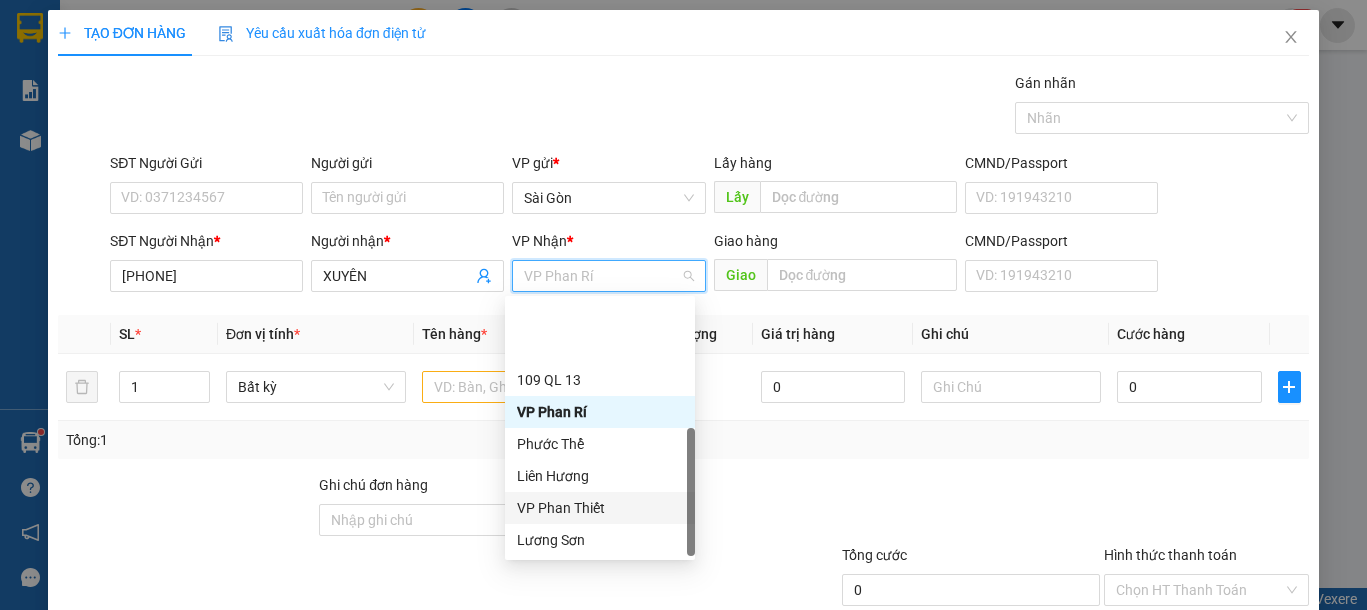 scroll, scrollTop: 96, scrollLeft: 0, axis: vertical 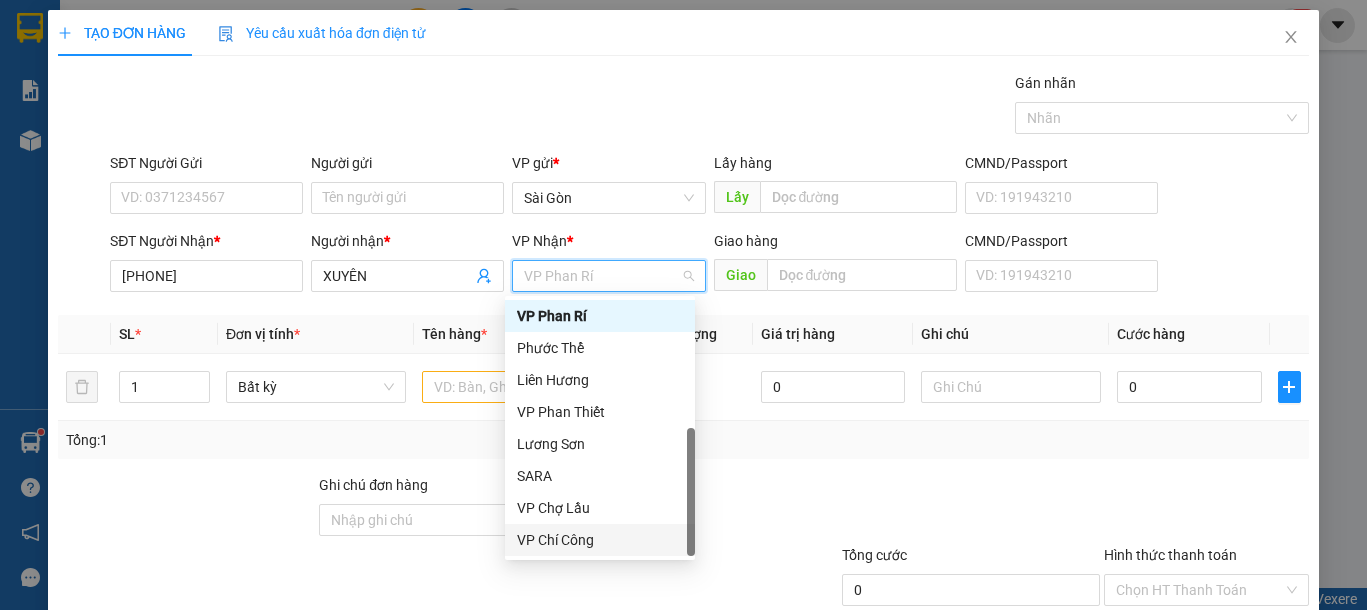 click on "VP Chí Công" at bounding box center [600, 540] 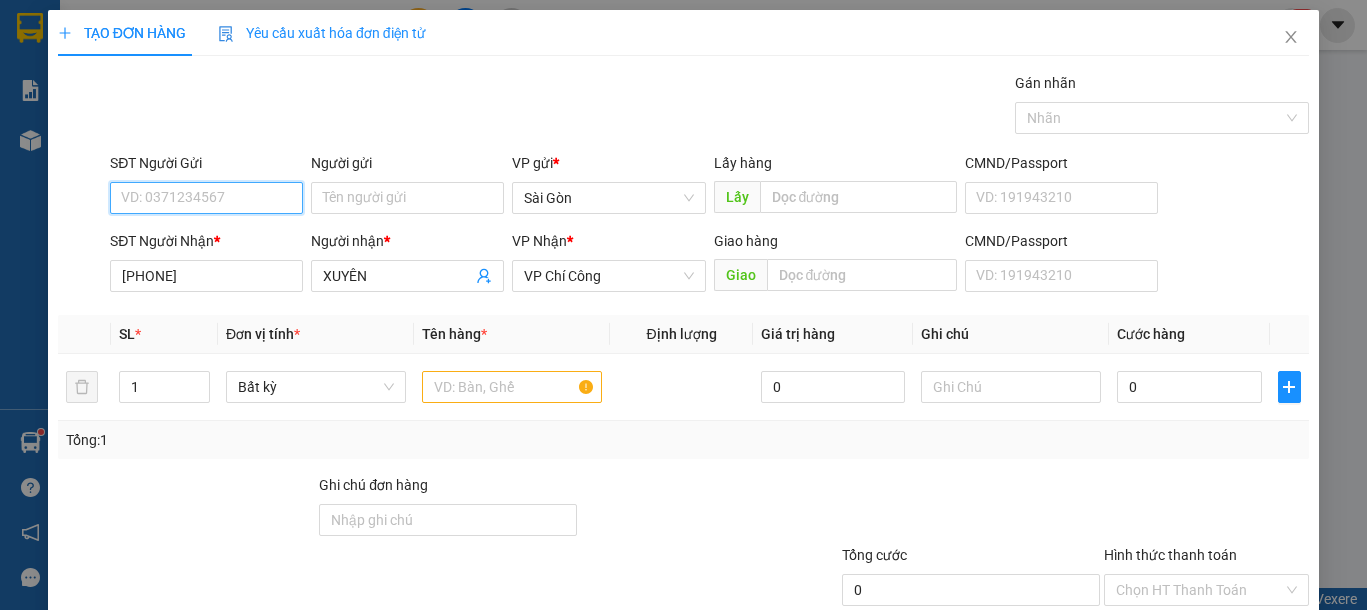 click on "SĐT Người Gửi" at bounding box center [206, 198] 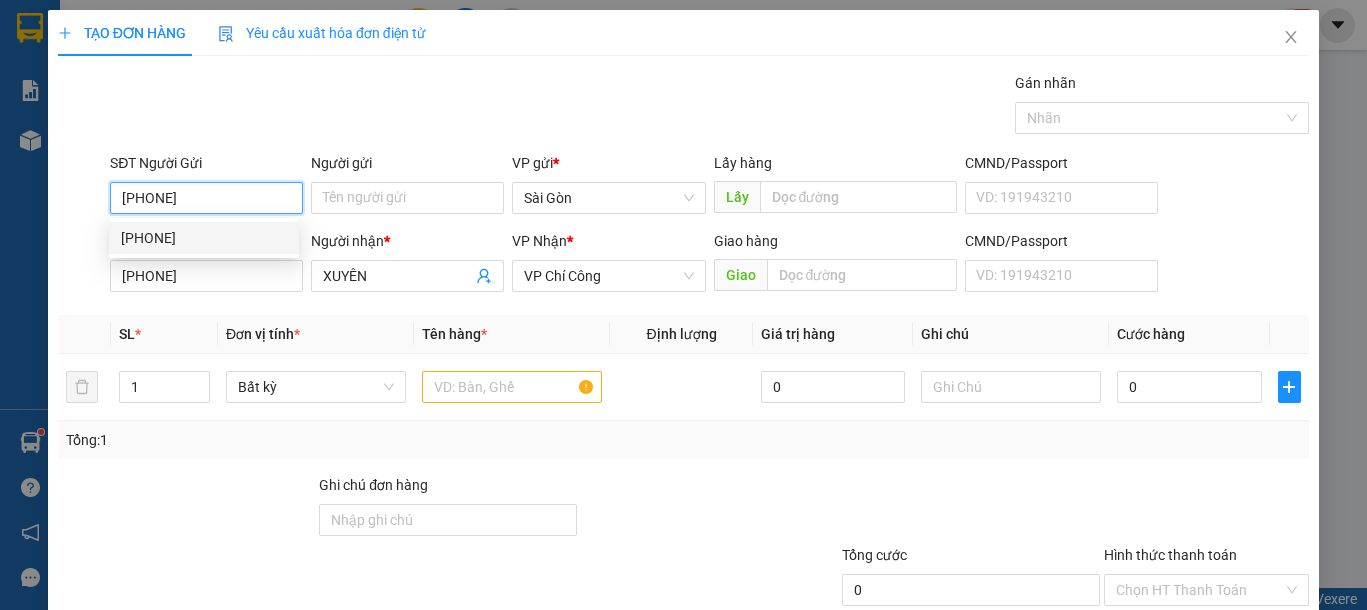 click on "[PHONE]" at bounding box center [204, 238] 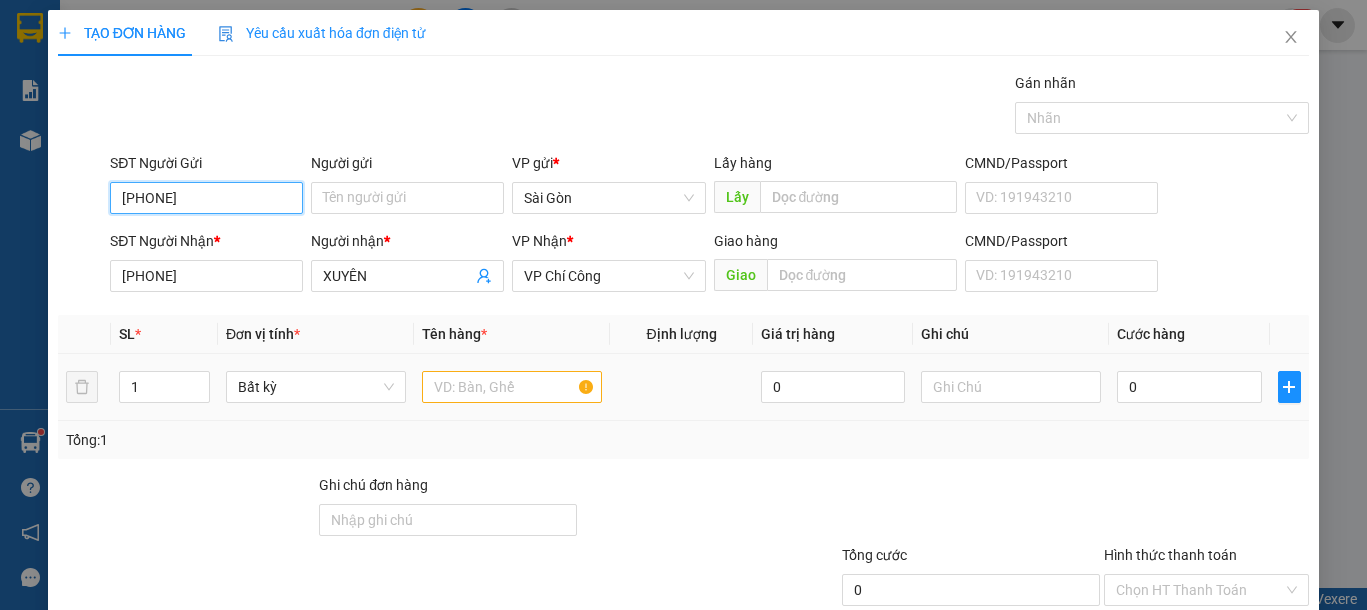 type on "[PHONE]" 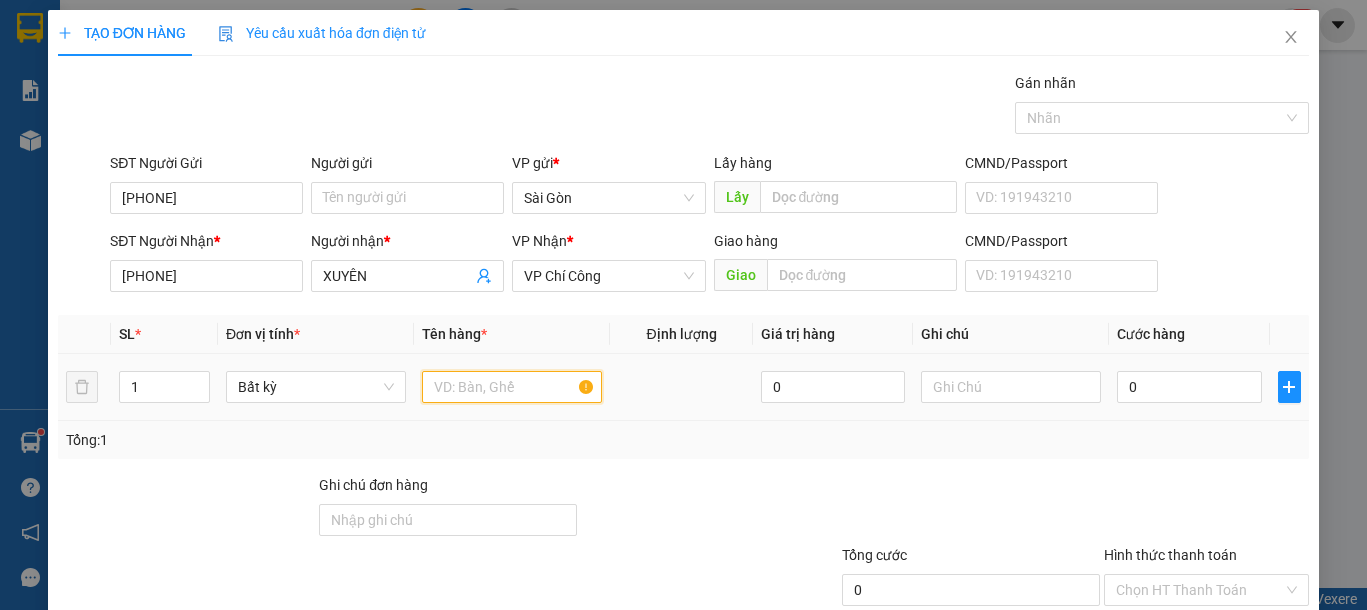click at bounding box center [512, 387] 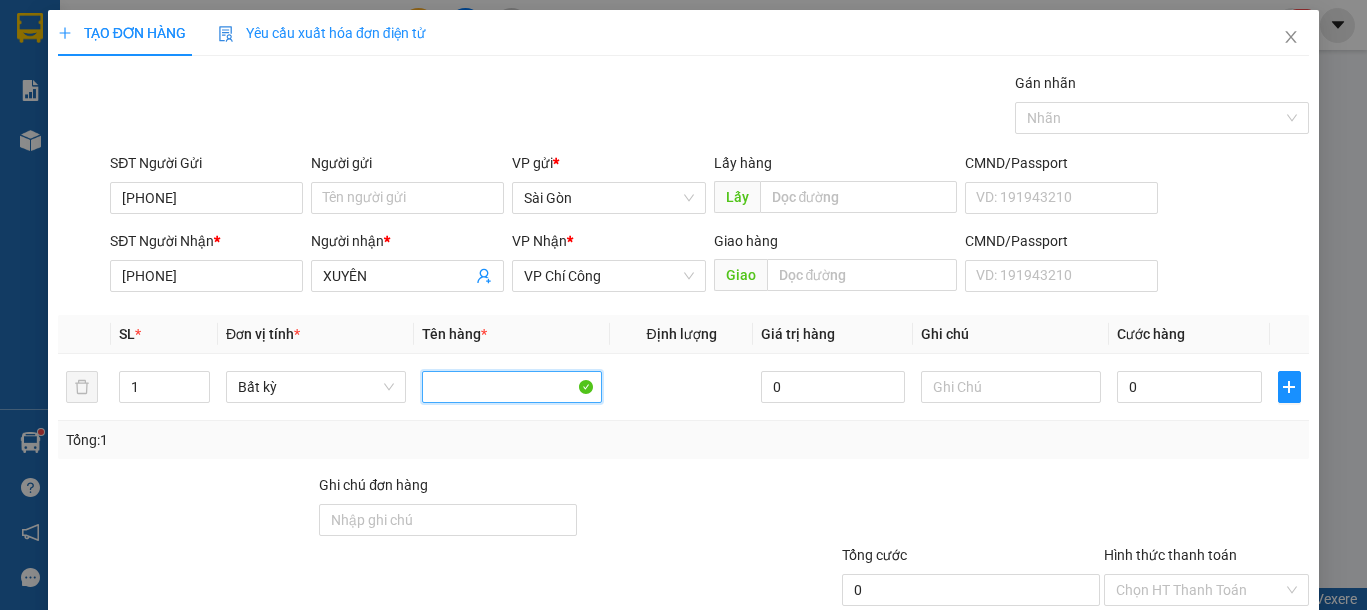 type 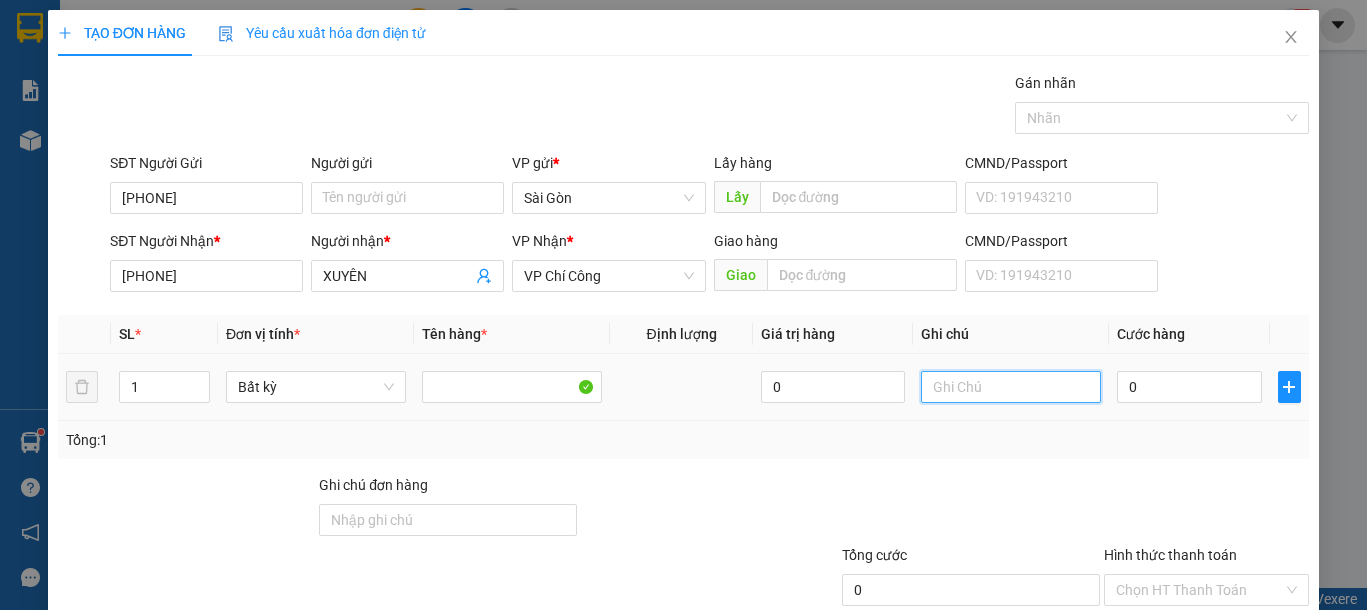 click at bounding box center [1011, 387] 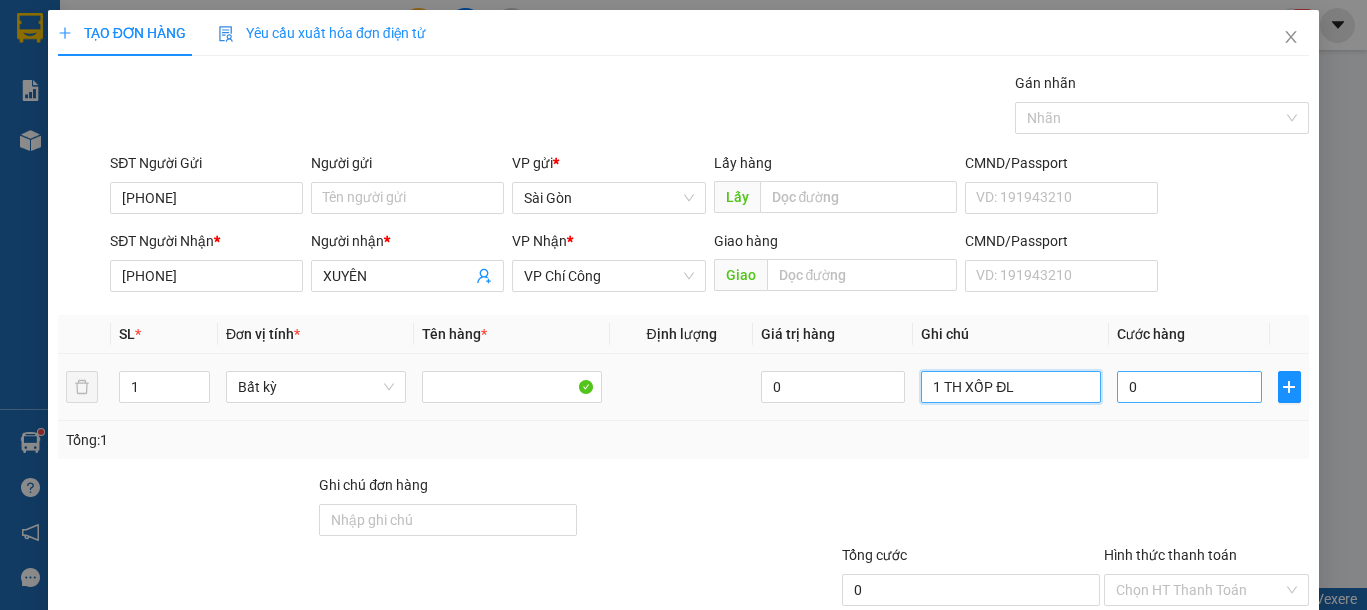 type on "1 TH XỐP ĐL" 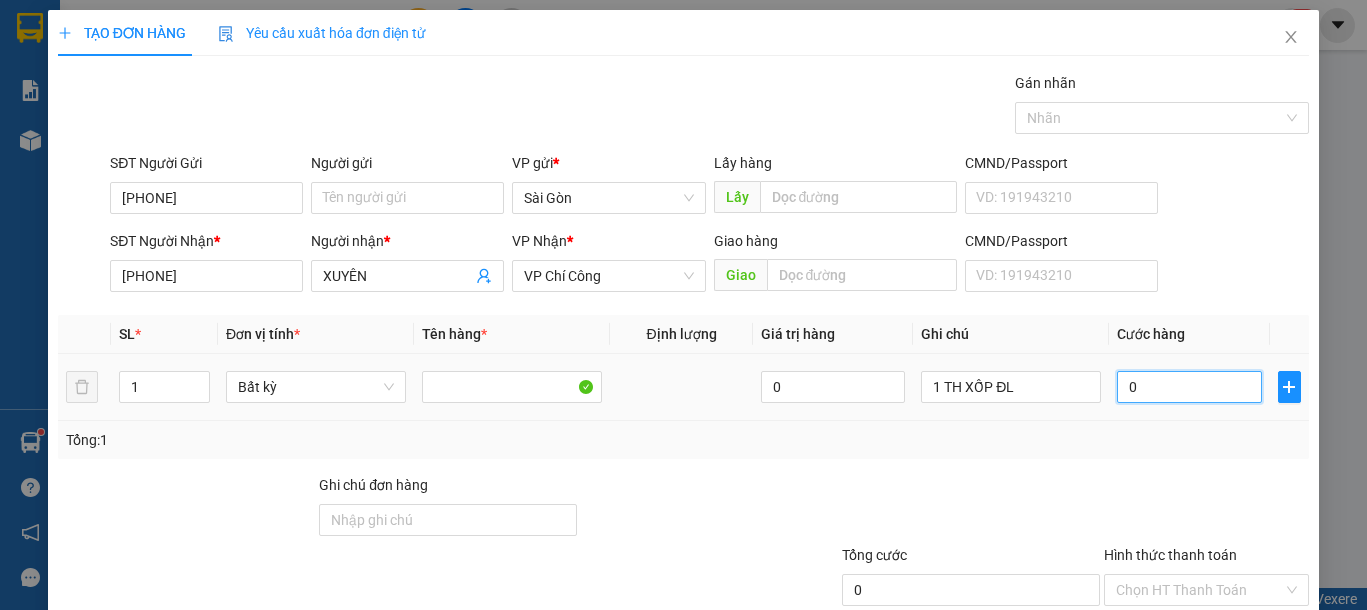 click on "0" at bounding box center (1189, 387) 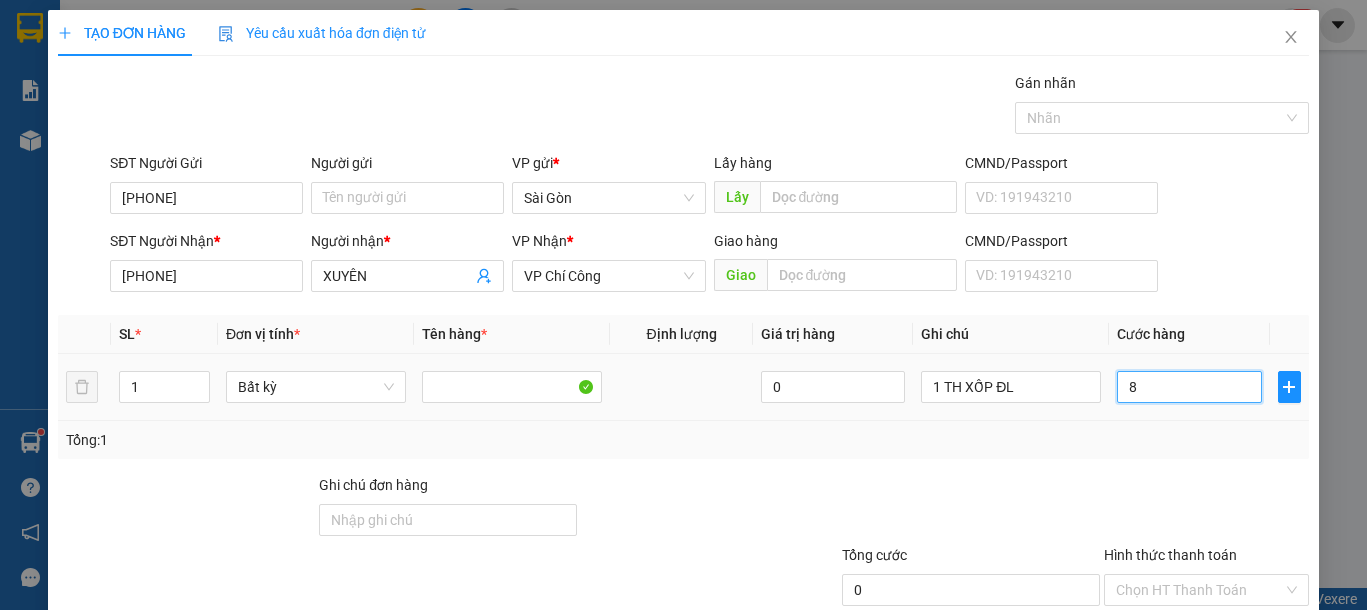 type on "8" 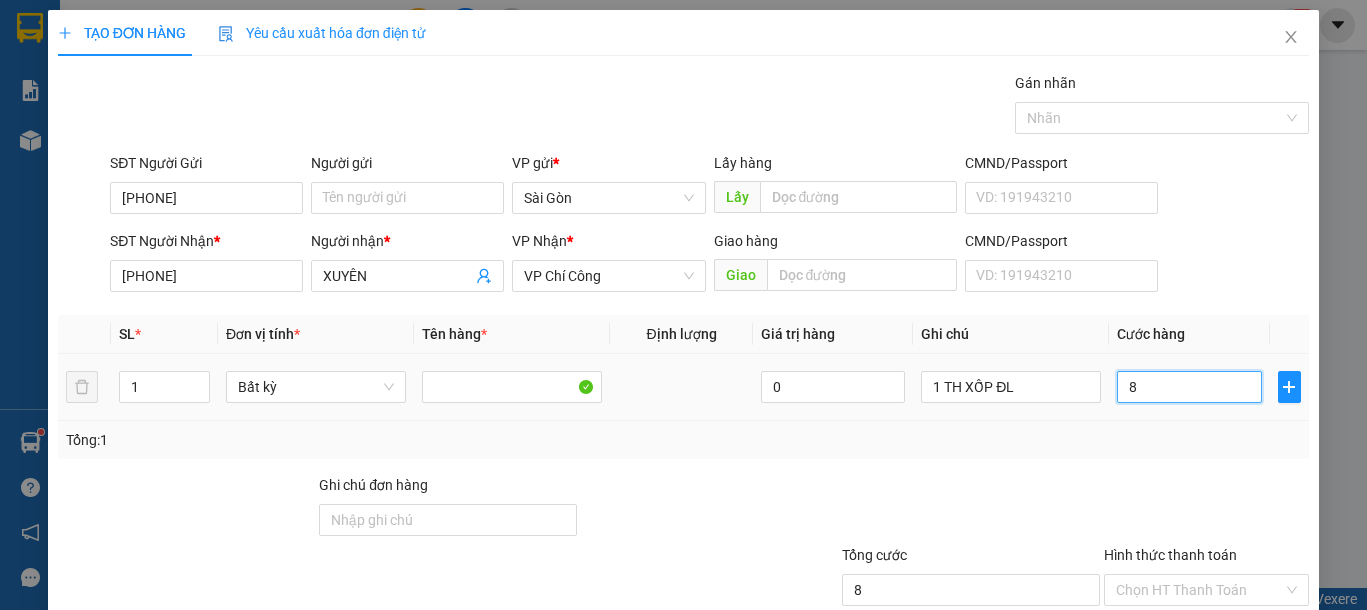 type on "80" 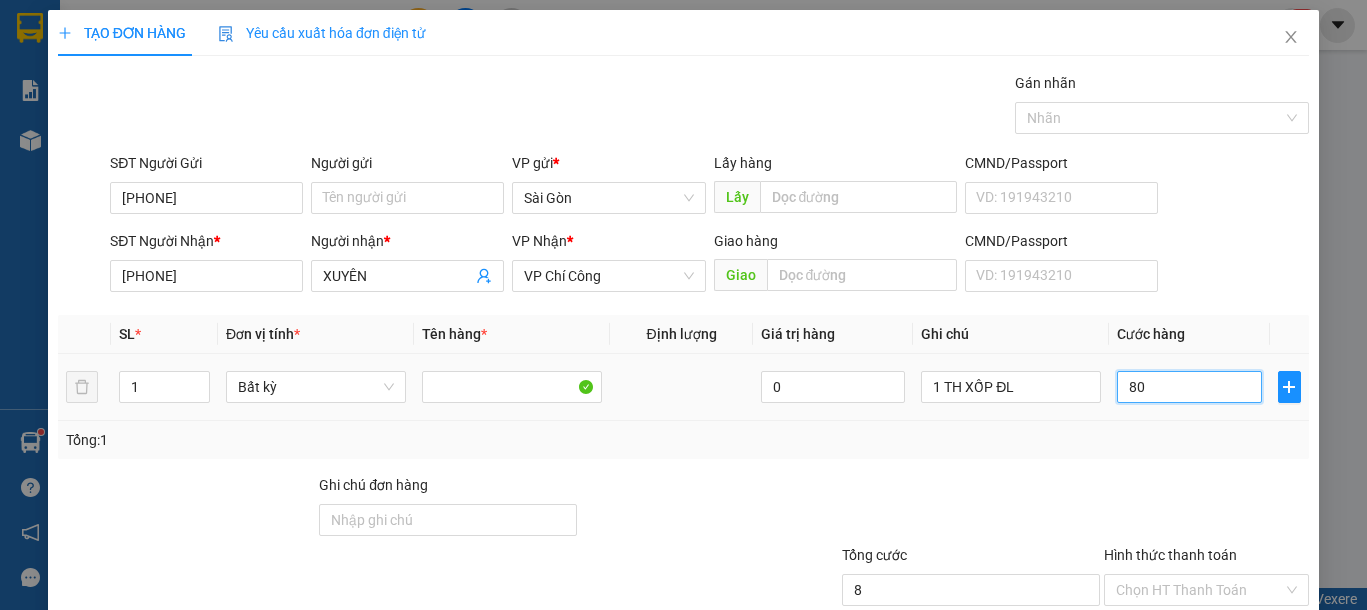 type on "80" 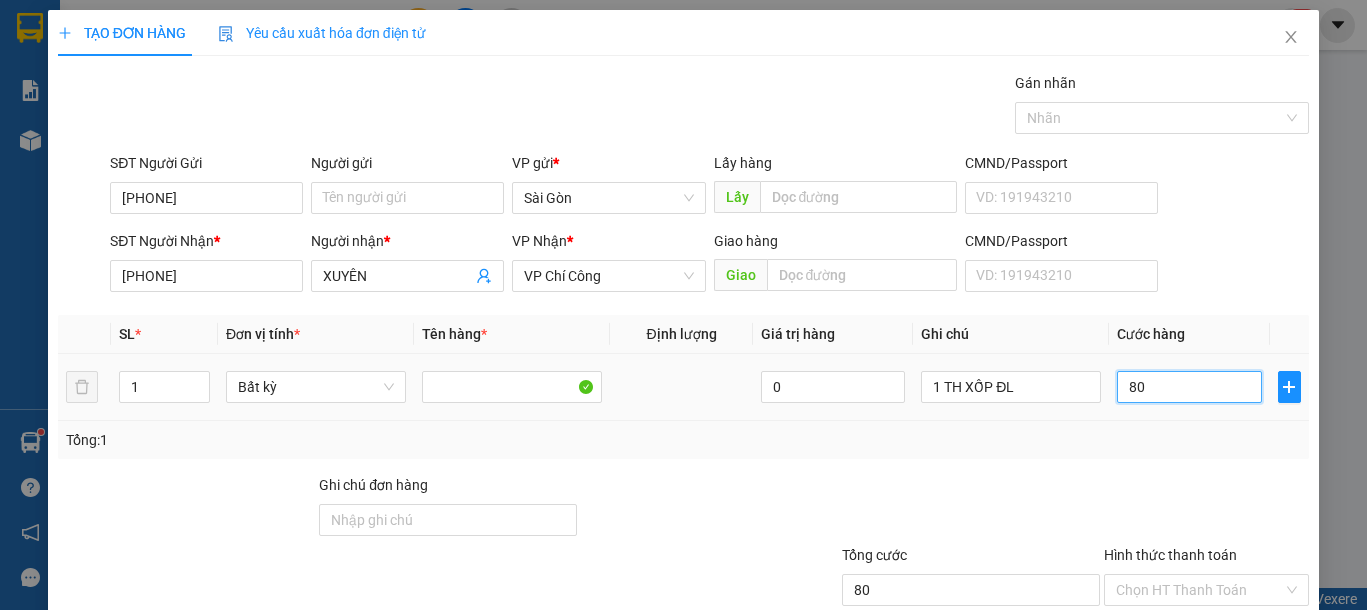 scroll, scrollTop: 130, scrollLeft: 0, axis: vertical 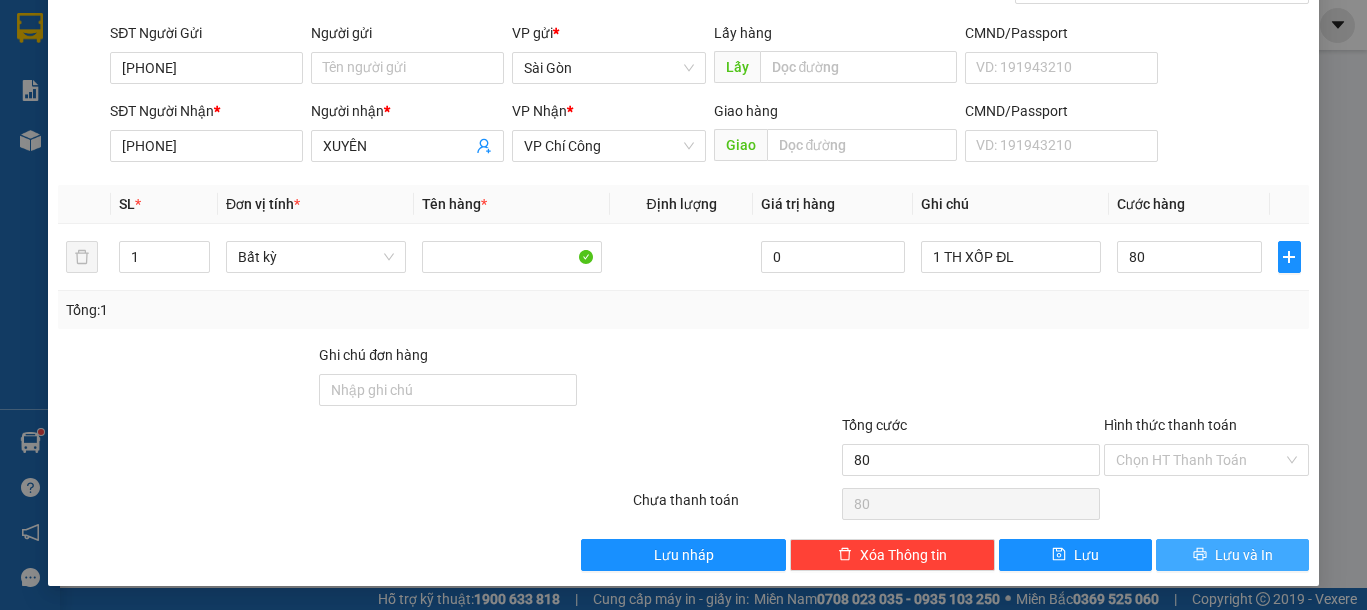 type on "80.000" 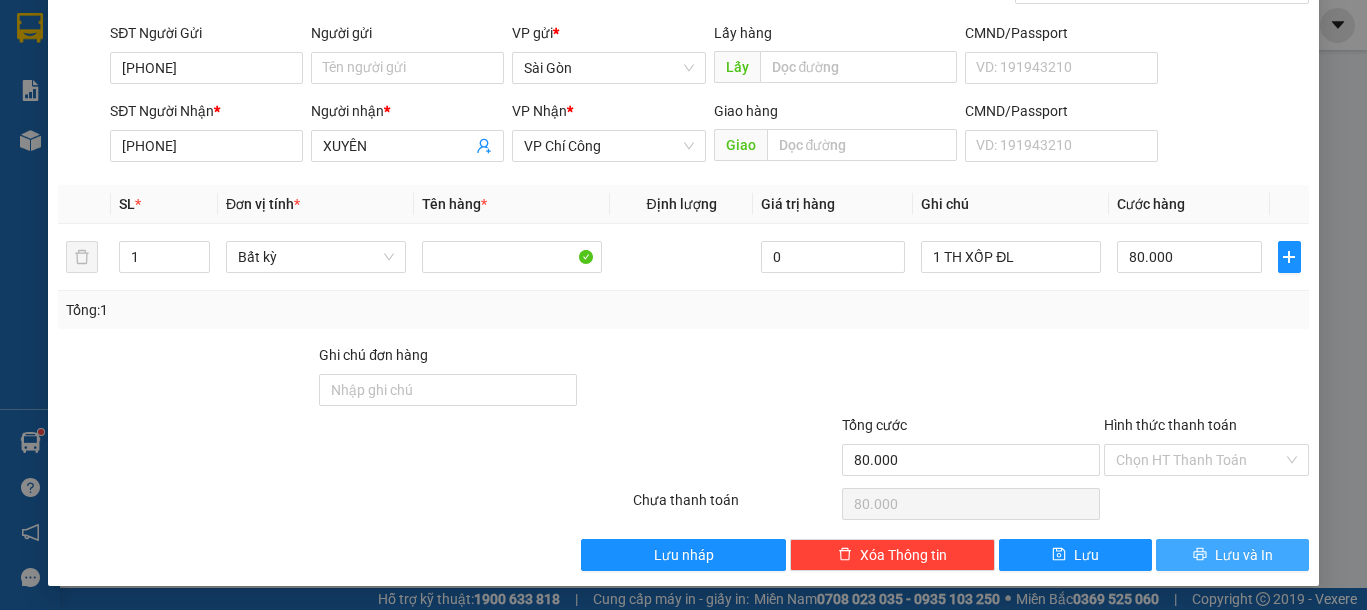 click on "Lưu và In" at bounding box center (1244, 555) 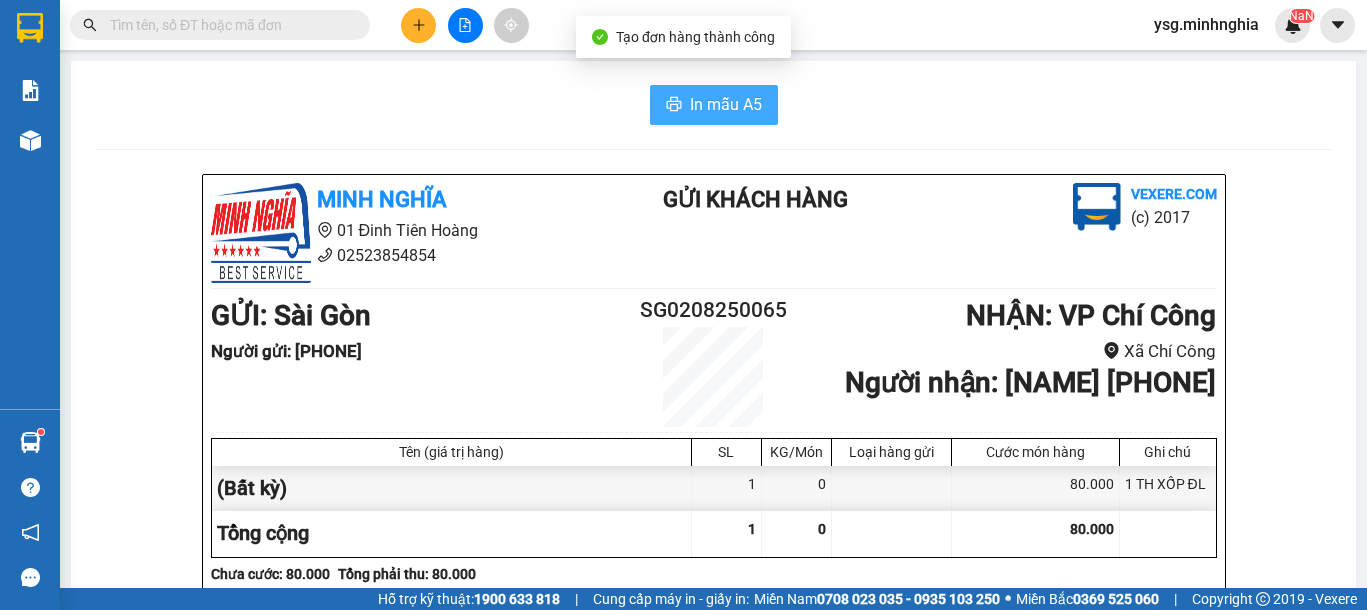 click on "In mẫu A5" at bounding box center (726, 104) 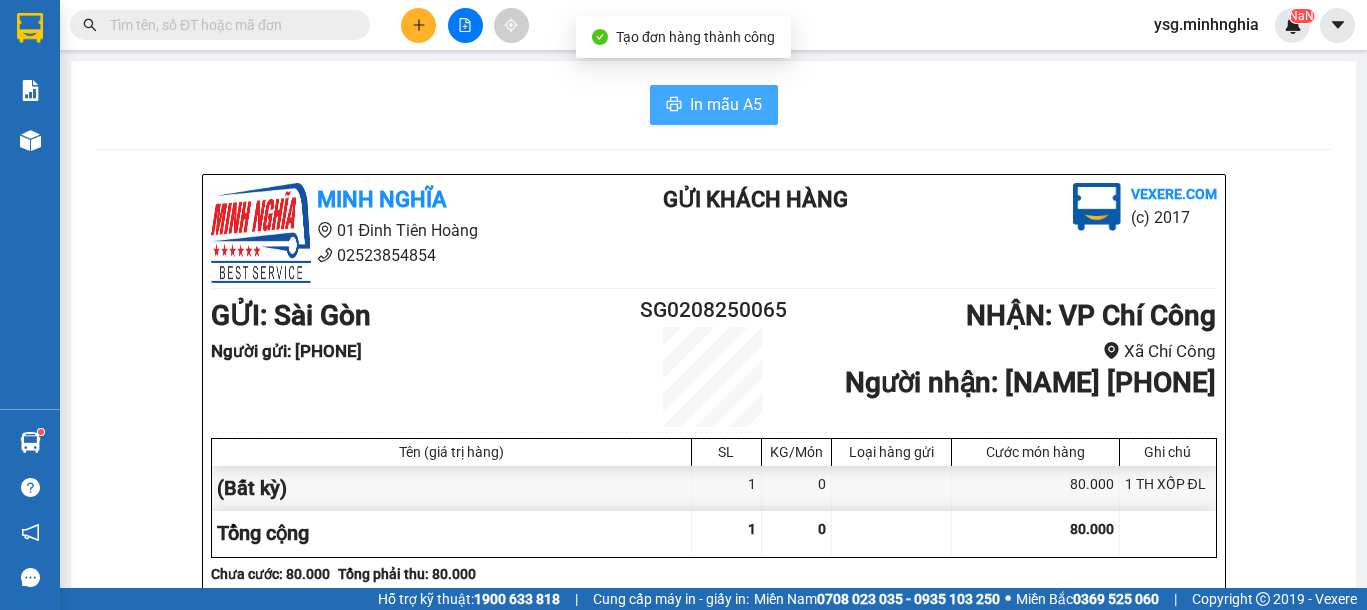 scroll, scrollTop: 0, scrollLeft: 0, axis: both 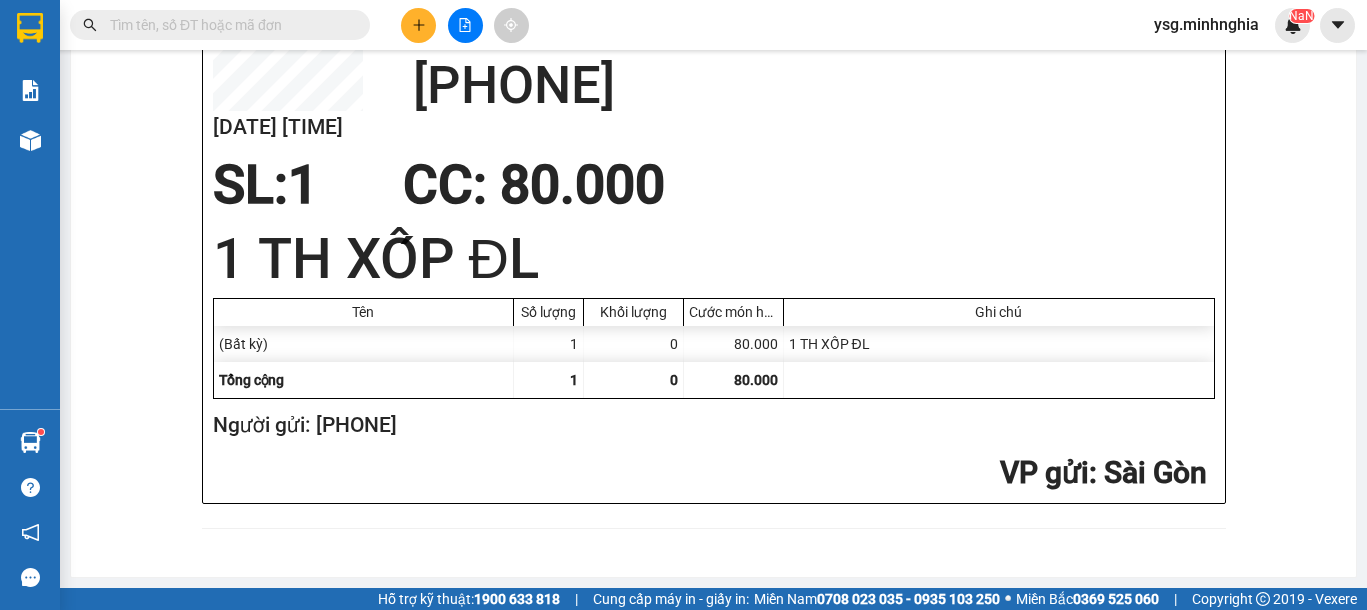 click at bounding box center [228, 25] 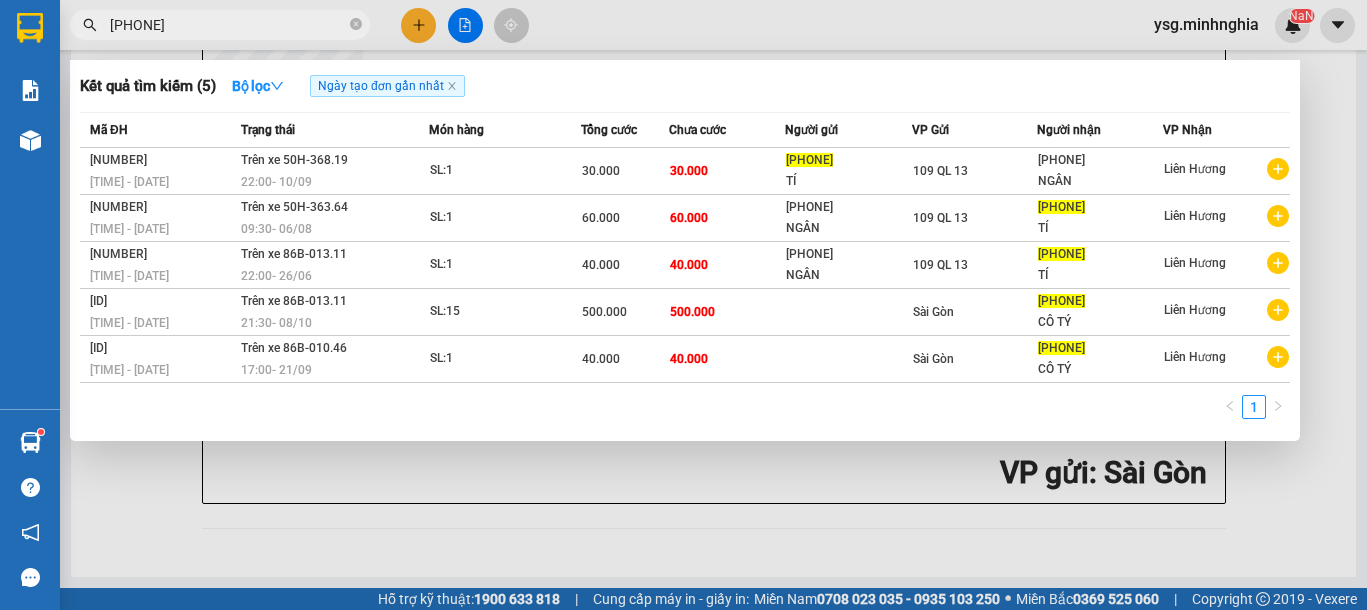 type on "[PHONE]" 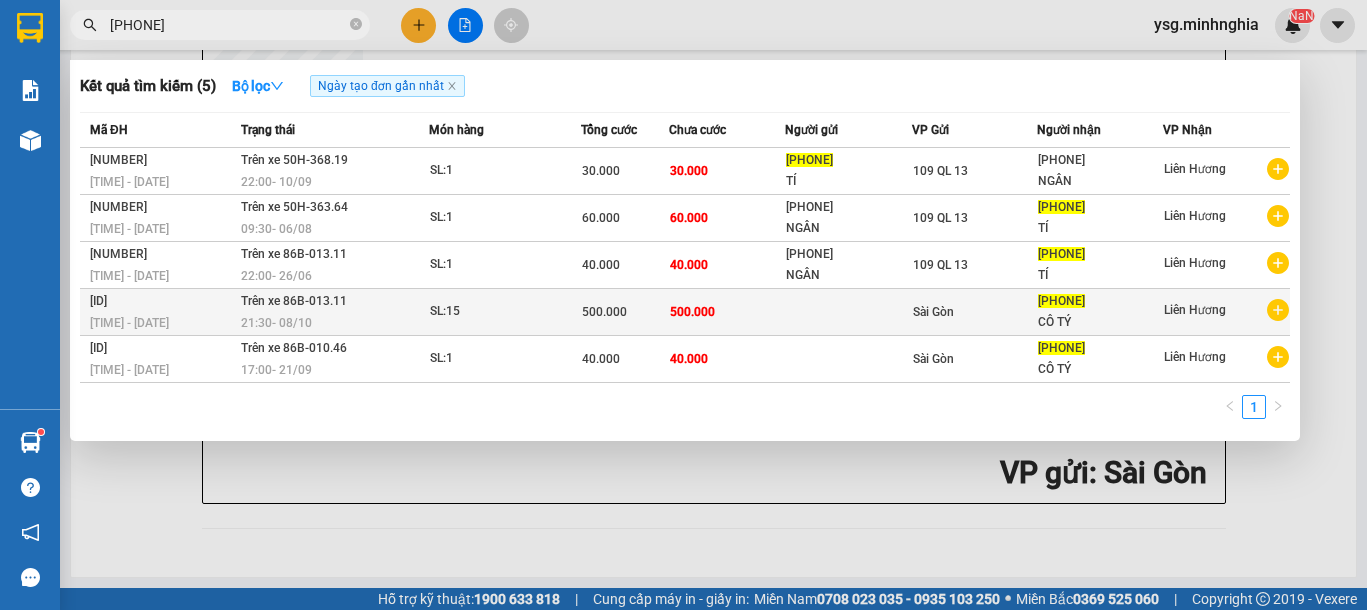 click on "500.000" at bounding box center [692, 312] 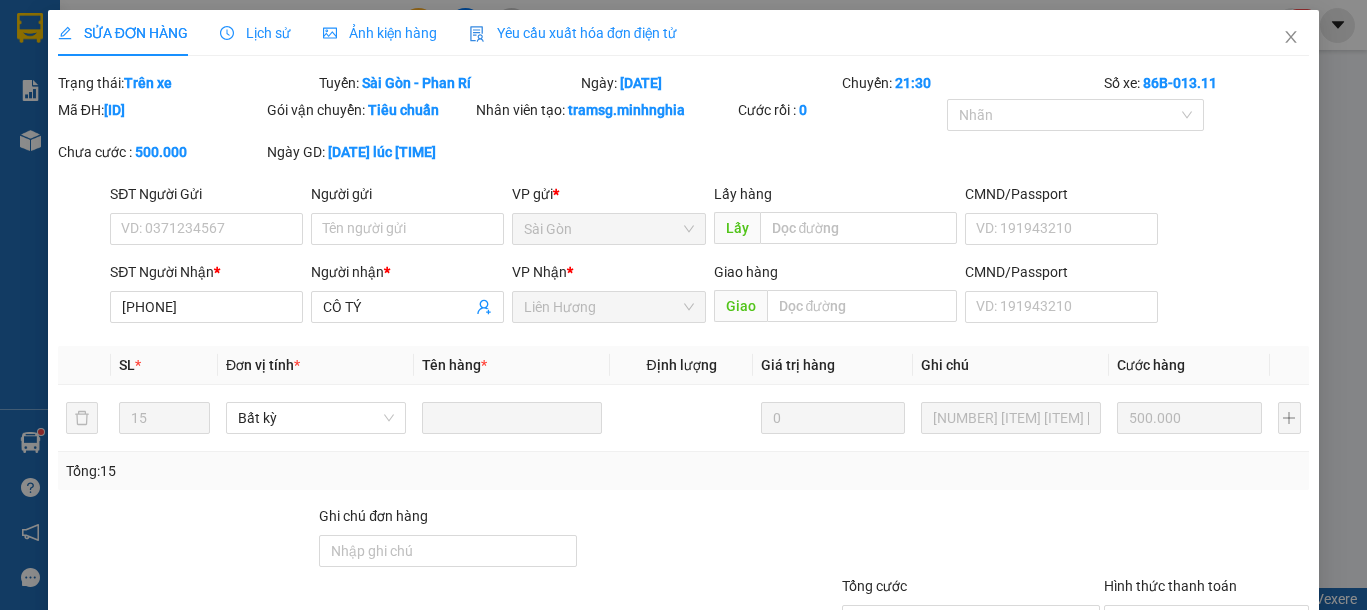 type on "[PHONE]" 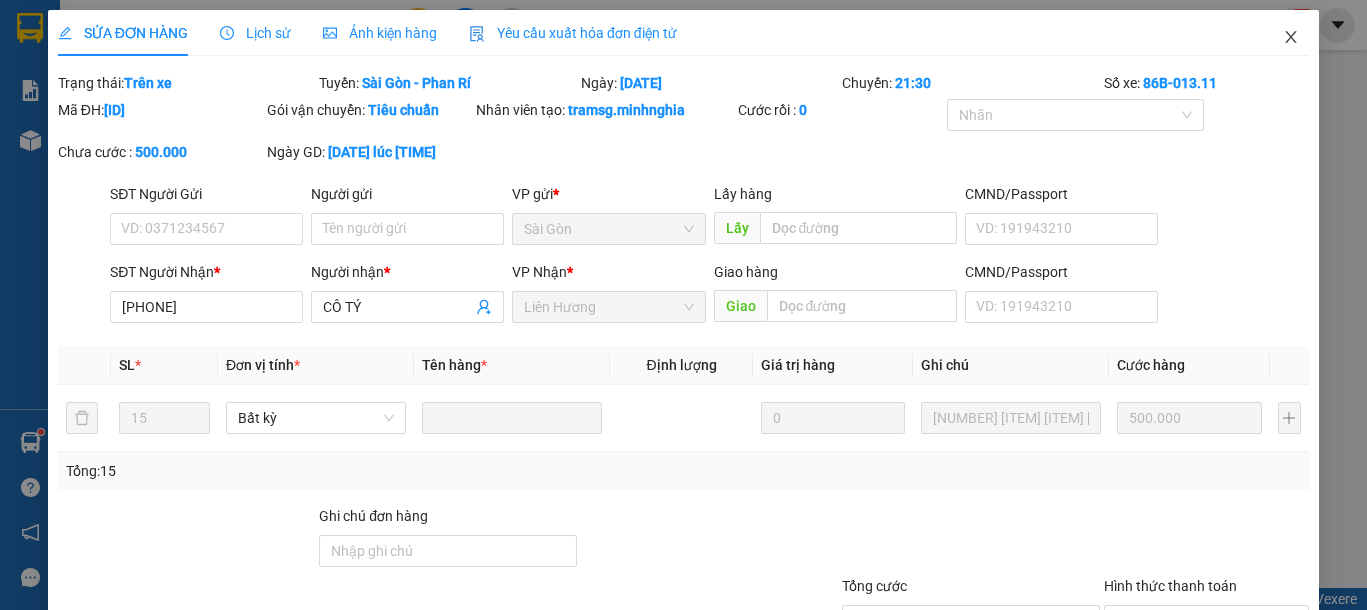 click 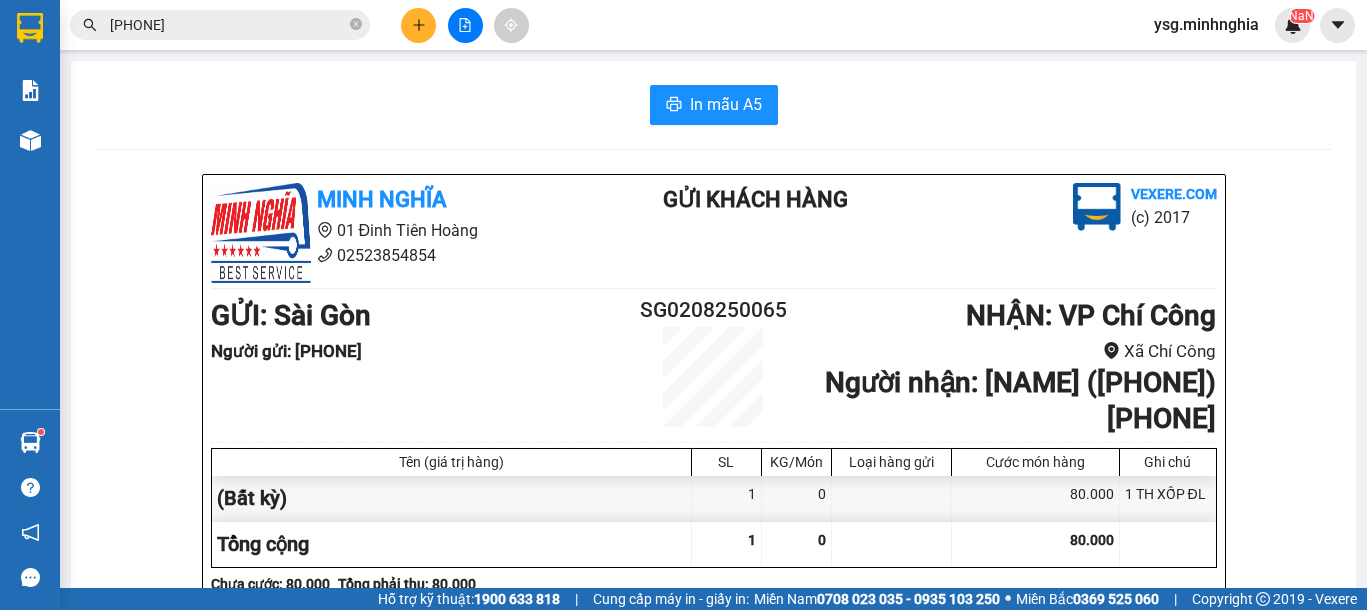 click on "[PHONE]" at bounding box center (228, 25) 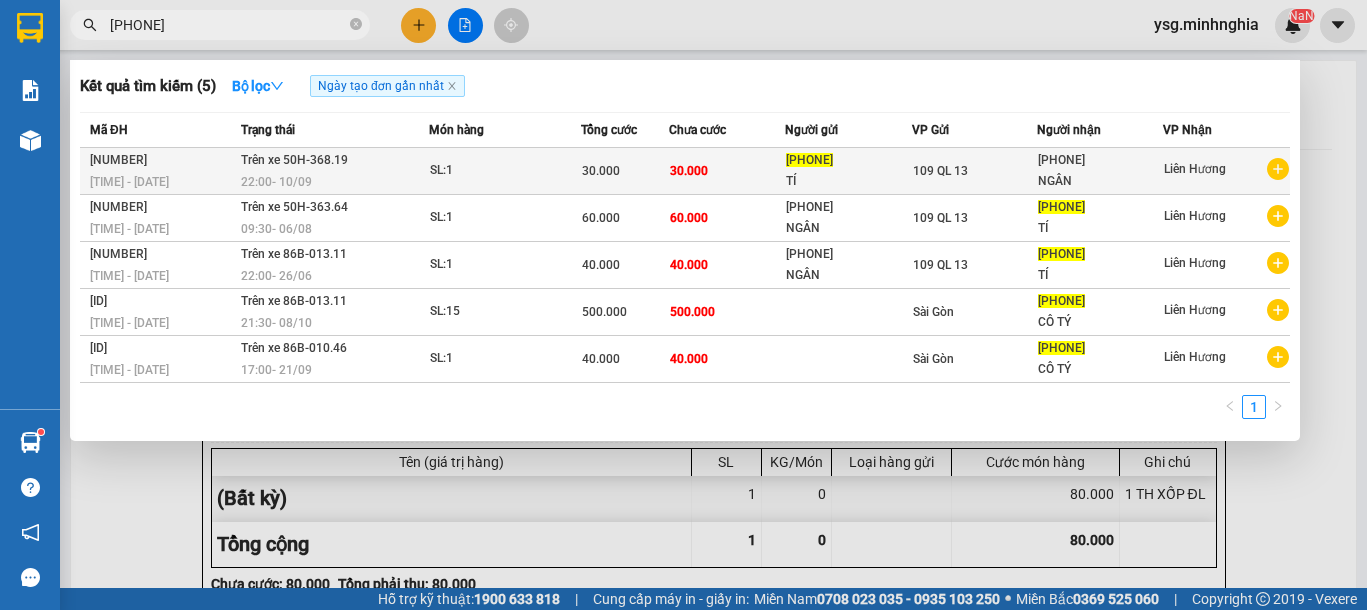 click on "30.000" at bounding box center [625, 171] 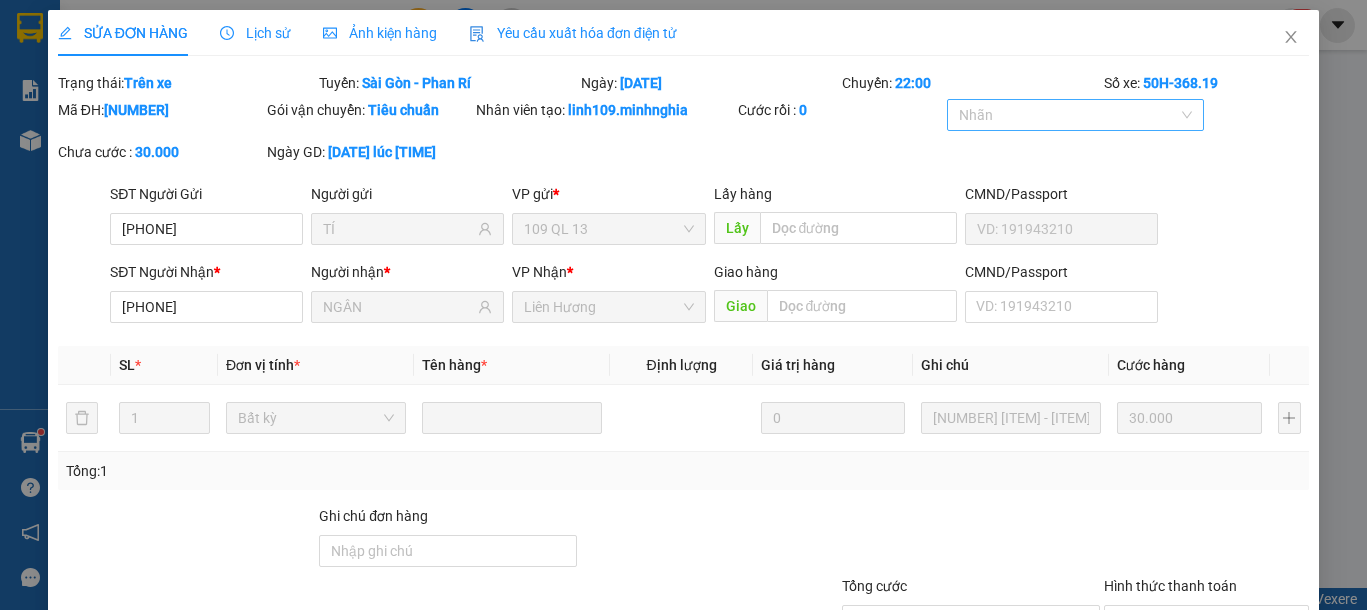 type on "[PHONE]" 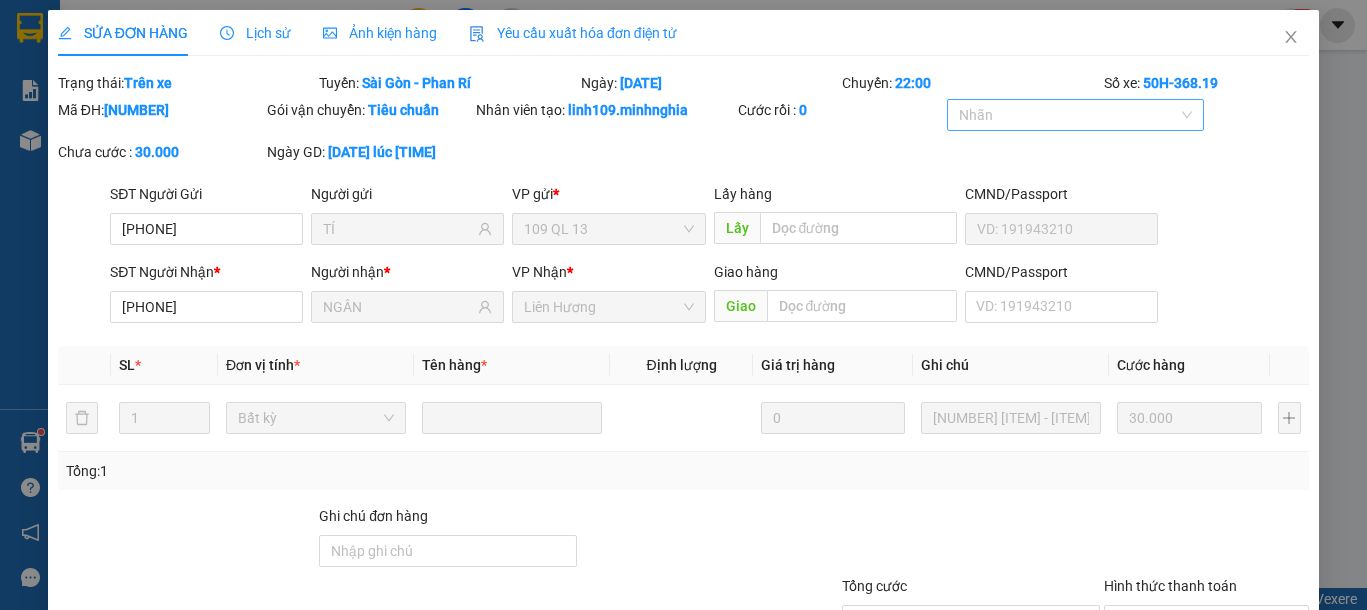 type on "TÍ" 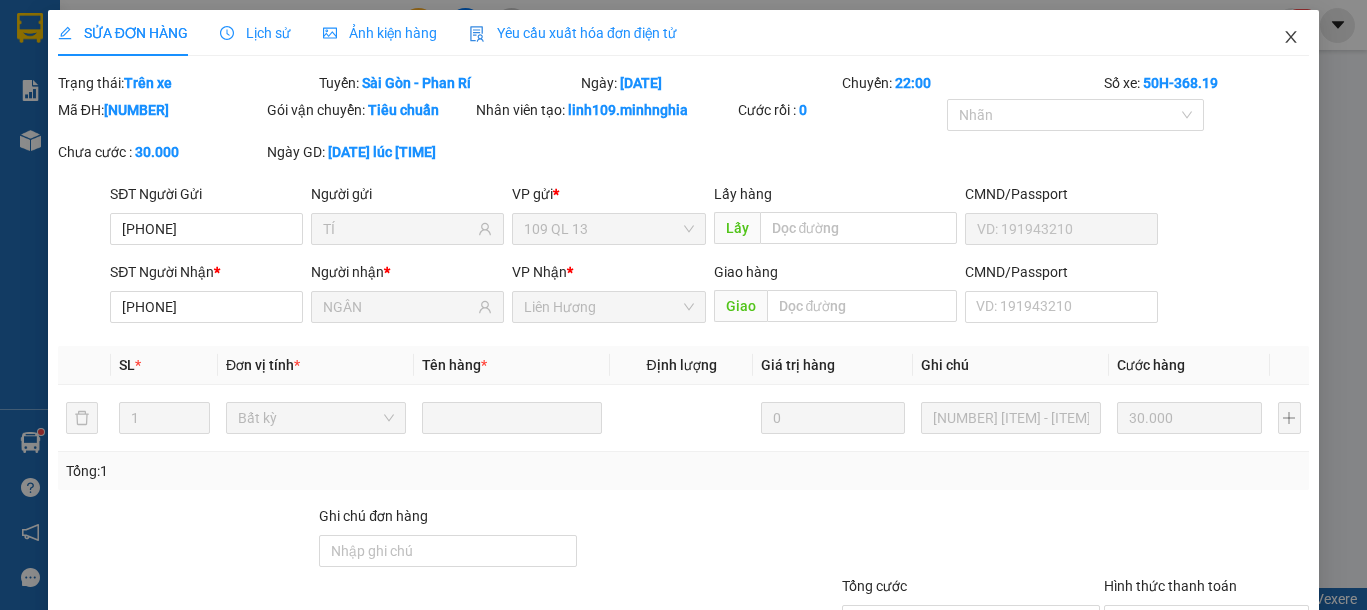 click at bounding box center [1291, 38] 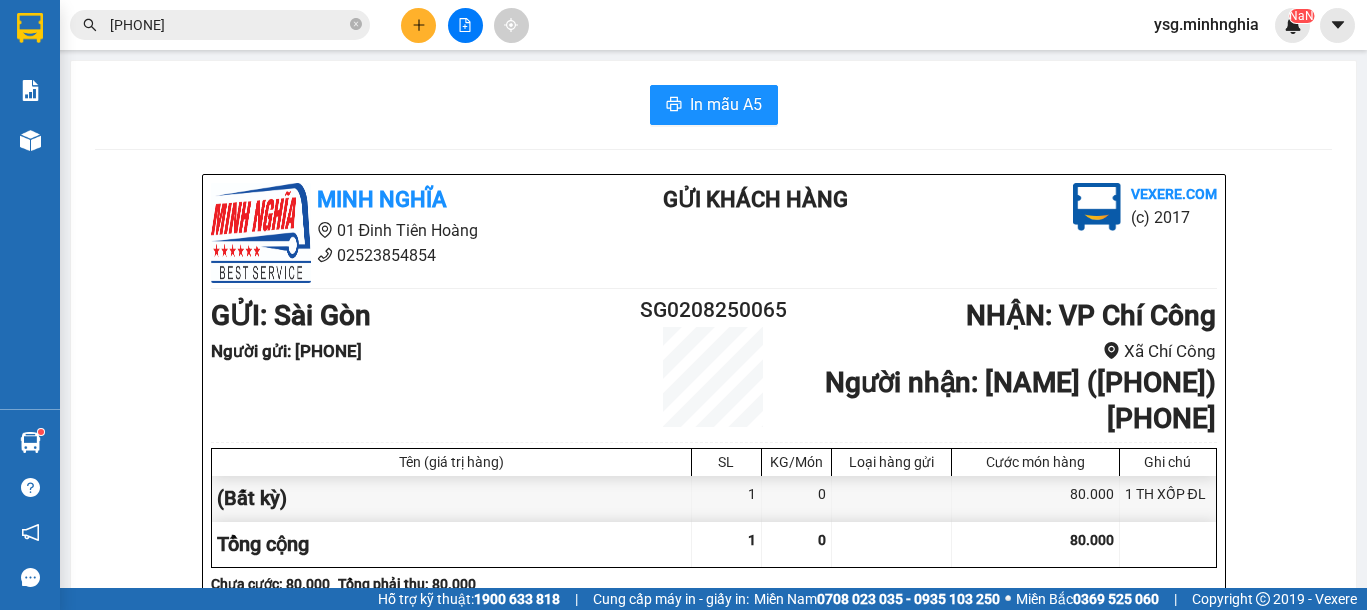 click on "[PHONE]" at bounding box center (228, 25) 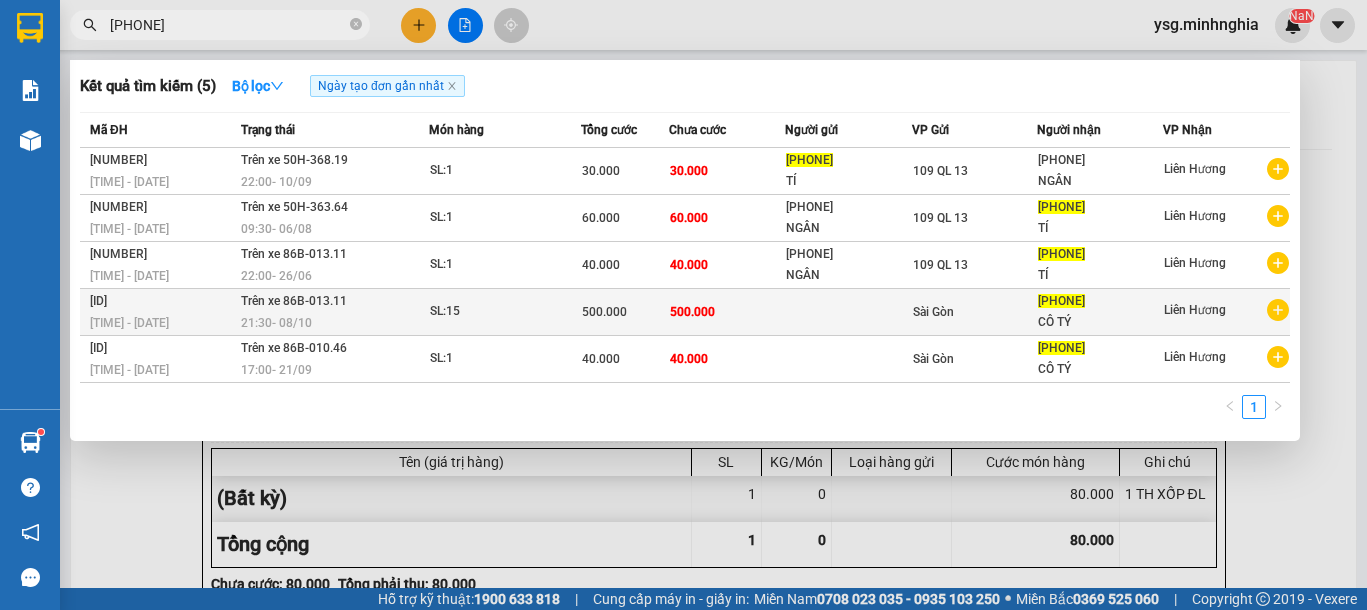 click on "500.000" at bounding box center (625, 312) 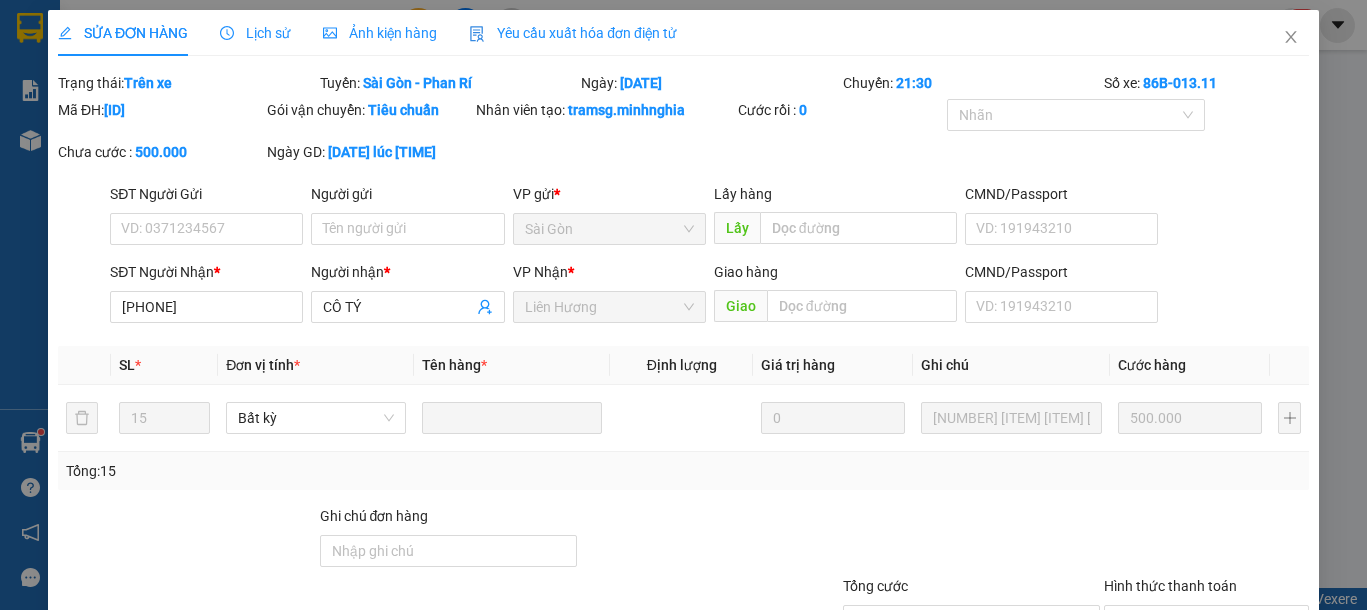 type on "[PHONE]" 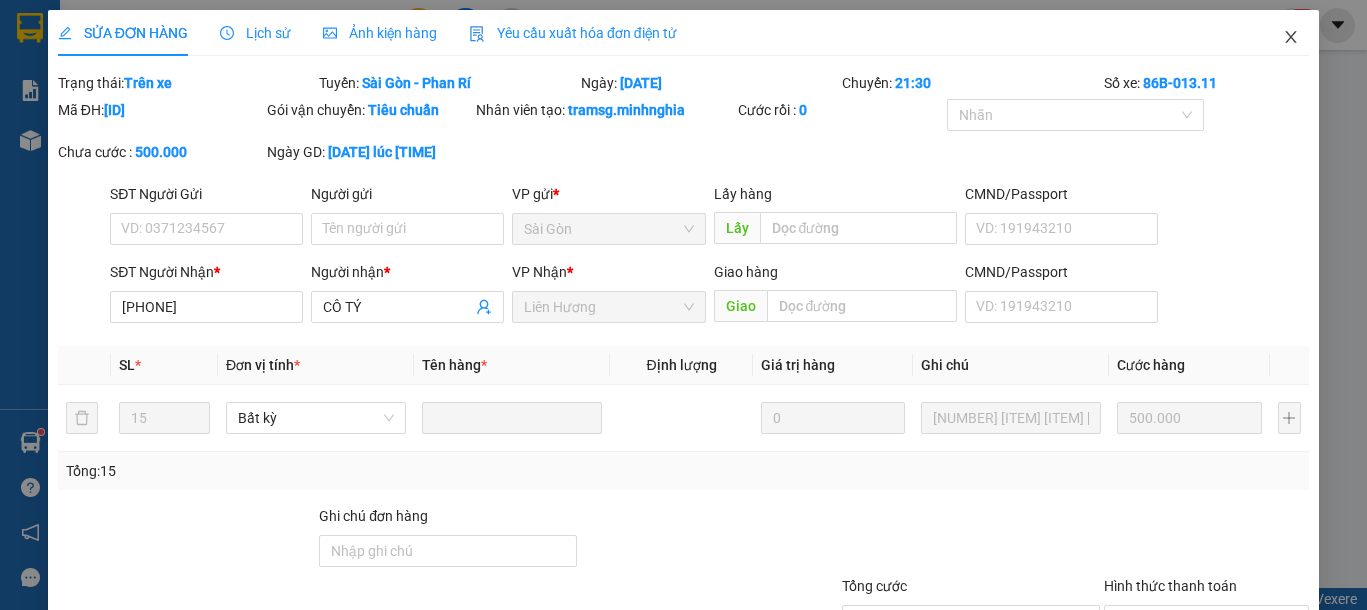 click 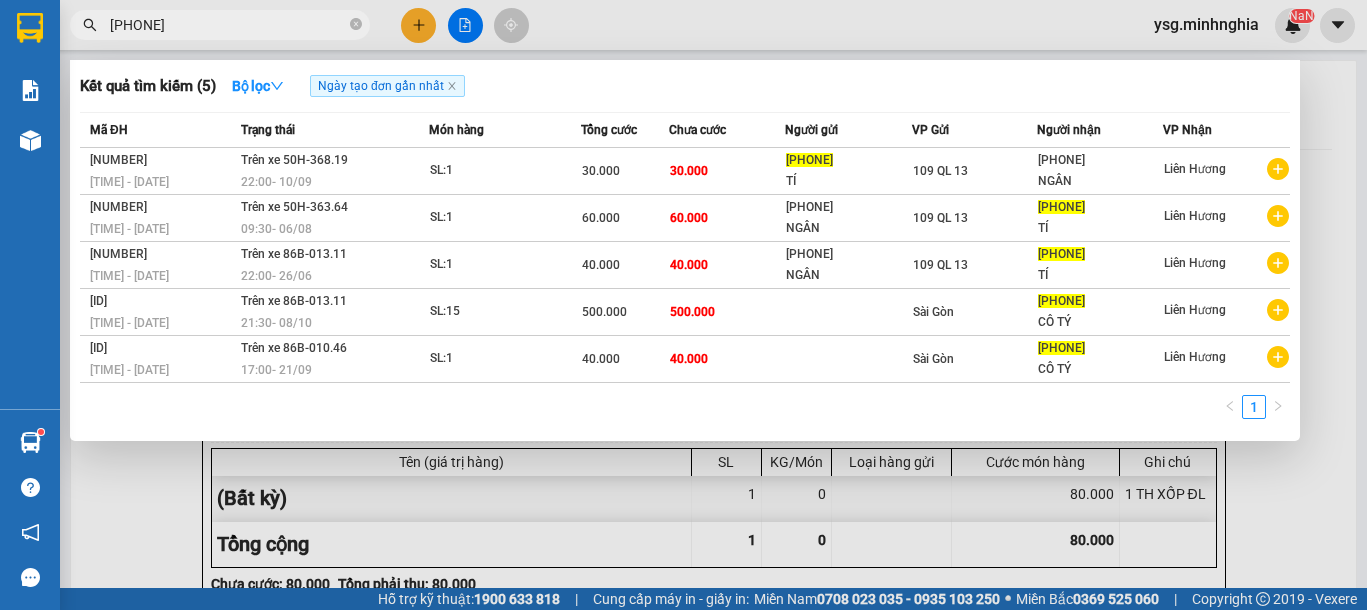 click on "[PHONE]" at bounding box center (228, 25) 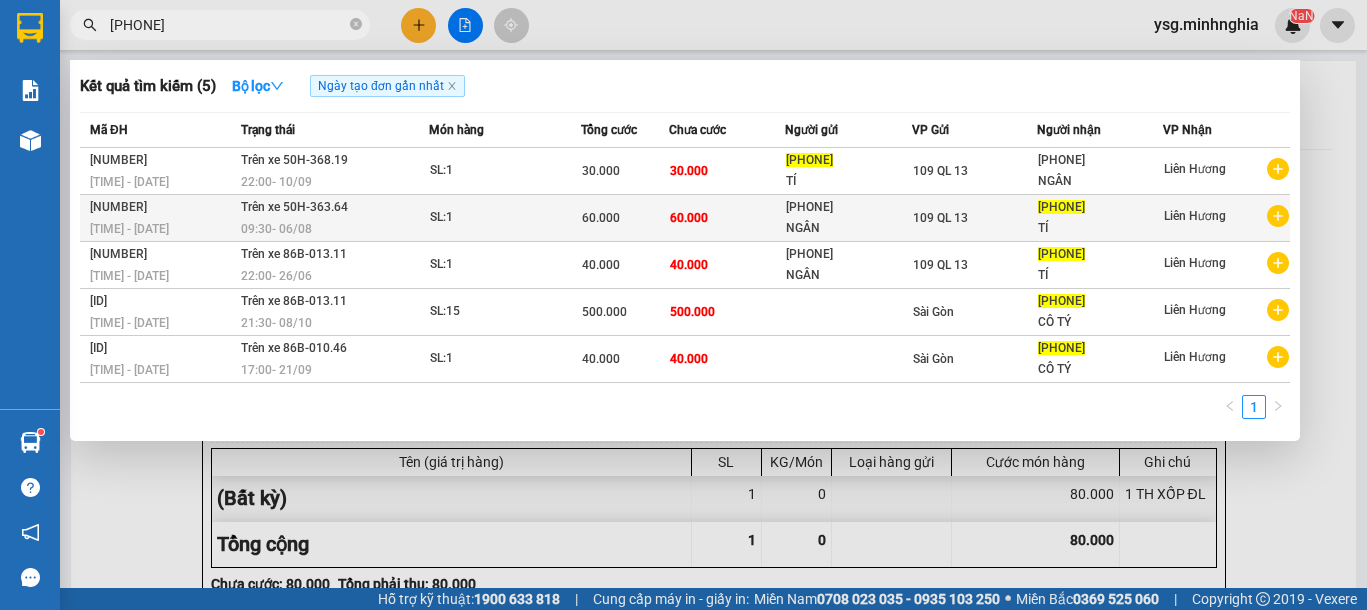 click on "60.000" at bounding box center (689, 218) 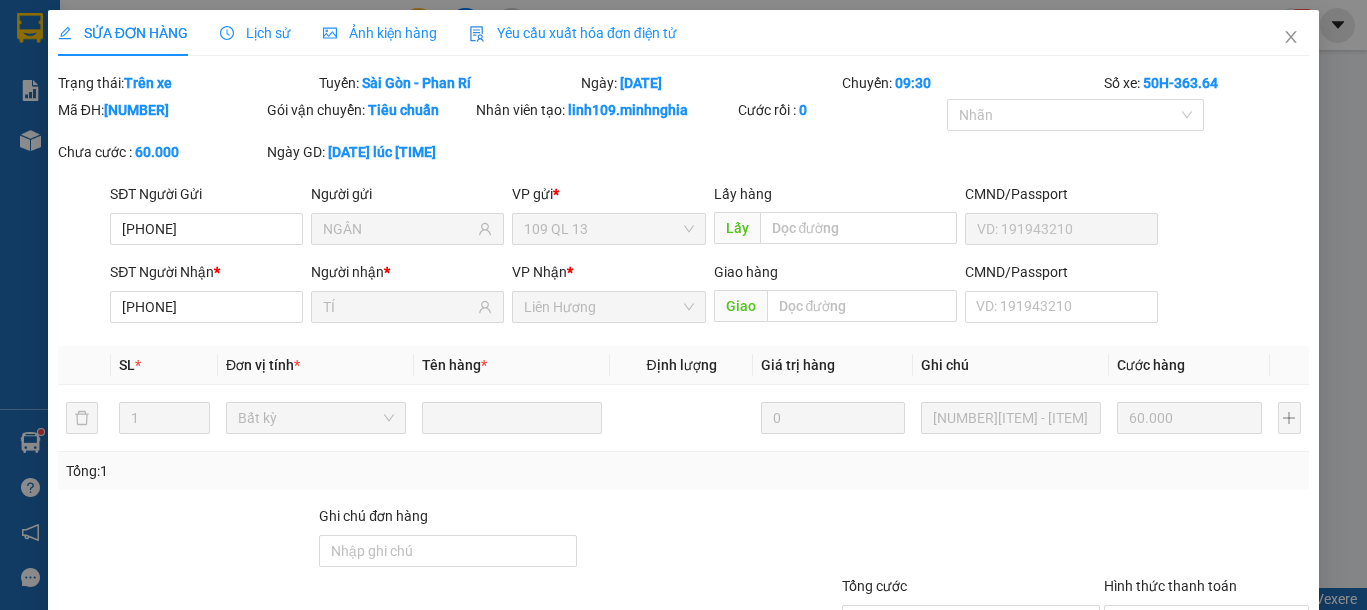 type on "[PHONE]" 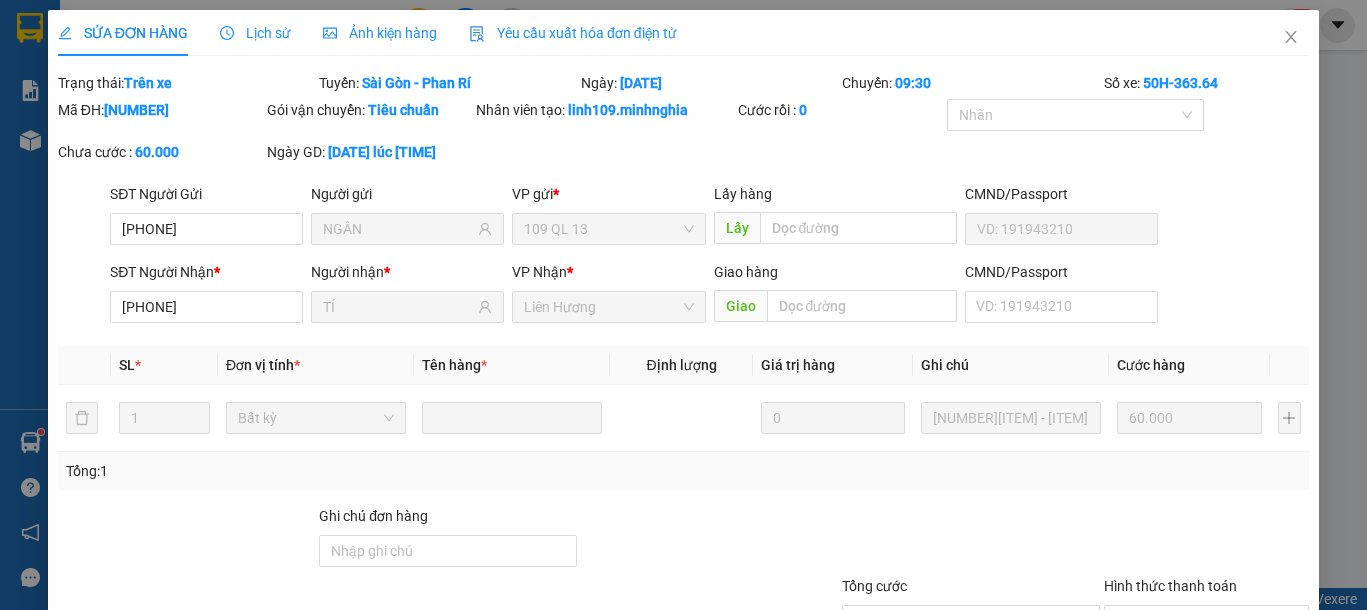 type on "NGÂN" 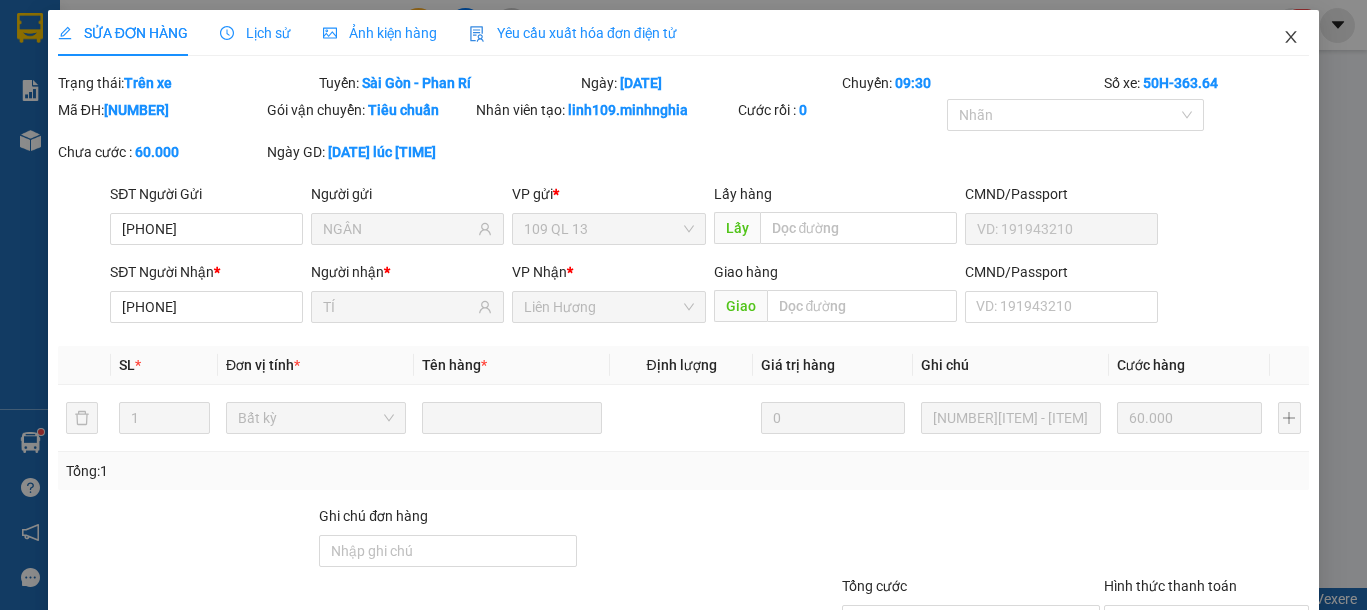 drag, startPoint x: 1266, startPoint y: 38, endPoint x: 981, endPoint y: 45, distance: 285.08594 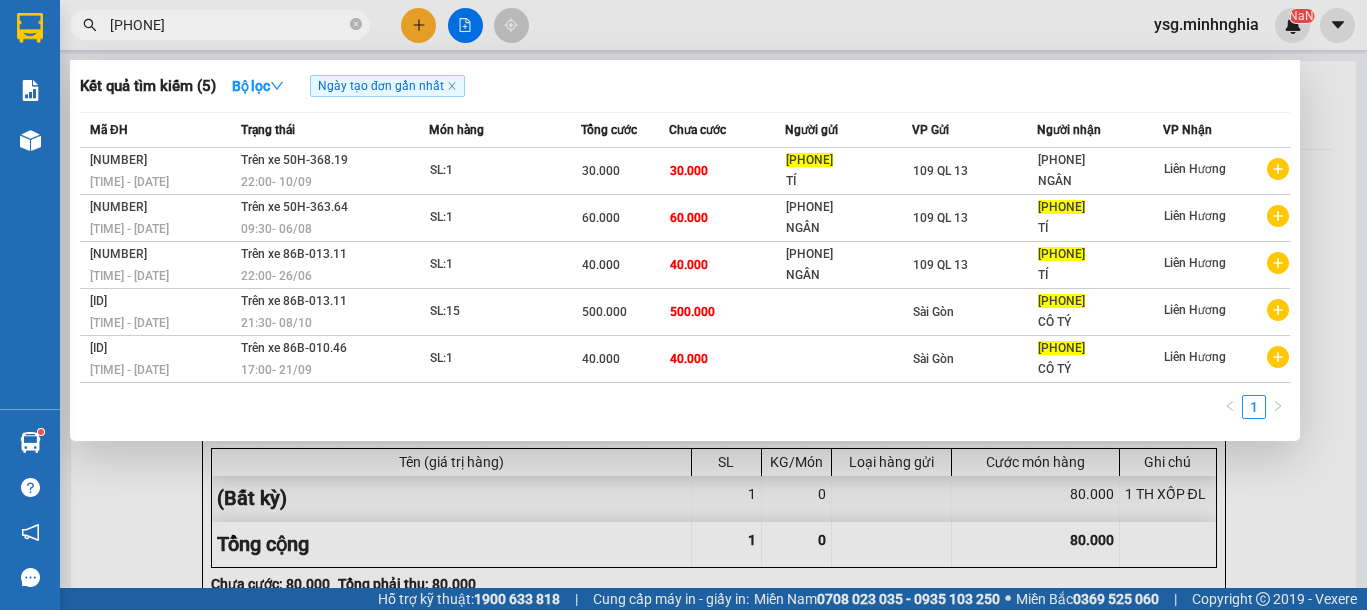 drag, startPoint x: 235, startPoint y: 21, endPoint x: 459, endPoint y: 114, distance: 242.53865 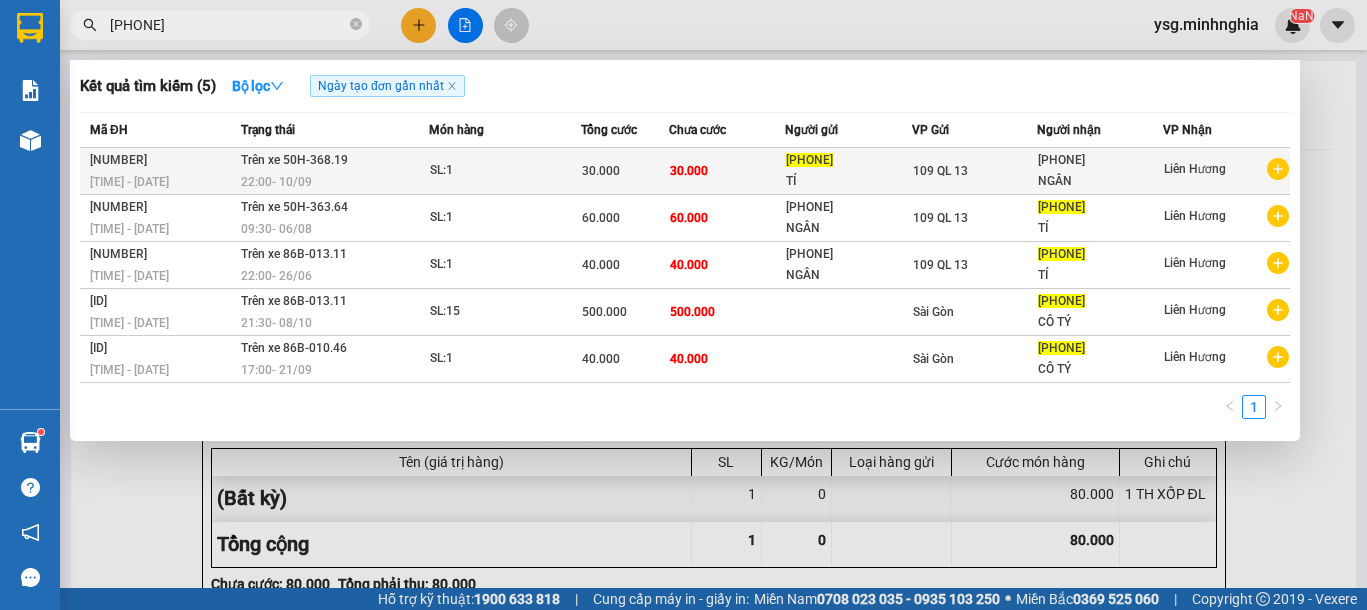 click on "SL:  1" at bounding box center (505, 171) 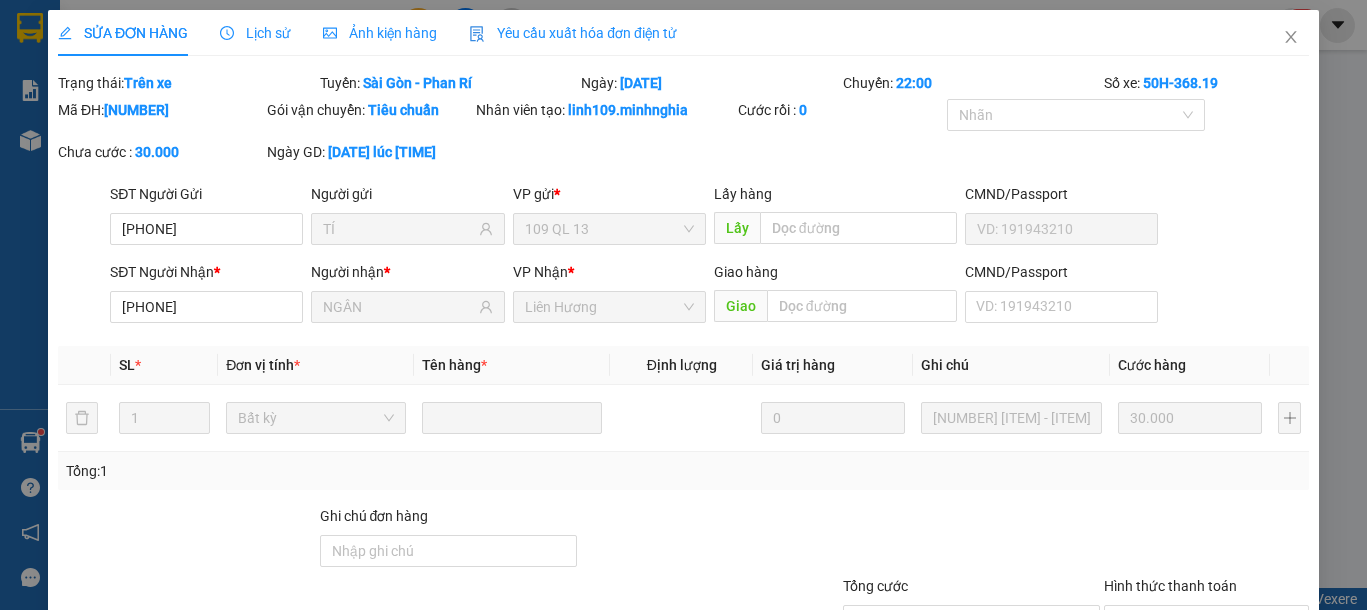 type on "[PHONE]" 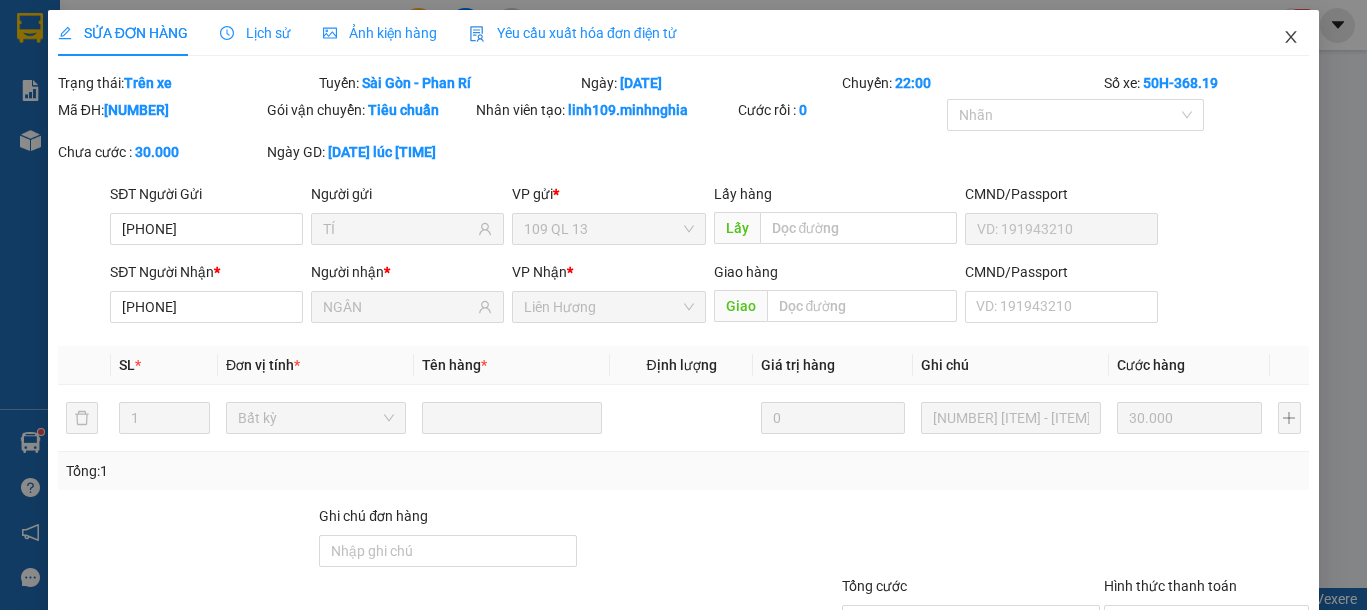 click at bounding box center (1291, 38) 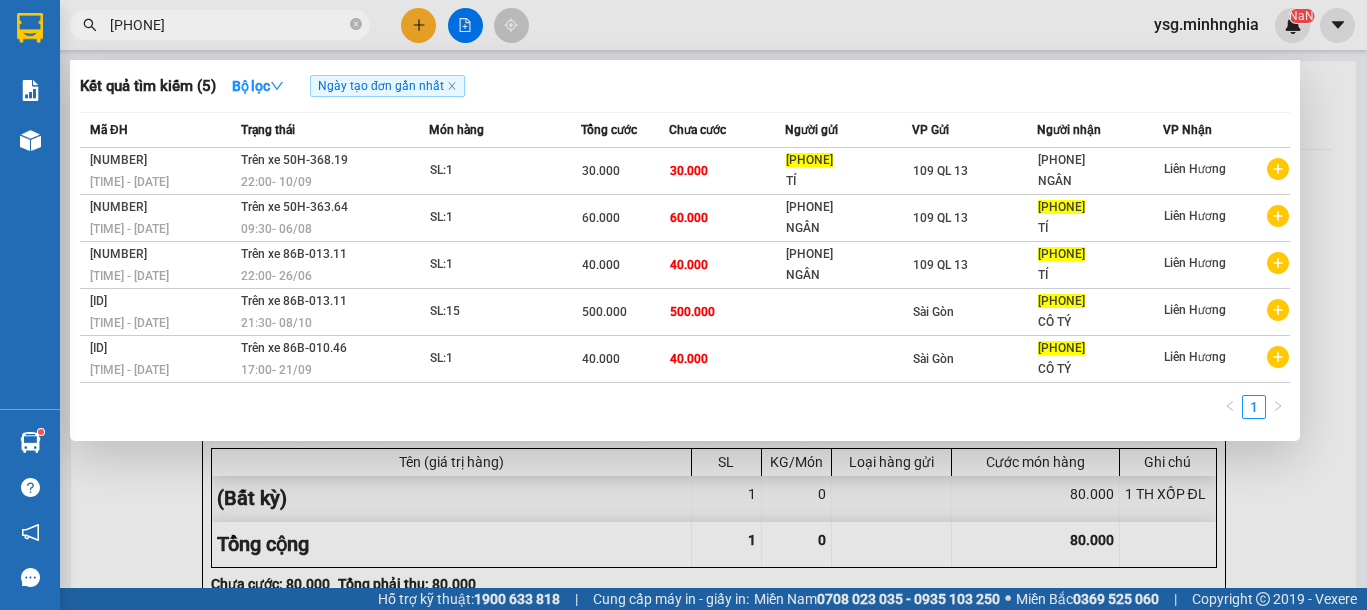 click on "[PHONE]" at bounding box center [228, 25] 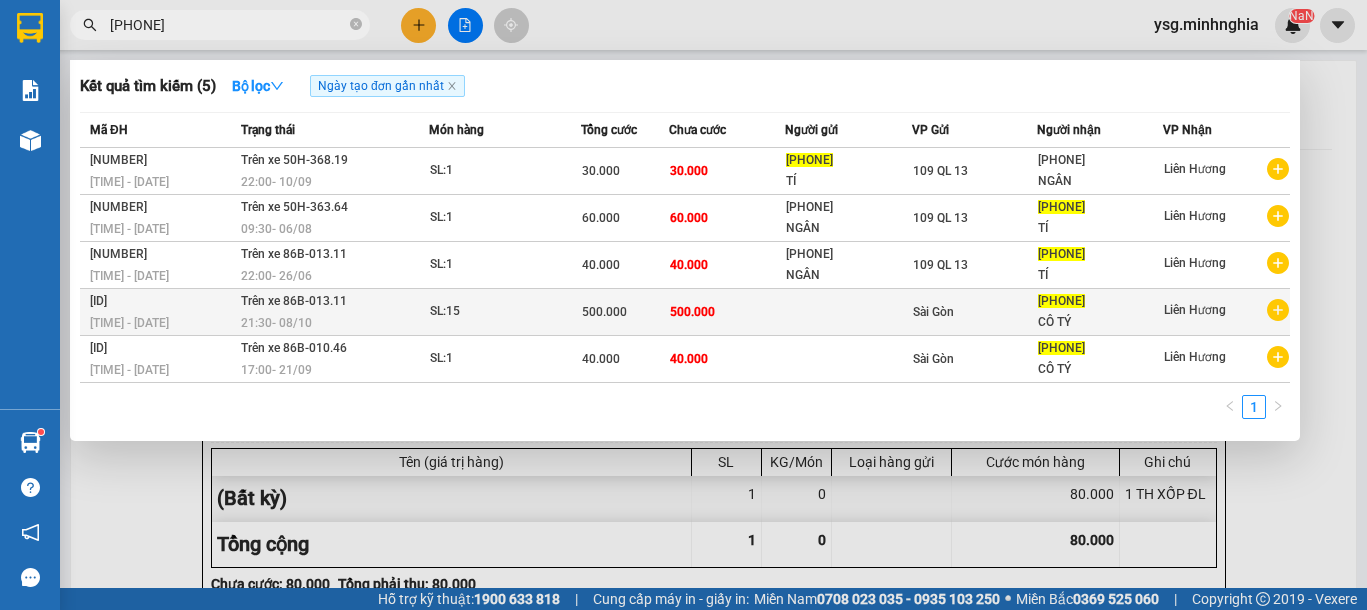 click on "500.000" at bounding box center (692, 312) 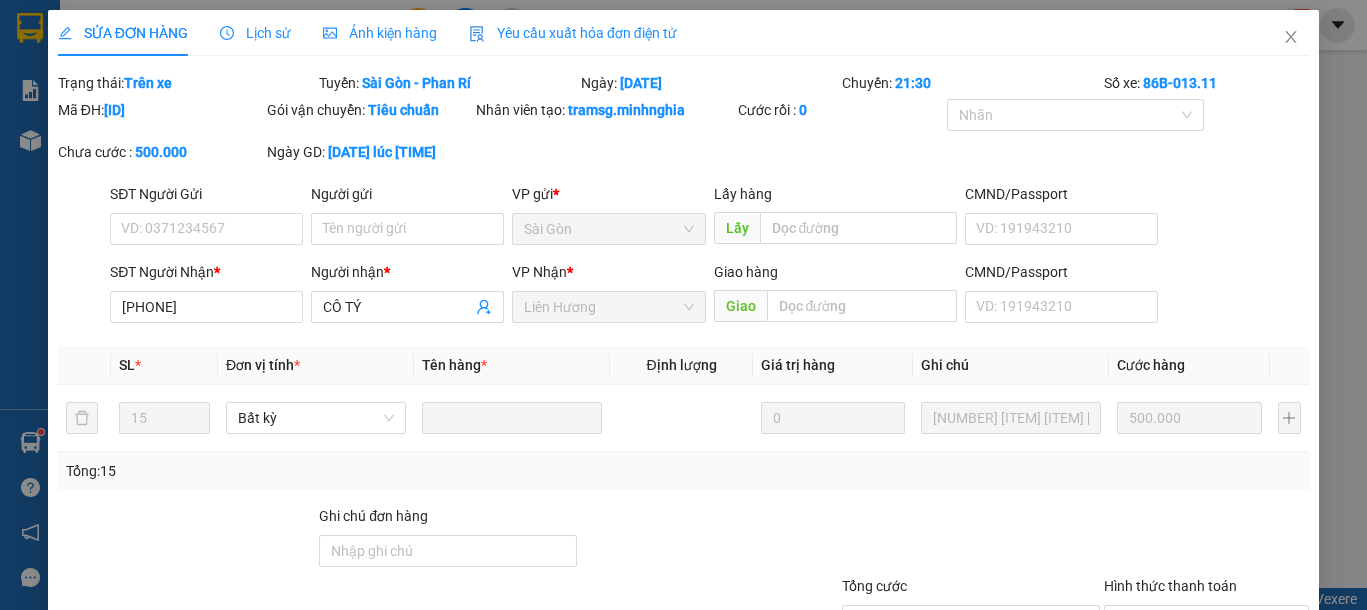 type on "[PHONE]" 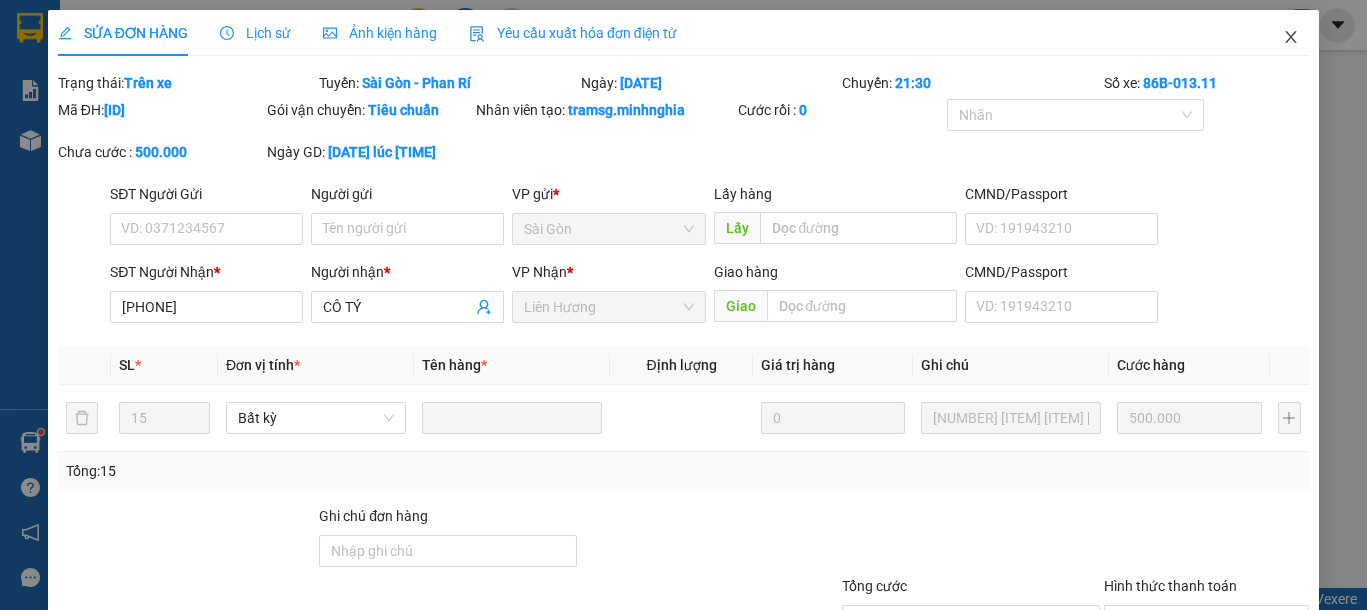 click at bounding box center (1291, 38) 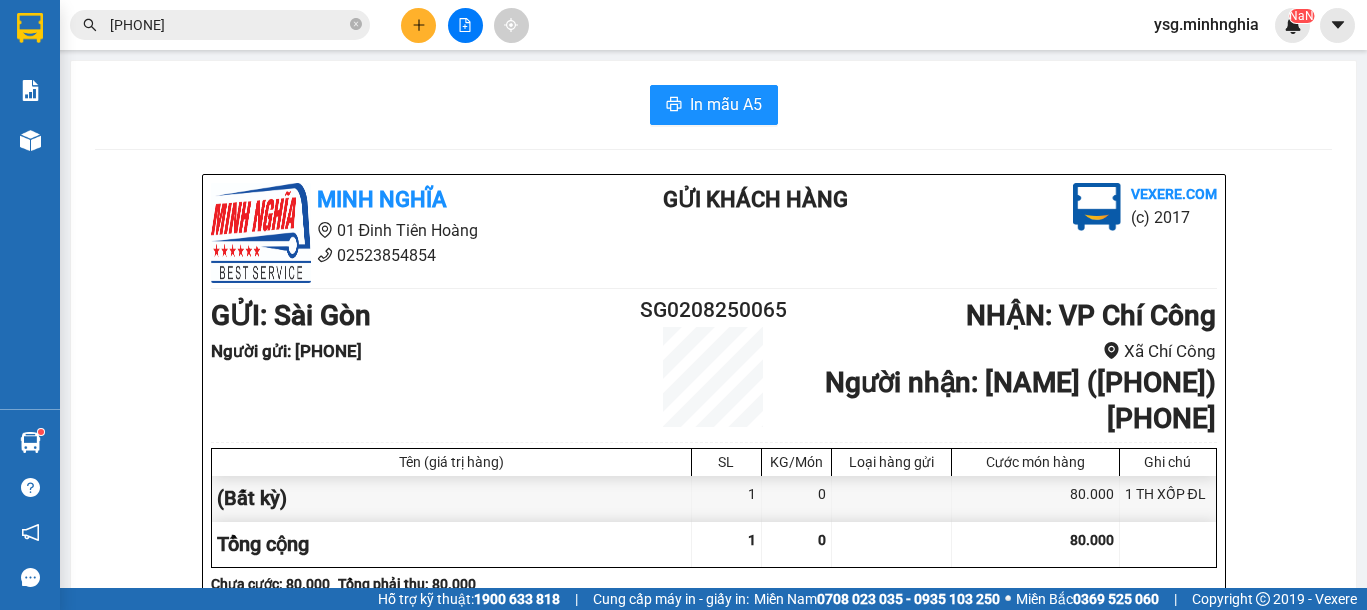 click on "[PHONE]" at bounding box center [228, 25] 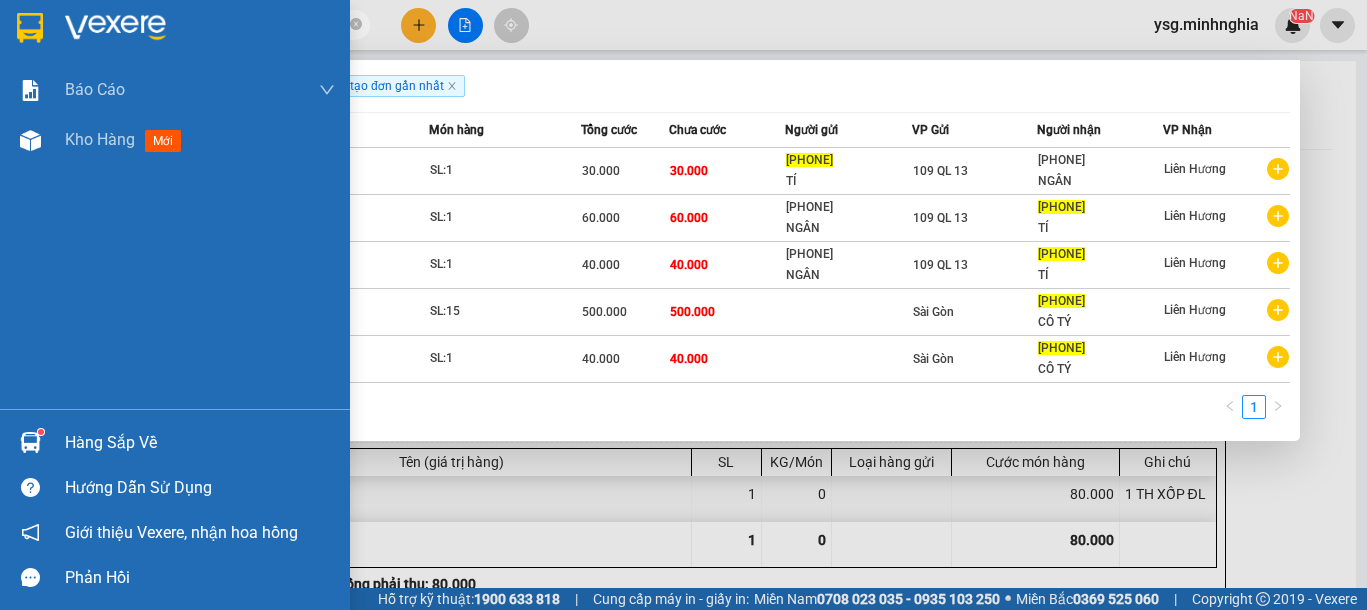 drag, startPoint x: 263, startPoint y: 26, endPoint x: 13, endPoint y: 29, distance: 250.018 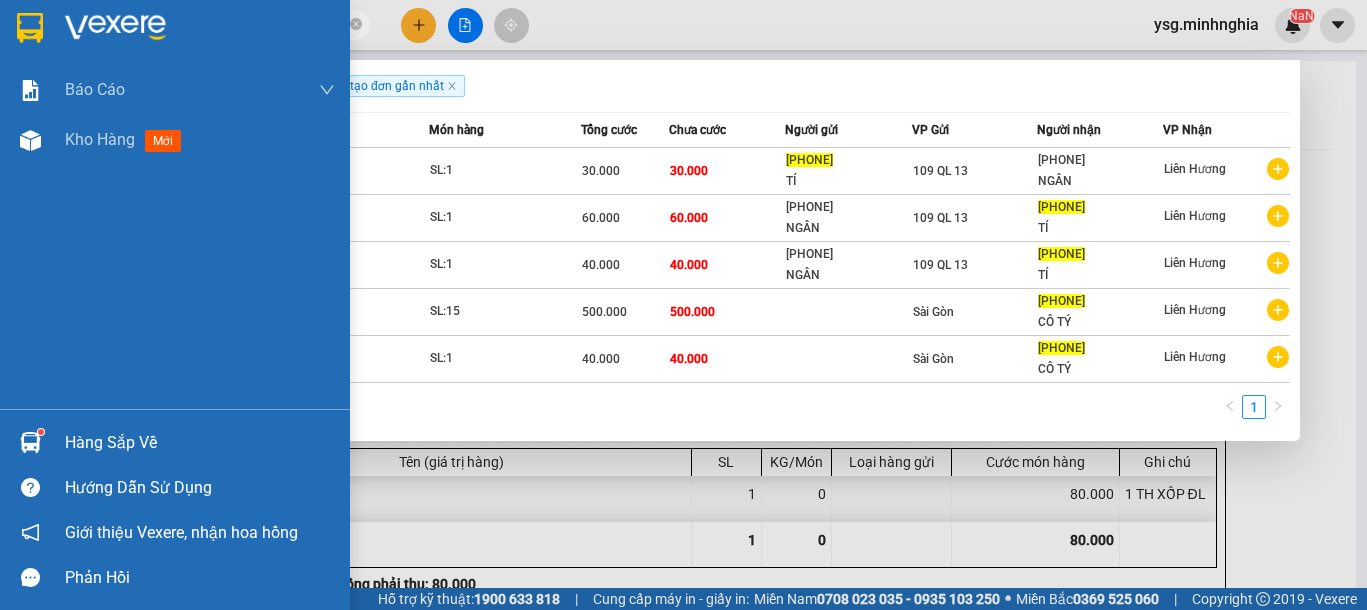 click on "Kết quả tìm kiếm ( 5 )  Bộ lọc  Ngày tạo đơn gần nhất Mã ĐH Trạng thái Món hàng Tổng cước Chưa cước Người gửi VP Gửi Người nhận VP Nhận 1091009240102 20:24 - 10/09 Trên xe   50H-368.19 22:00  -   10/09 SL:  1 30.000 30.000 0967052039 TÍ  109 QL 13 0984302670 NGÂN Liên Hương 1090608240012 08:34 - 06/08 Trên xe   50H-363.64 09:30  -   06/08 SL:  1 60.000 60.000 0984302670 NGÂN 109 QL 13 0967052039 TÍ Liên Hương 1092606240098 20:46 - 26/06 Trên xe   86B-013.11 22:00  -   26/06 SL:  1 40.000 40.000 0984302670 NGÂN 109 QL 13 0967052039 TÍ Liên Hương SG0810230077 21:02 - 08/10 Trên xe   86B-013.11 21:30  -   08/10 SL:  15 500.000 500.000 Sài Gòn 0967052039 CÔ TÝ Liên Hương SG2109230067 16:00 - 21/09 Trên xe   86B-010.46 17:00  -   21/09 SL:  1 40.000 40.000 Sài Gòn 0967052039 CÔ TÝ Liên Hương 1 0967052039 ysg.minhnghia NaN     Báo cáo Báo cáo dòng tiền (nhân viên) Doanh số tạo đơn theo VP gửi (nhân viên)     mới" at bounding box center [683, 305] 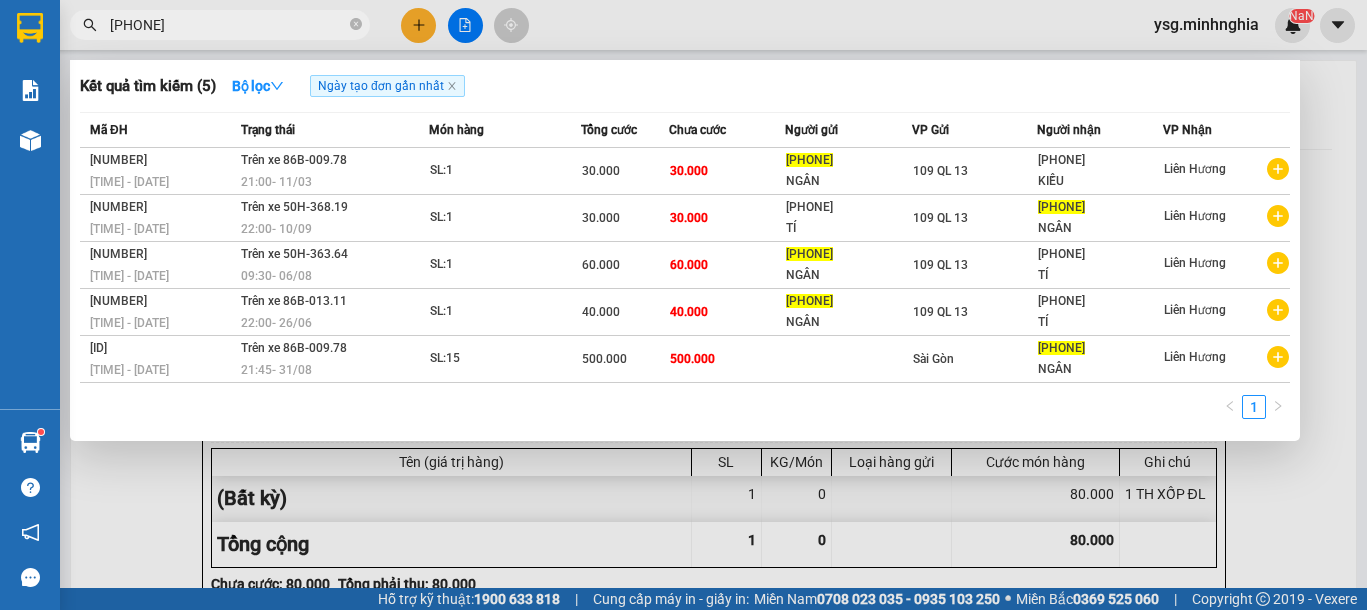 type on "[PHONE]" 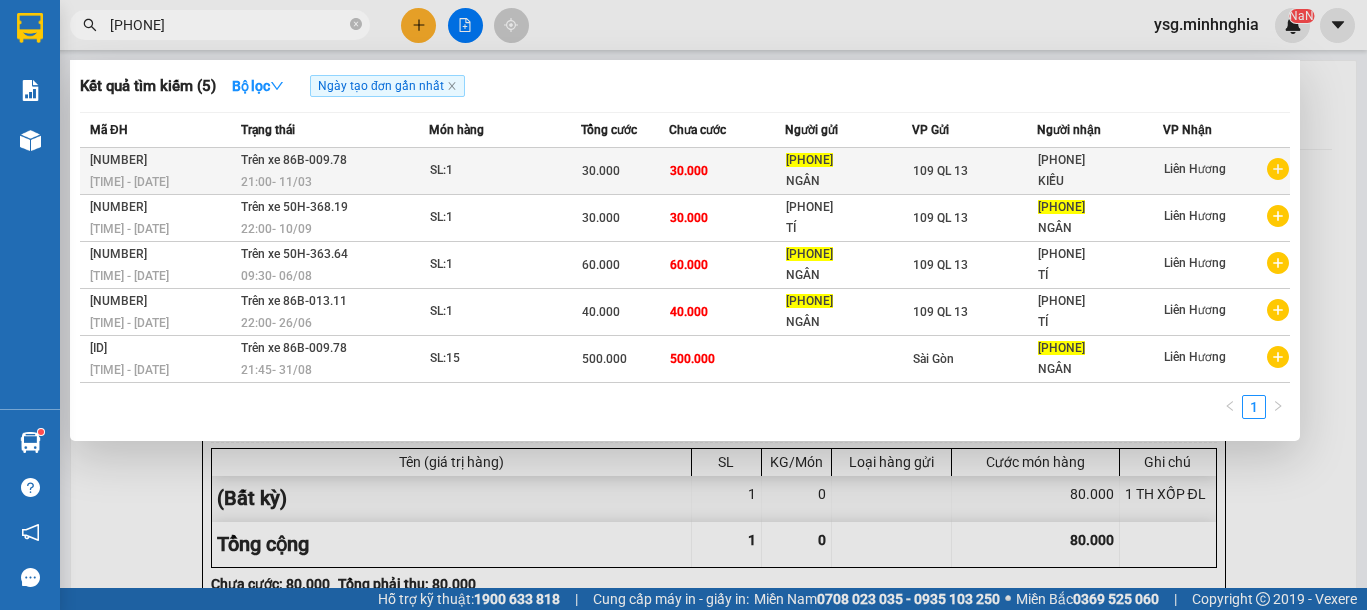 click on "30.000" at bounding box center [689, 171] 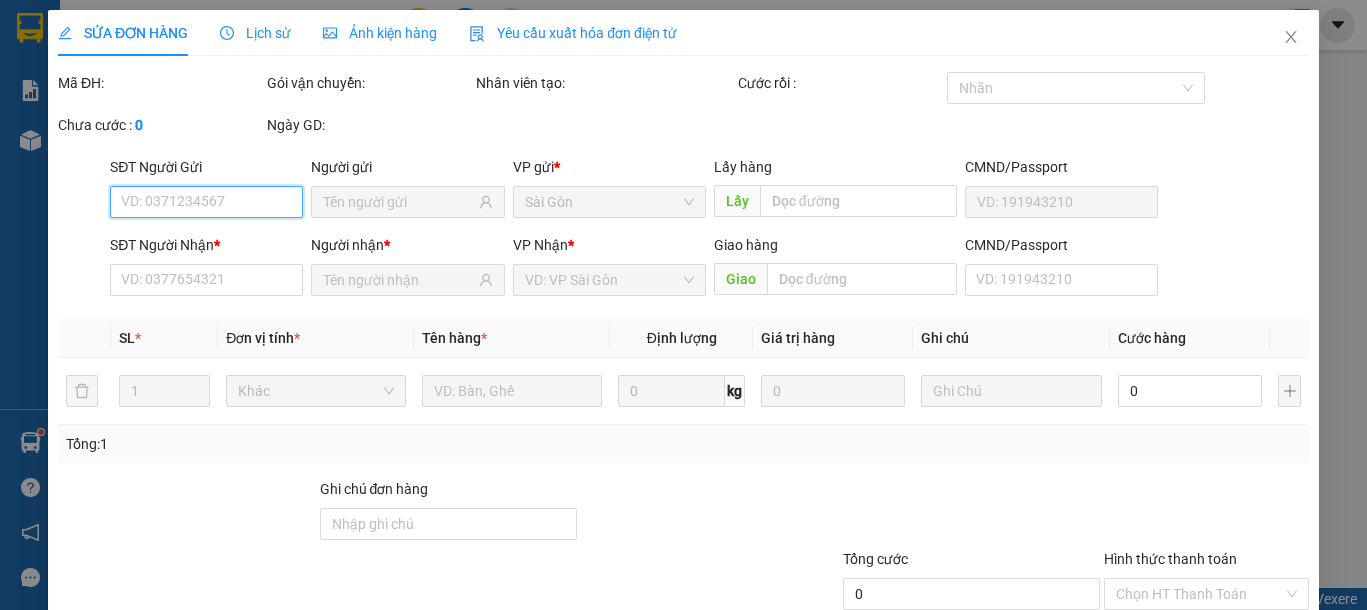 type on "[PHONE]" 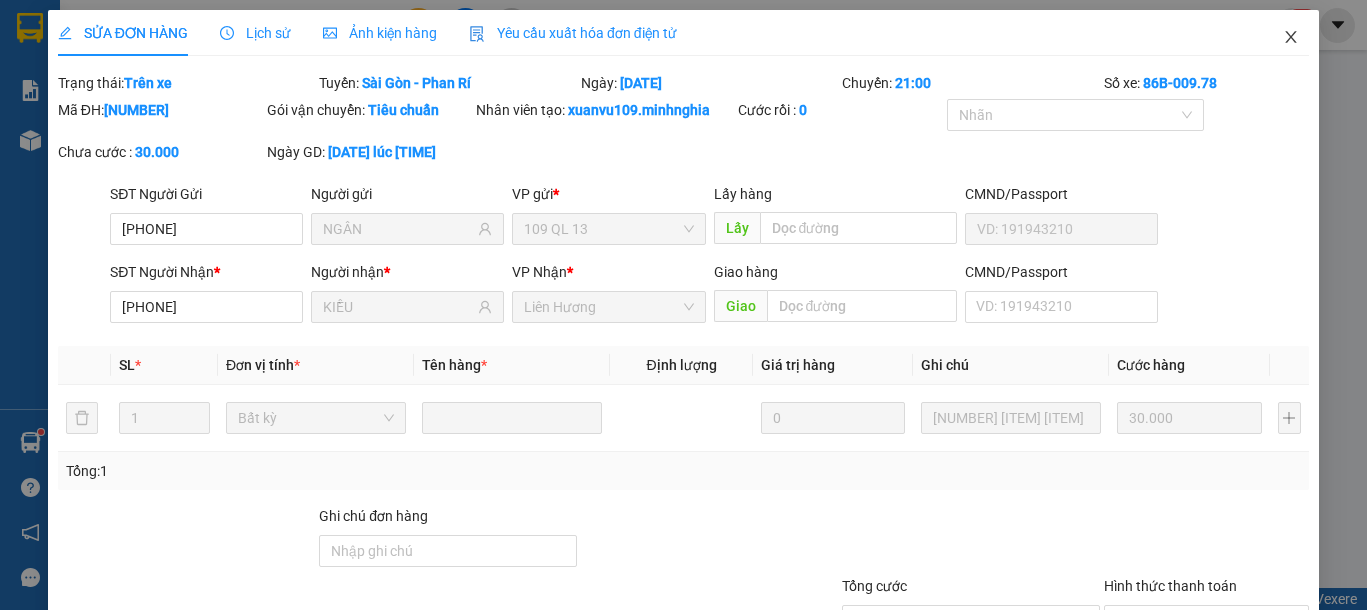 click at bounding box center [1291, 38] 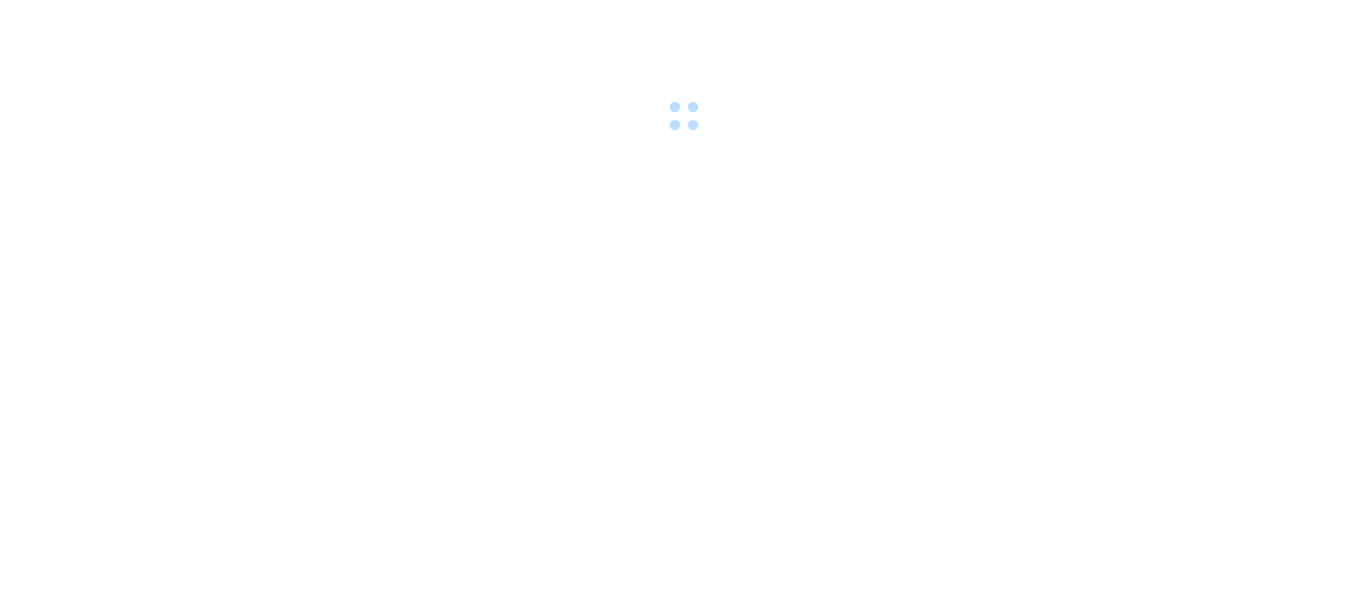 scroll, scrollTop: 0, scrollLeft: 0, axis: both 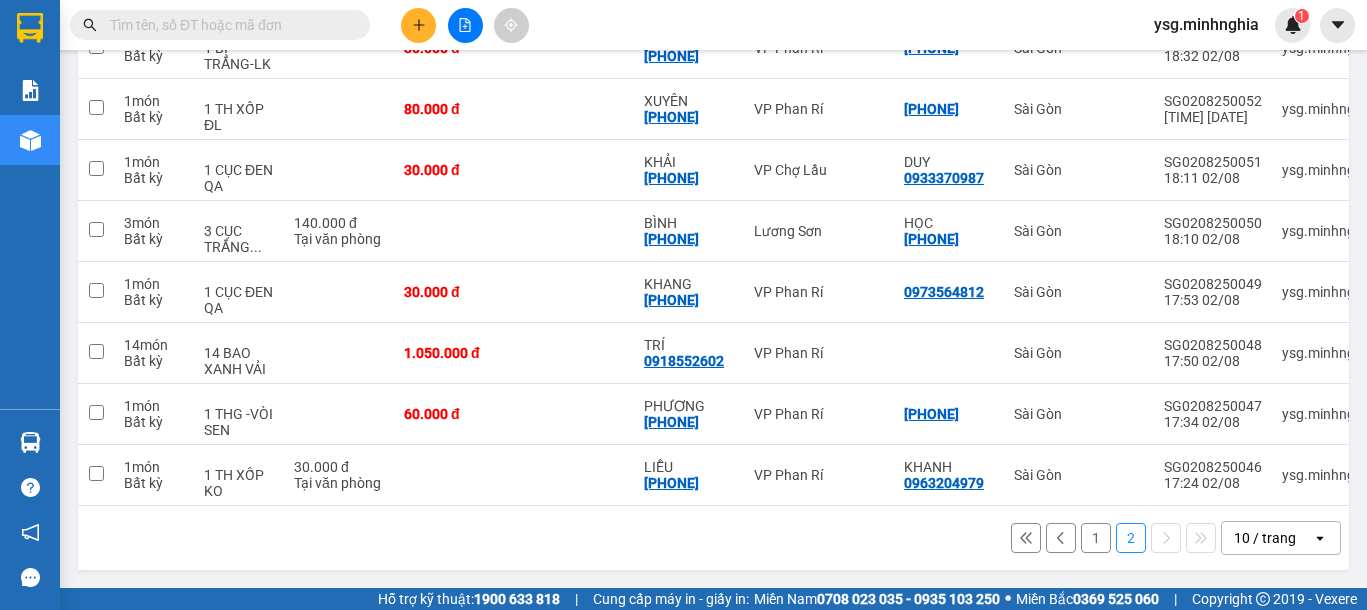 click on "1" at bounding box center (1096, 538) 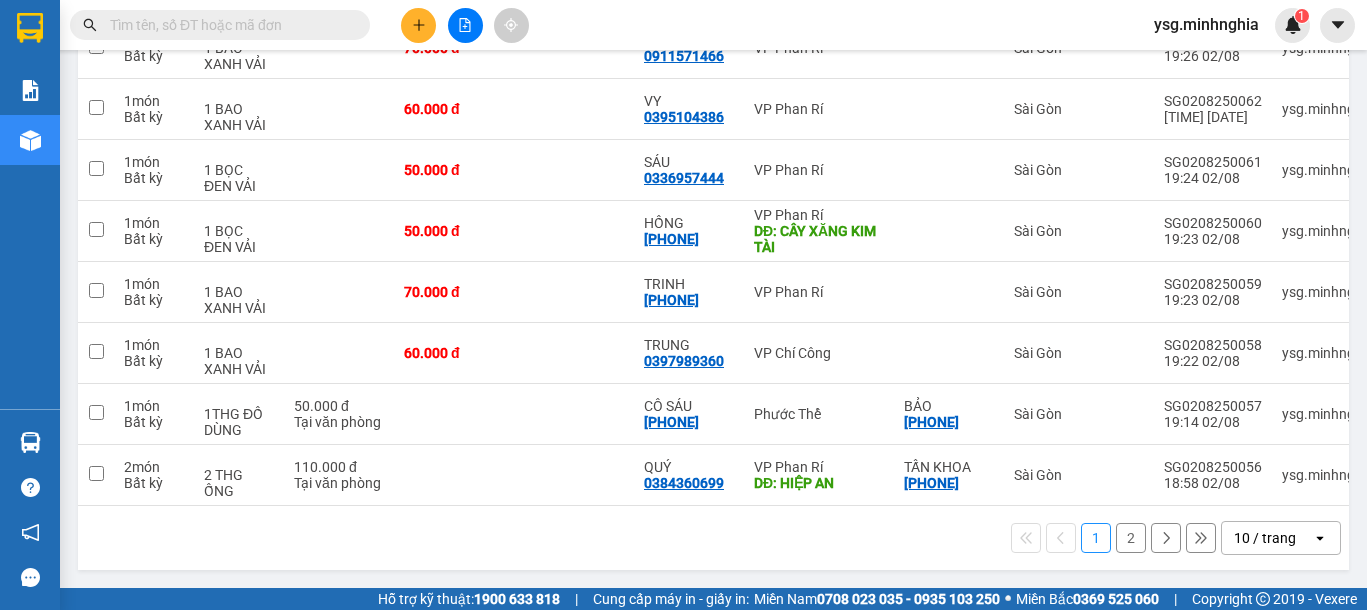 click on "2" at bounding box center (1131, 538) 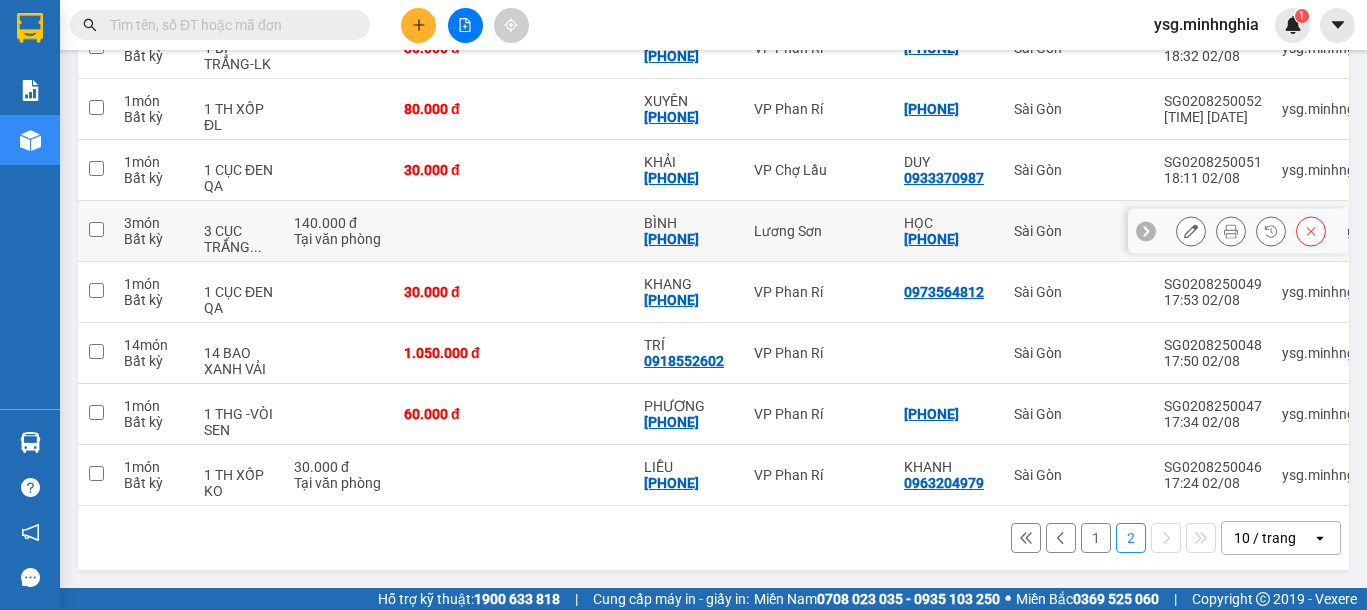 scroll, scrollTop: 447, scrollLeft: 0, axis: vertical 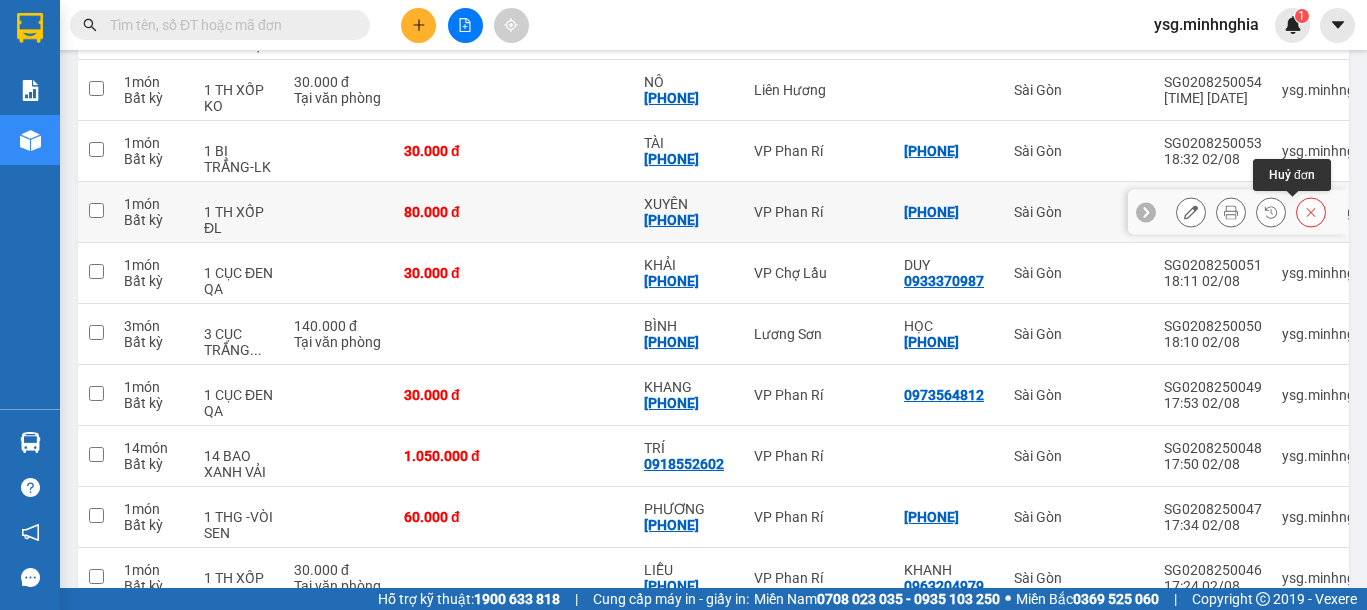 click 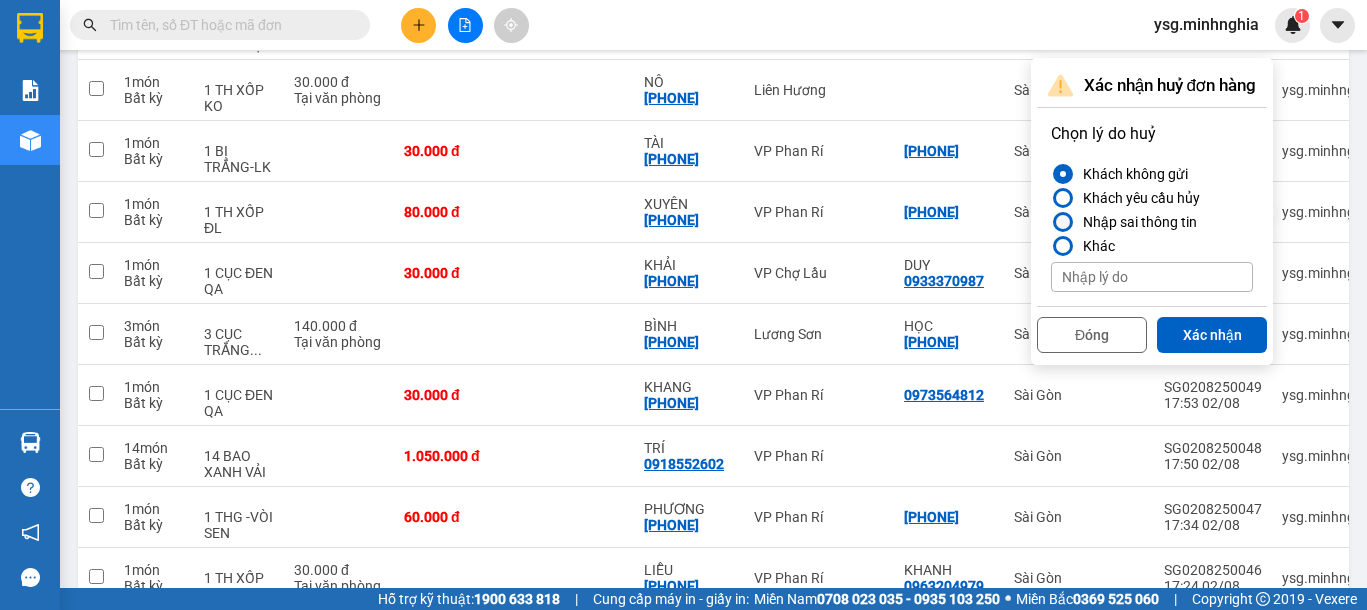 click on "Nhập sai thông tin" at bounding box center (1136, 222) 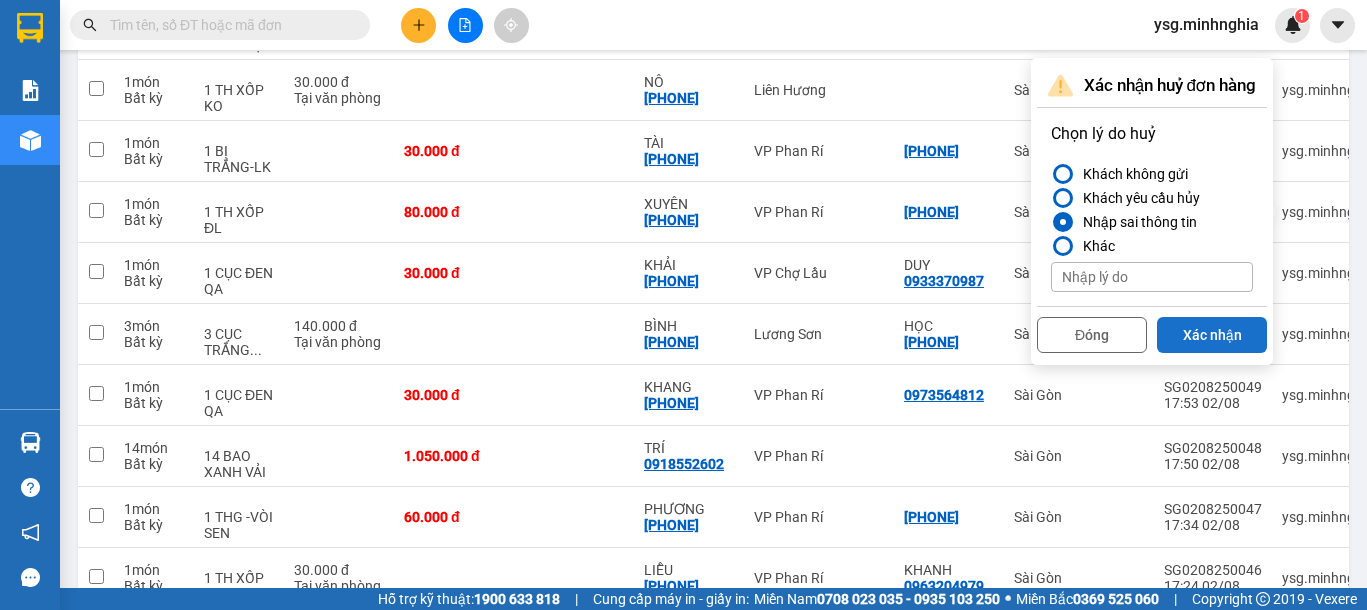 click on "Xác nhận" at bounding box center [1212, 335] 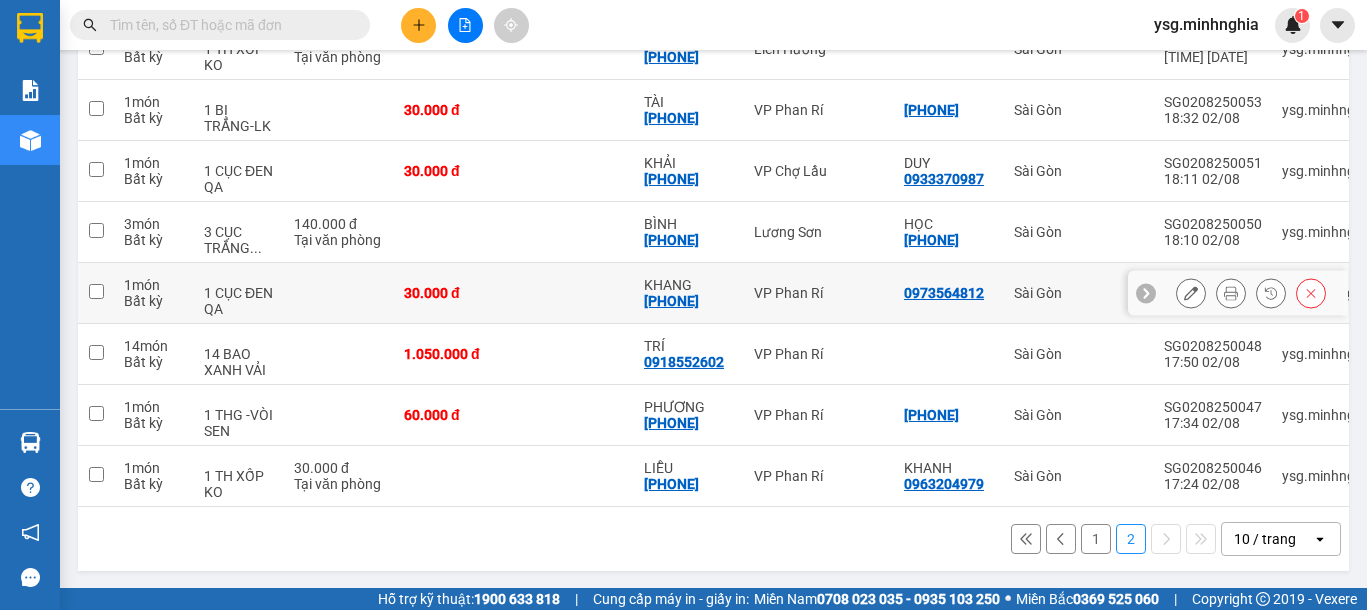 scroll, scrollTop: 386, scrollLeft: 0, axis: vertical 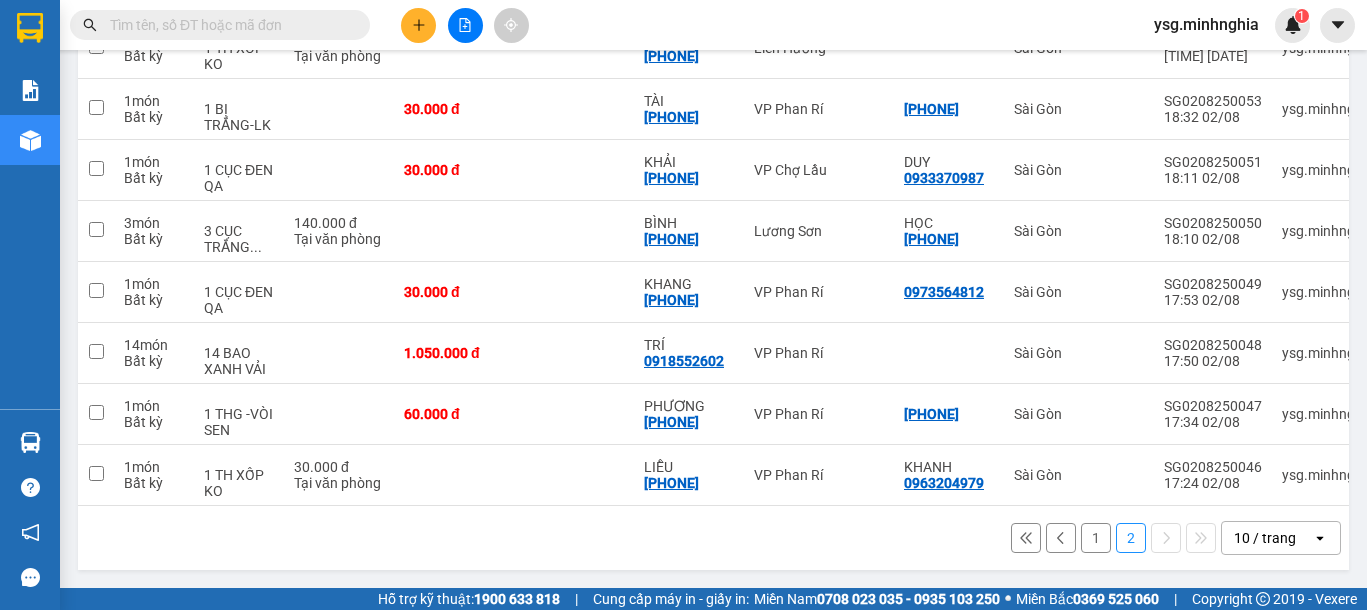 click on "1" at bounding box center [1096, 538] 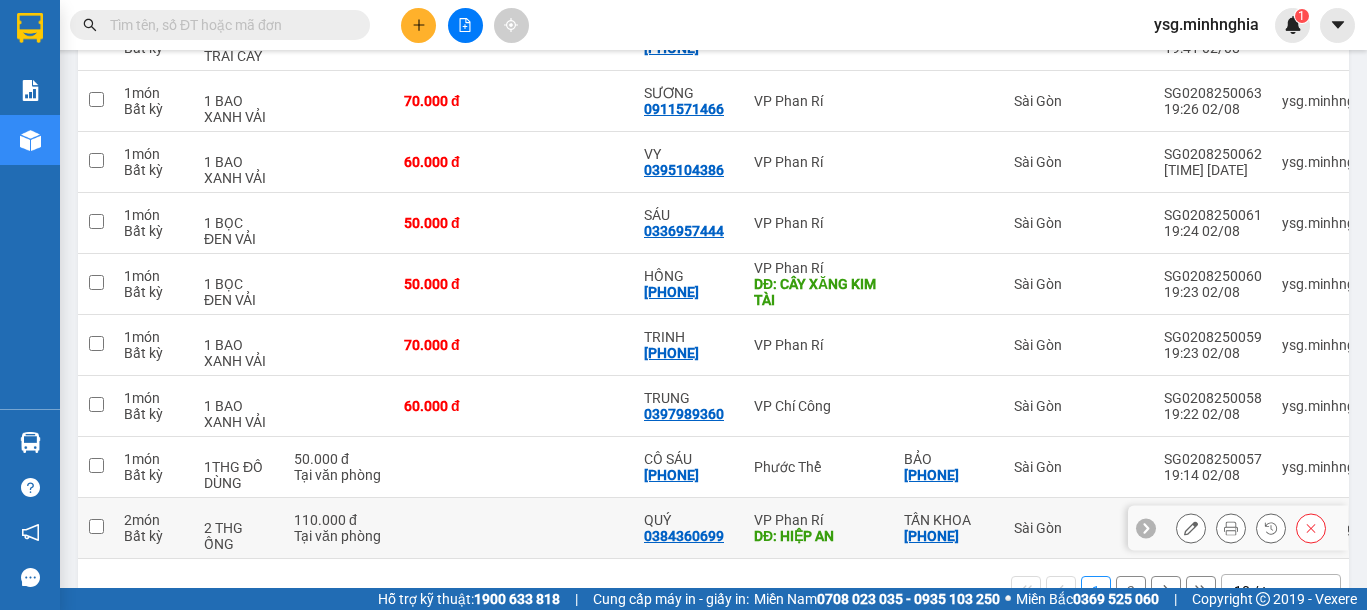 scroll, scrollTop: 0, scrollLeft: 0, axis: both 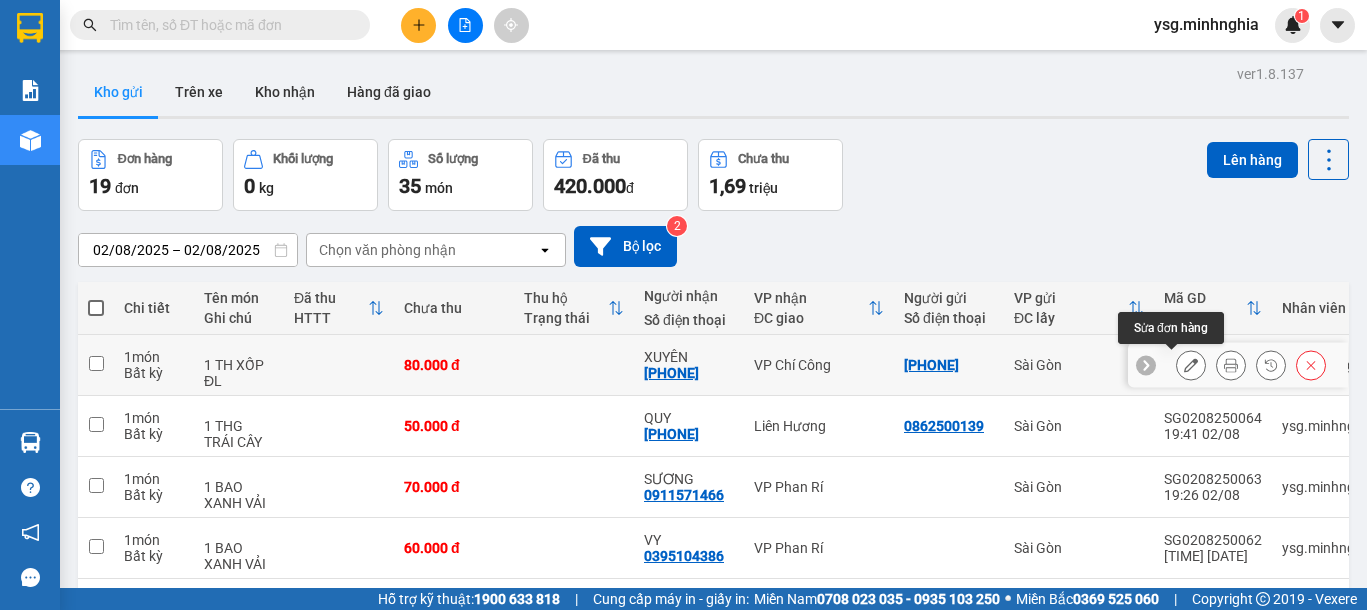click 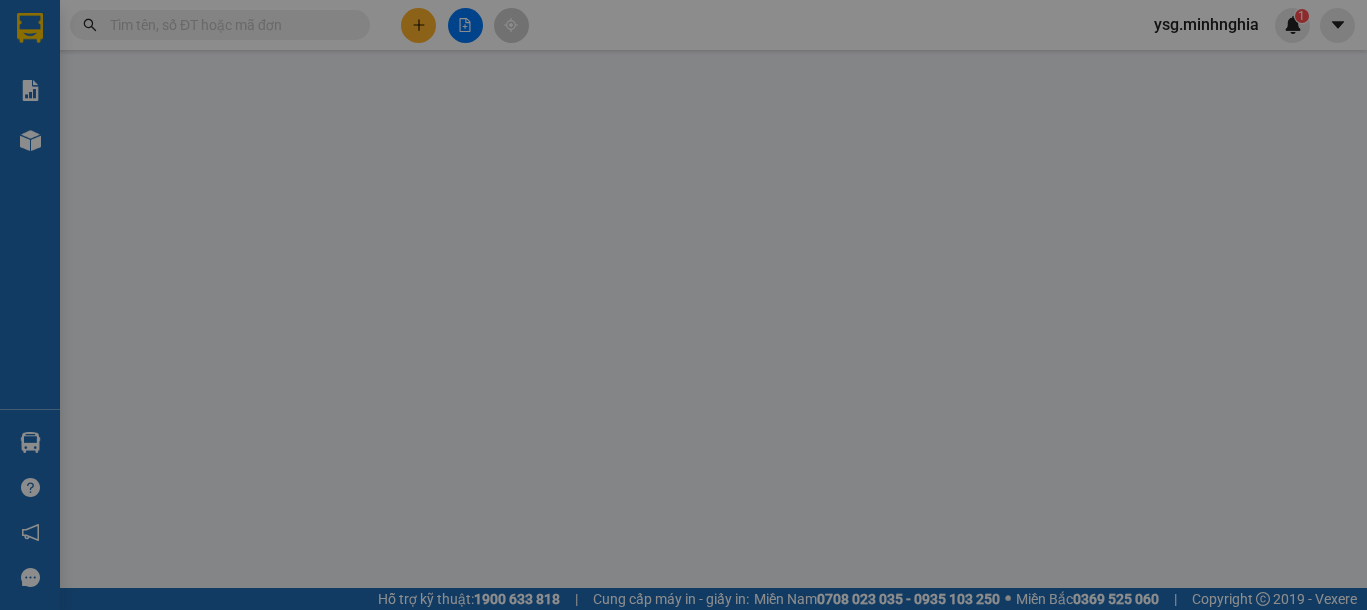 type on "[PHONE]" 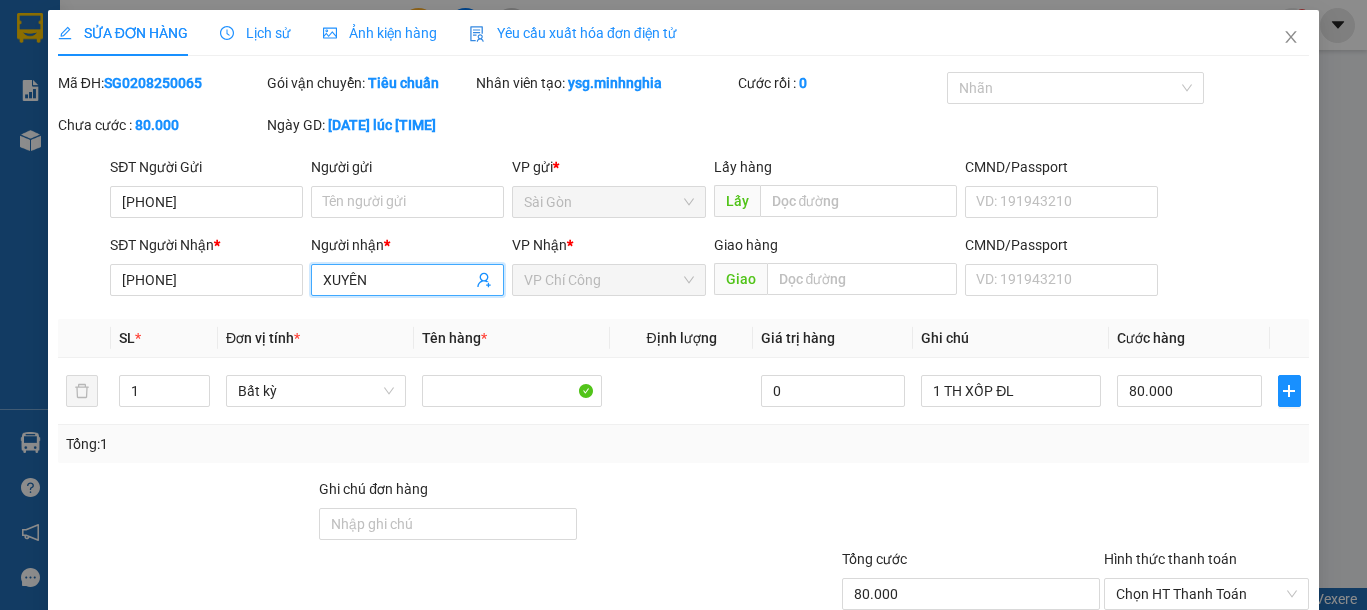 click on "XUYÊN" at bounding box center [397, 280] 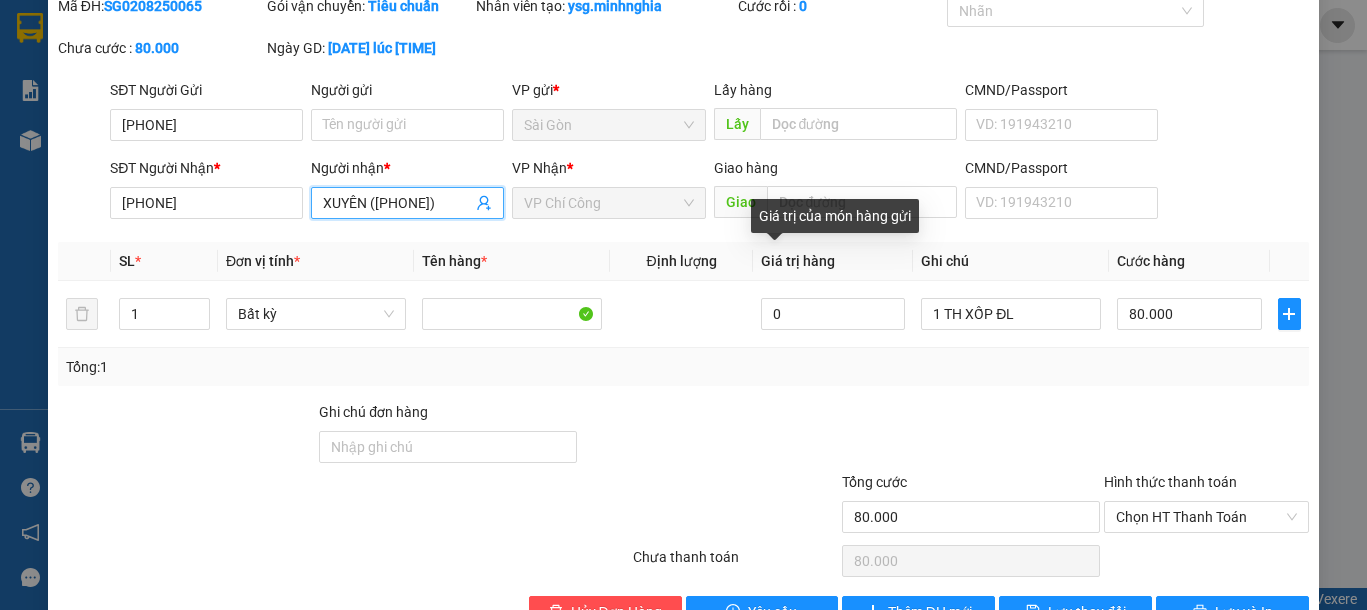 scroll, scrollTop: 134, scrollLeft: 0, axis: vertical 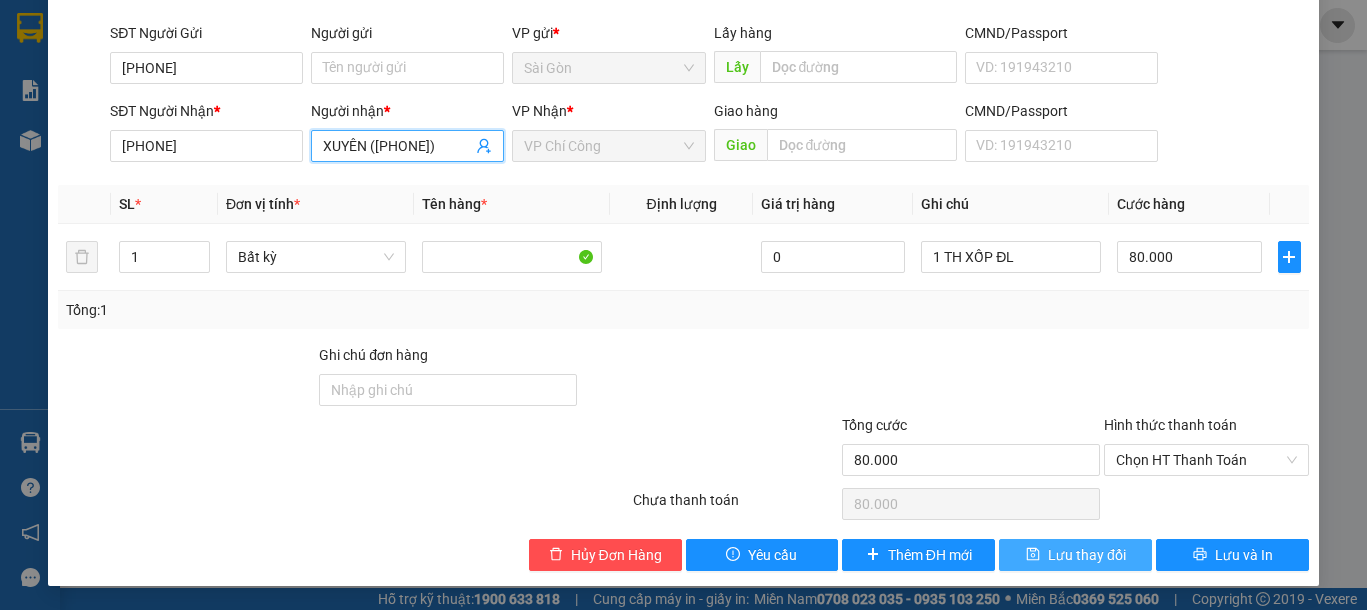 type on "XUYÊN ([PHONE])" 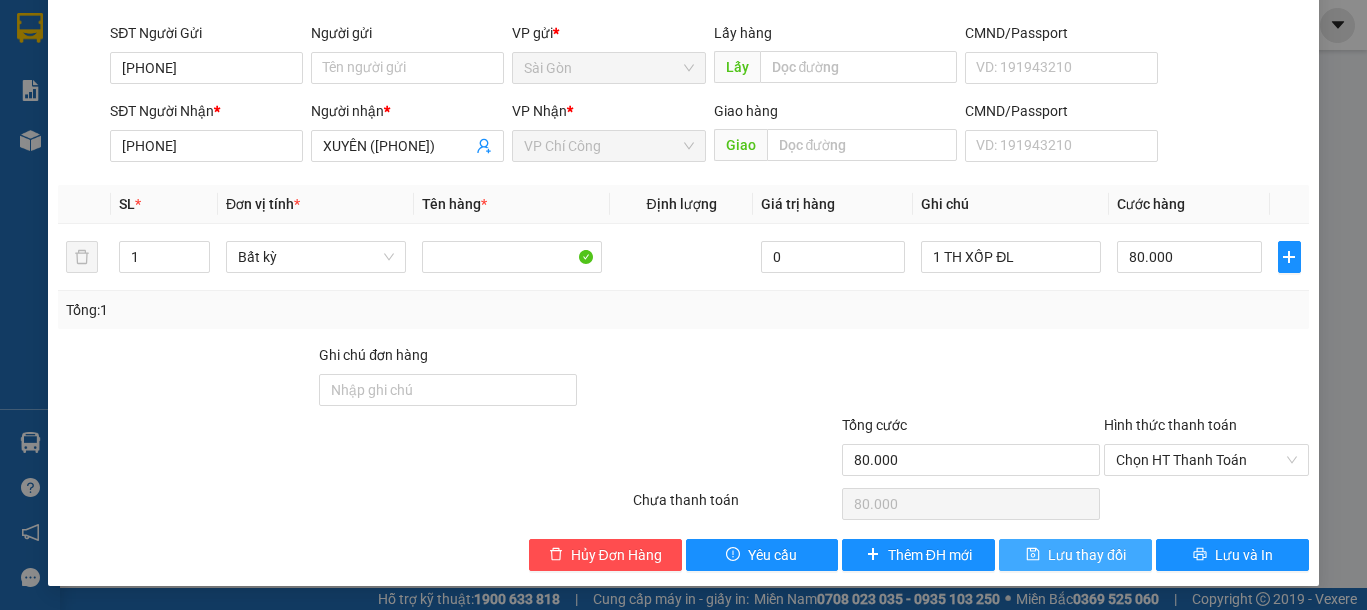 click on "Lưu thay đổi" at bounding box center [1087, 555] 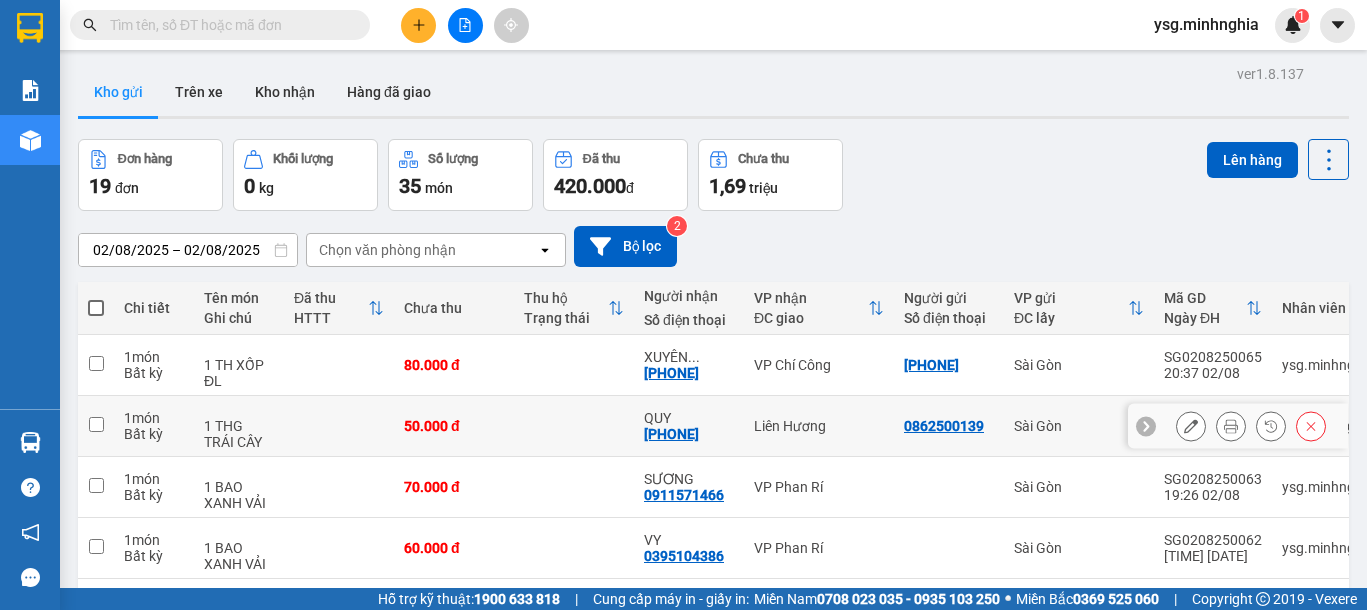 scroll, scrollTop: 447, scrollLeft: 0, axis: vertical 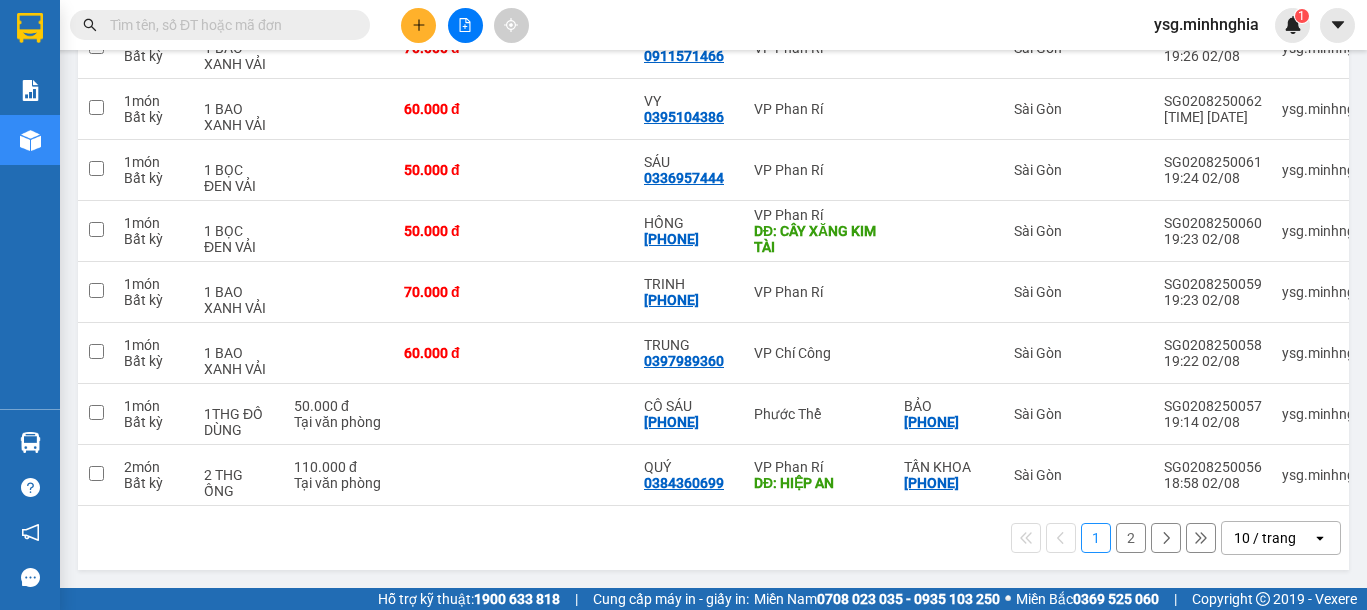 click on "1" at bounding box center [1096, 538] 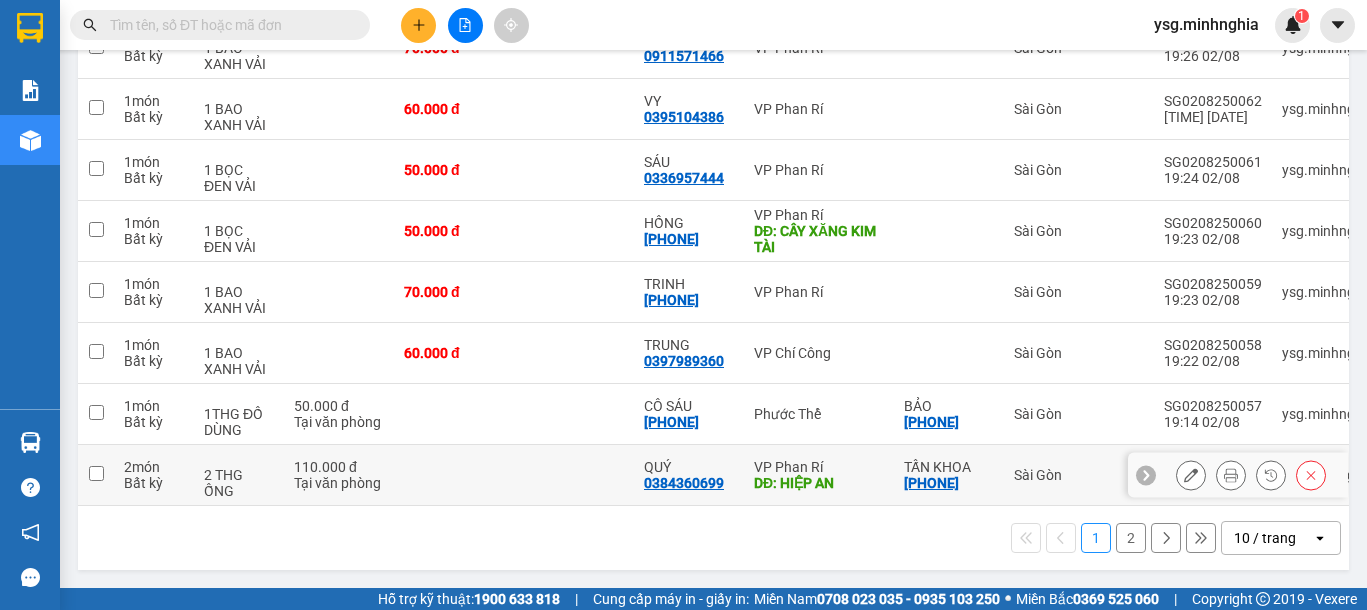 scroll, scrollTop: 0, scrollLeft: 0, axis: both 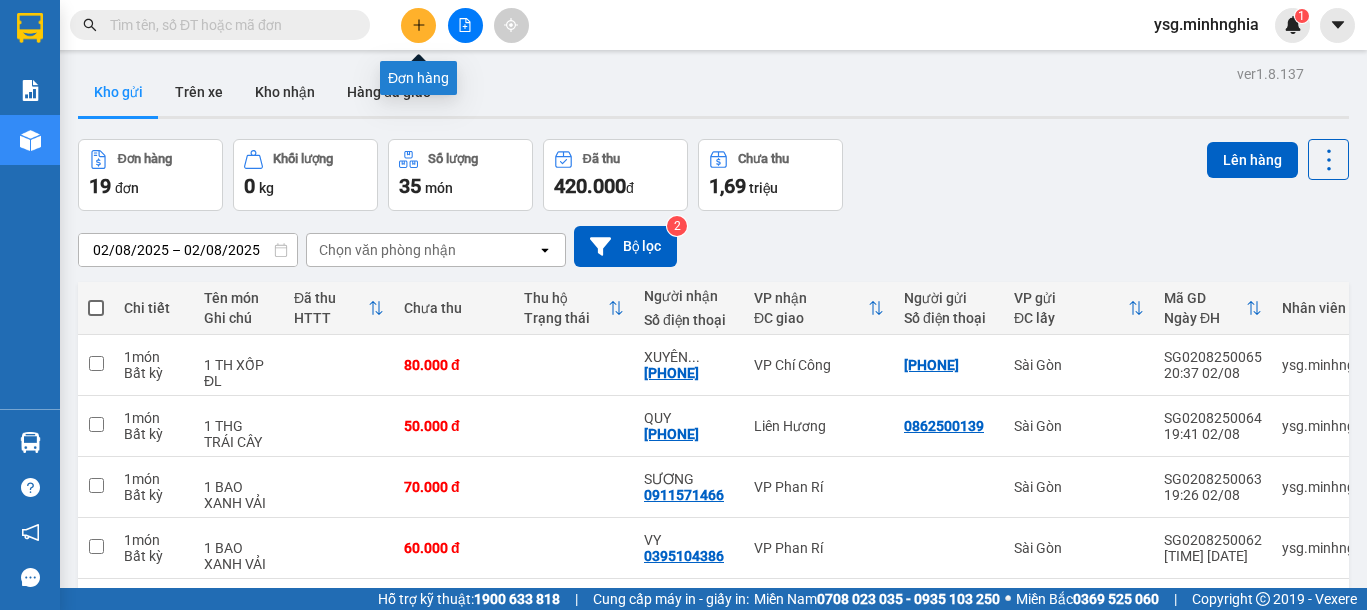 click at bounding box center (418, 25) 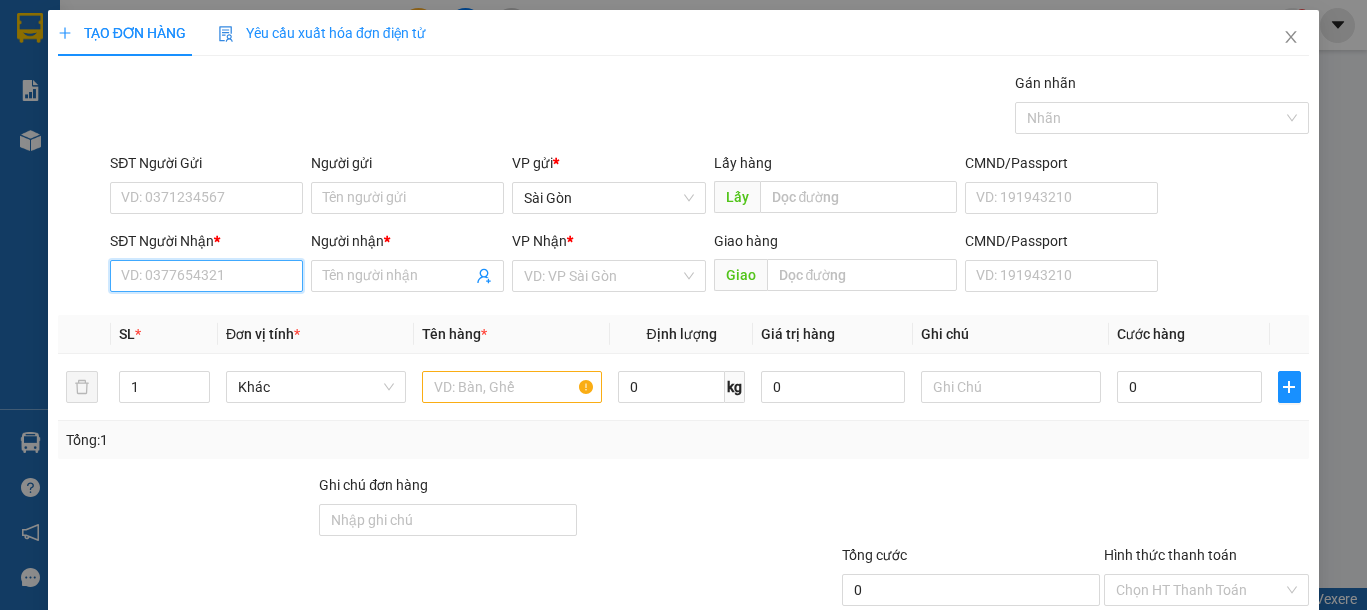 click on "SĐT Người Nhận  *" at bounding box center [206, 276] 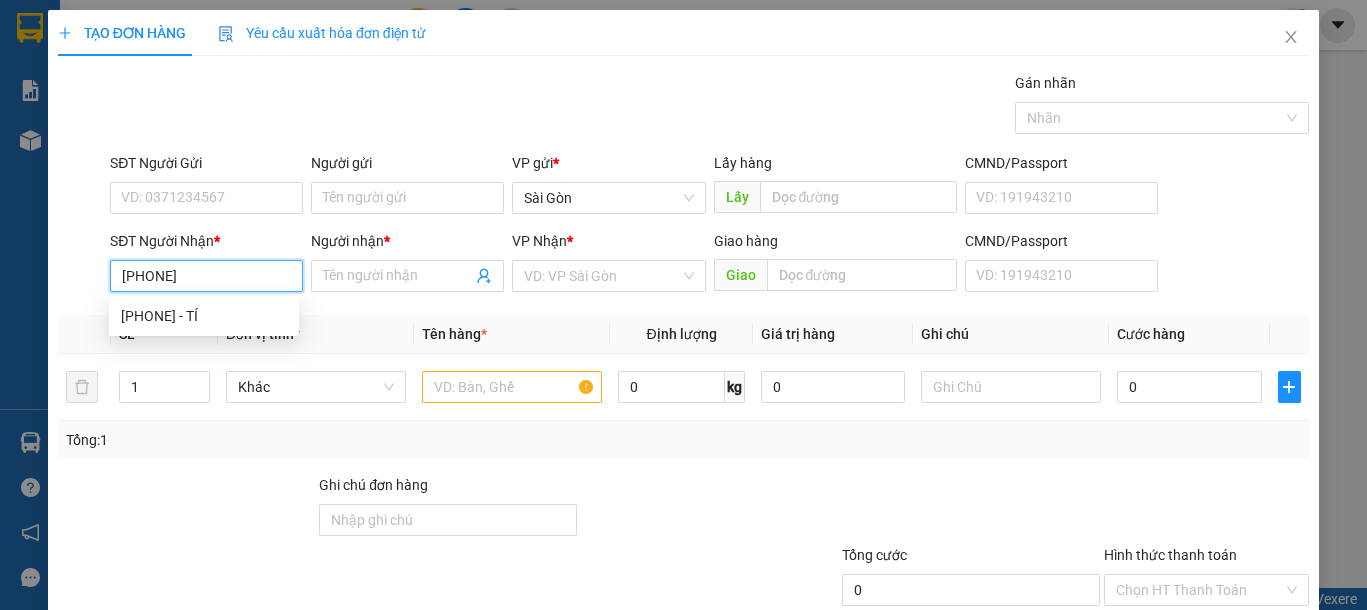 type on "[PHONE]" 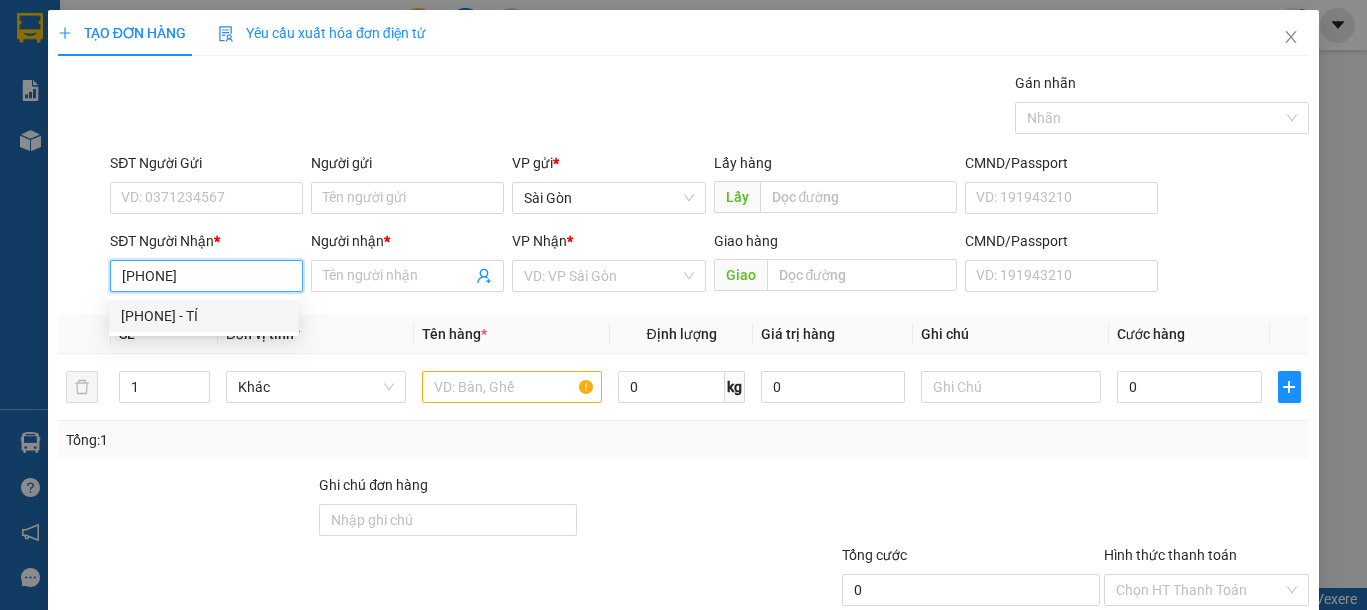 click on "[PHONE] - TÍ" at bounding box center (204, 316) 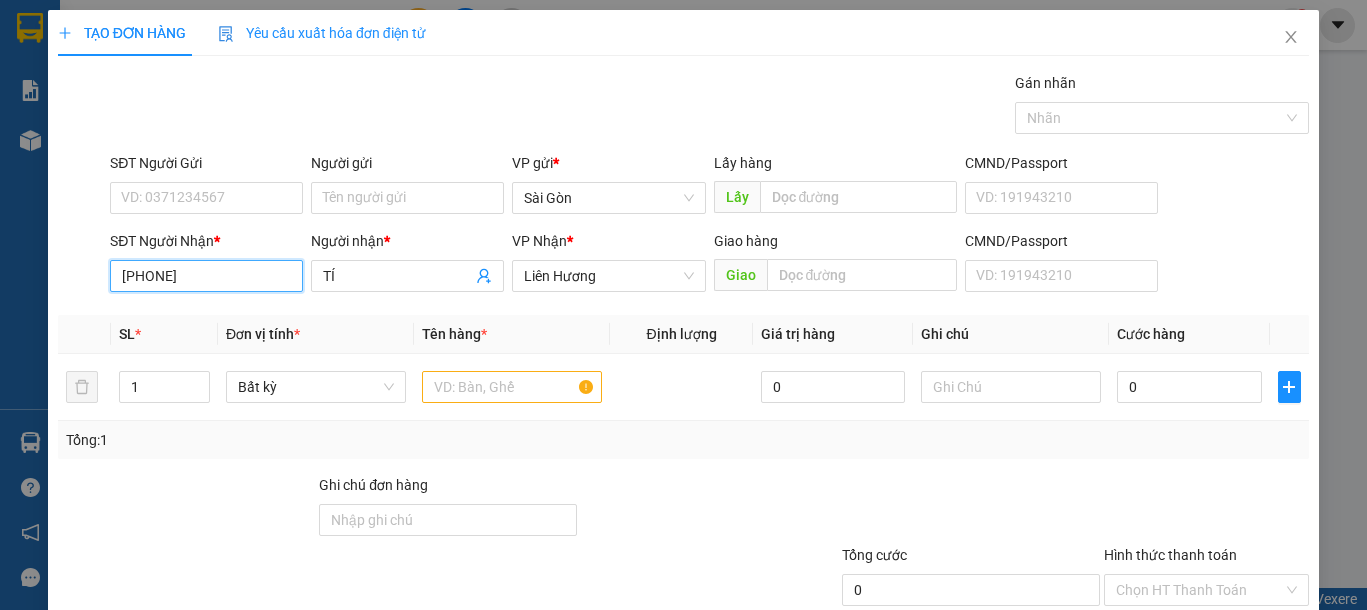 drag, startPoint x: 197, startPoint y: 276, endPoint x: 43, endPoint y: 287, distance: 154.39236 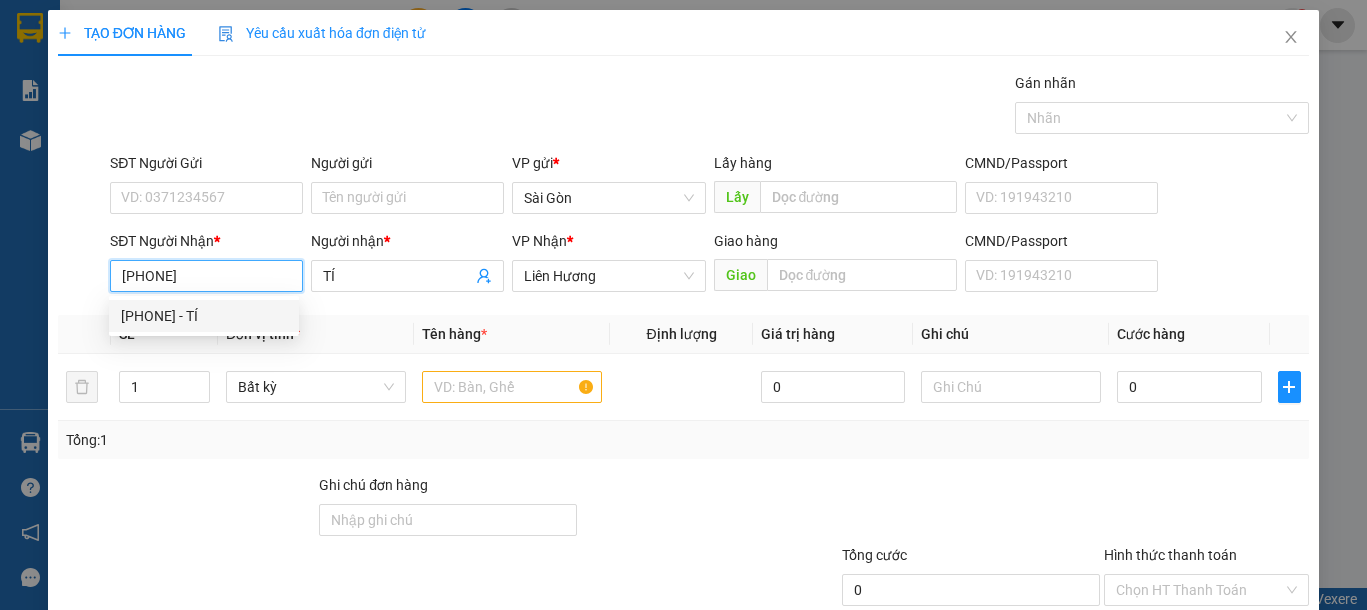 type on "[PHONE]" 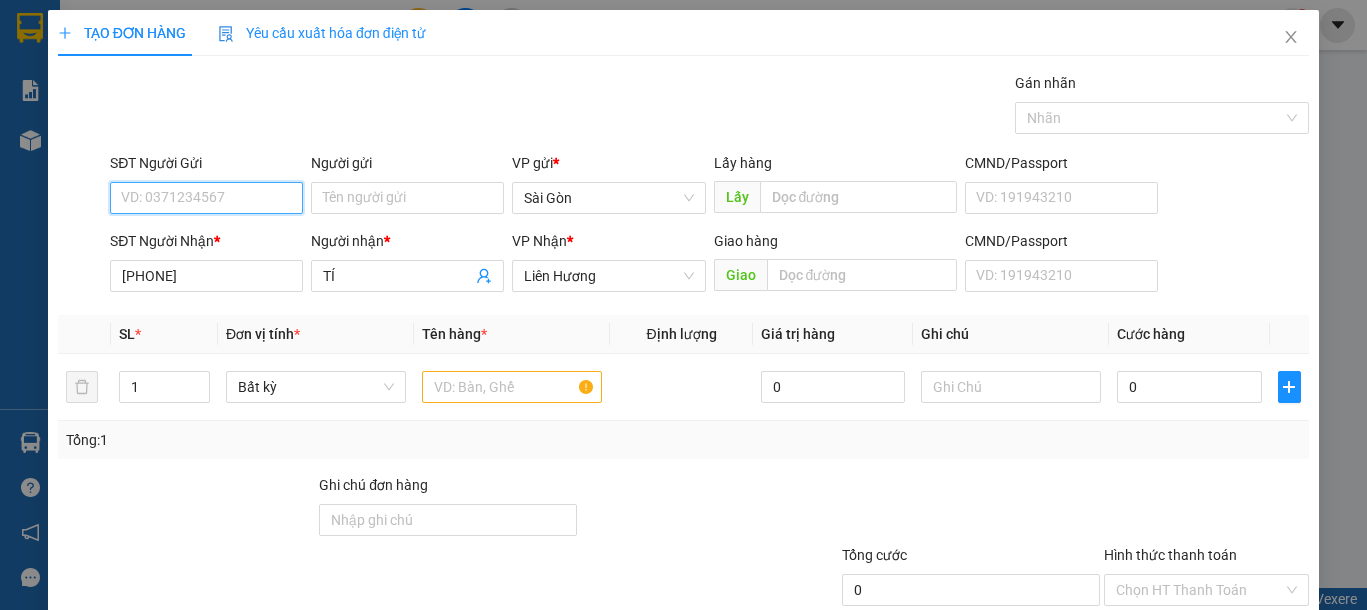 click on "SĐT Người Gửi" at bounding box center [206, 198] 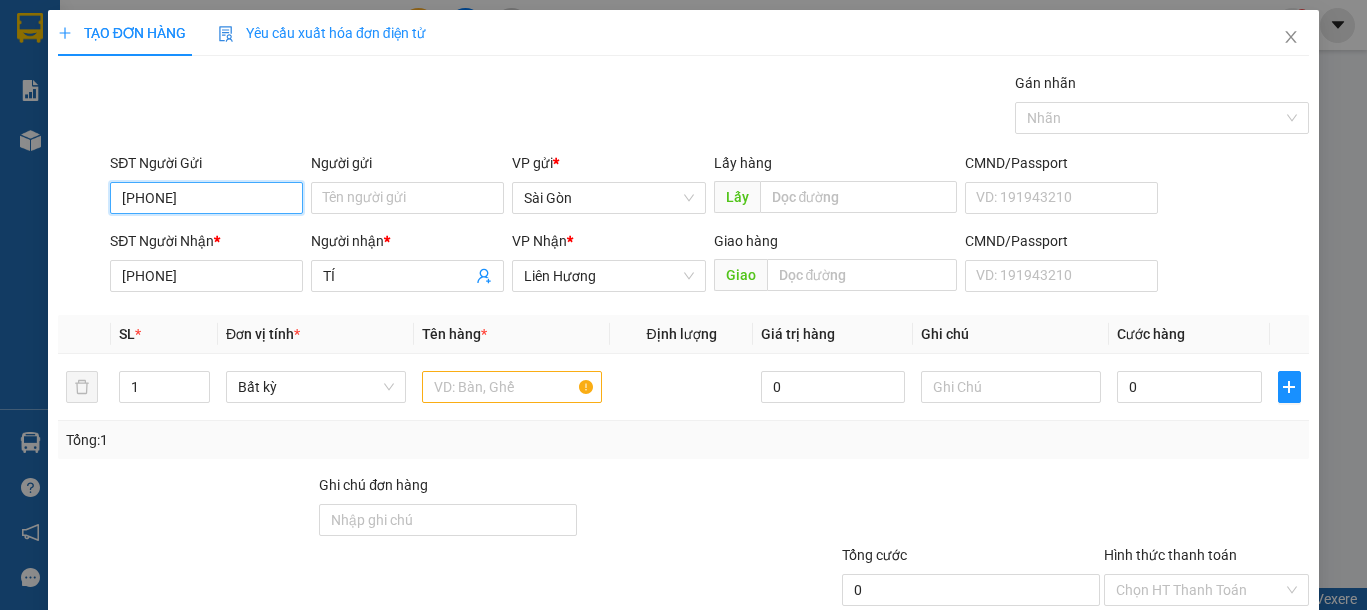 drag, startPoint x: 220, startPoint y: 195, endPoint x: 0, endPoint y: 187, distance: 220.1454 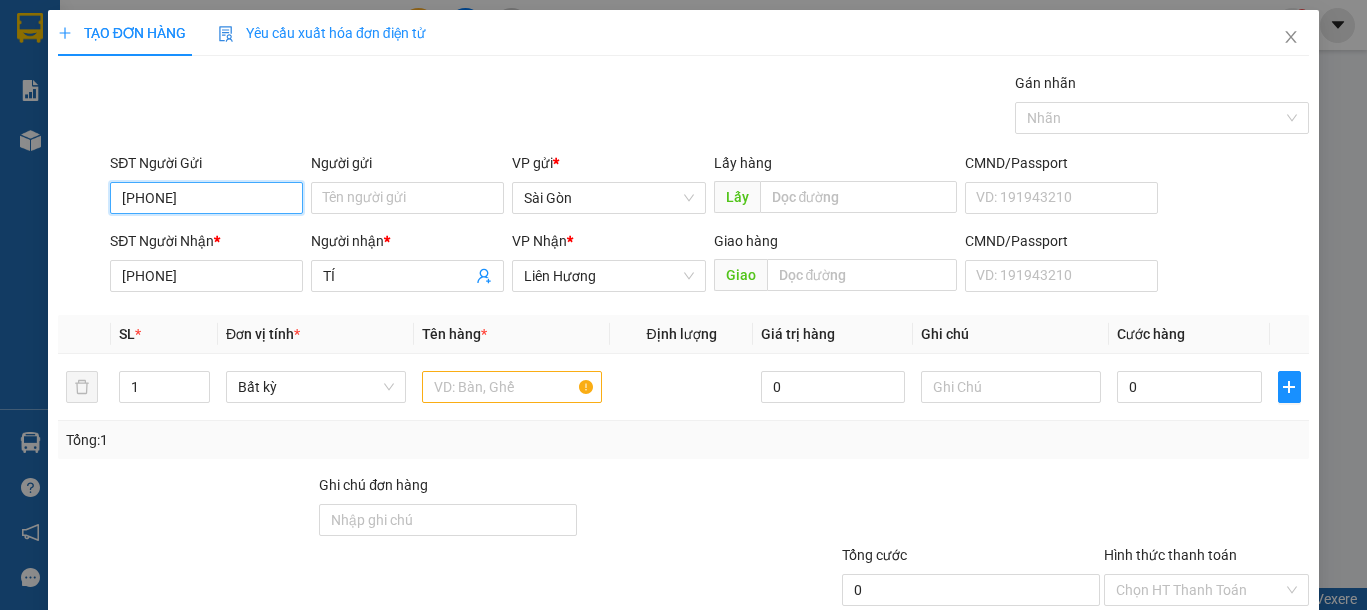 type on "[PHONE]" 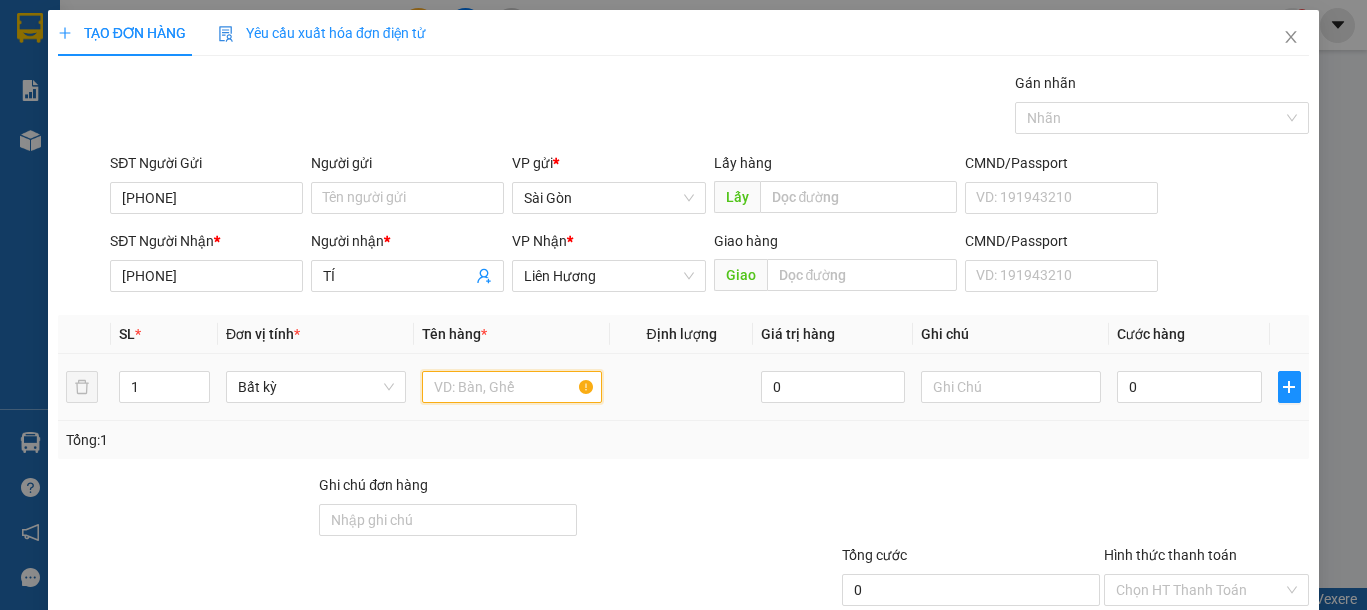 click at bounding box center [512, 387] 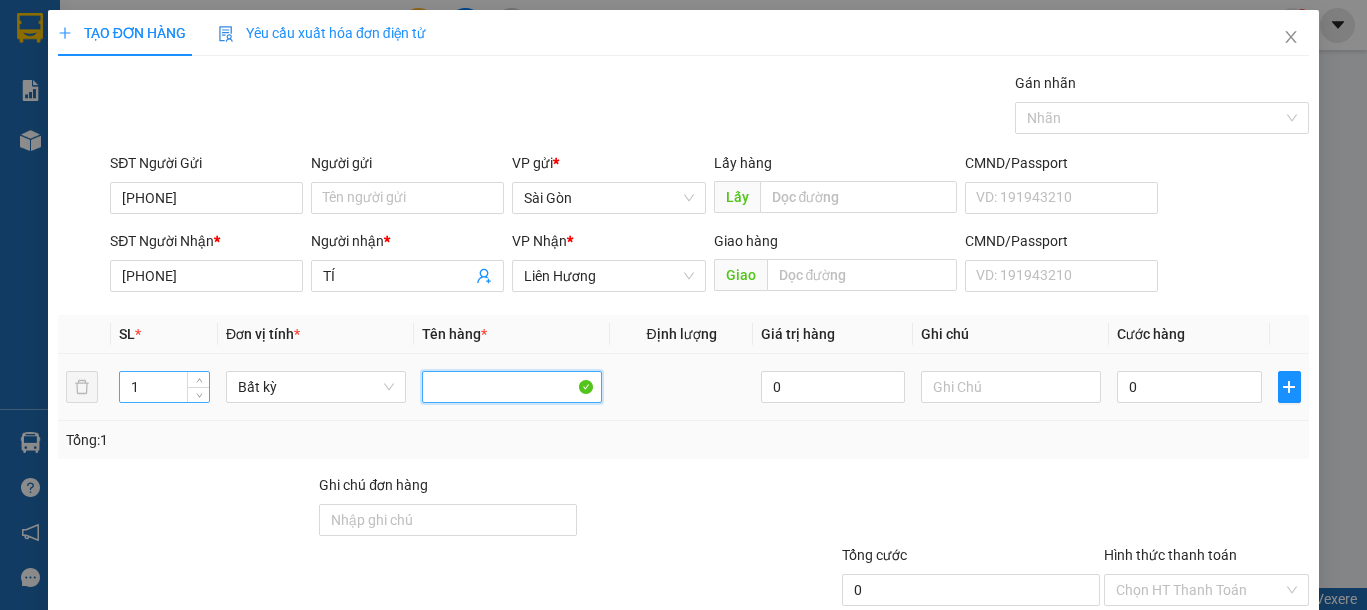 type 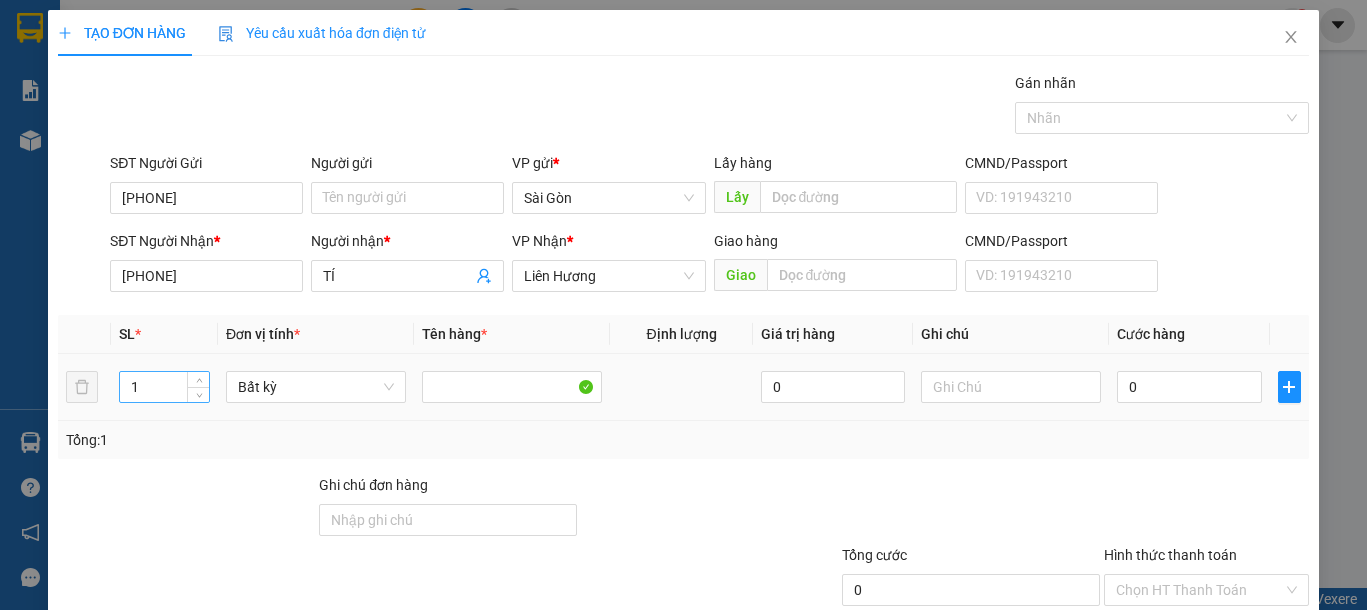 click on "1" at bounding box center (164, 387) 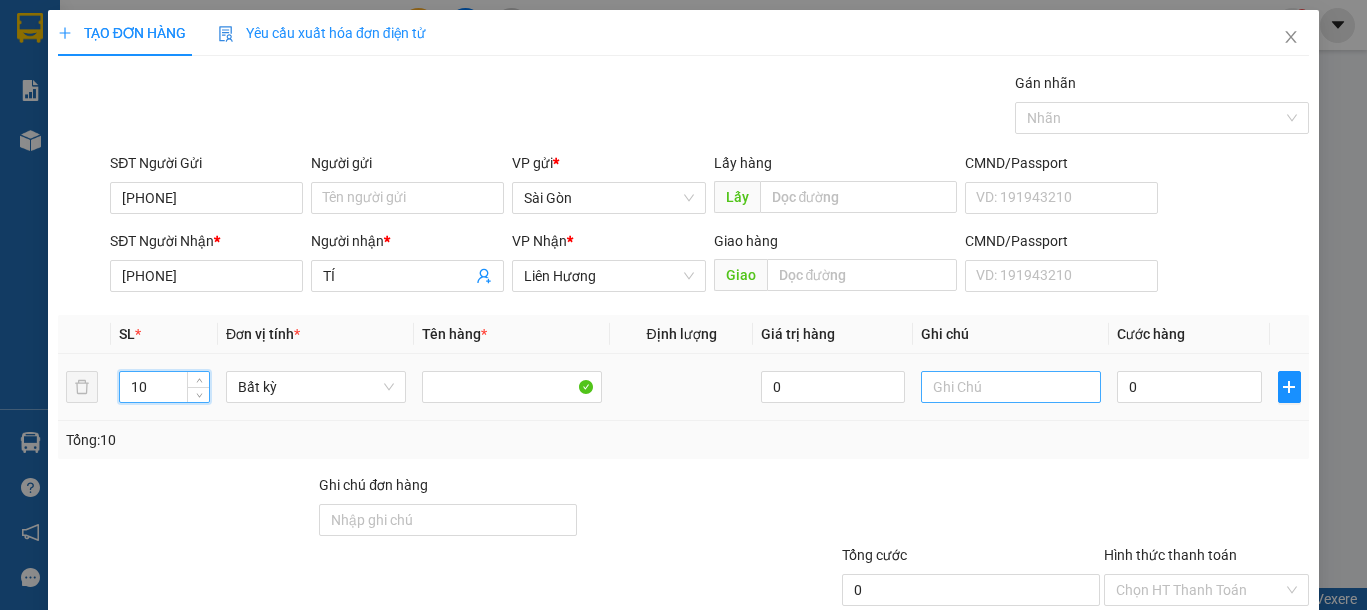 type on "10" 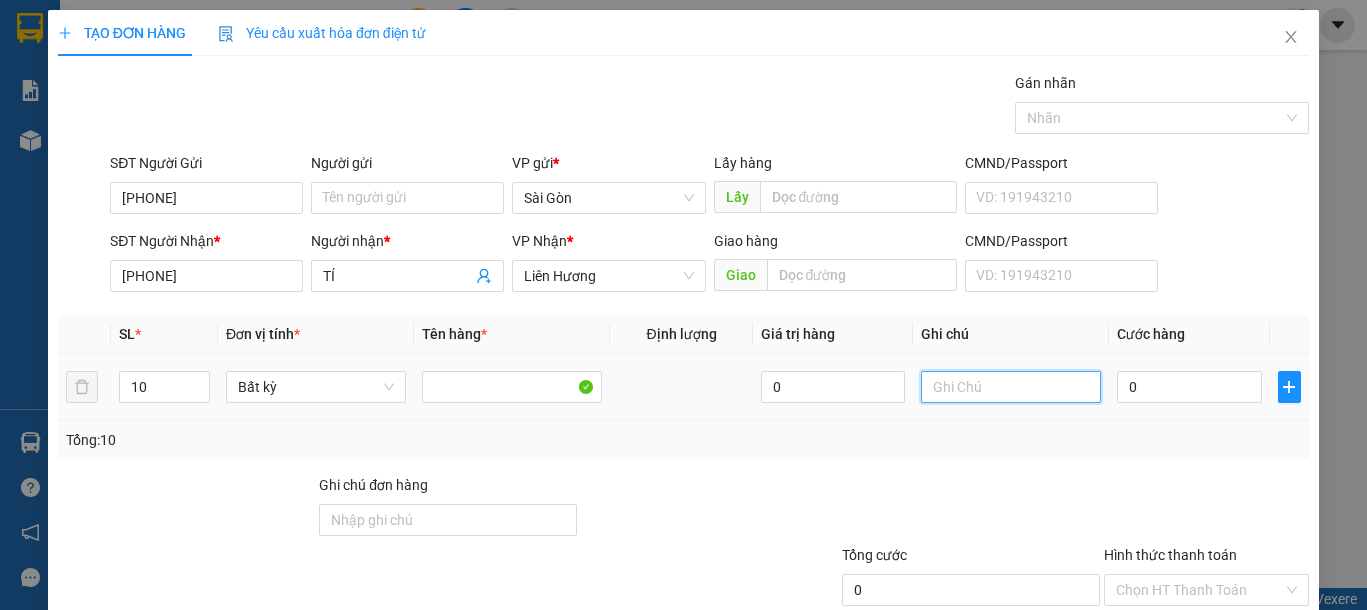click at bounding box center [1011, 387] 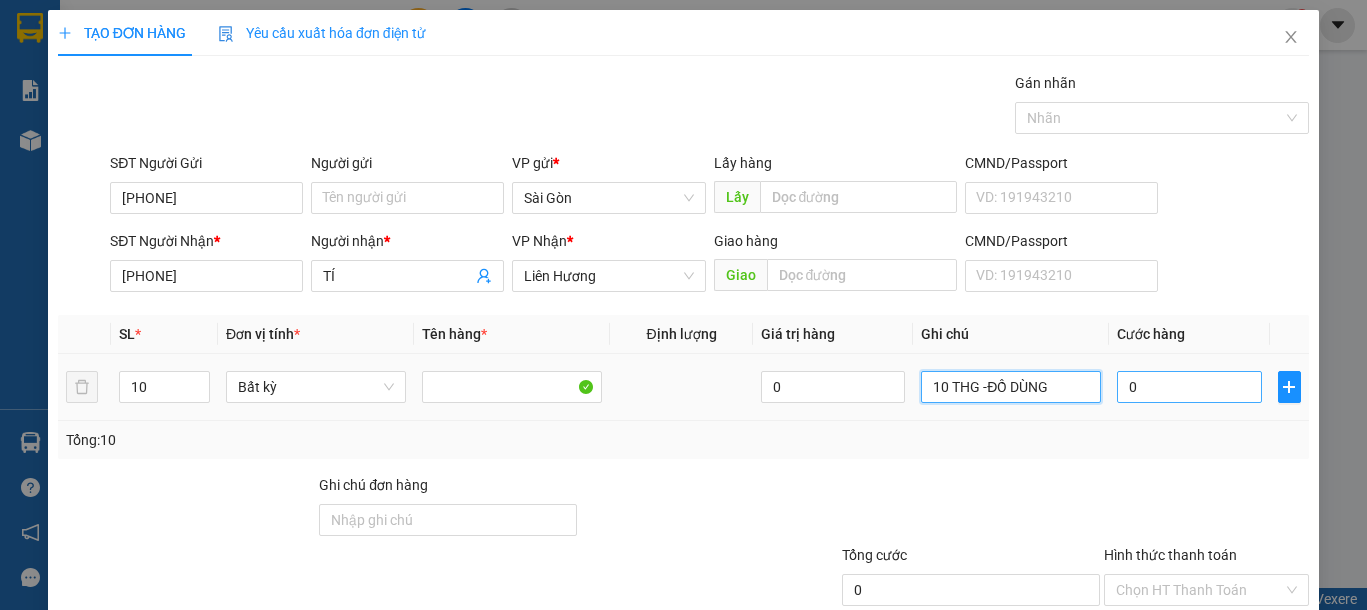 type on "10 THG -ĐỒ DÙNG" 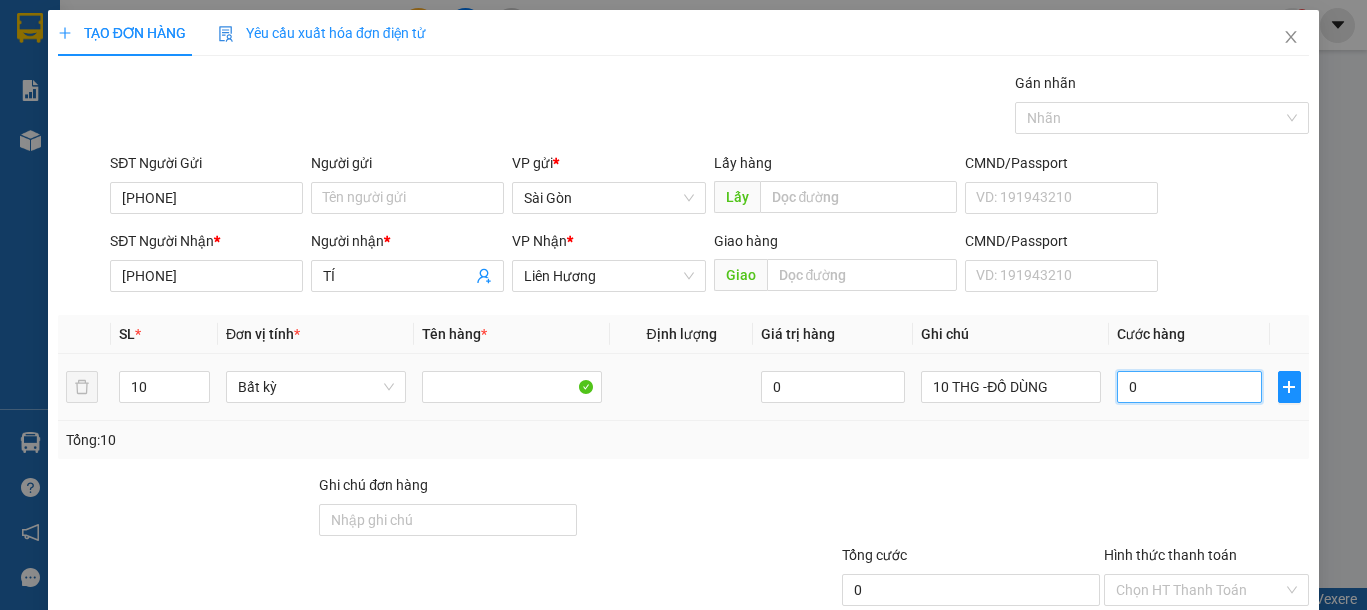 click on "0" at bounding box center [1189, 387] 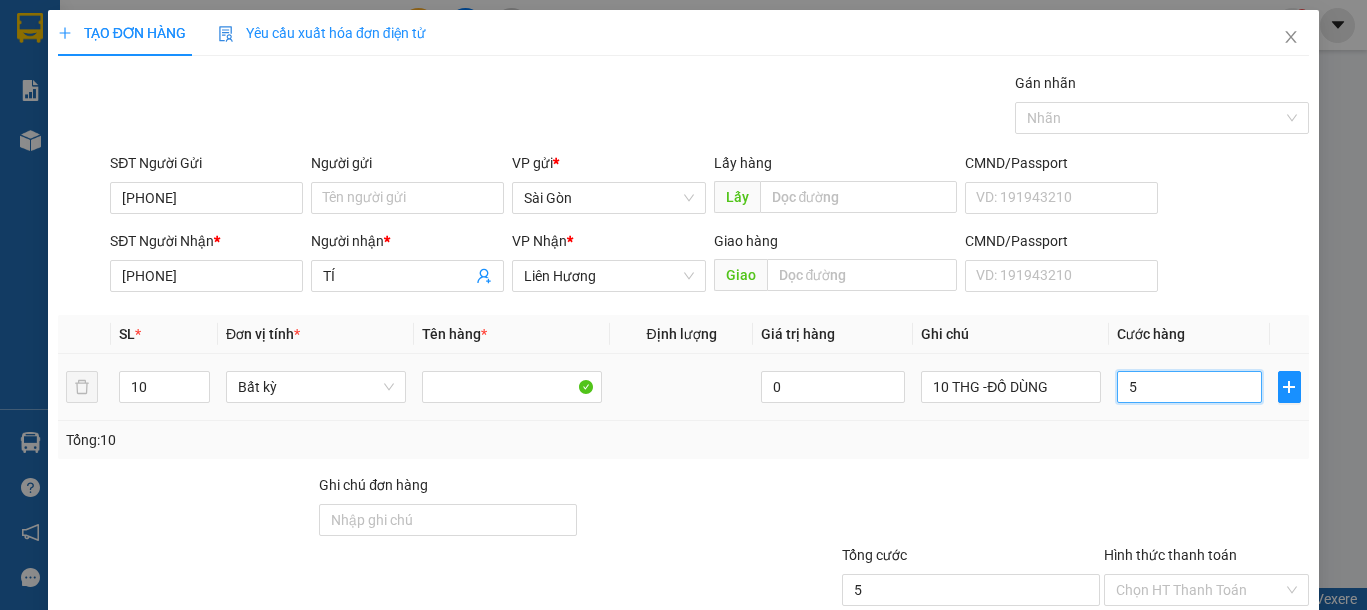 type on "50" 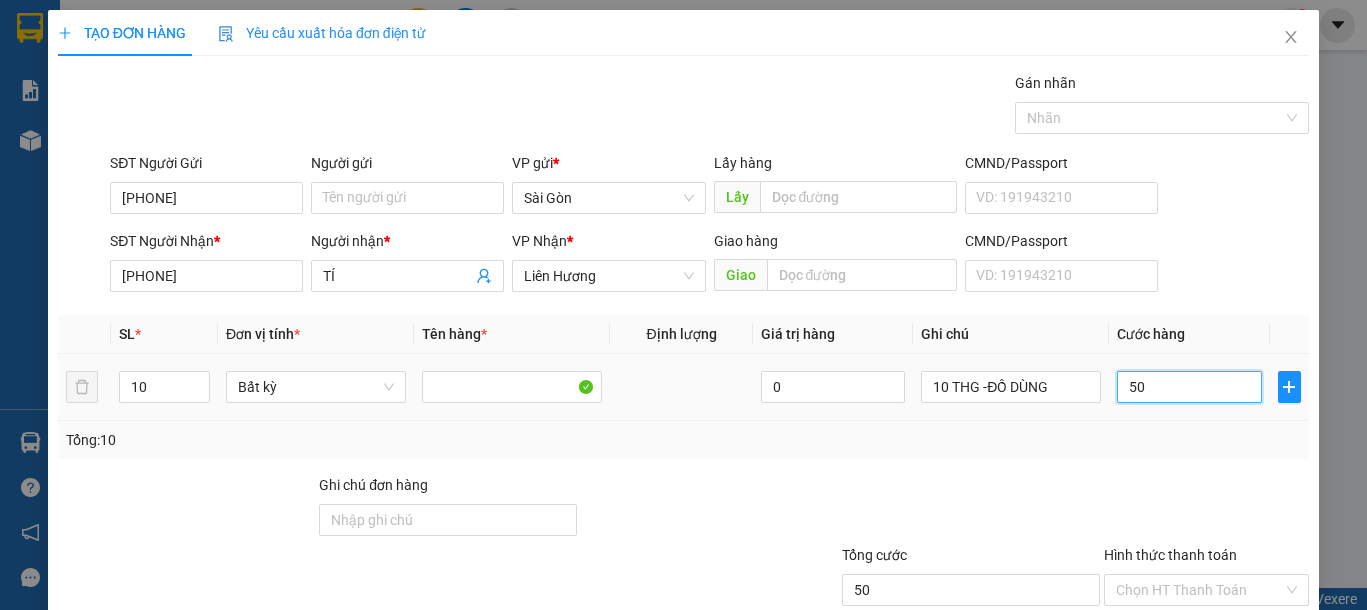 type on "50" 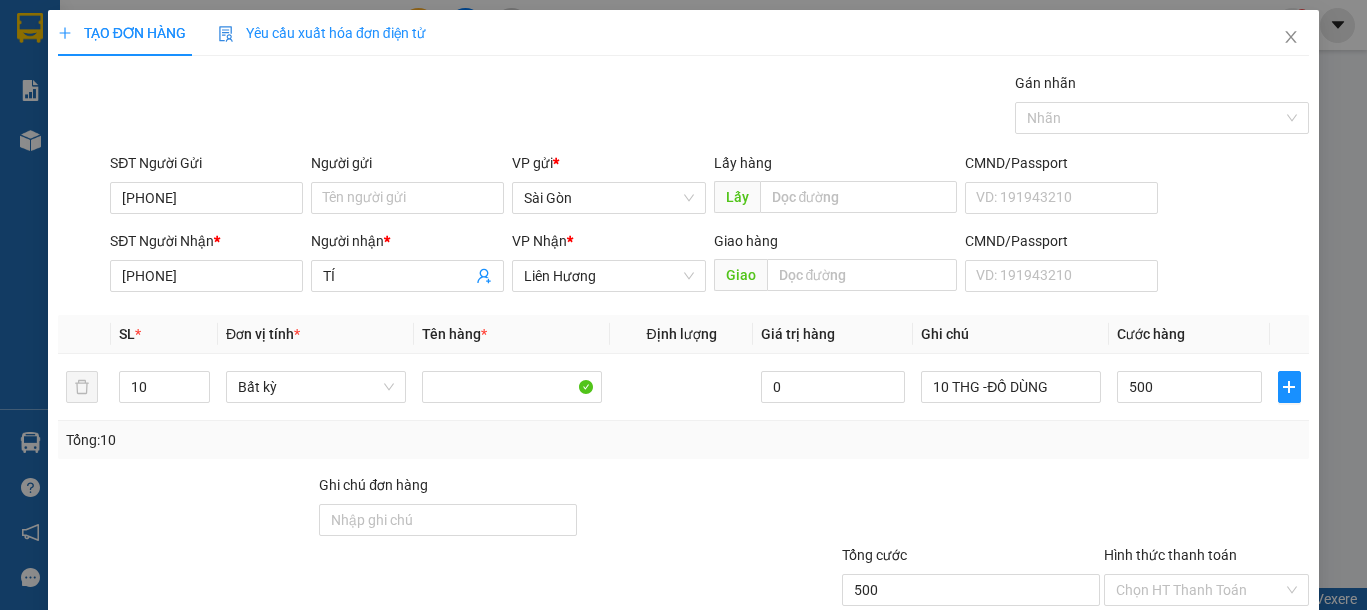 type on "500.000" 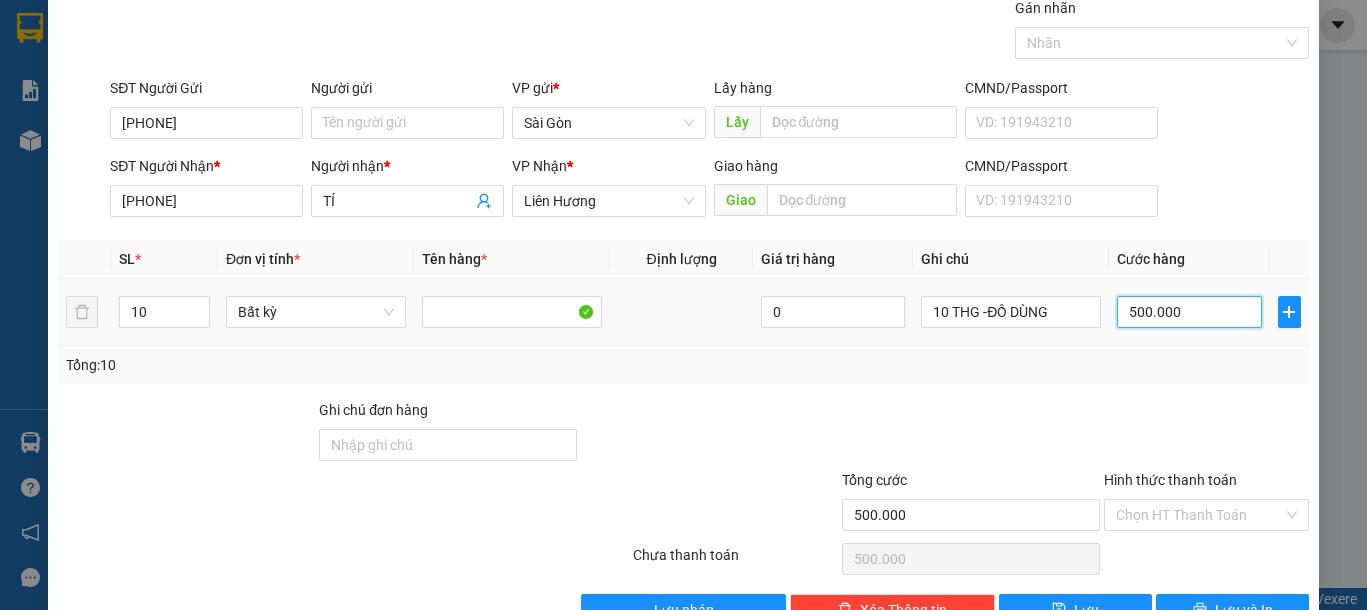 scroll, scrollTop: 130, scrollLeft: 0, axis: vertical 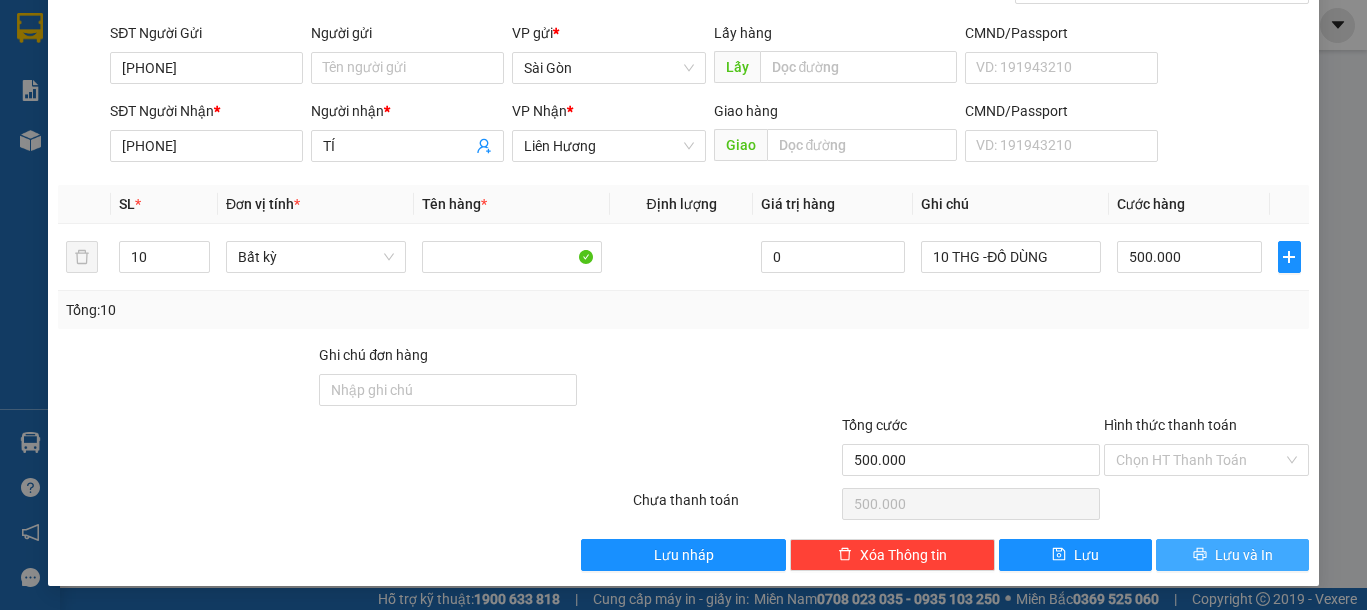 click at bounding box center [1200, 555] 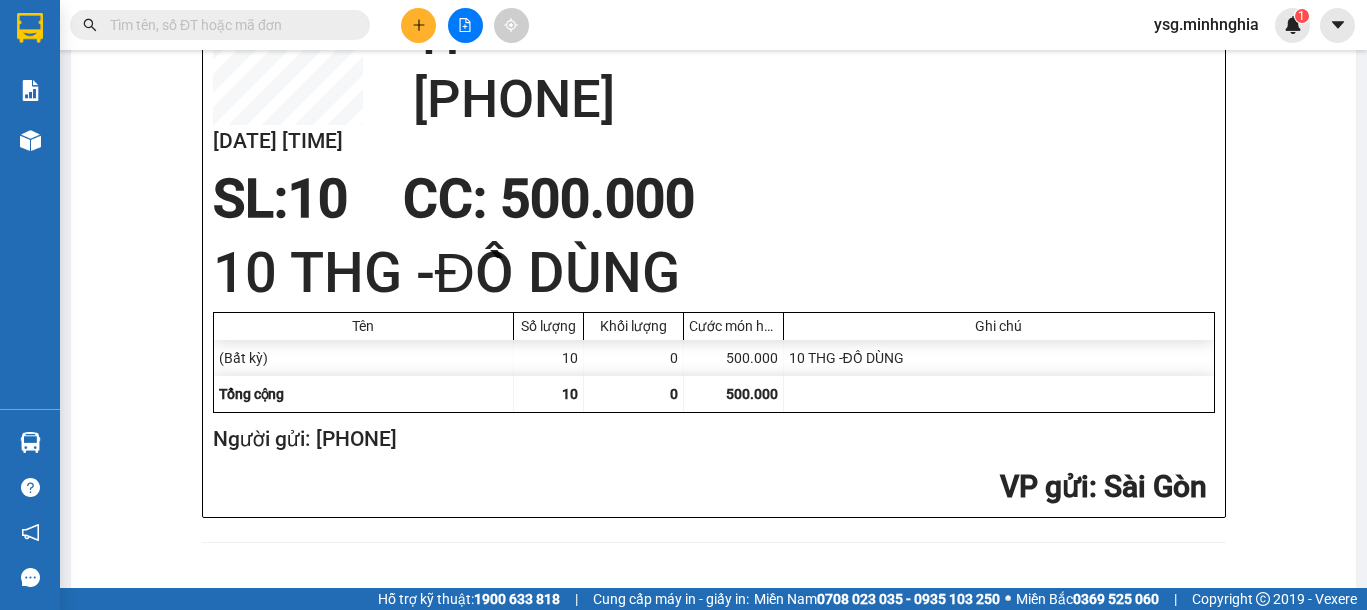 scroll, scrollTop: 0, scrollLeft: 0, axis: both 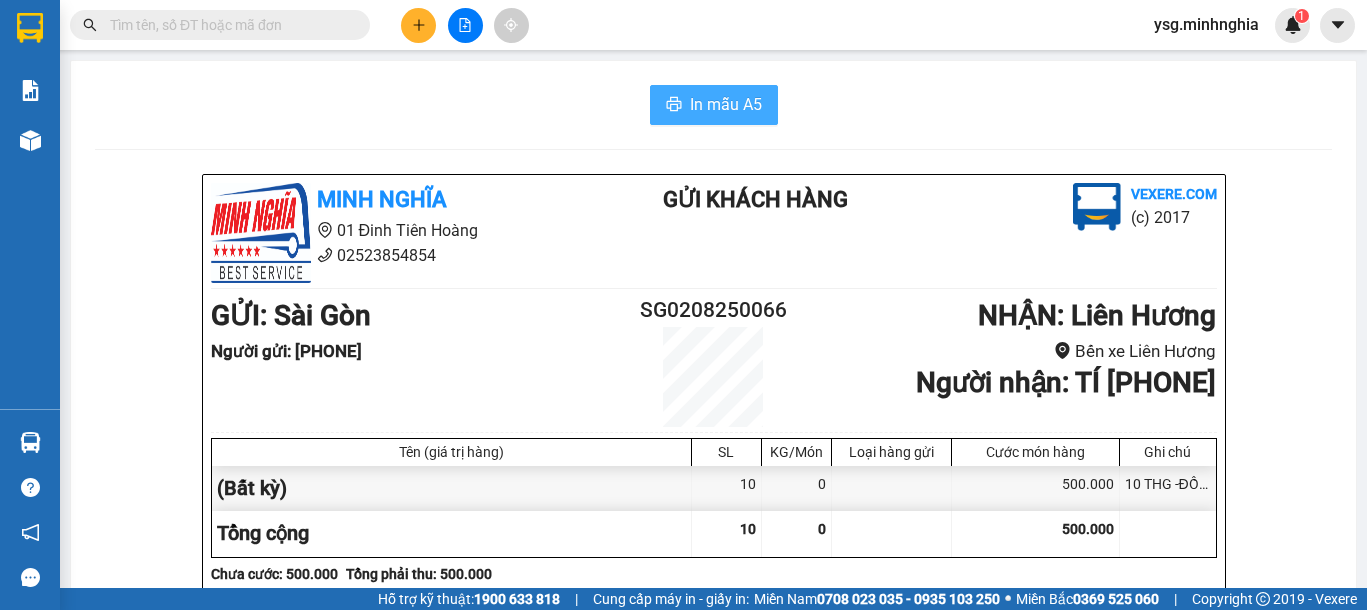 click on "In mẫu A5" at bounding box center [714, 105] 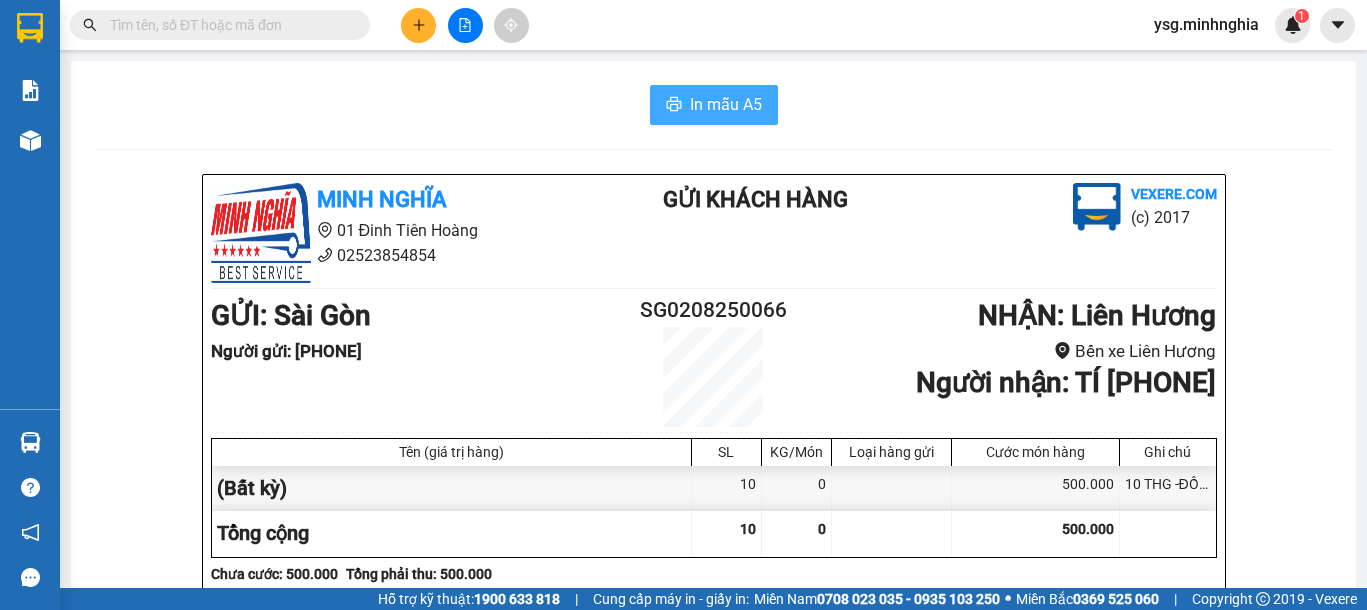 scroll, scrollTop: 0, scrollLeft: 0, axis: both 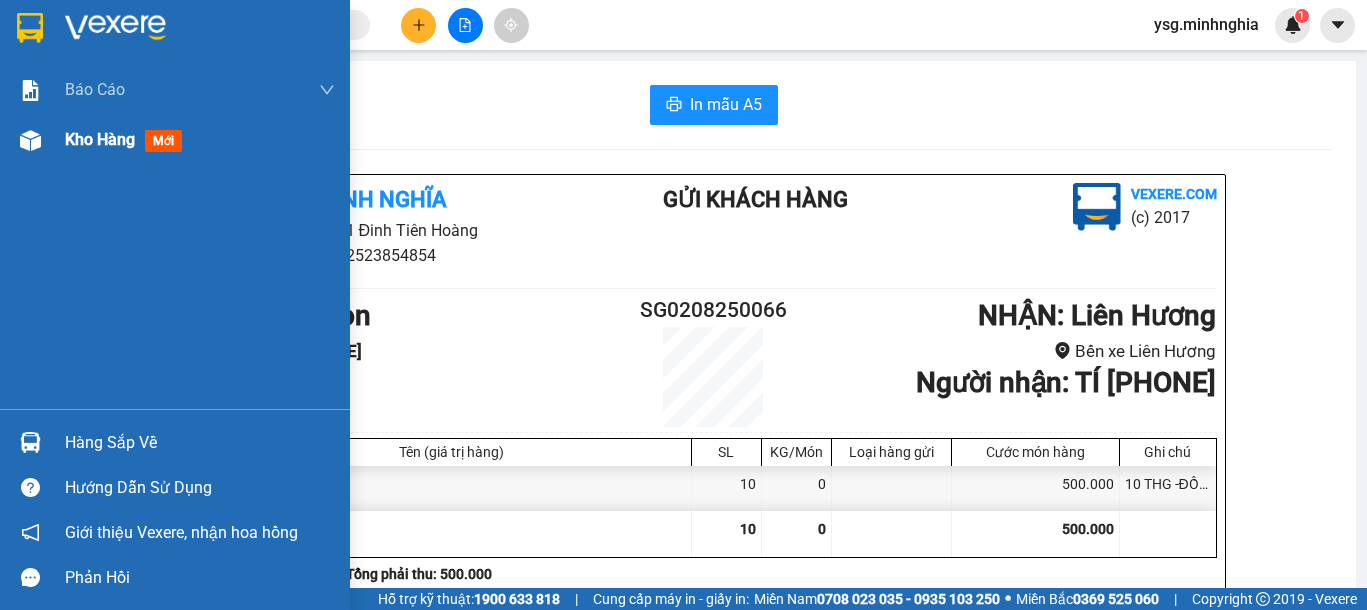 click at bounding box center (30, 140) 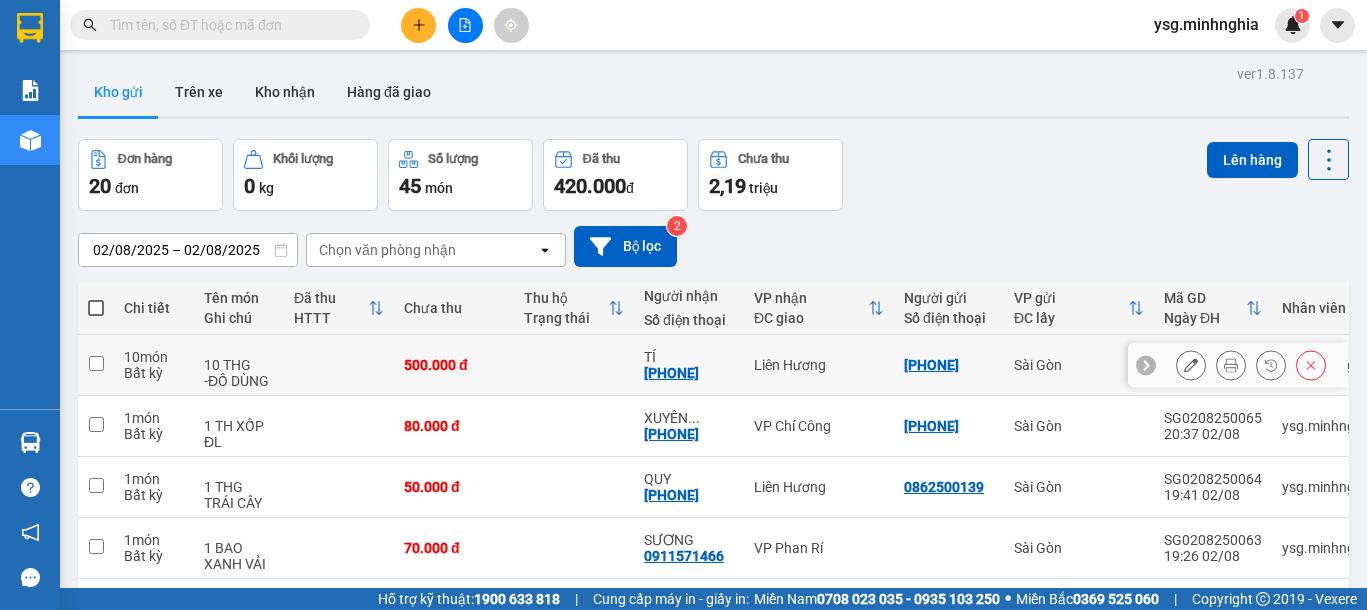 click 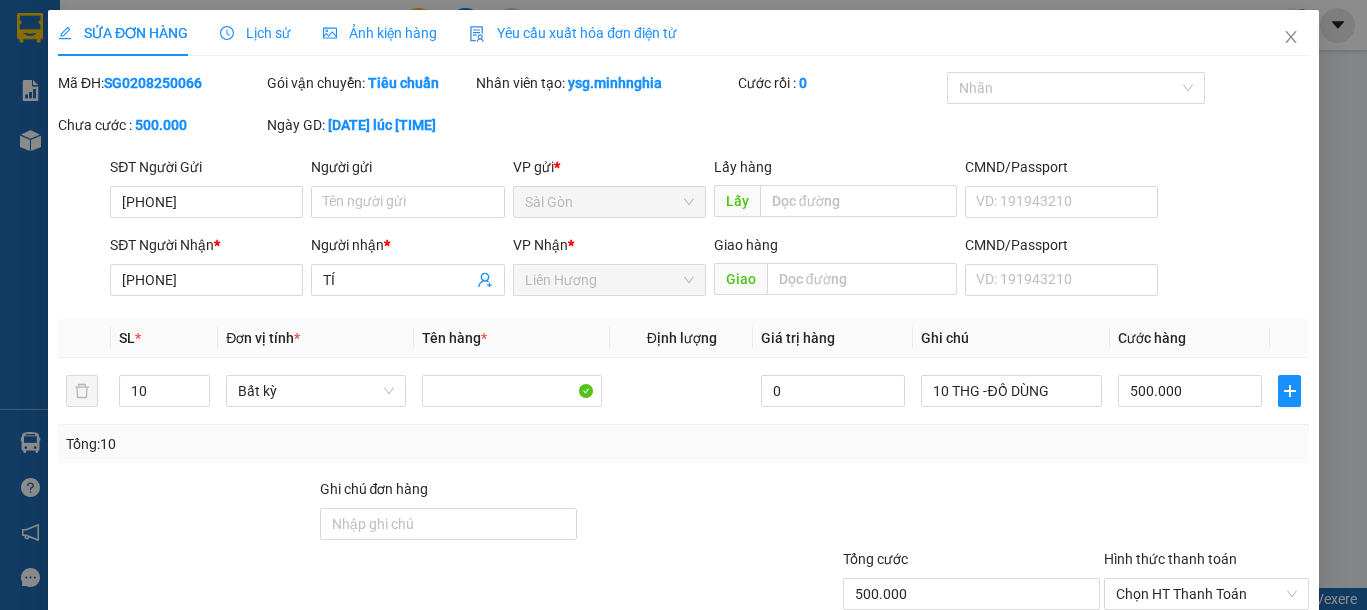 type on "[PHONE]" 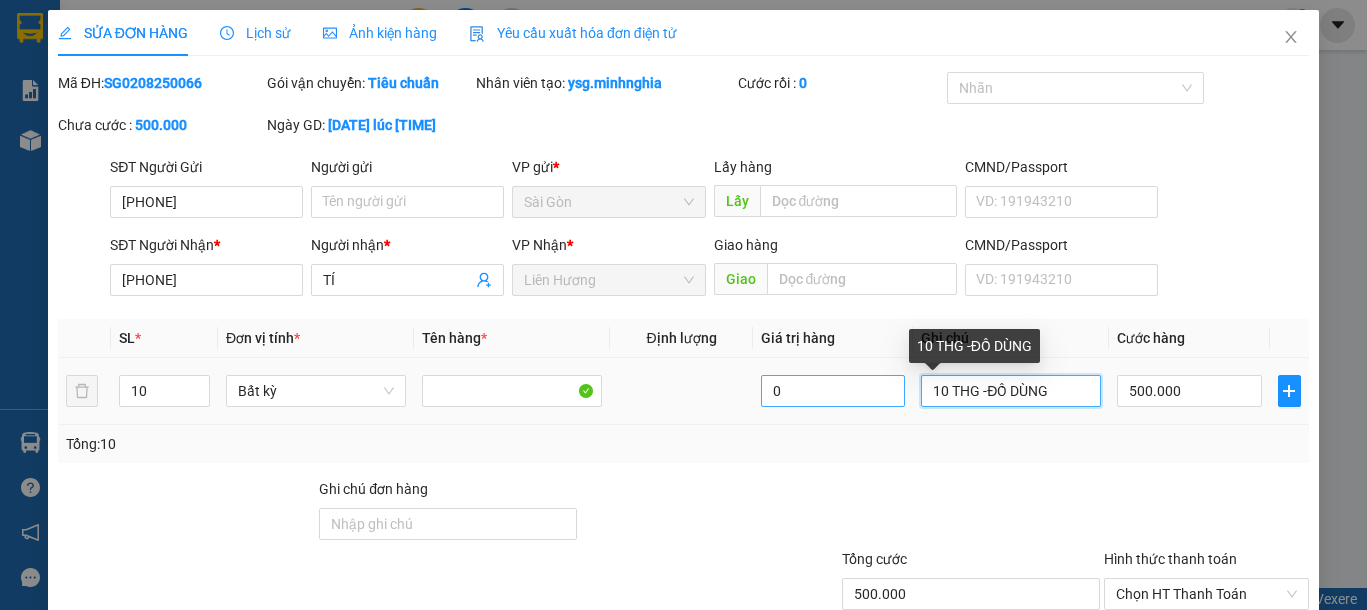 drag, startPoint x: 935, startPoint y: 392, endPoint x: 891, endPoint y: 389, distance: 44.102154 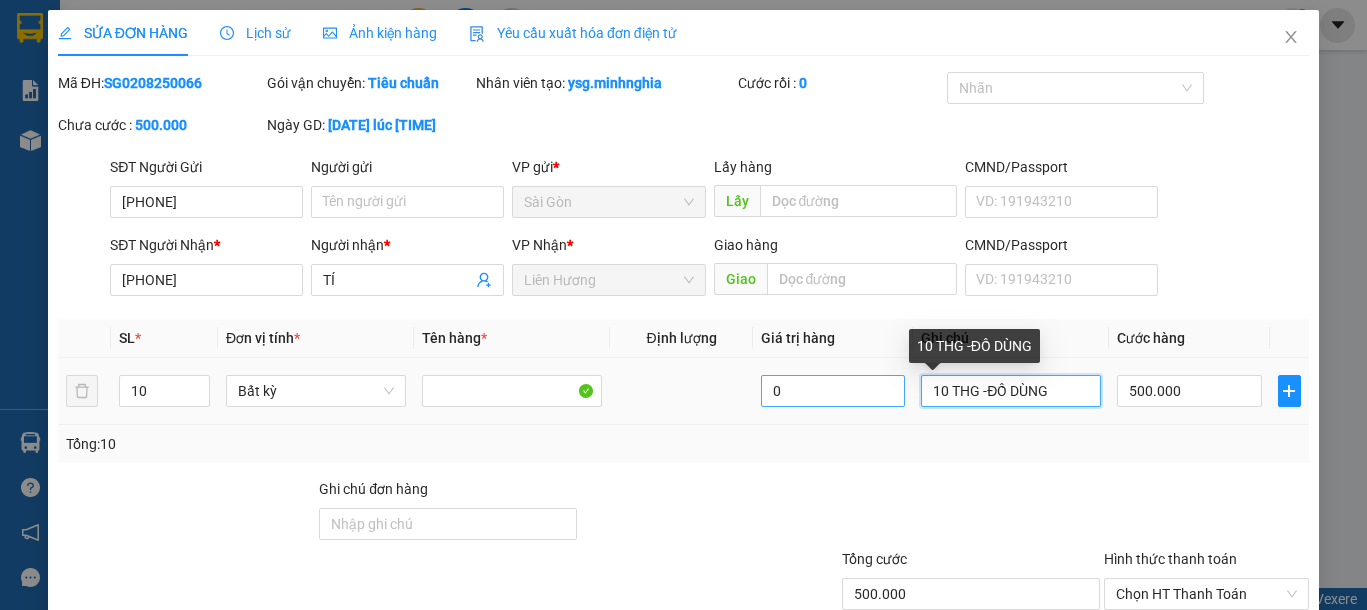 click on "10 Bất kỳ 0 10 THG -ĐỒ DÙNG 500.000" at bounding box center (683, 391) 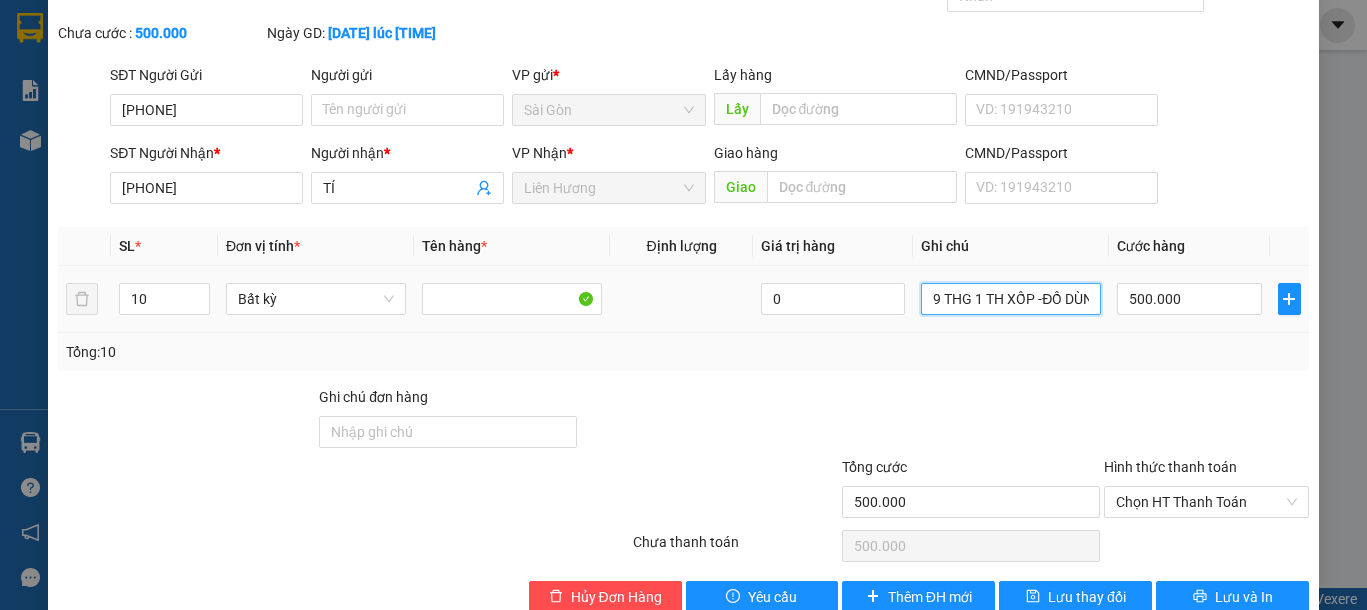scroll, scrollTop: 134, scrollLeft: 0, axis: vertical 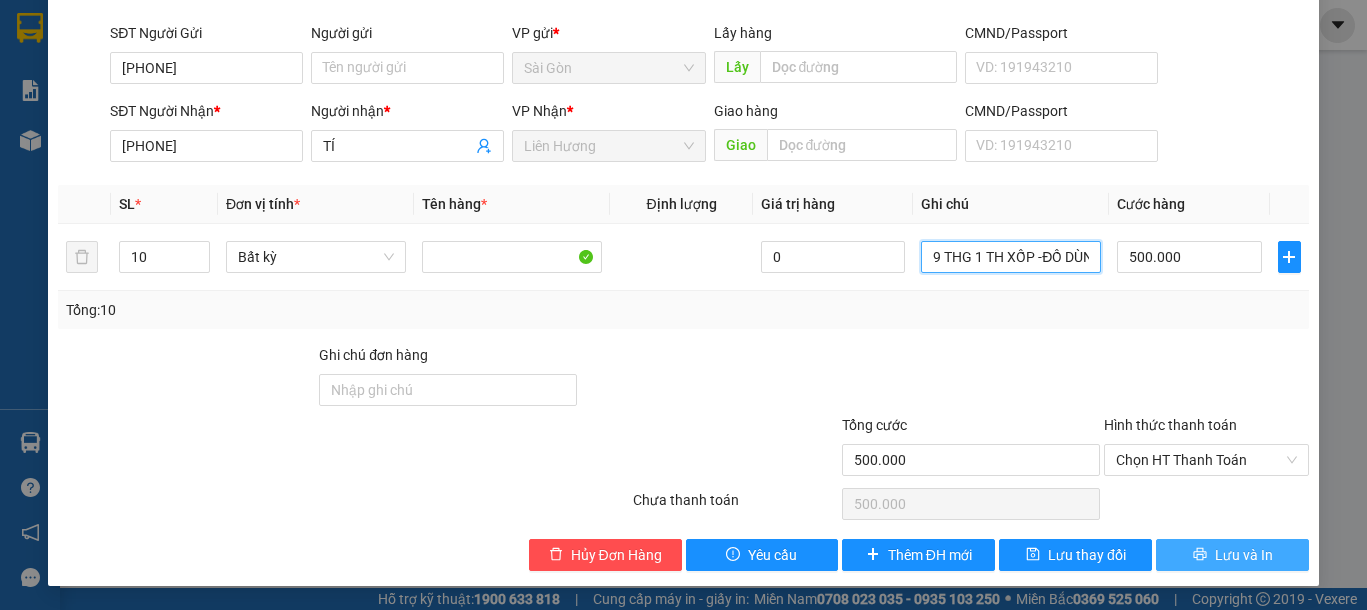 type on "9 THG 1 TH XỐP -ĐỒ DÙNG" 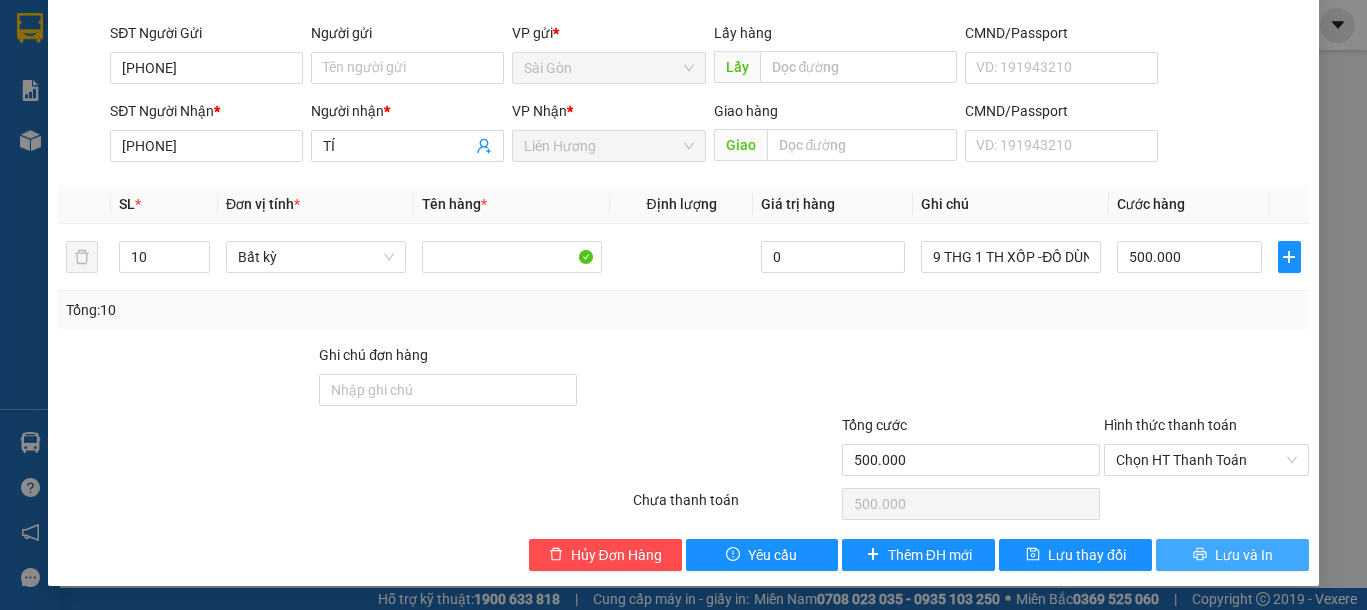 click 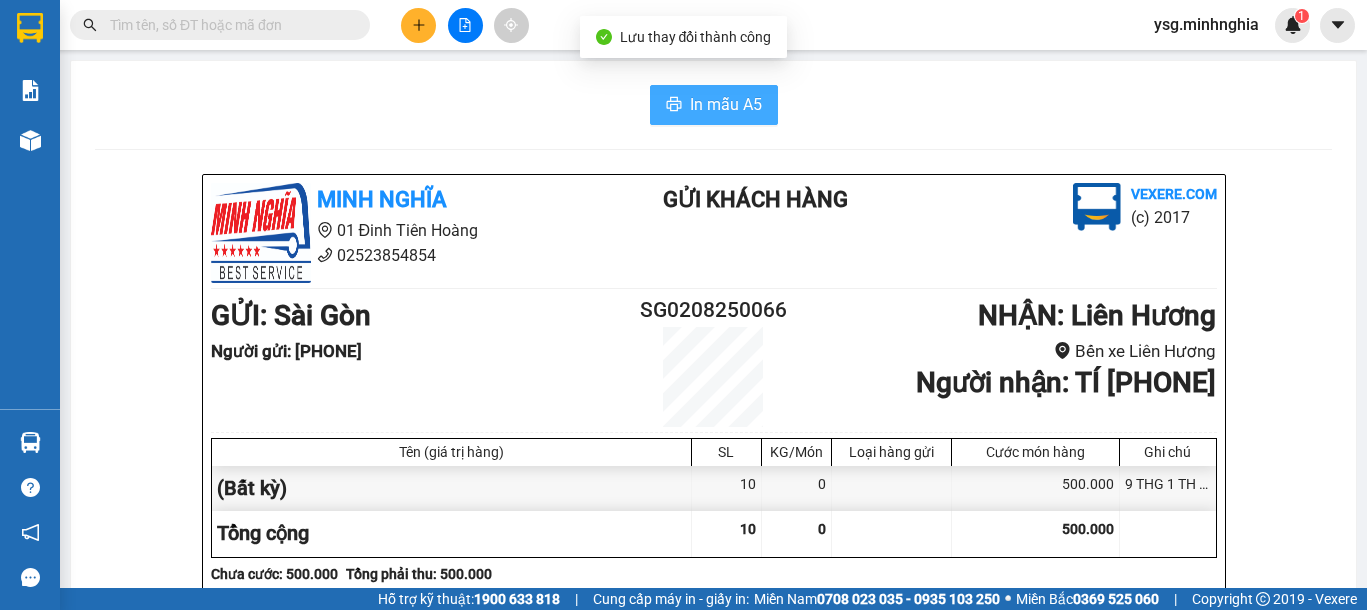click on "In mẫu A5" at bounding box center (726, 104) 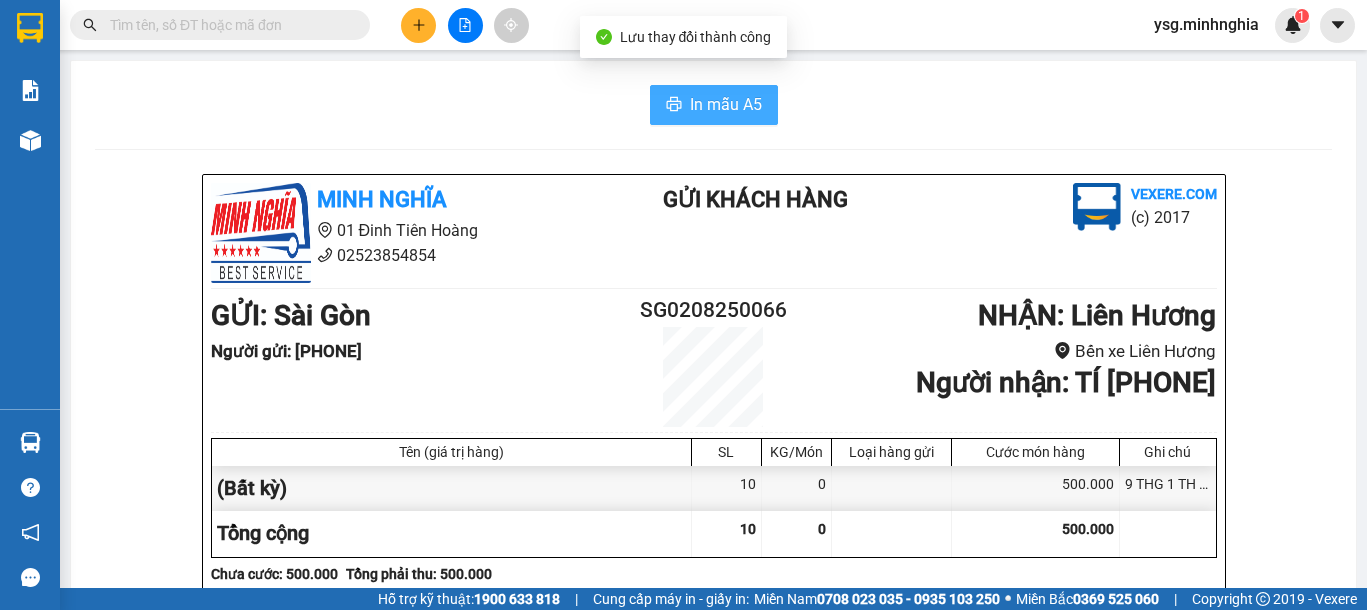 scroll, scrollTop: 0, scrollLeft: 0, axis: both 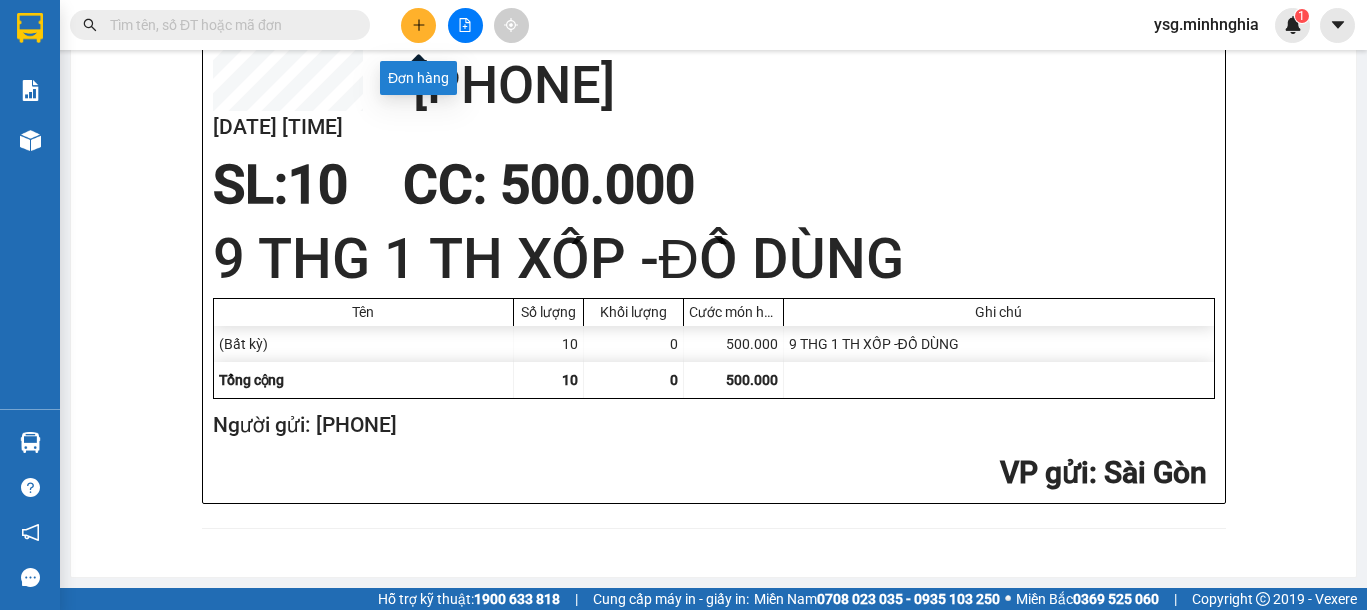 click 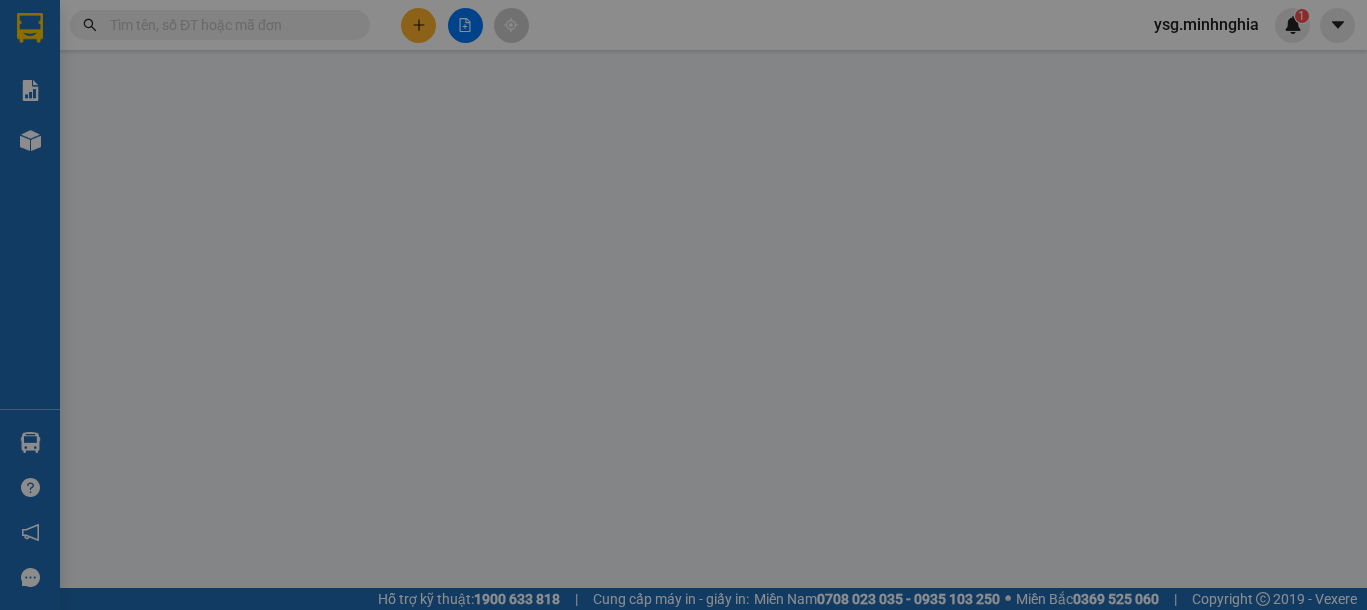 scroll, scrollTop: 0, scrollLeft: 0, axis: both 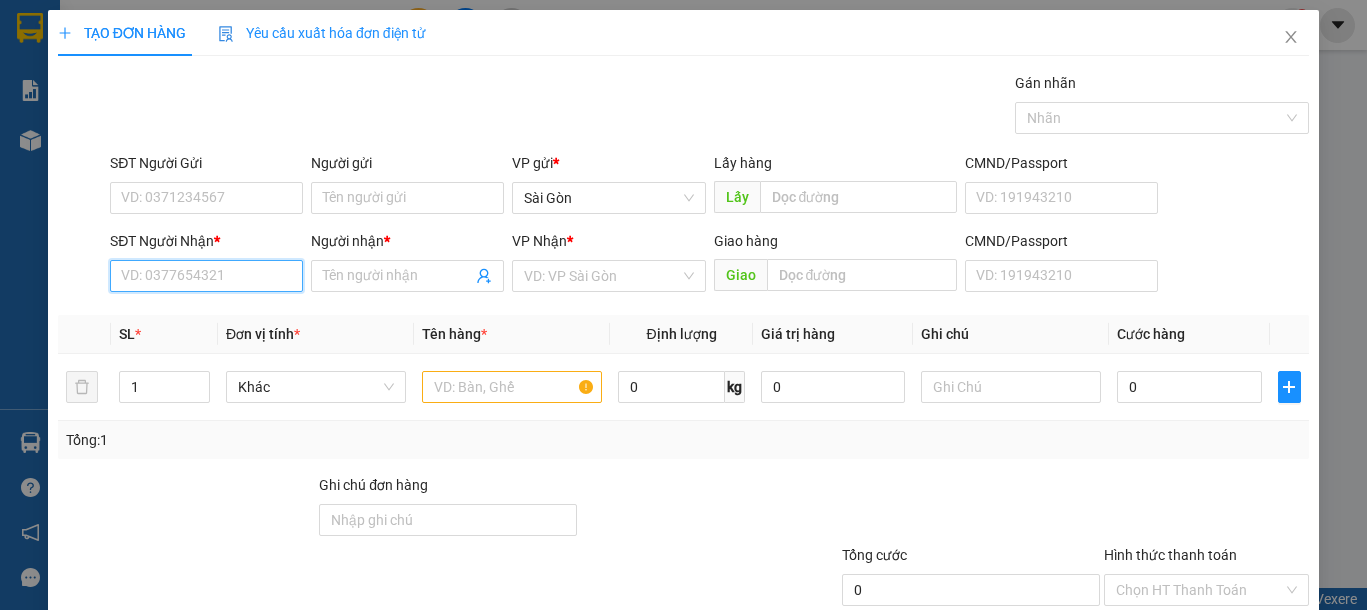 click on "SĐT Người Nhận  *" at bounding box center (206, 276) 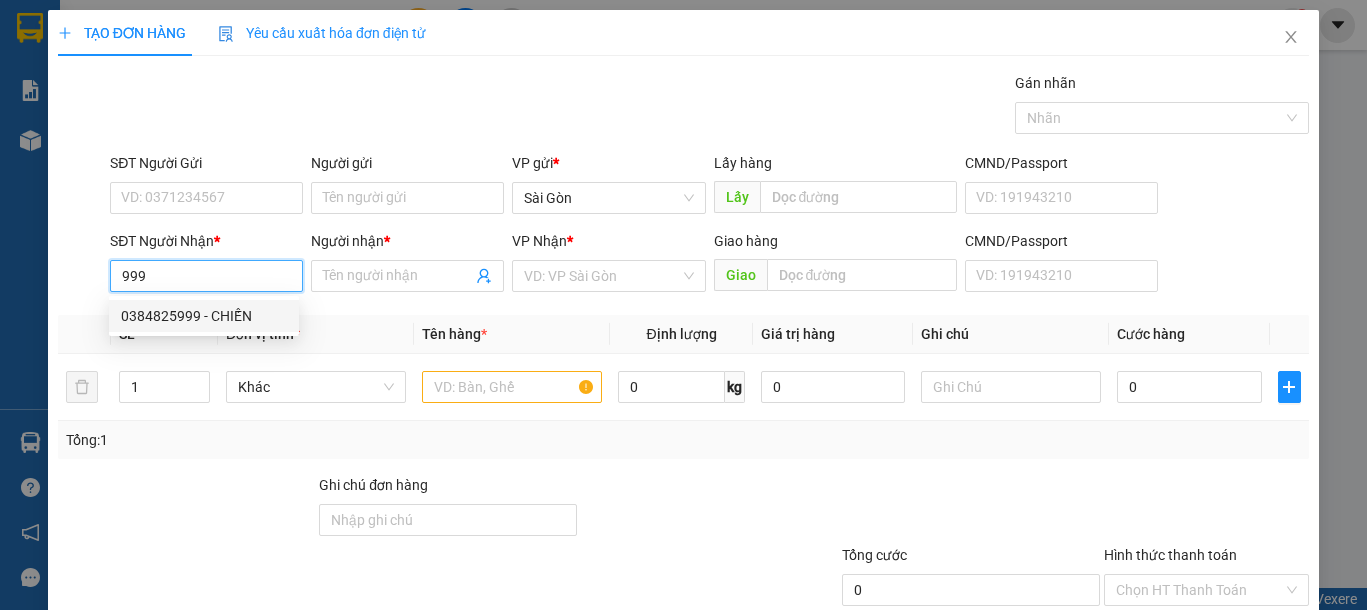click on "0384825999 - CHIẾN" at bounding box center (204, 316) 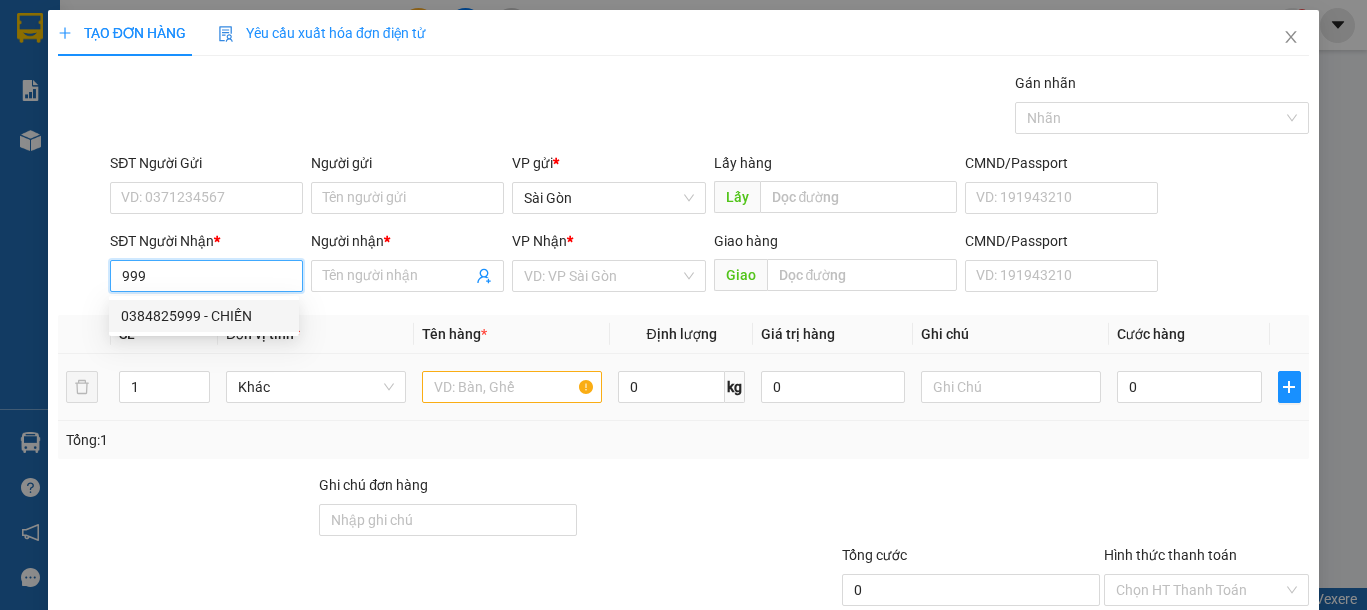 type on "0384825999" 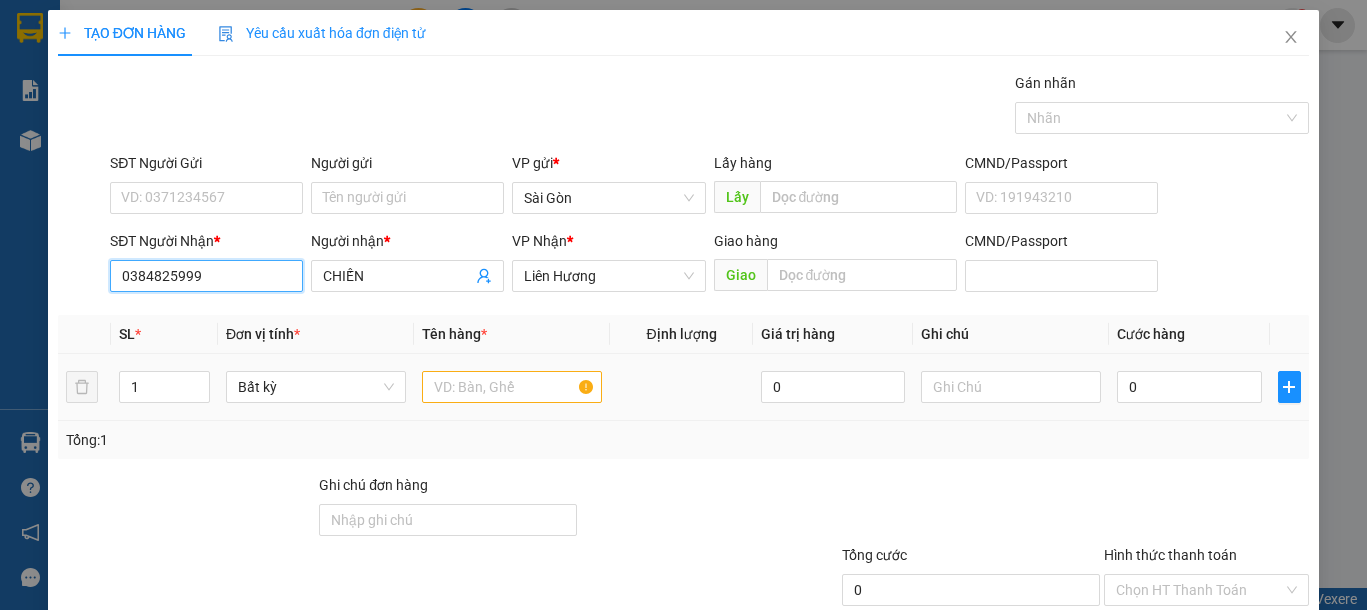 type on "0384825999" 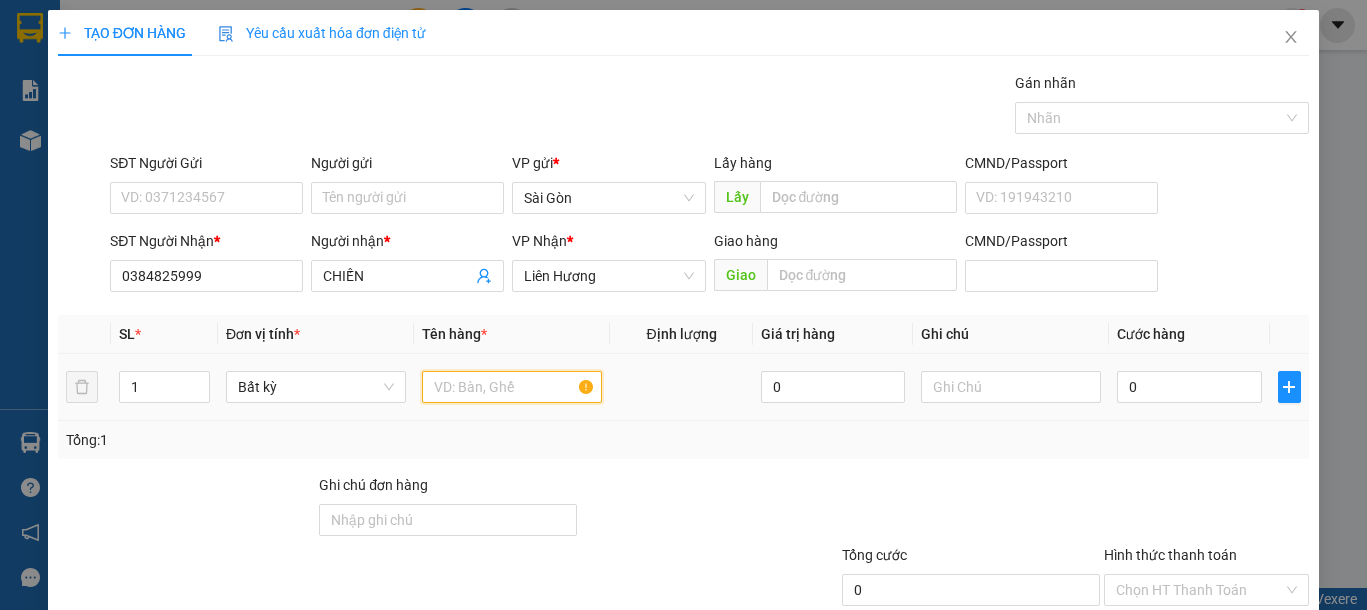 click at bounding box center (512, 387) 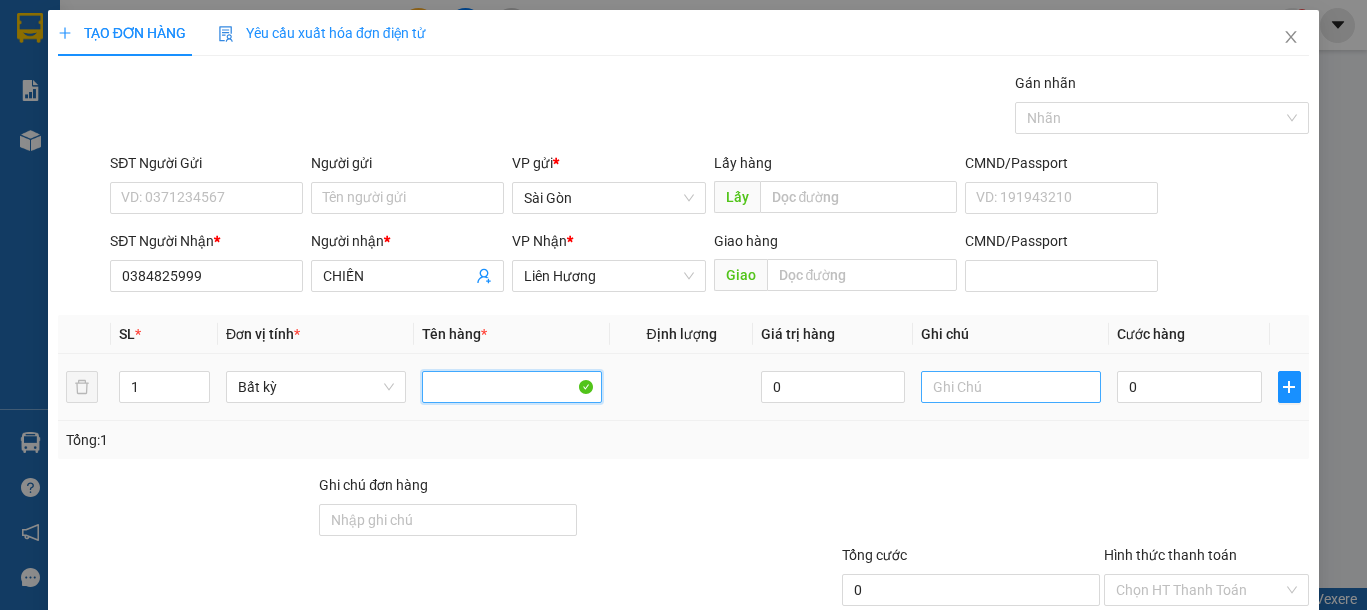 type 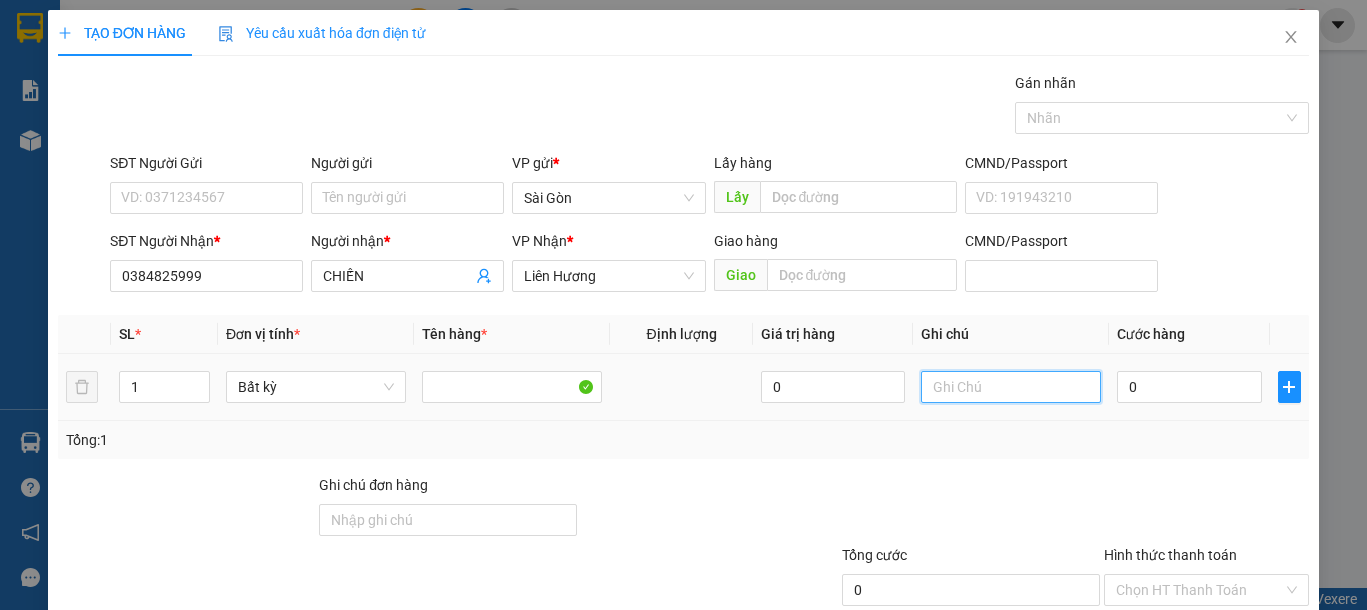 click at bounding box center [1011, 387] 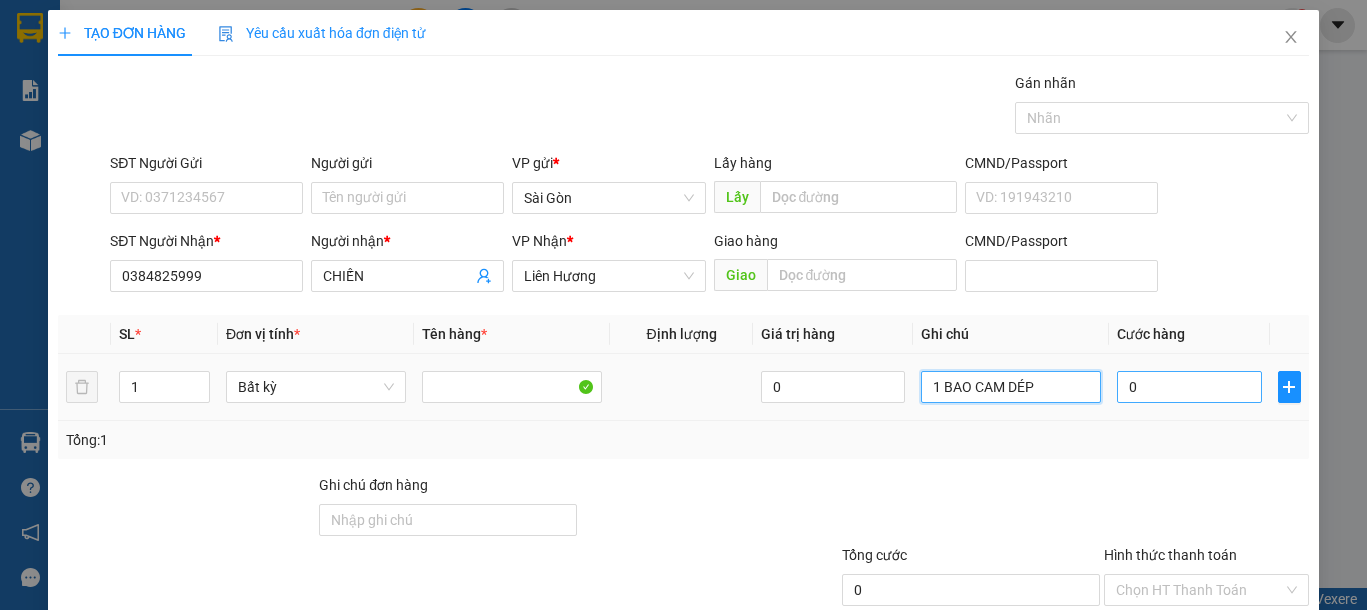 type on "1 BAO CAM DÉP" 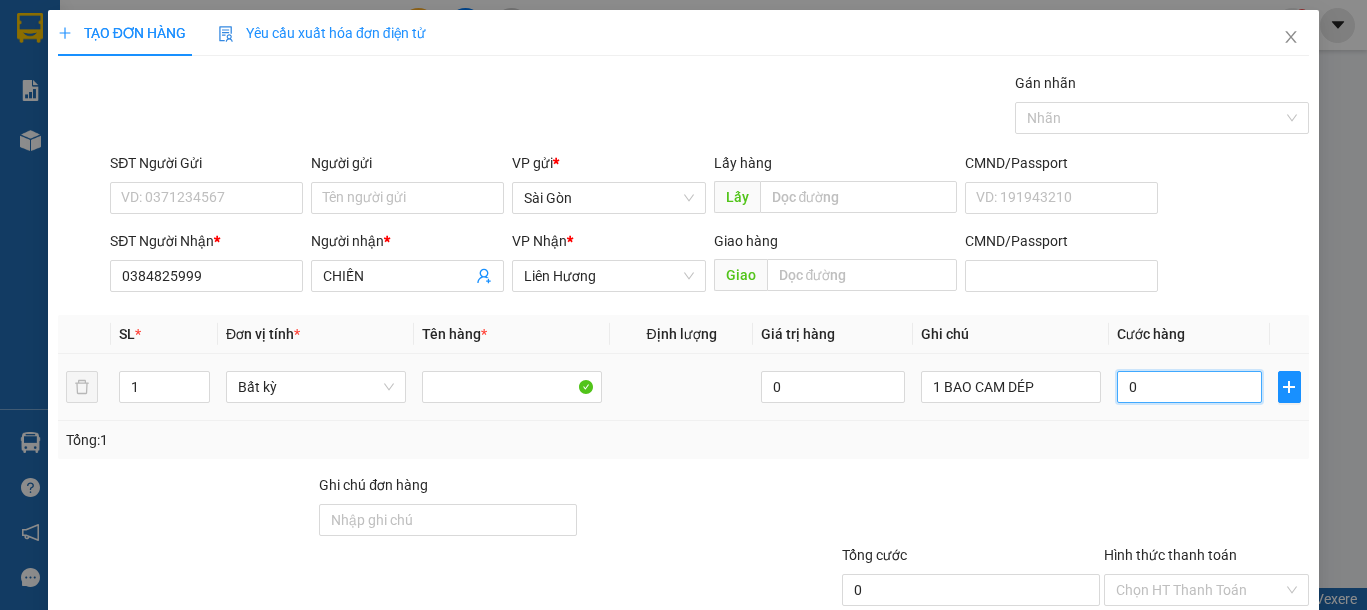click on "0" at bounding box center (1189, 387) 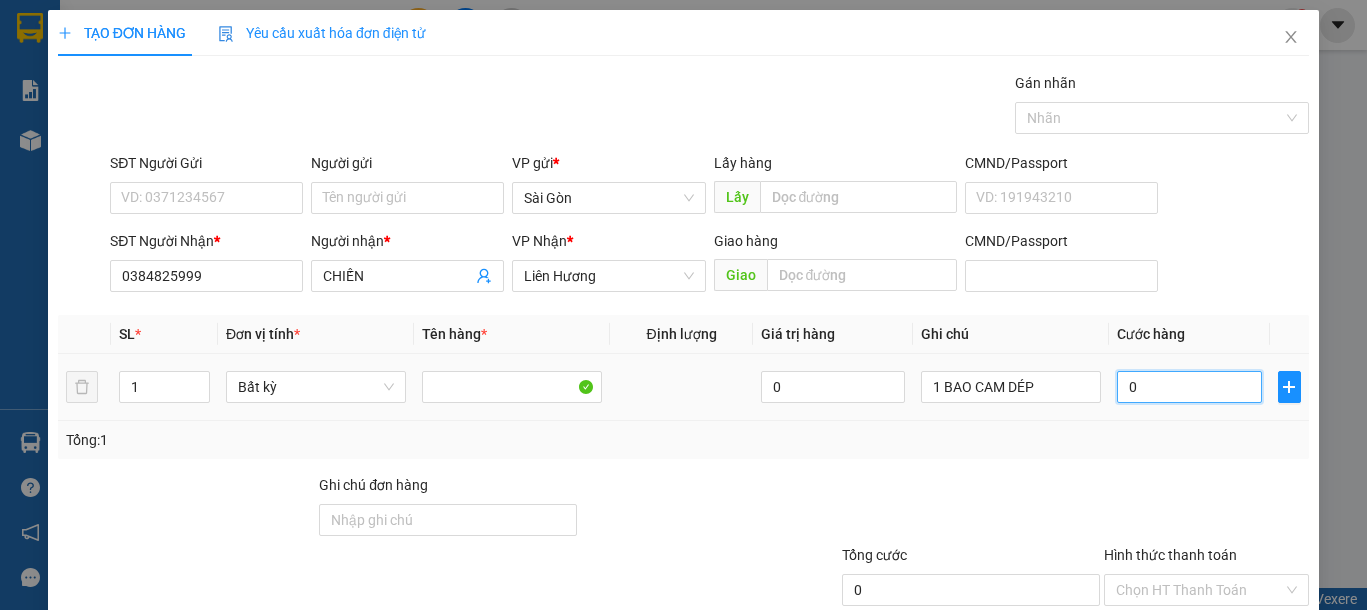 type on "5" 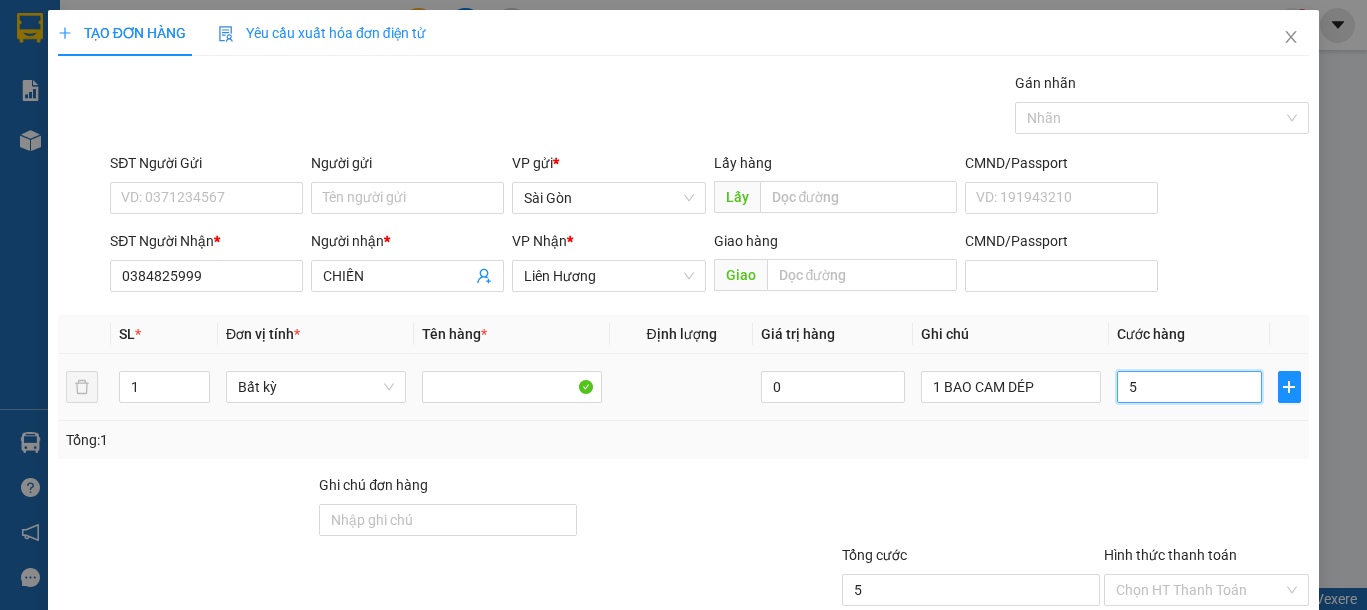 type on "50" 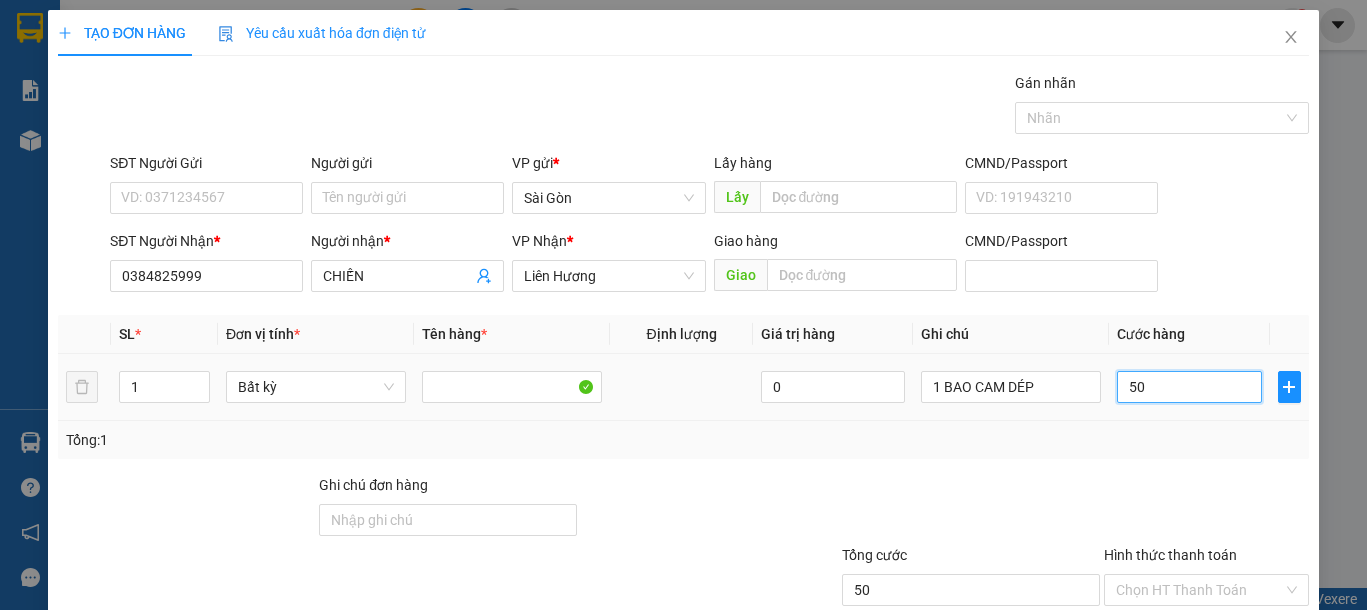 scroll, scrollTop: 130, scrollLeft: 0, axis: vertical 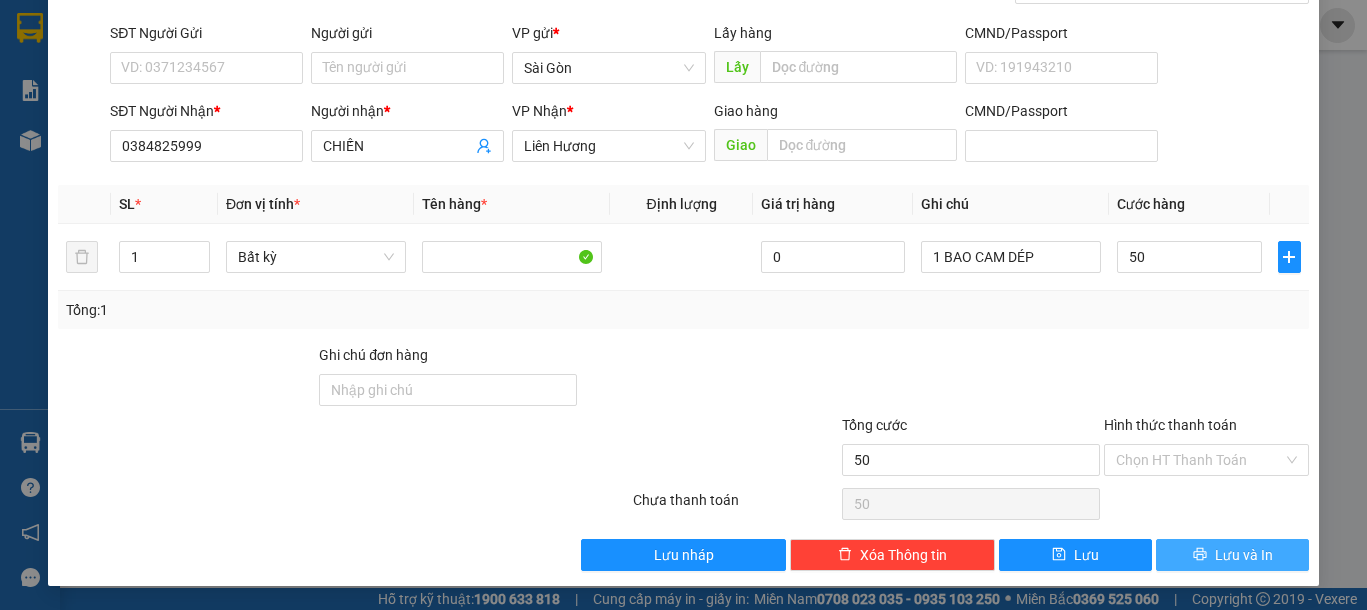 type on "50.000" 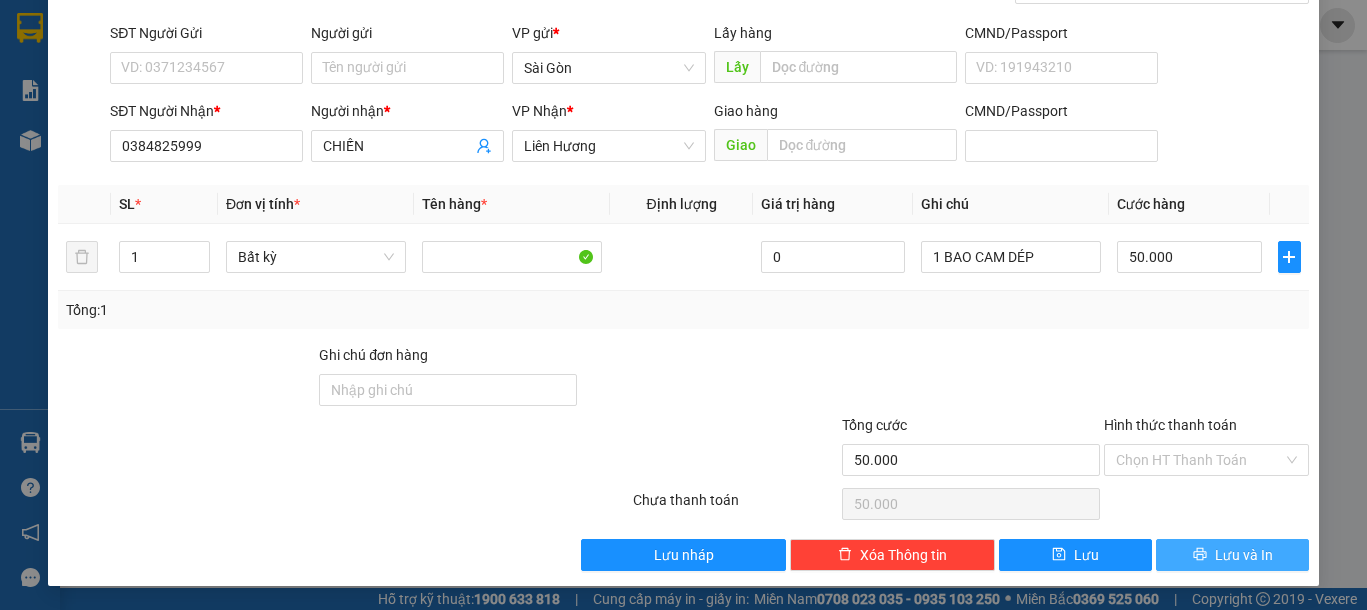 click 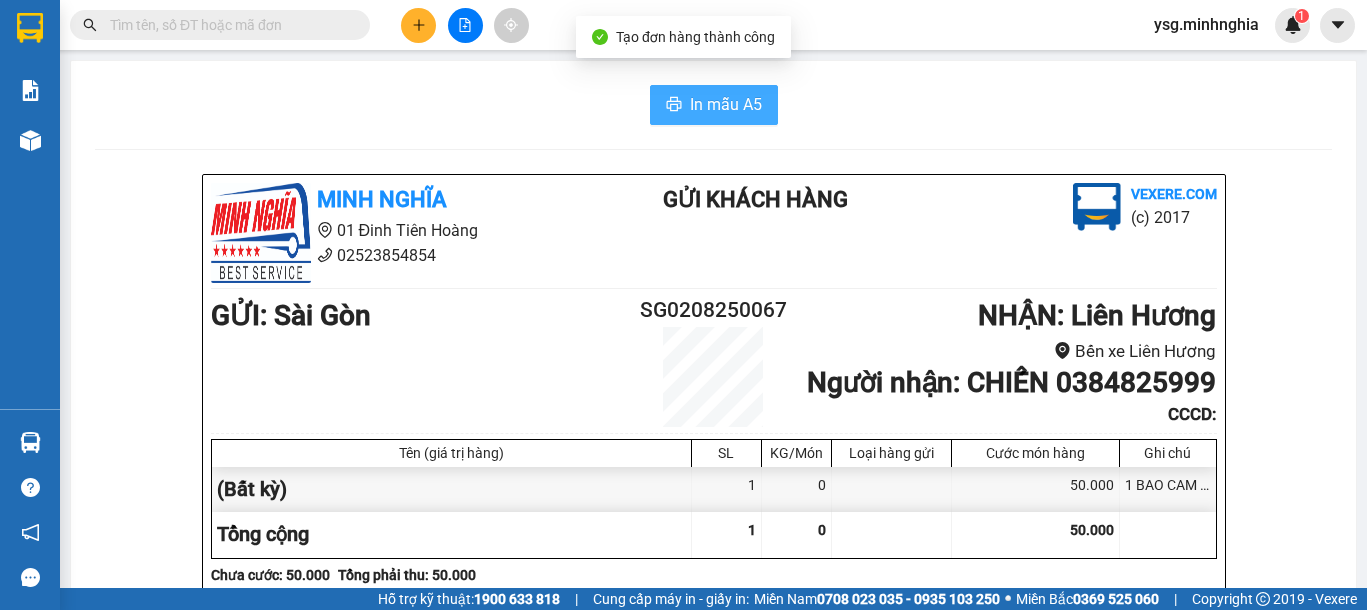 click on "In mẫu A5" at bounding box center [726, 104] 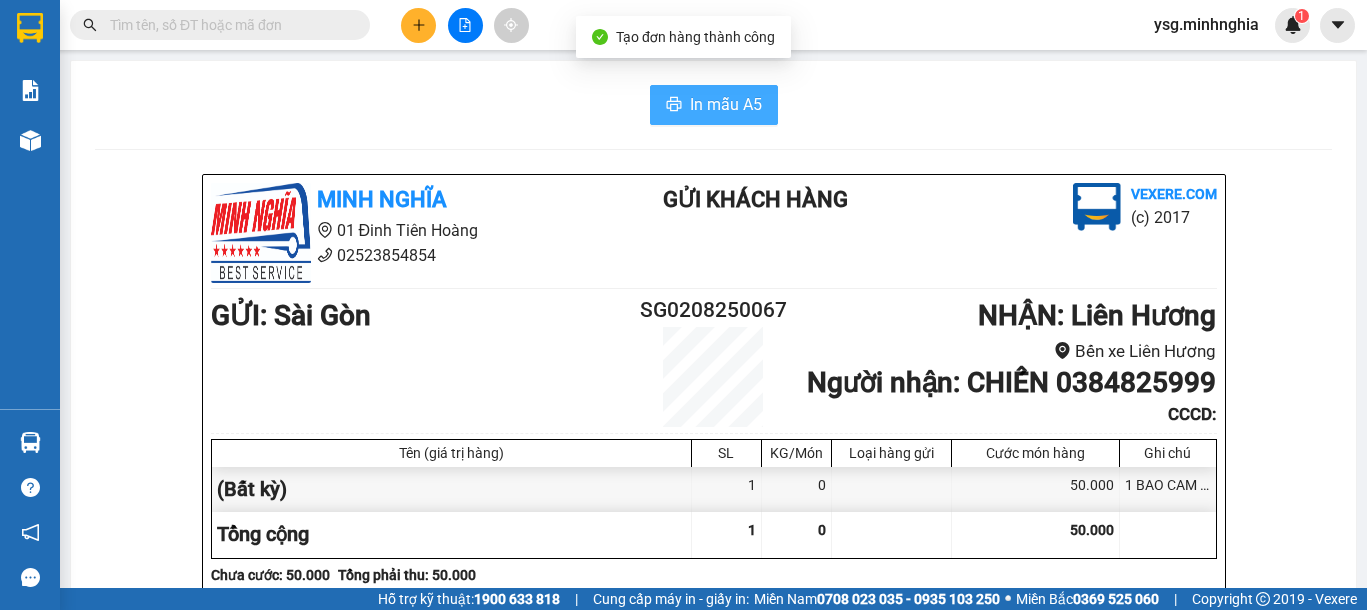 scroll, scrollTop: 0, scrollLeft: 0, axis: both 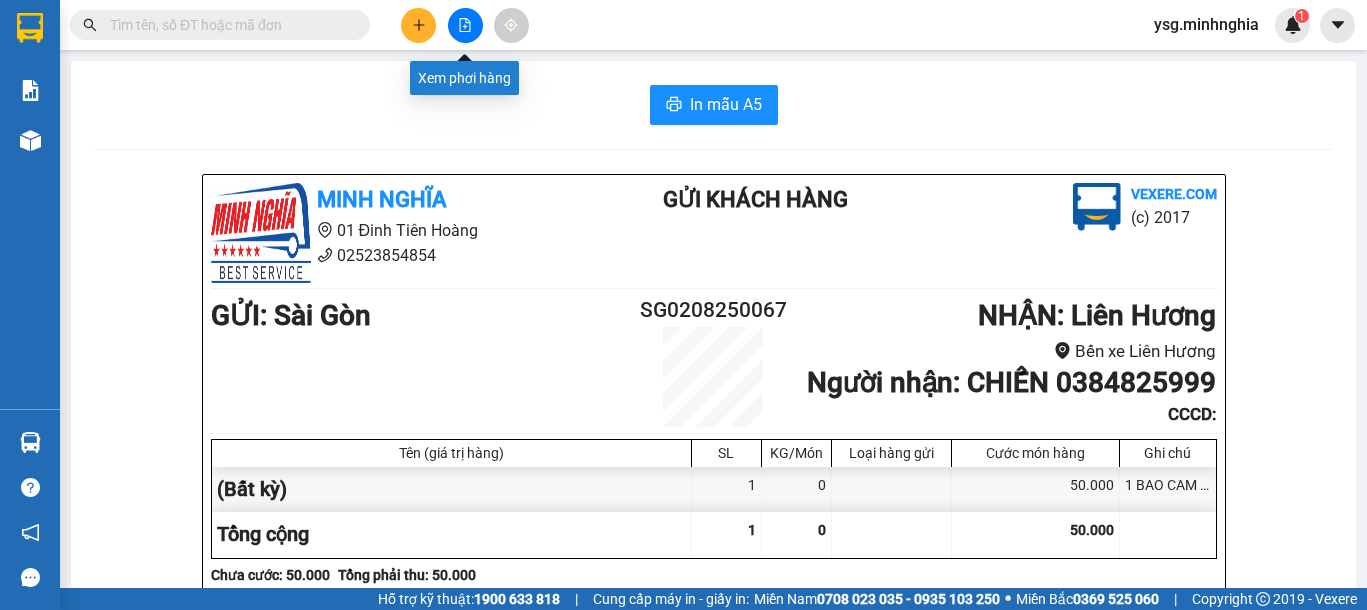 click 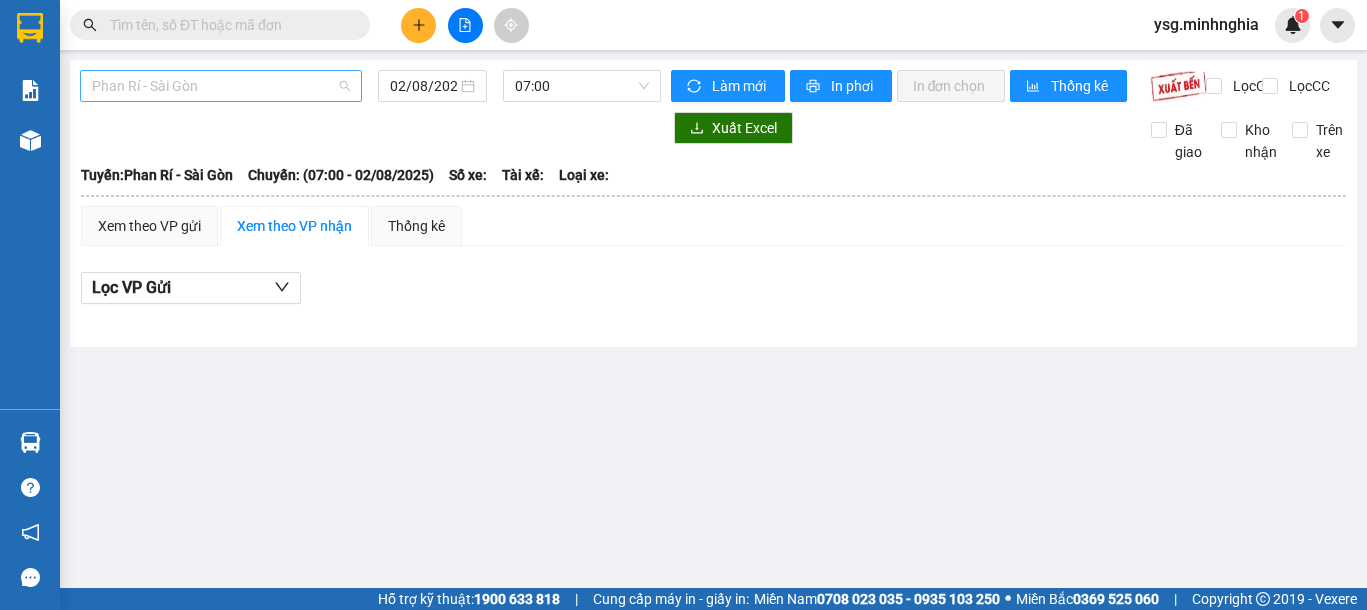 click on "Phan Rí - Sài Gòn" at bounding box center (221, 86) 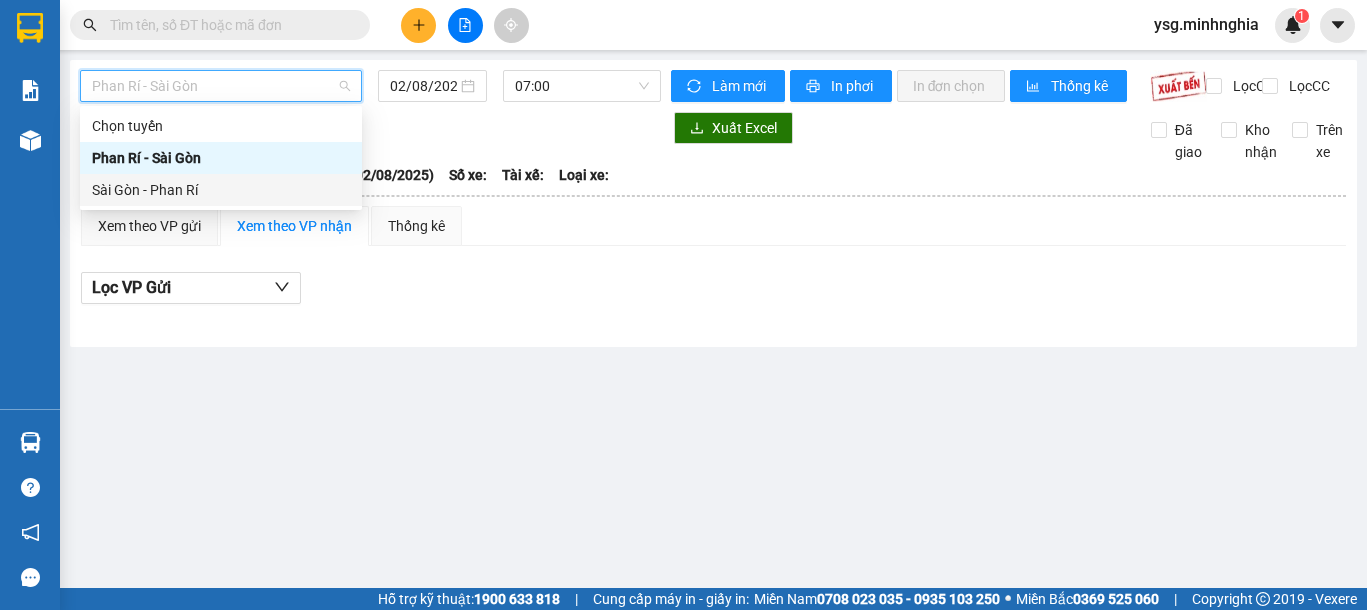 click on "Sài Gòn - Phan Rí" at bounding box center (221, 190) 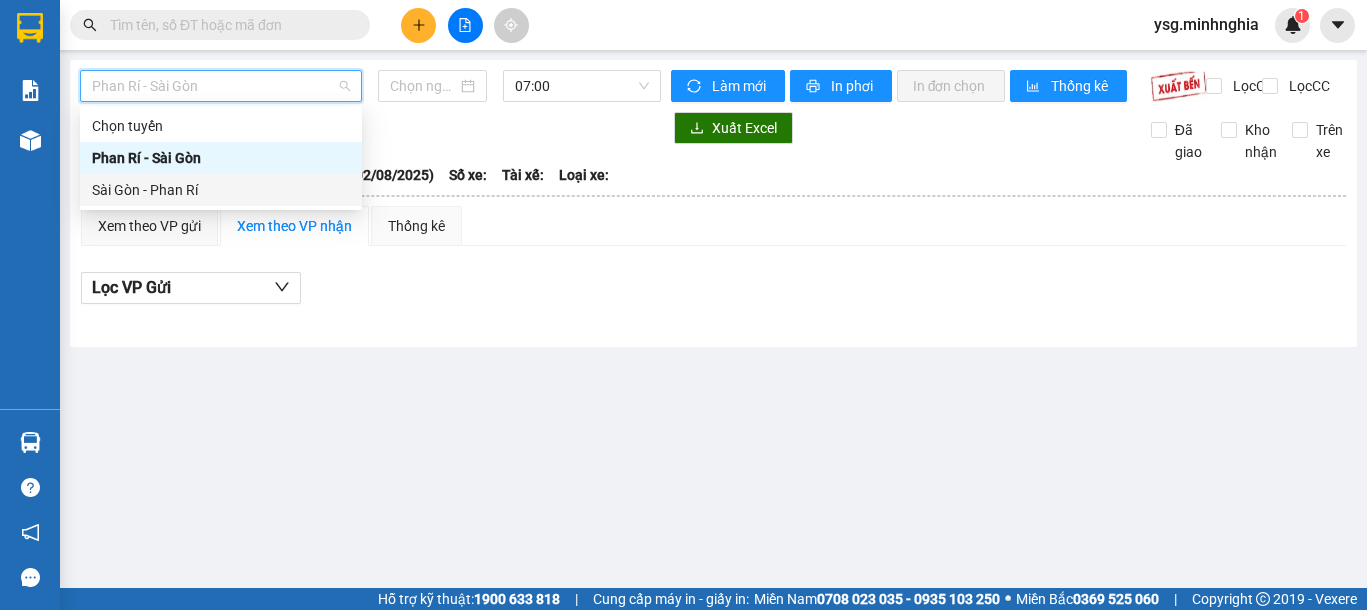 type on "02/08/2025" 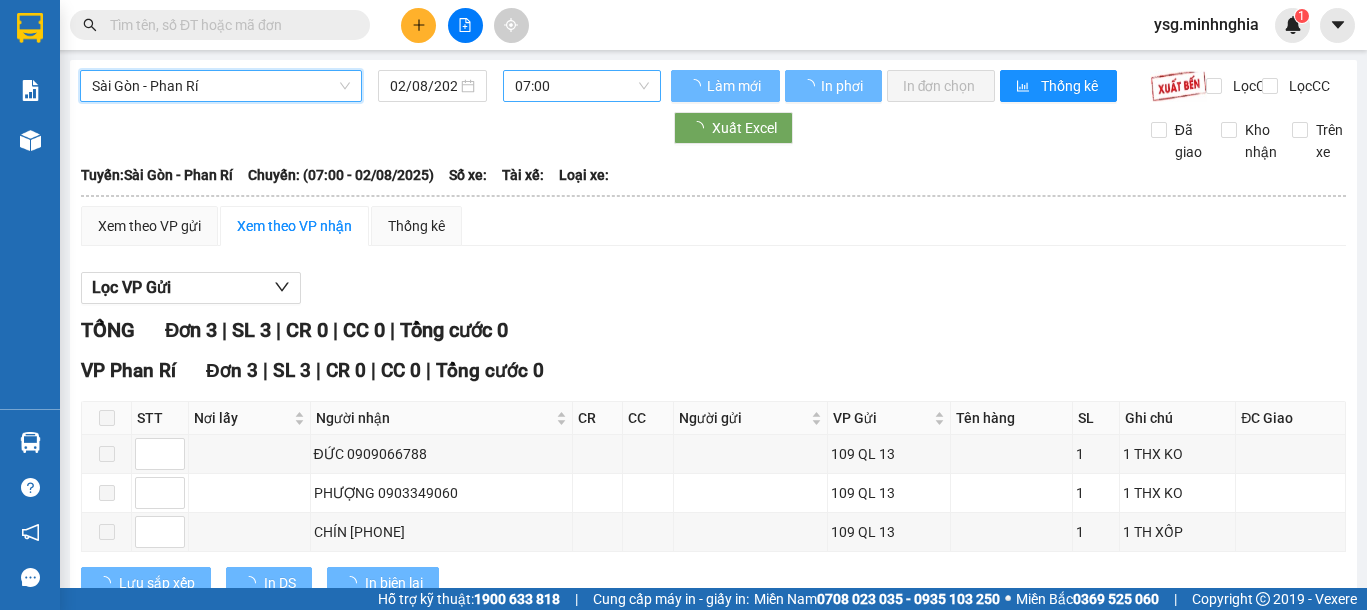 click on "07:00" at bounding box center (582, 86) 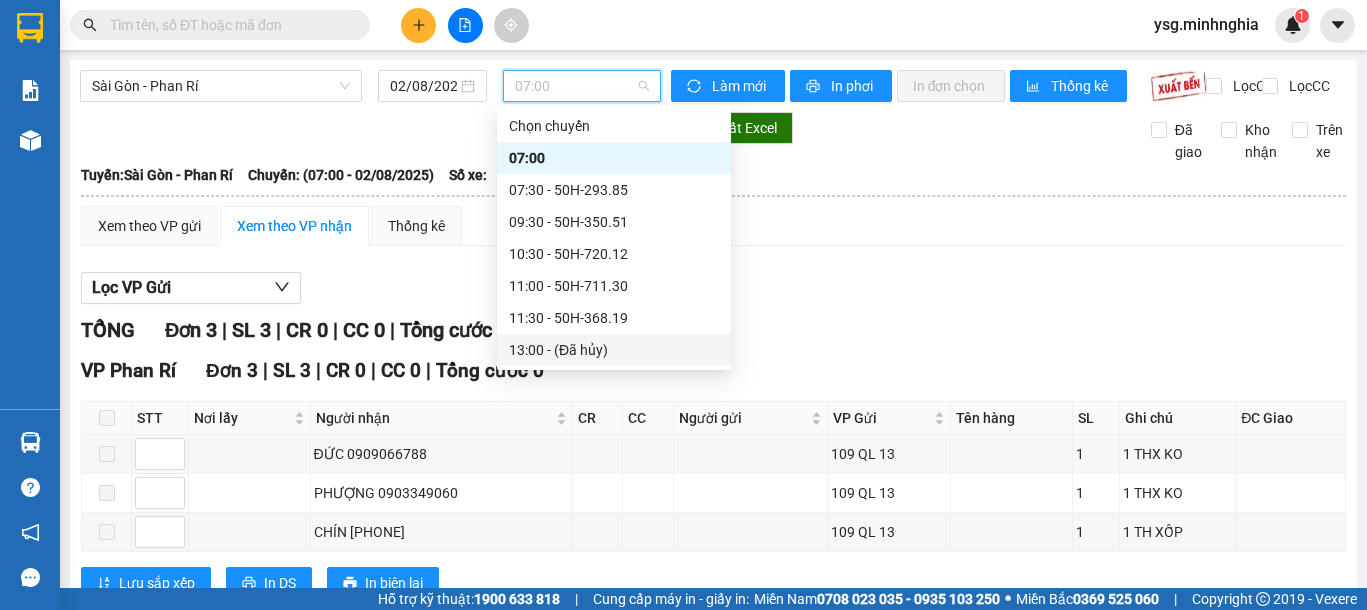 scroll, scrollTop: 288, scrollLeft: 0, axis: vertical 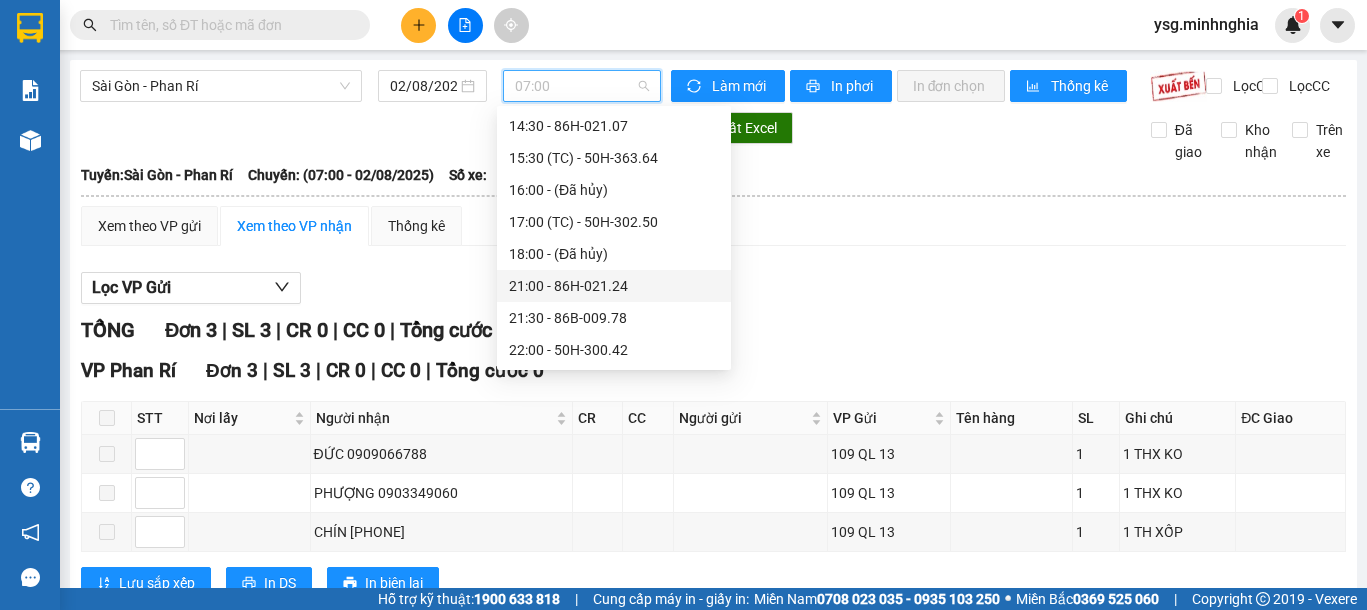 click on "[TIME] - 86H-021.24" at bounding box center (614, 286) 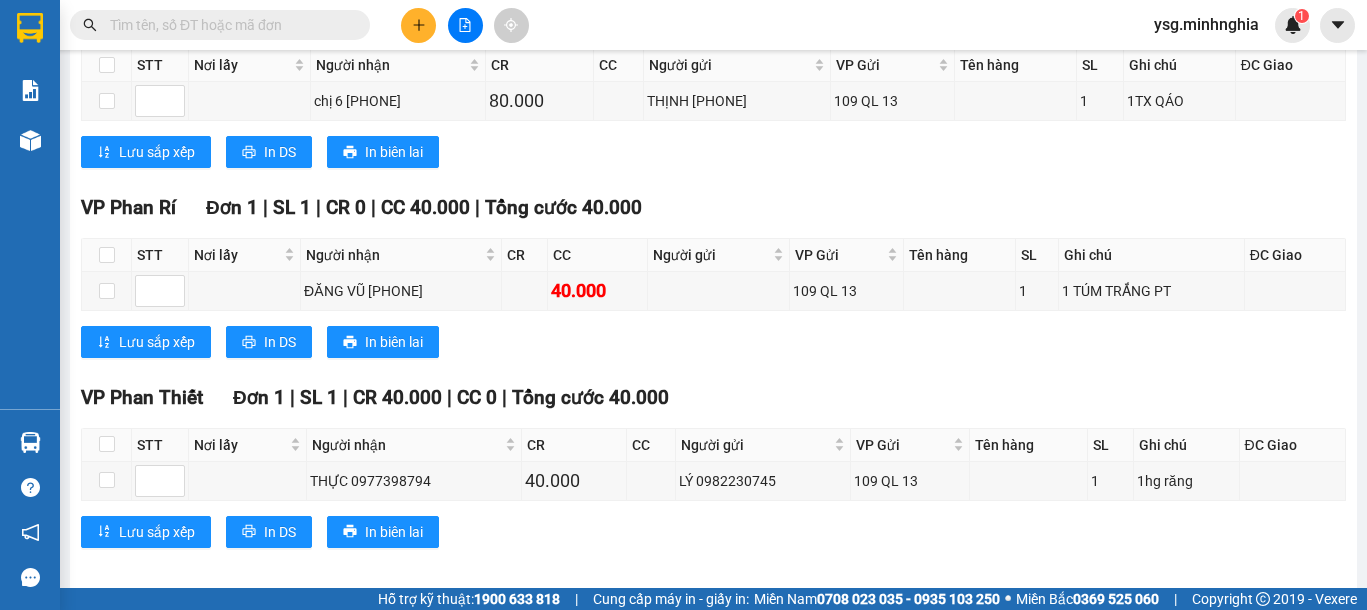 scroll, scrollTop: 883, scrollLeft: 0, axis: vertical 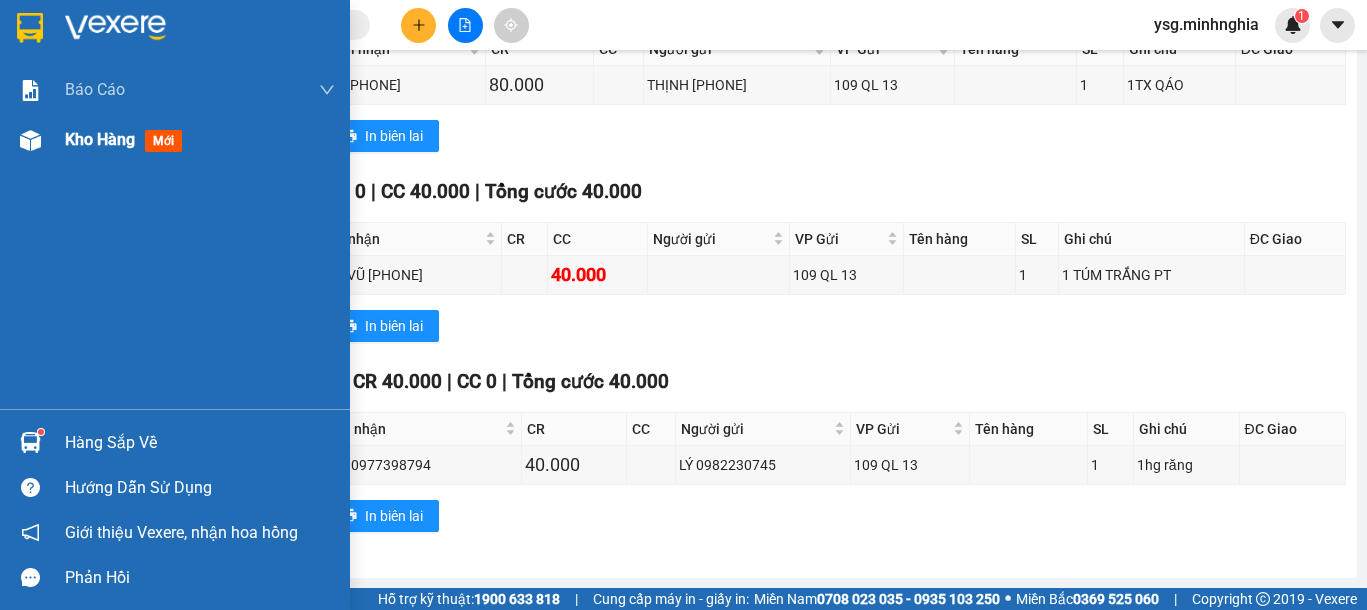 click at bounding box center (30, 140) 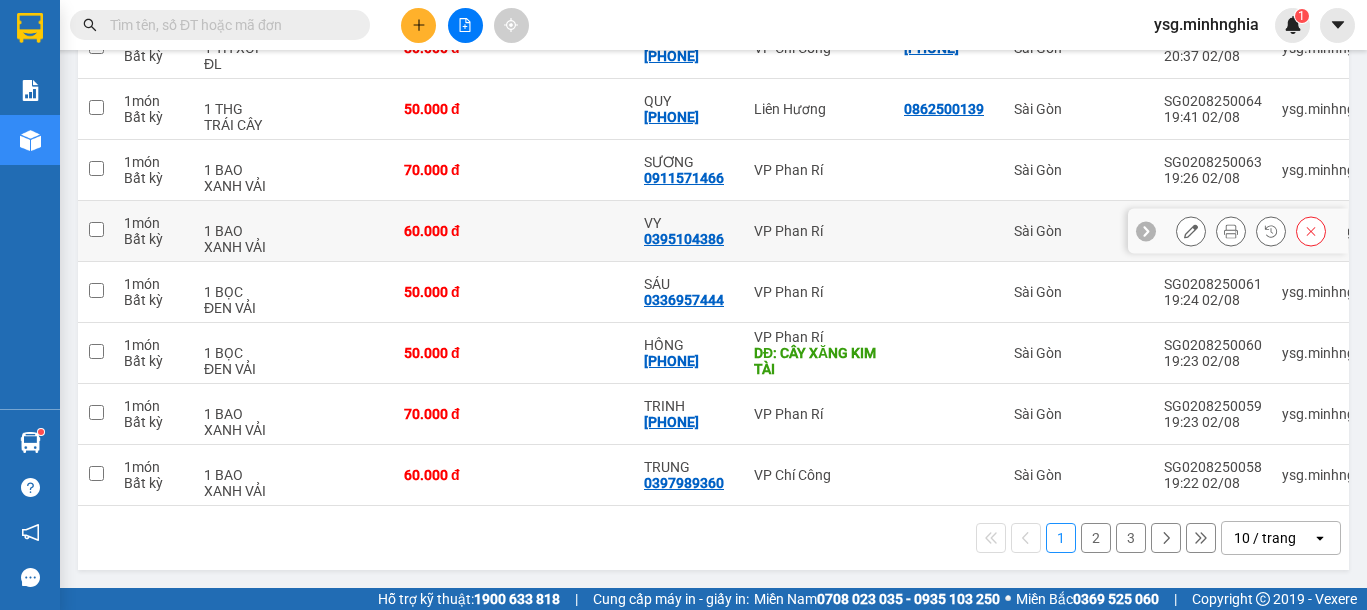 scroll, scrollTop: 0, scrollLeft: 0, axis: both 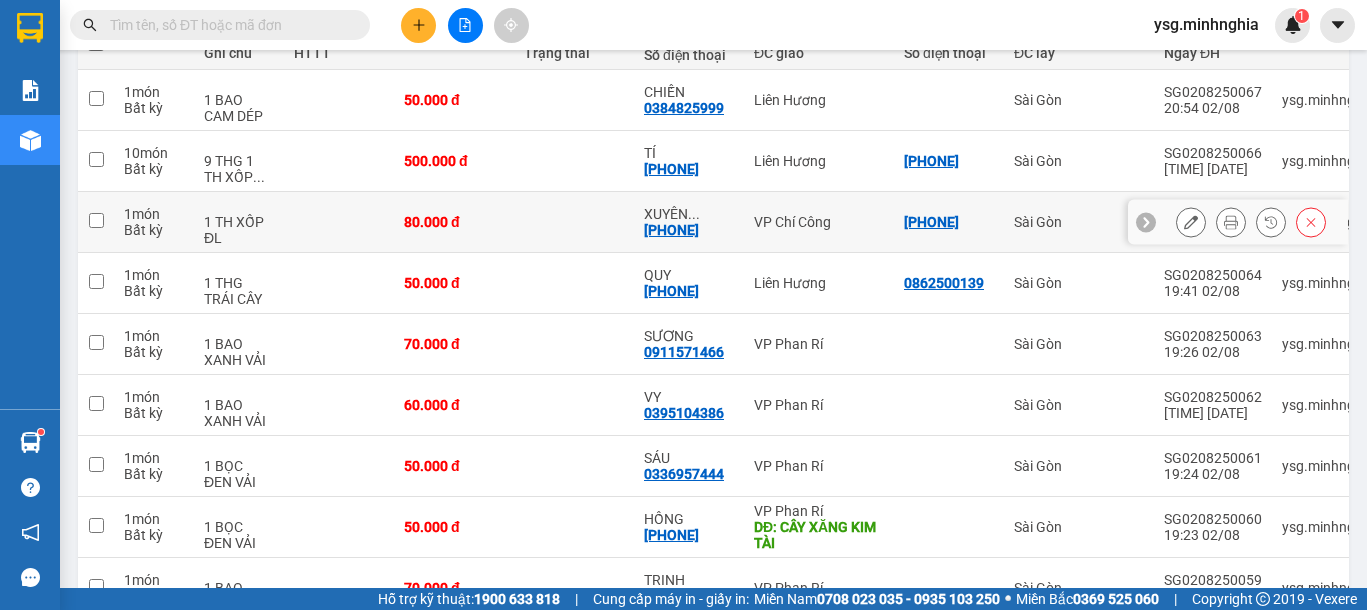 drag, startPoint x: 432, startPoint y: 225, endPoint x: 392, endPoint y: 304, distance: 88.54942 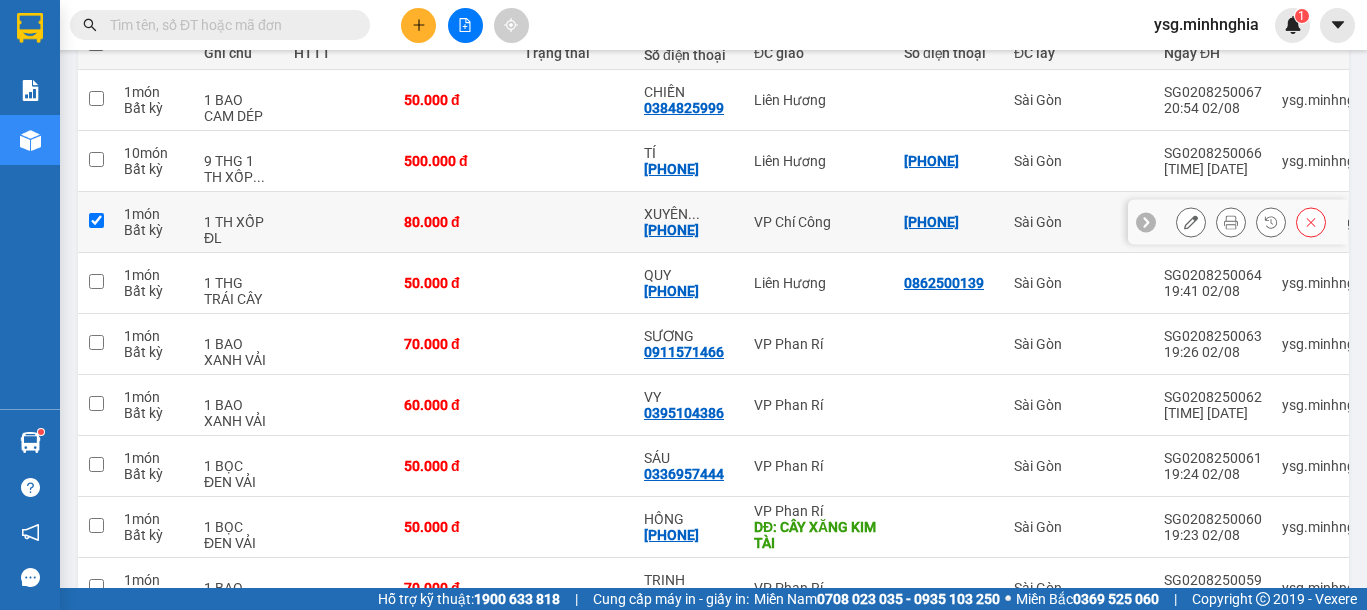 checkbox on "true" 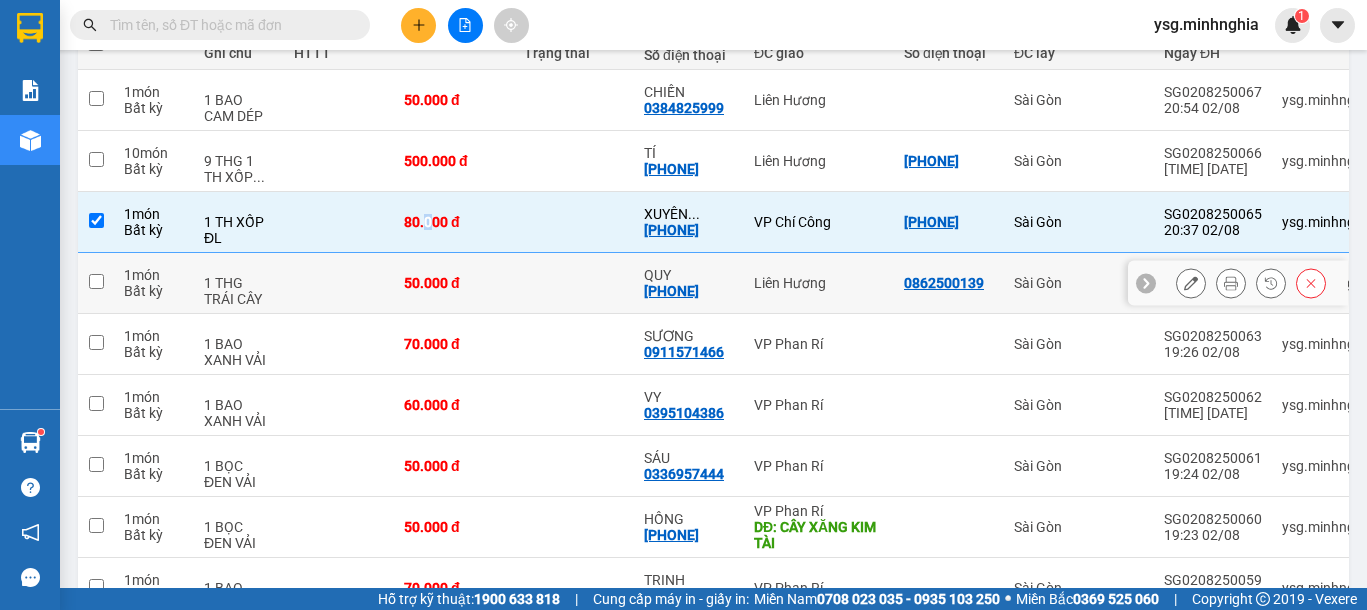 drag, startPoint x: 392, startPoint y: 304, endPoint x: 392, endPoint y: 316, distance: 12 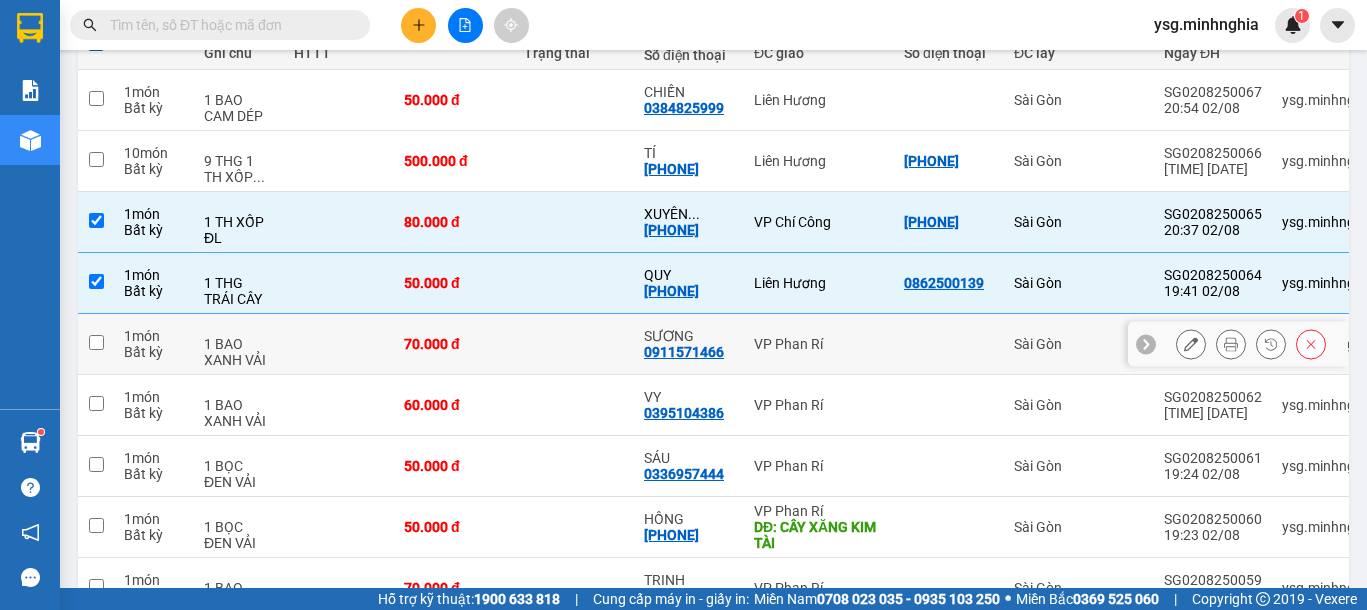 checkbox on "true" 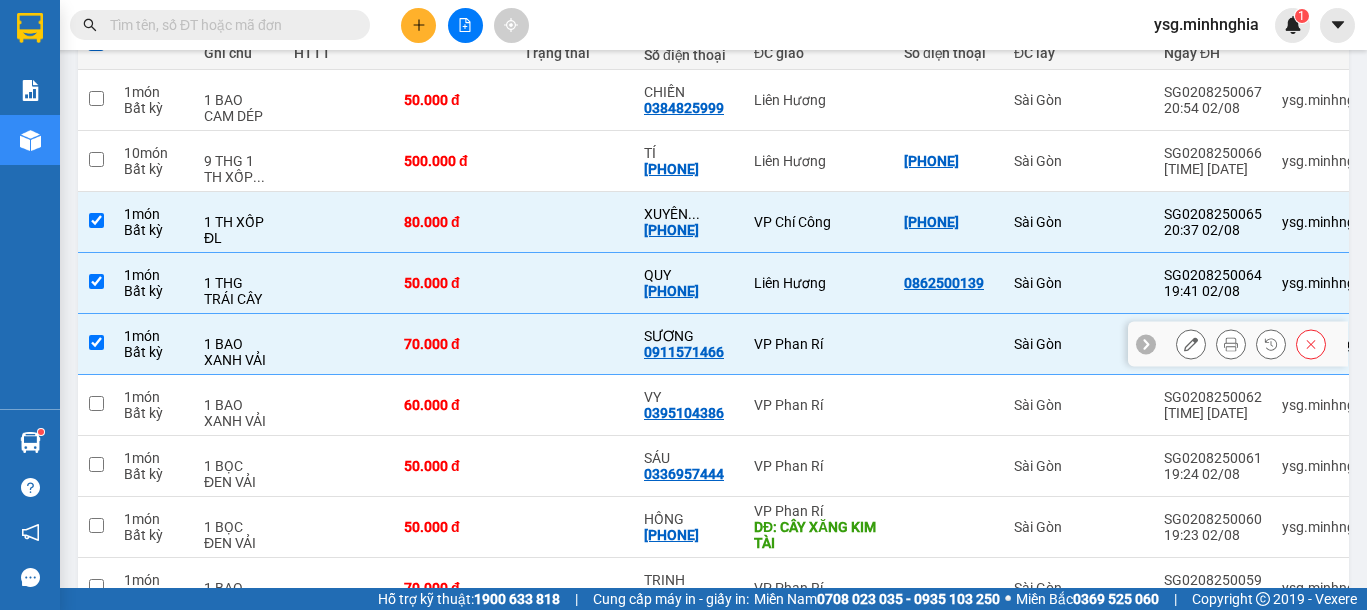 click at bounding box center (339, 344) 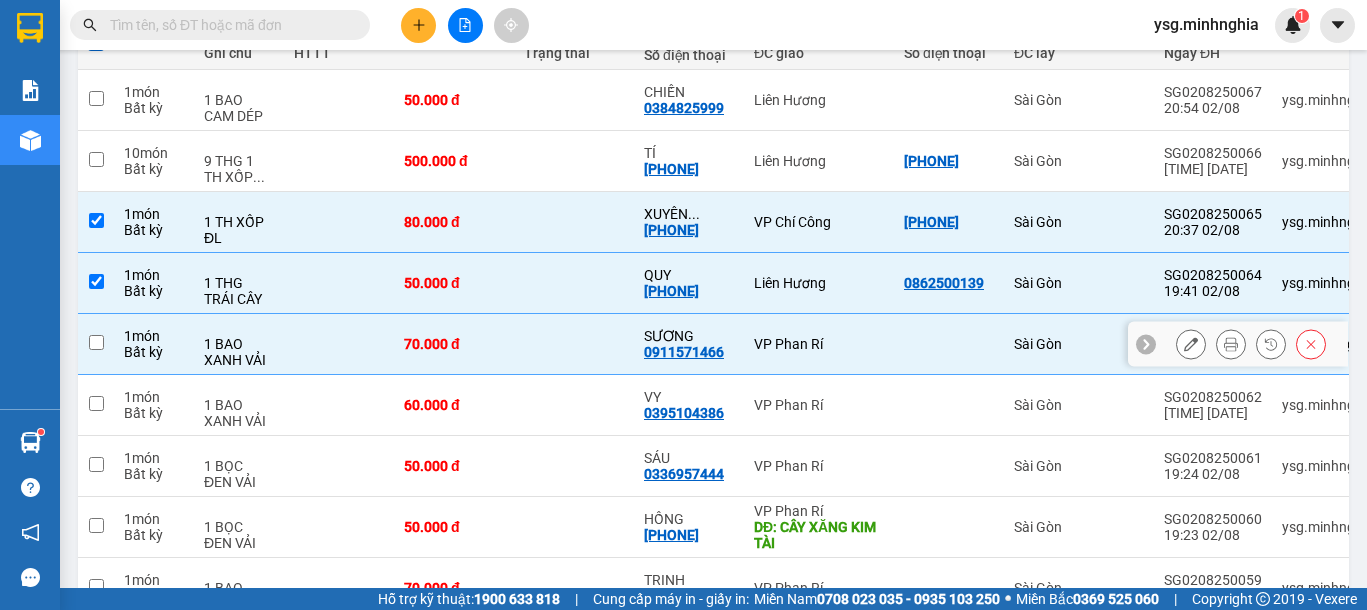 checkbox on "false" 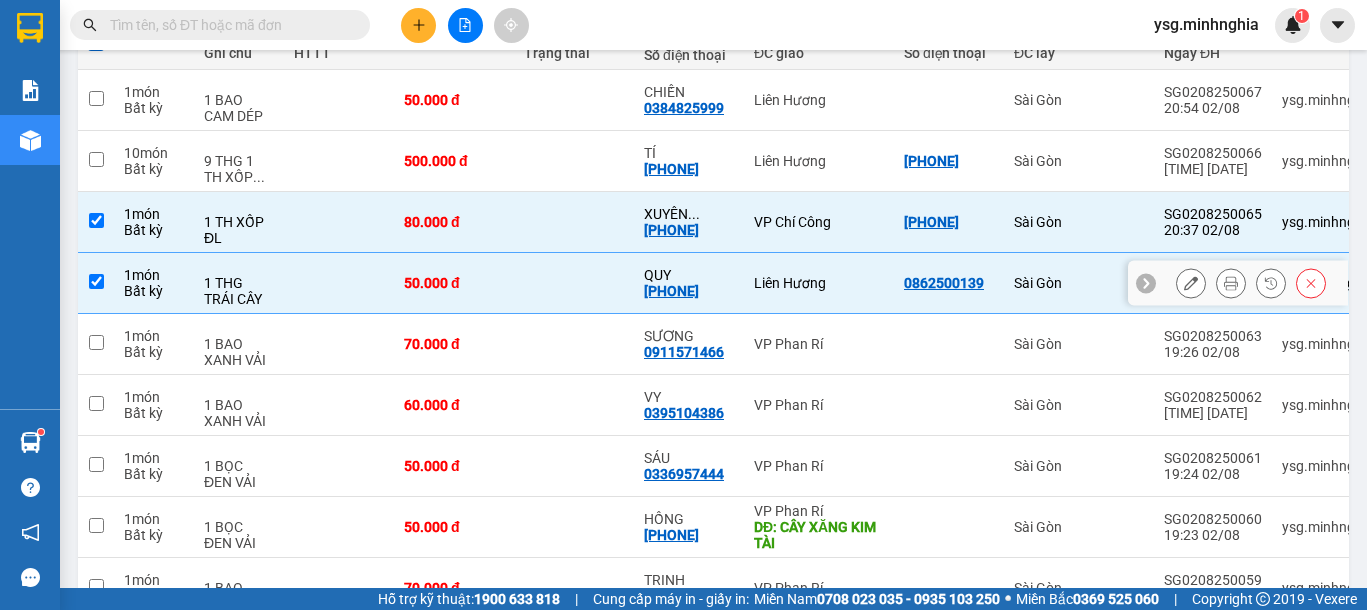drag, startPoint x: 345, startPoint y: 296, endPoint x: 355, endPoint y: 268, distance: 29.732138 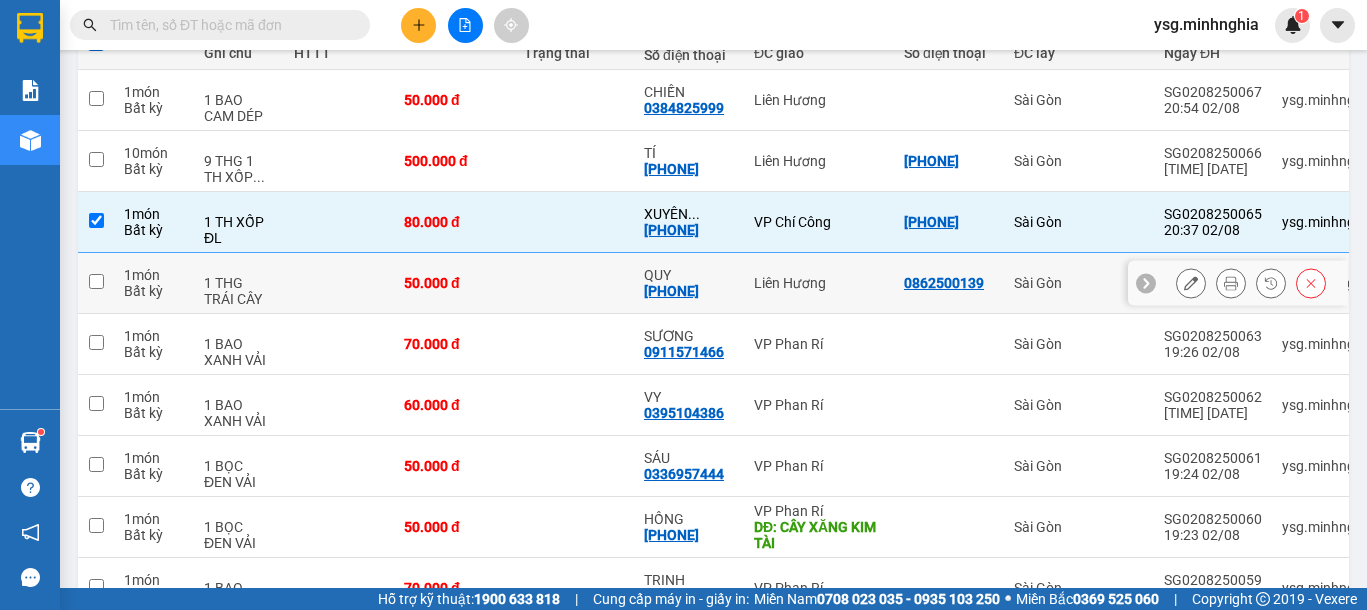 click at bounding box center [339, 283] 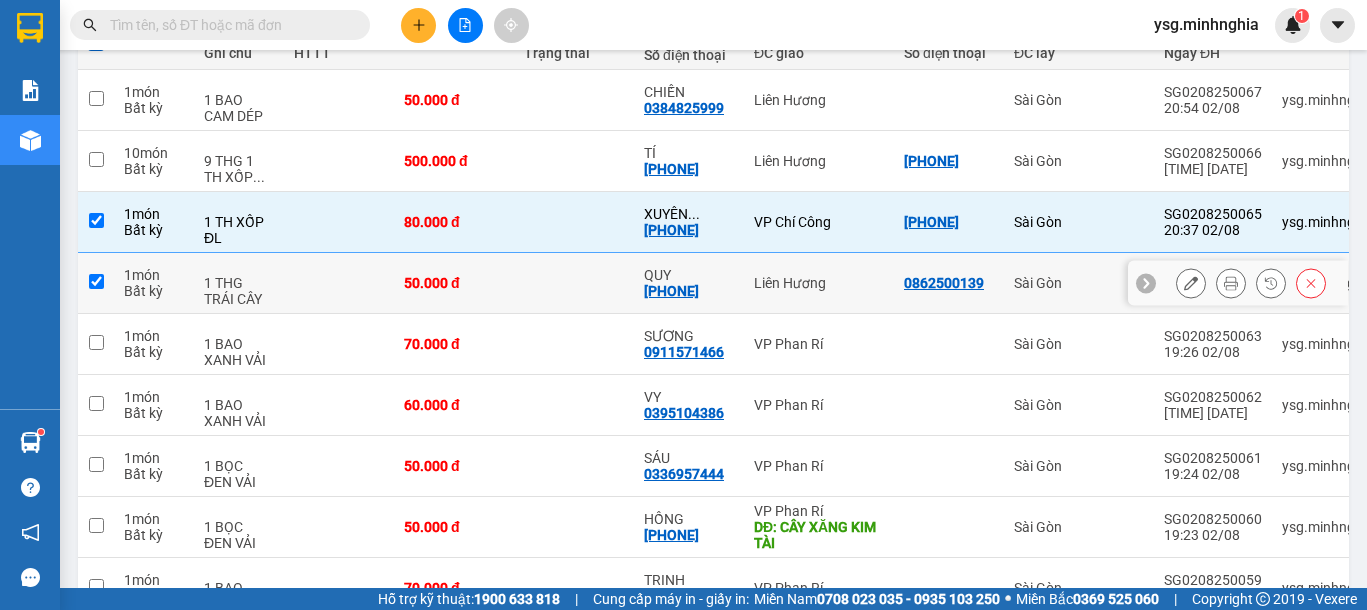 checkbox on "true" 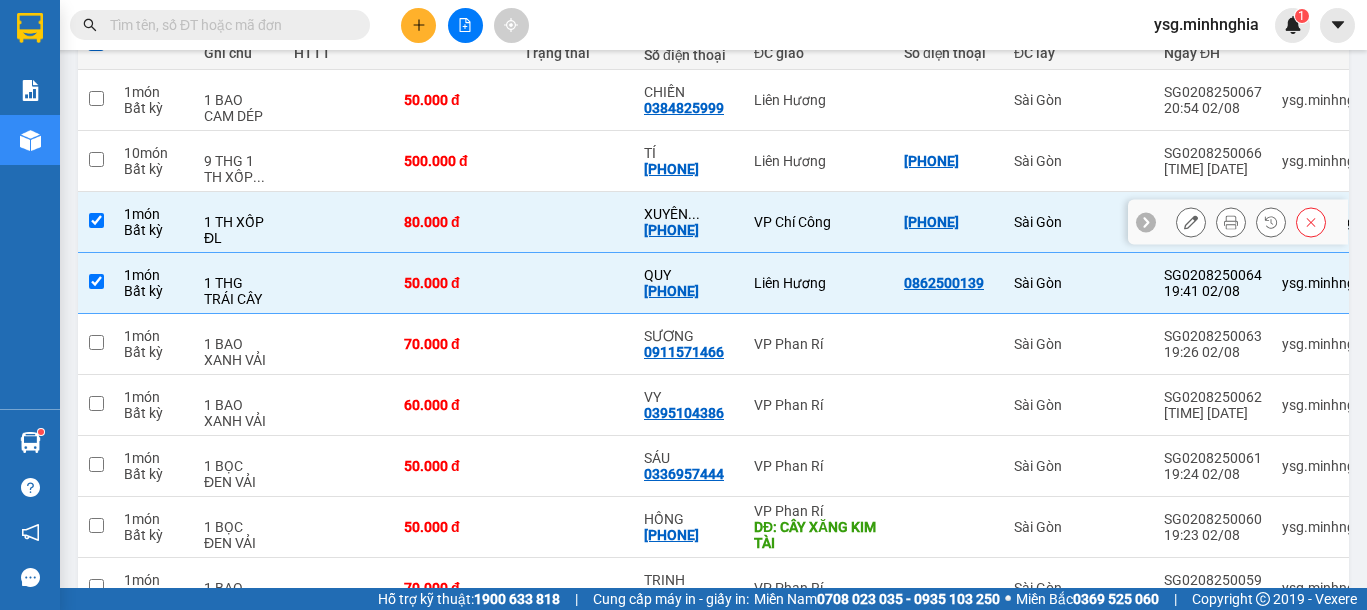 click at bounding box center [339, 222] 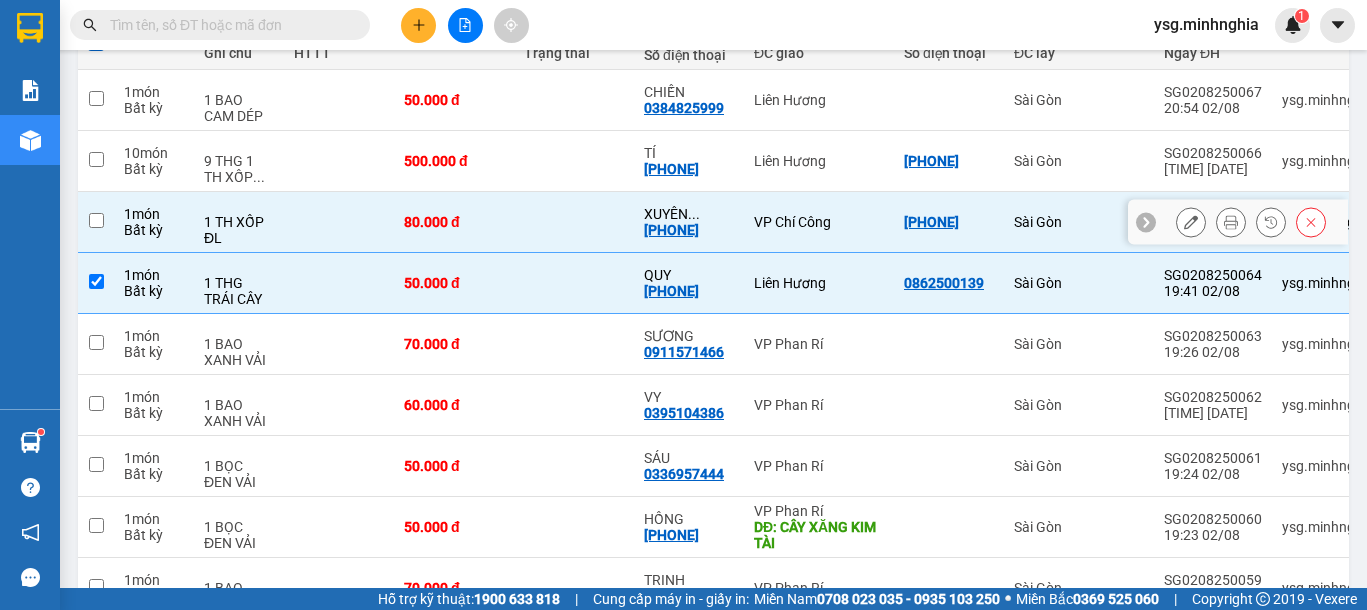 checkbox on "false" 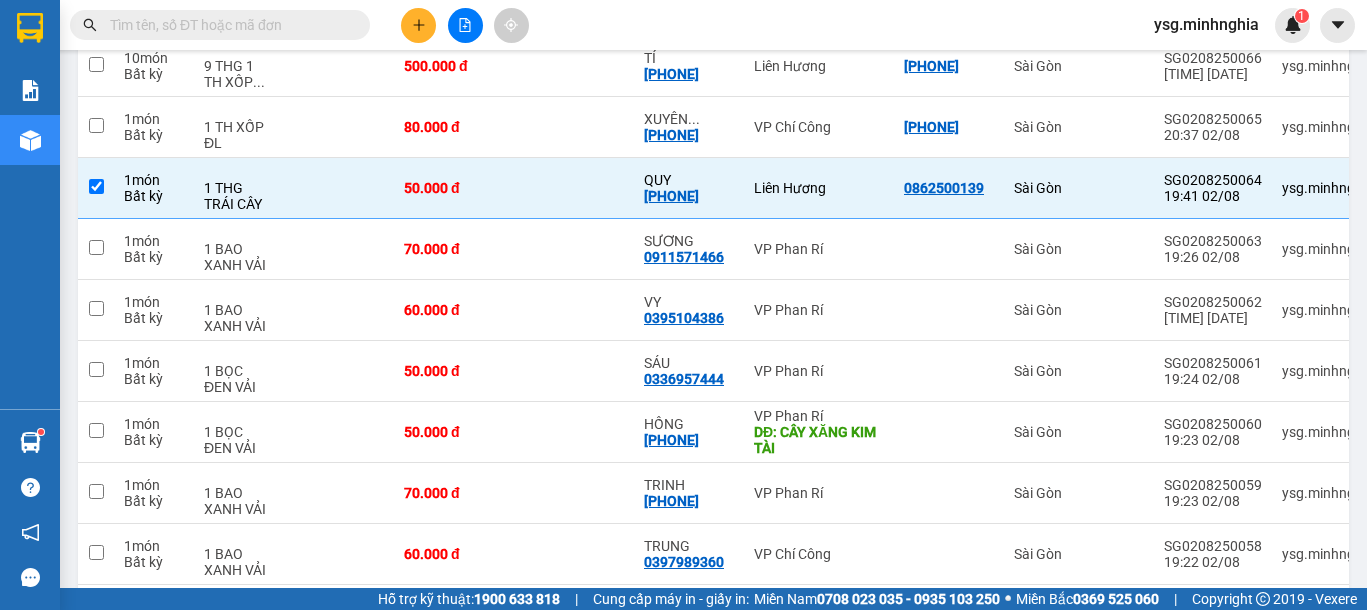 scroll, scrollTop: 447, scrollLeft: 0, axis: vertical 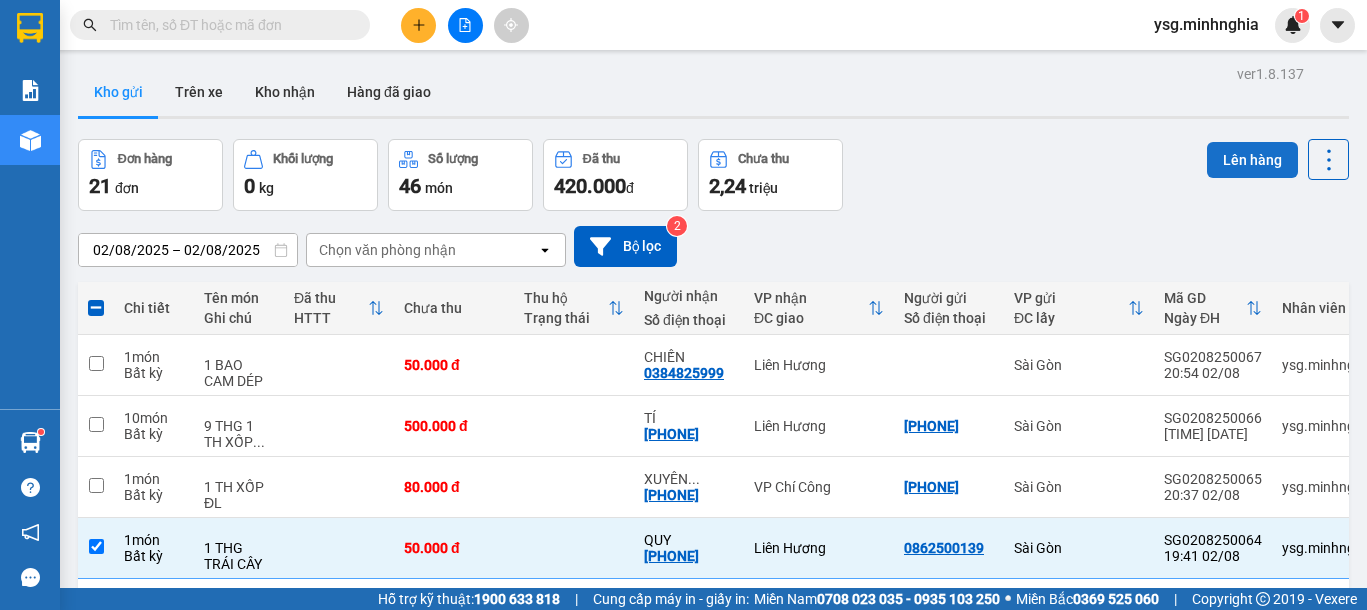 click on "Lên hàng" at bounding box center (1252, 160) 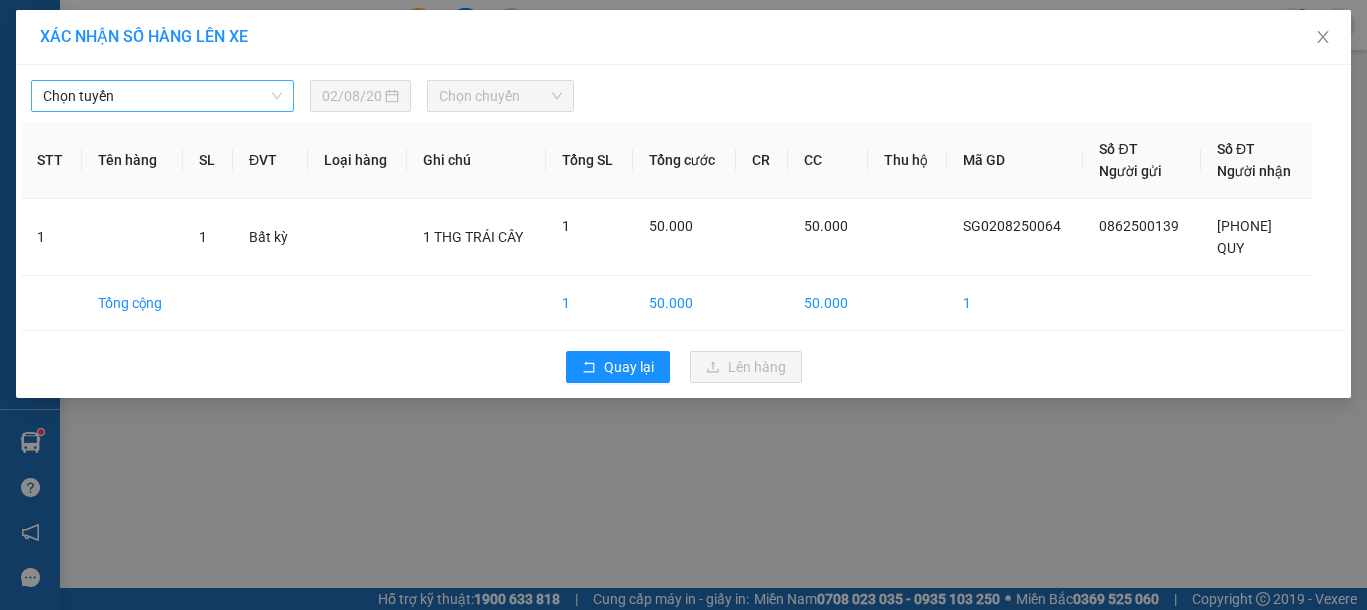 click on "Chọn tuyến" at bounding box center [162, 96] 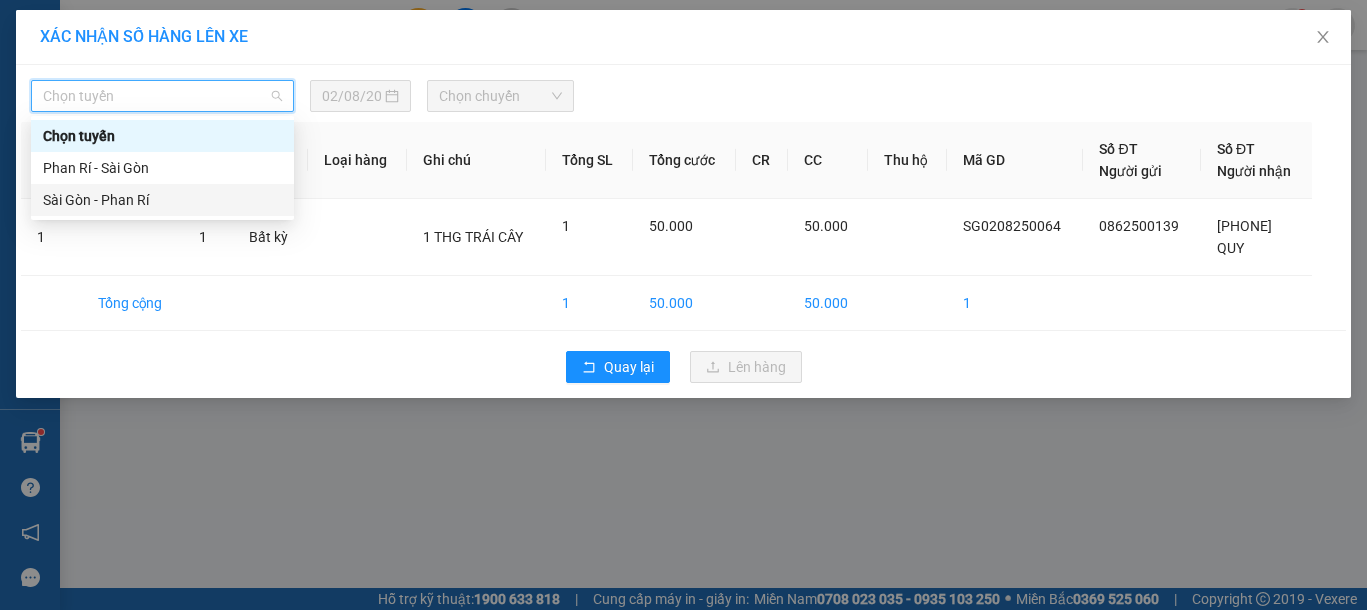 click on "Sài Gòn - Phan Rí" at bounding box center [162, 200] 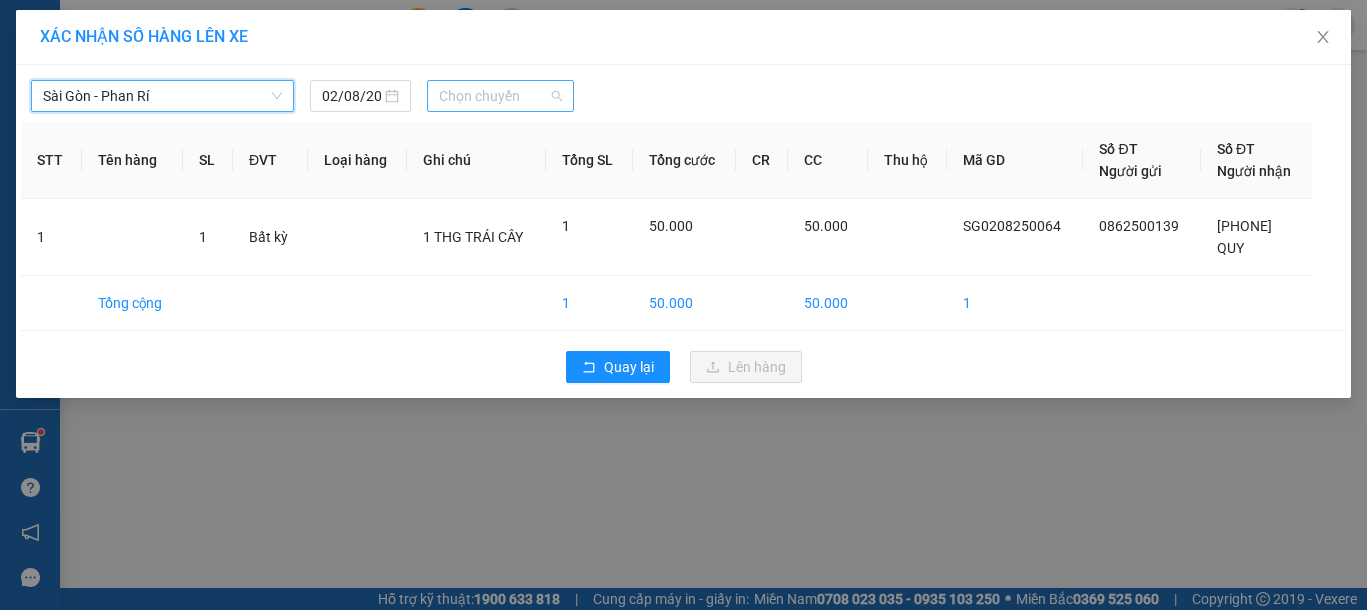 click on "Chọn chuyến" at bounding box center [500, 96] 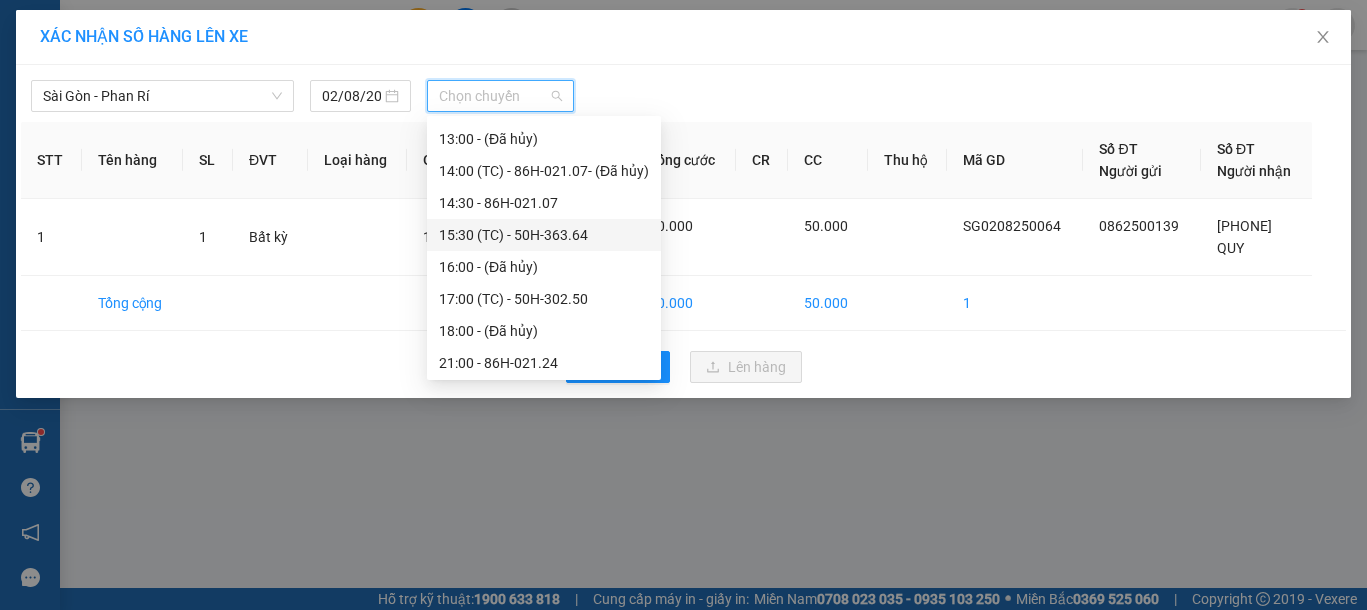 scroll, scrollTop: 288, scrollLeft: 0, axis: vertical 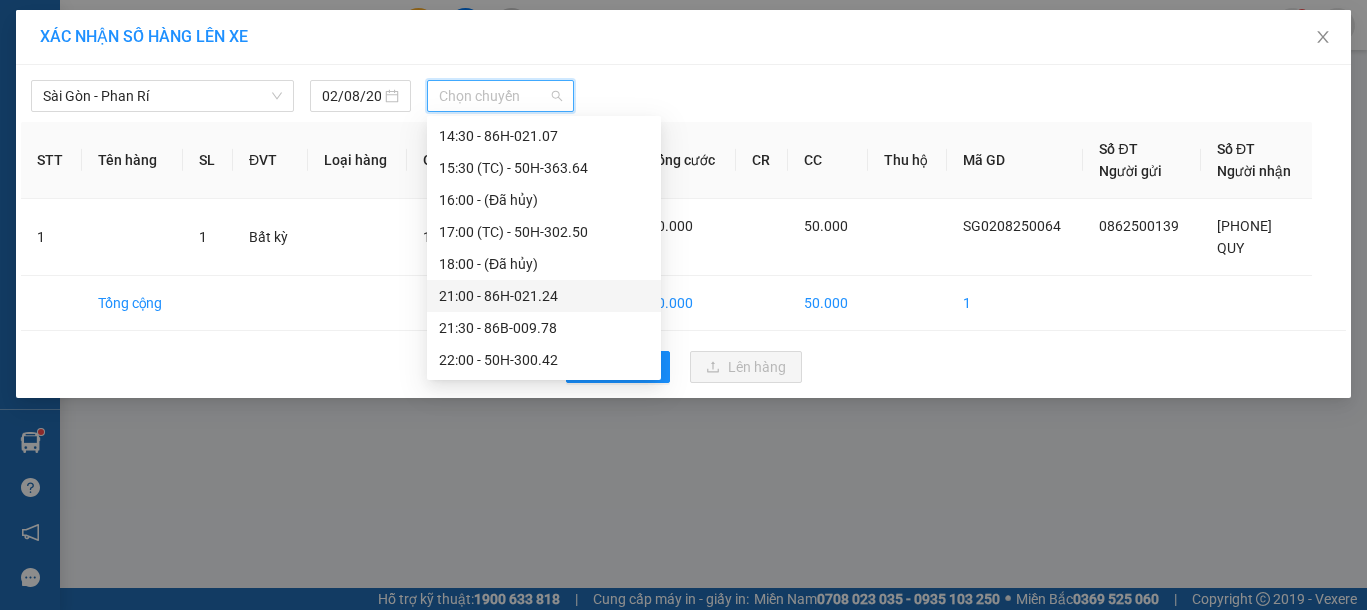 click on "[TIME] - 86H-021.24" at bounding box center (544, 296) 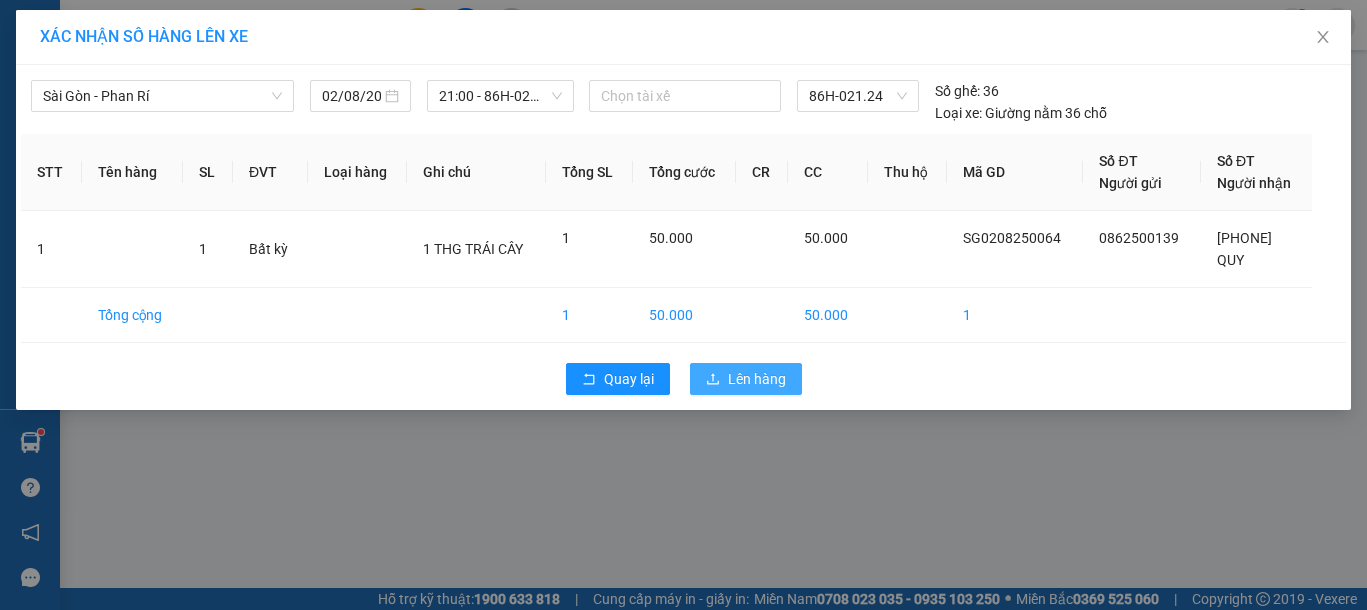 click on "Lên hàng" at bounding box center [757, 379] 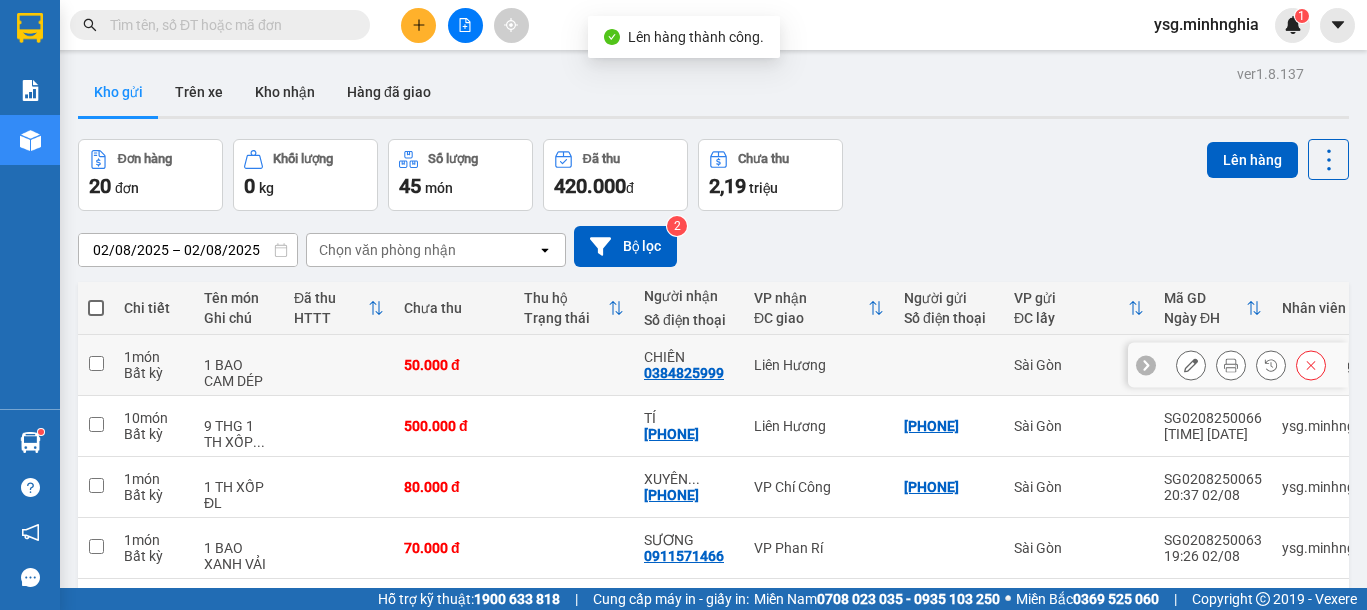 scroll, scrollTop: 447, scrollLeft: 0, axis: vertical 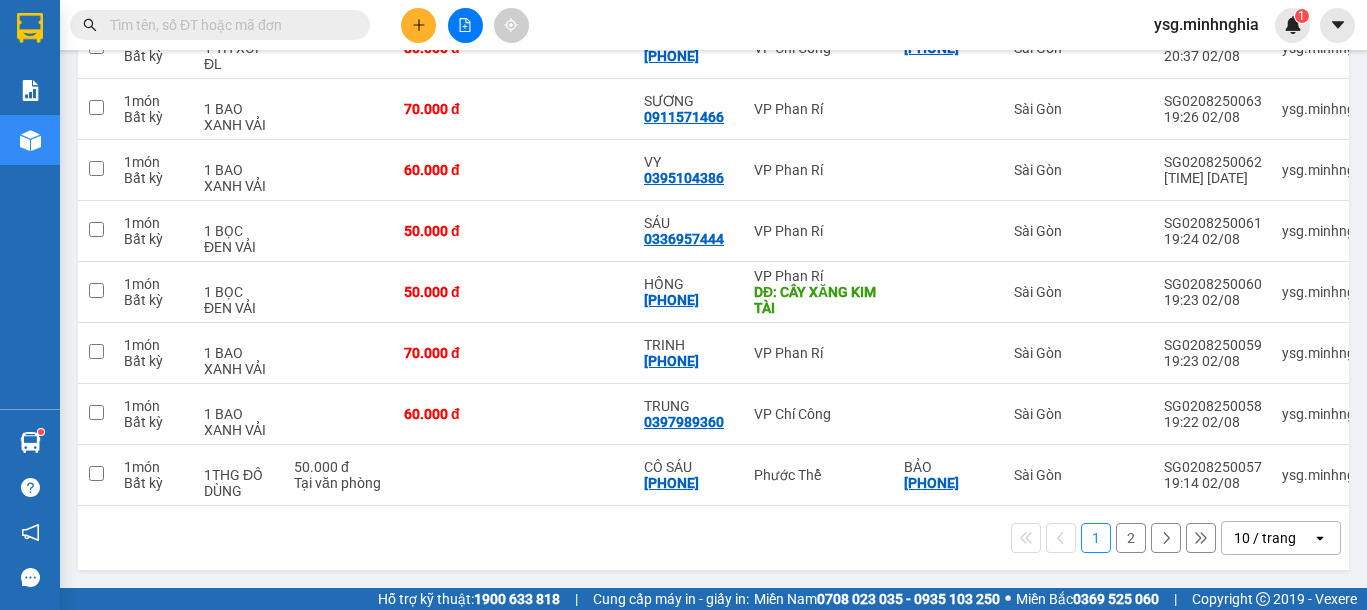 click at bounding box center [1166, 538] 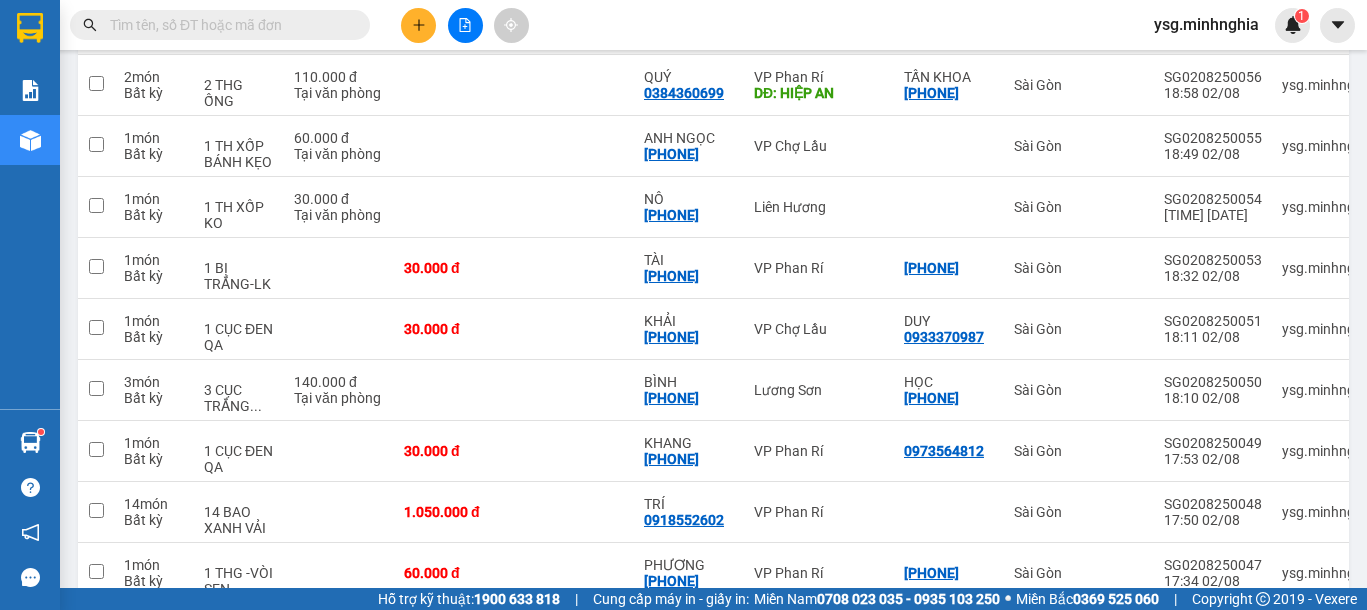 scroll, scrollTop: 0, scrollLeft: 0, axis: both 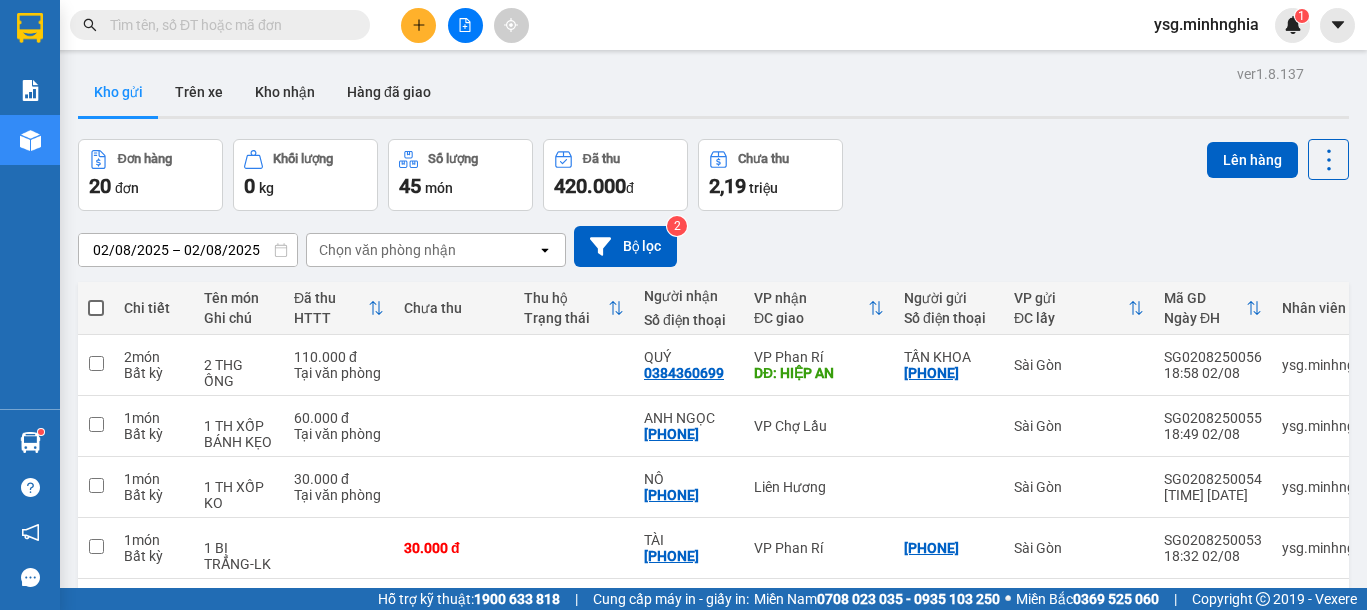 click at bounding box center (96, 308) 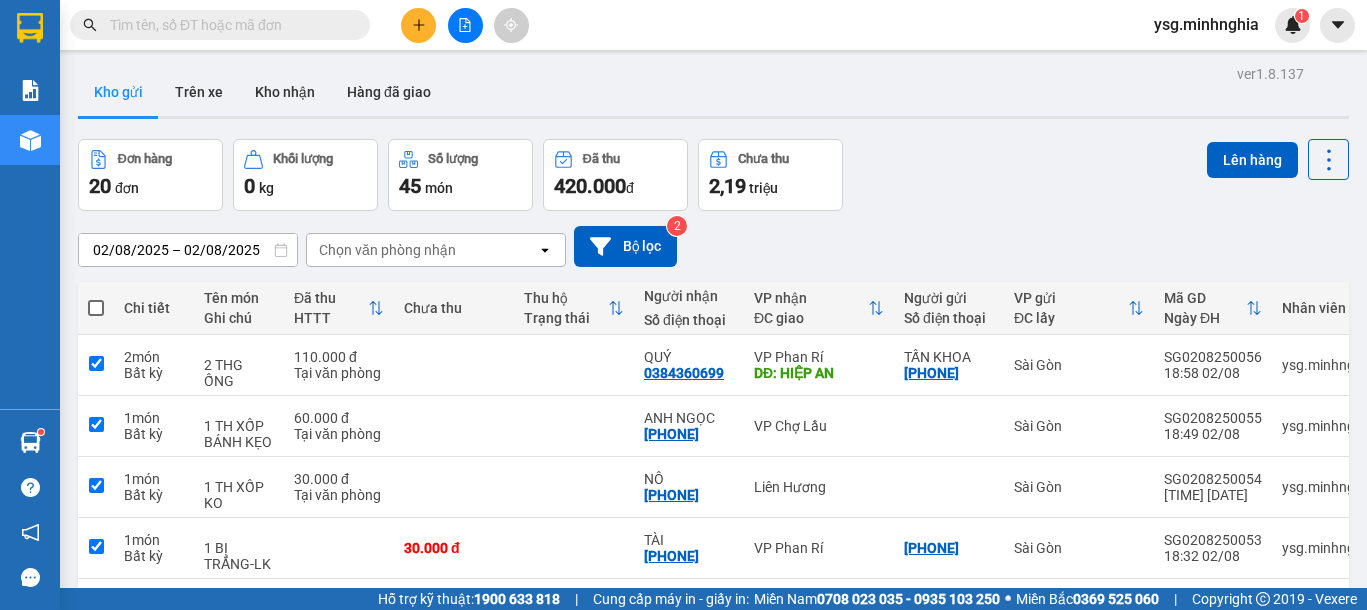 checkbox on "true" 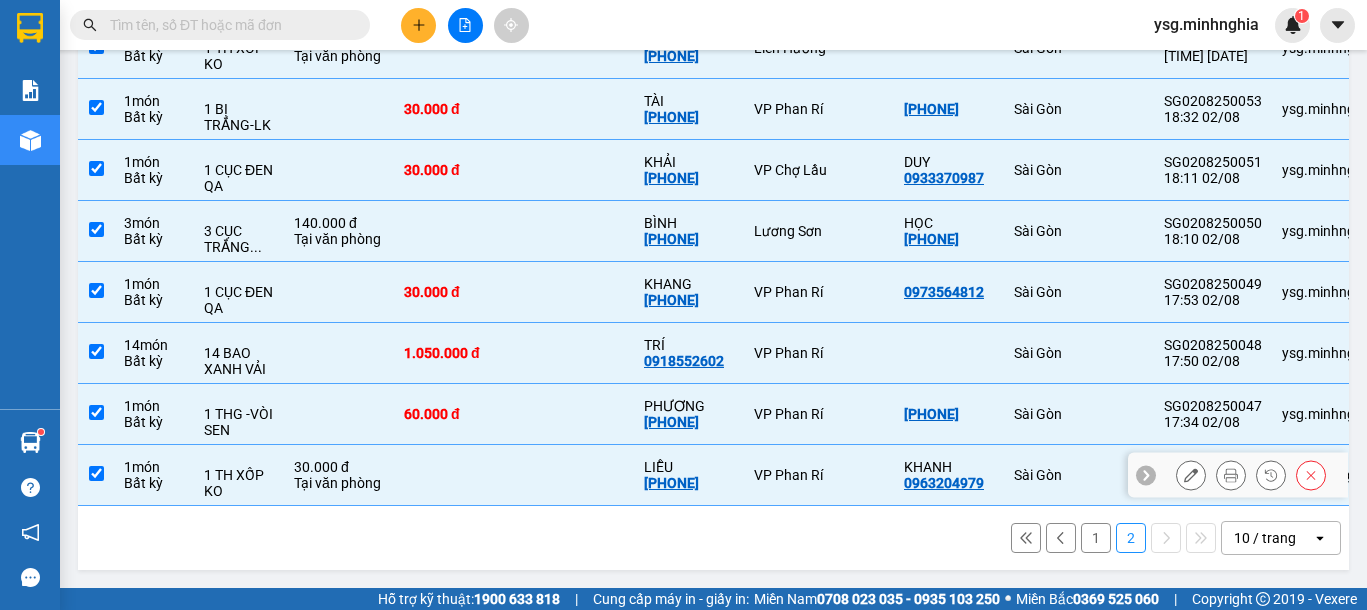 scroll, scrollTop: 0, scrollLeft: 0, axis: both 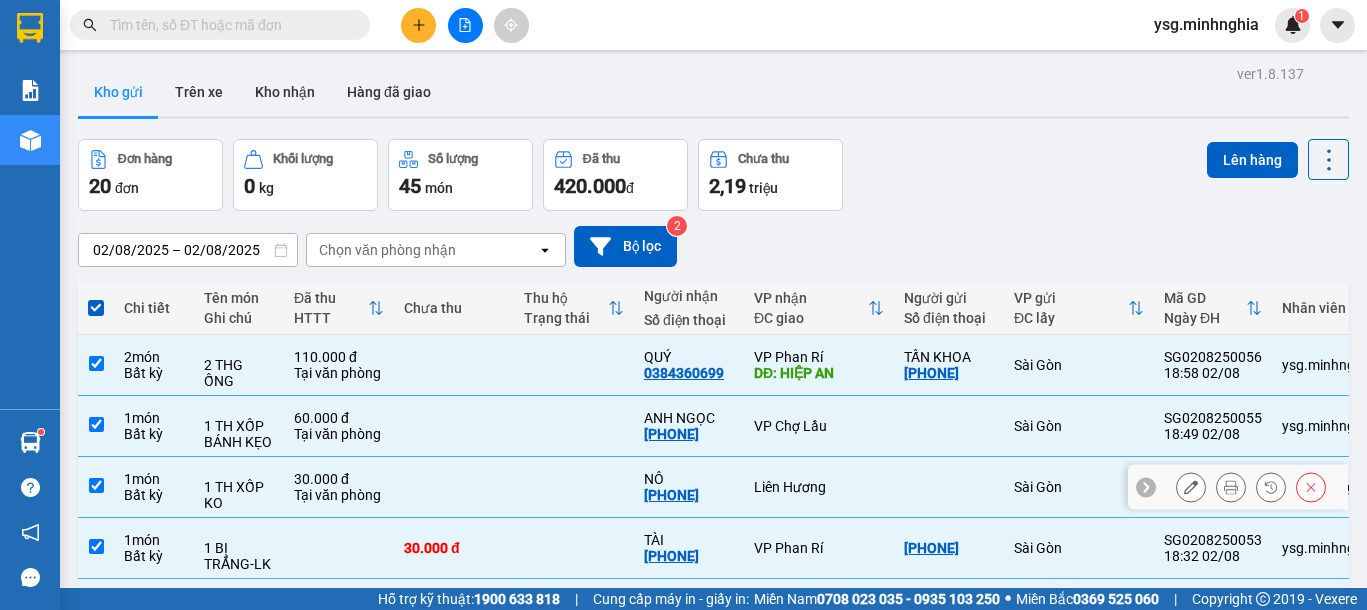 click at bounding box center (574, 487) 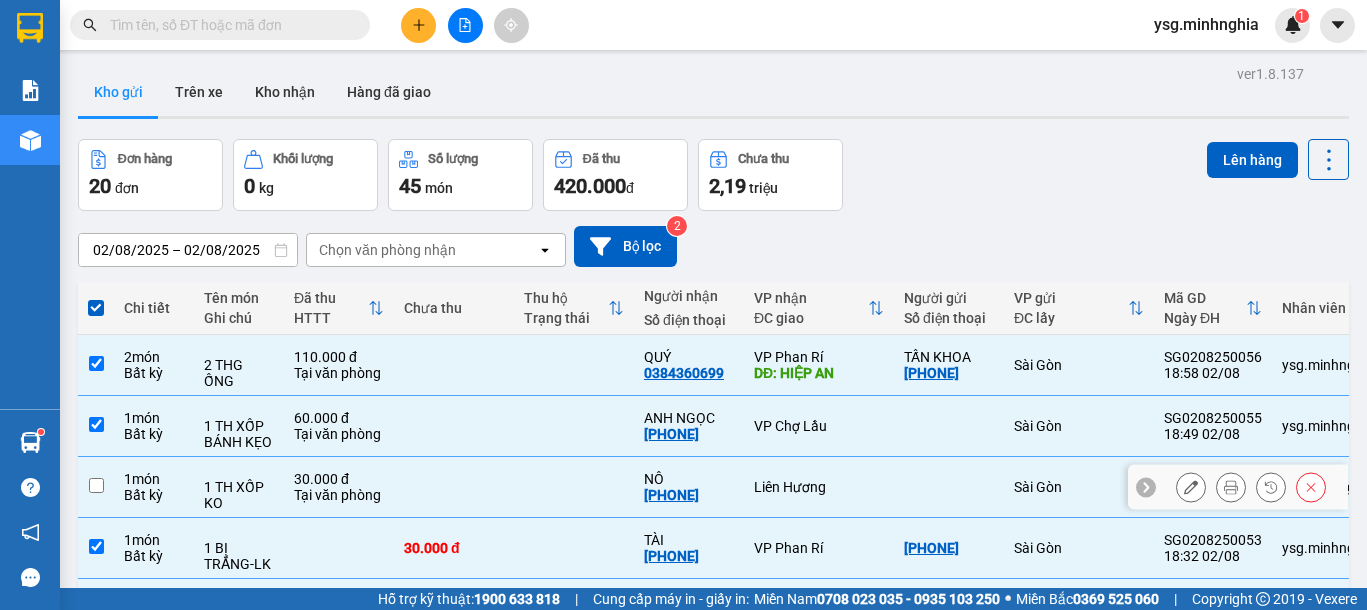 checkbox on "false" 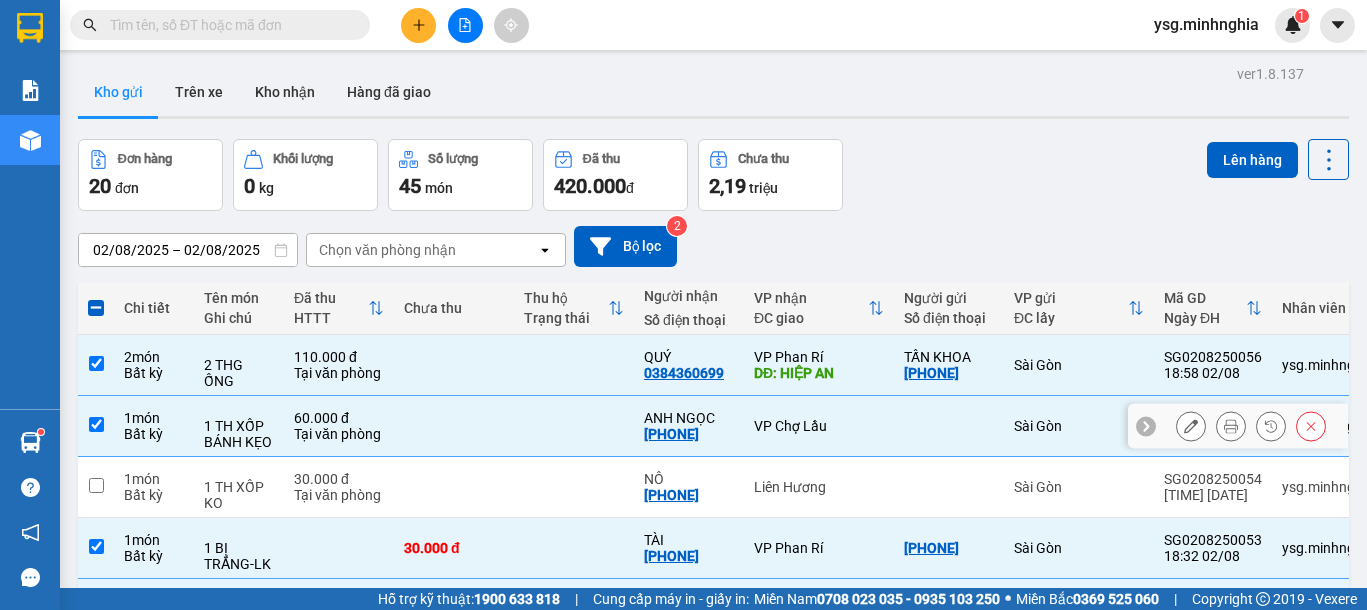 scroll, scrollTop: 447, scrollLeft: 0, axis: vertical 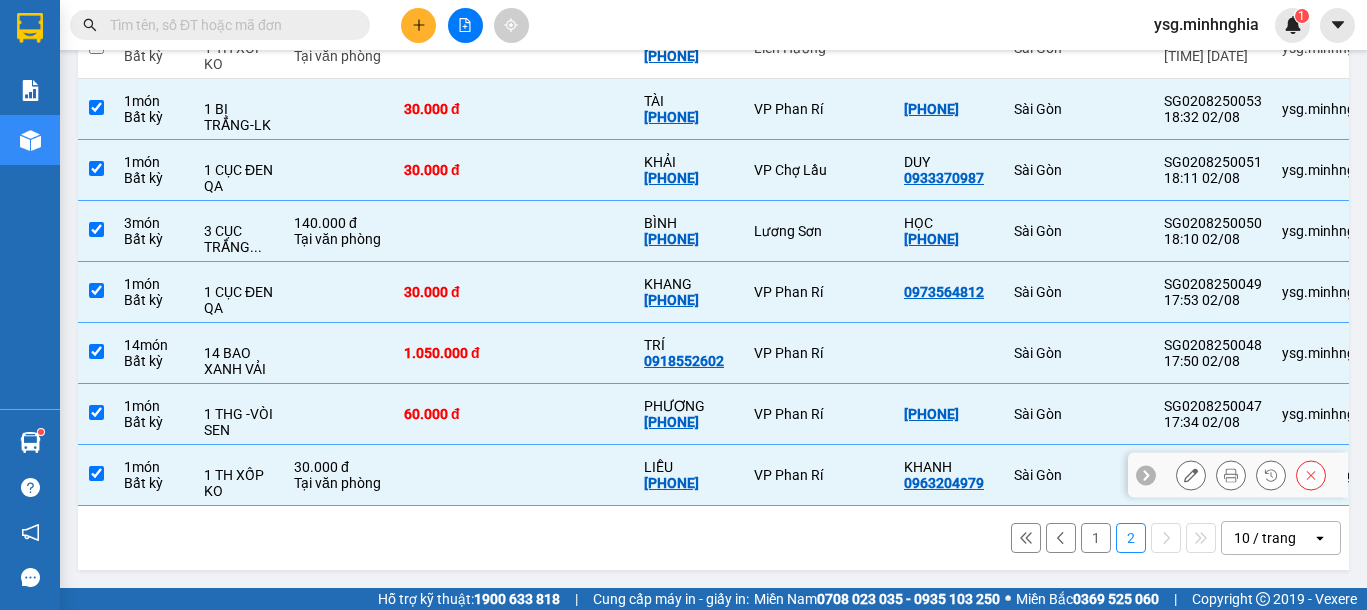 click at bounding box center [574, 475] 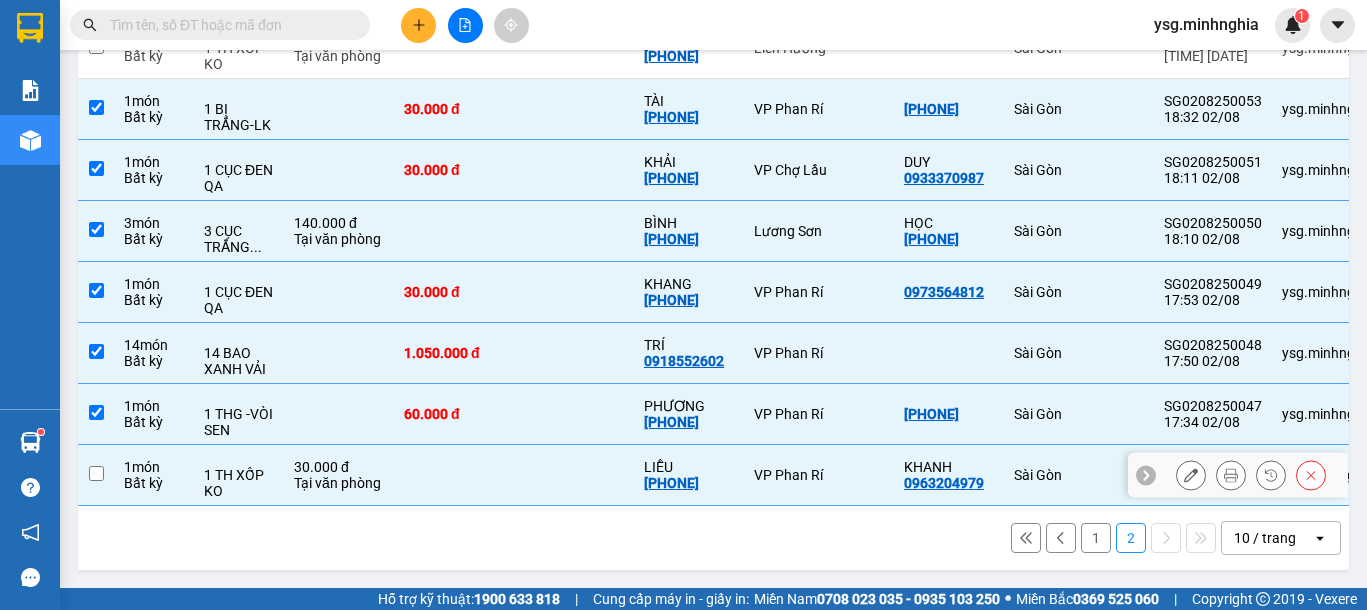 checkbox on "false" 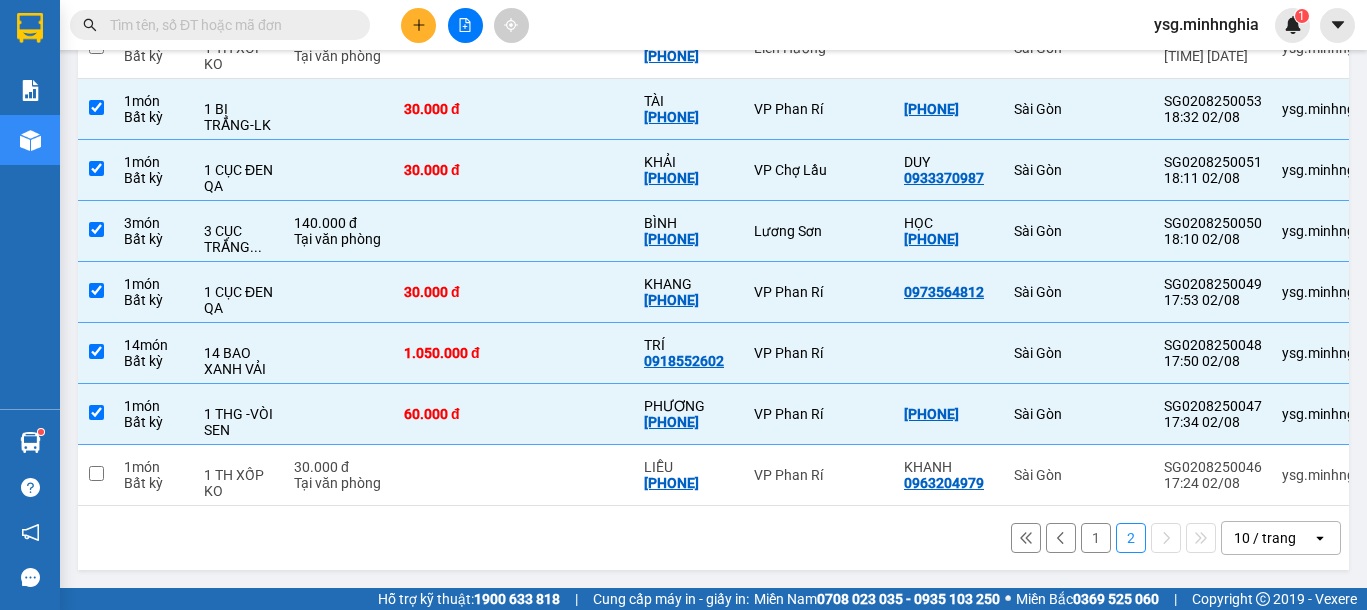 scroll, scrollTop: 0, scrollLeft: 0, axis: both 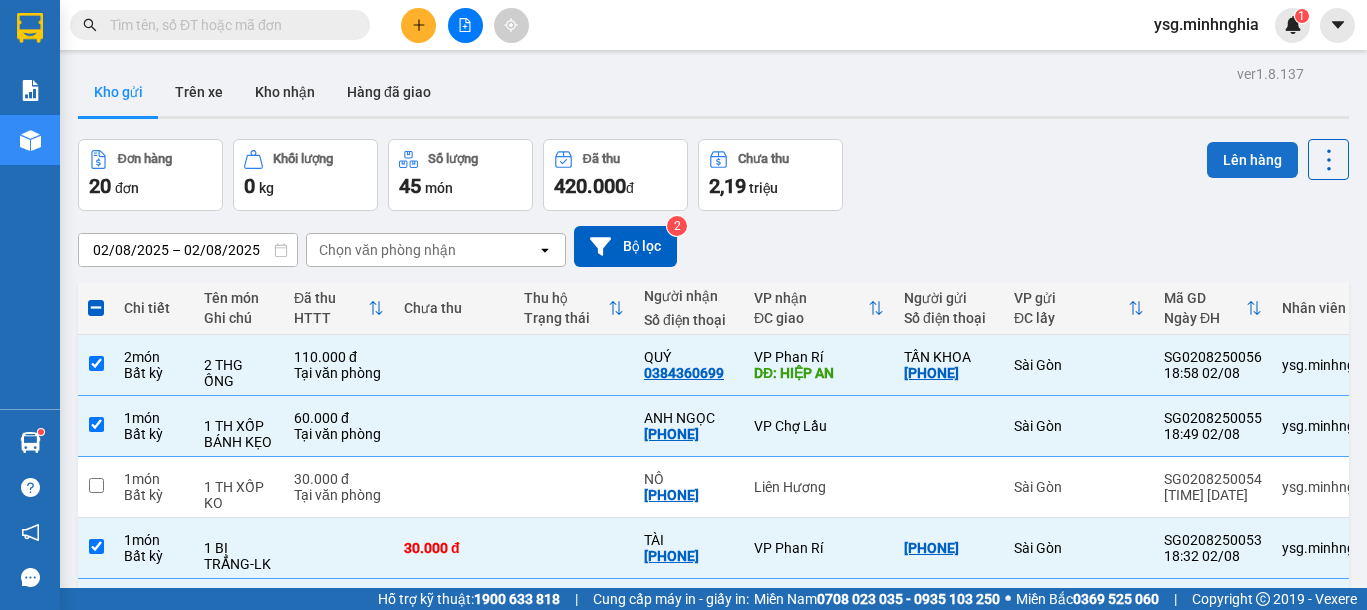 click on "Lên hàng" at bounding box center (1252, 160) 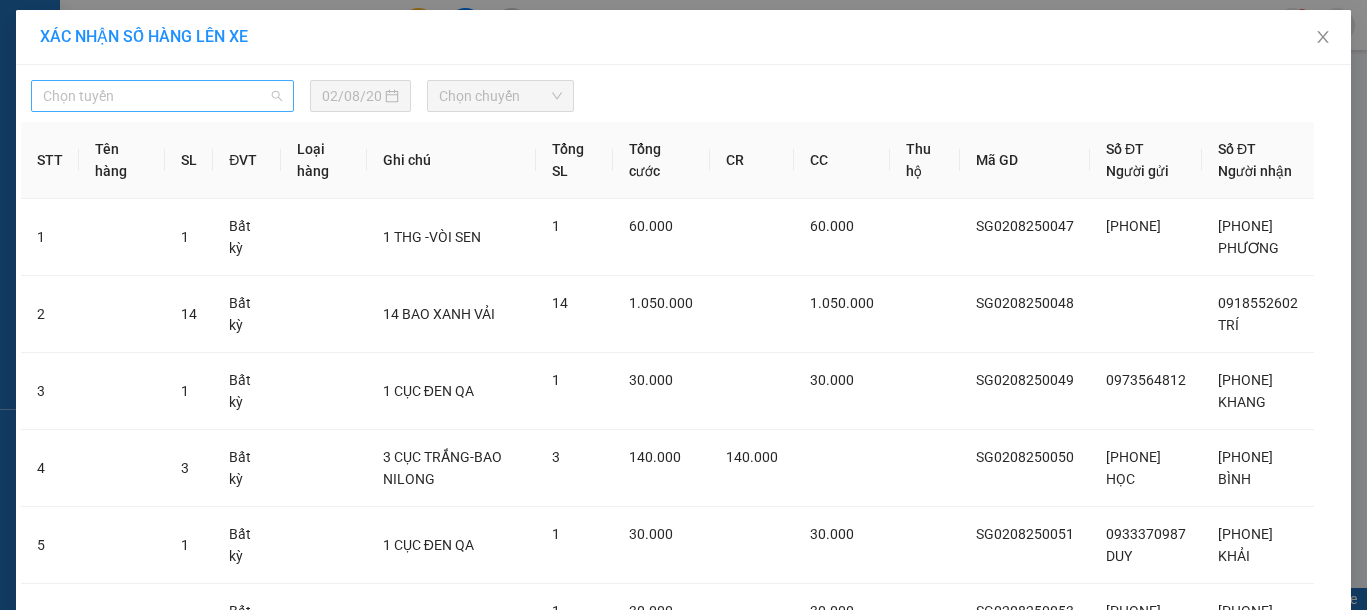 click on "Chọn tuyến" at bounding box center (162, 96) 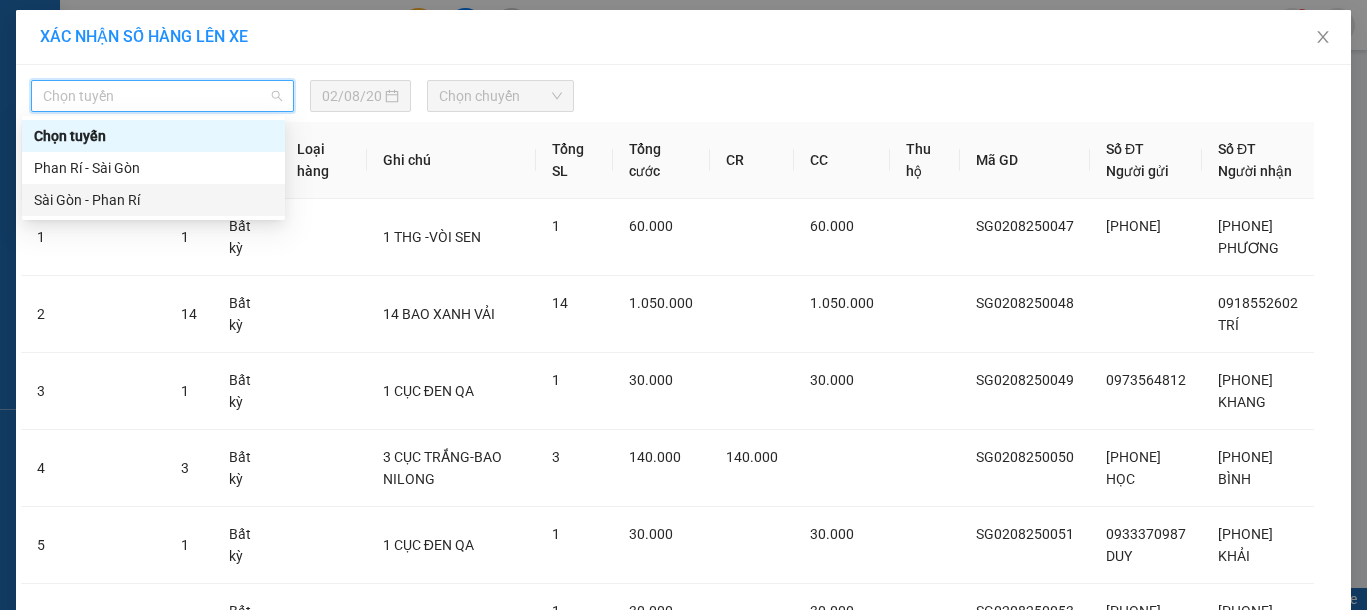 click on "Sài Gòn - Phan Rí" at bounding box center (153, 200) 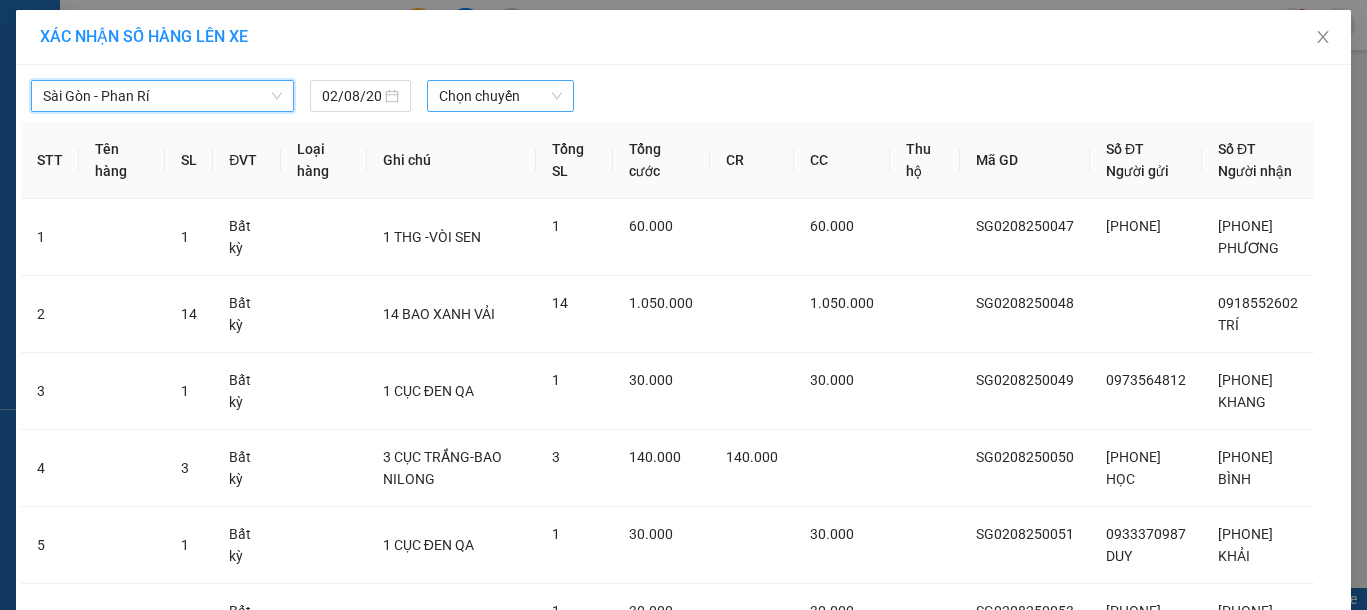 click on "Chọn chuyến" at bounding box center [500, 96] 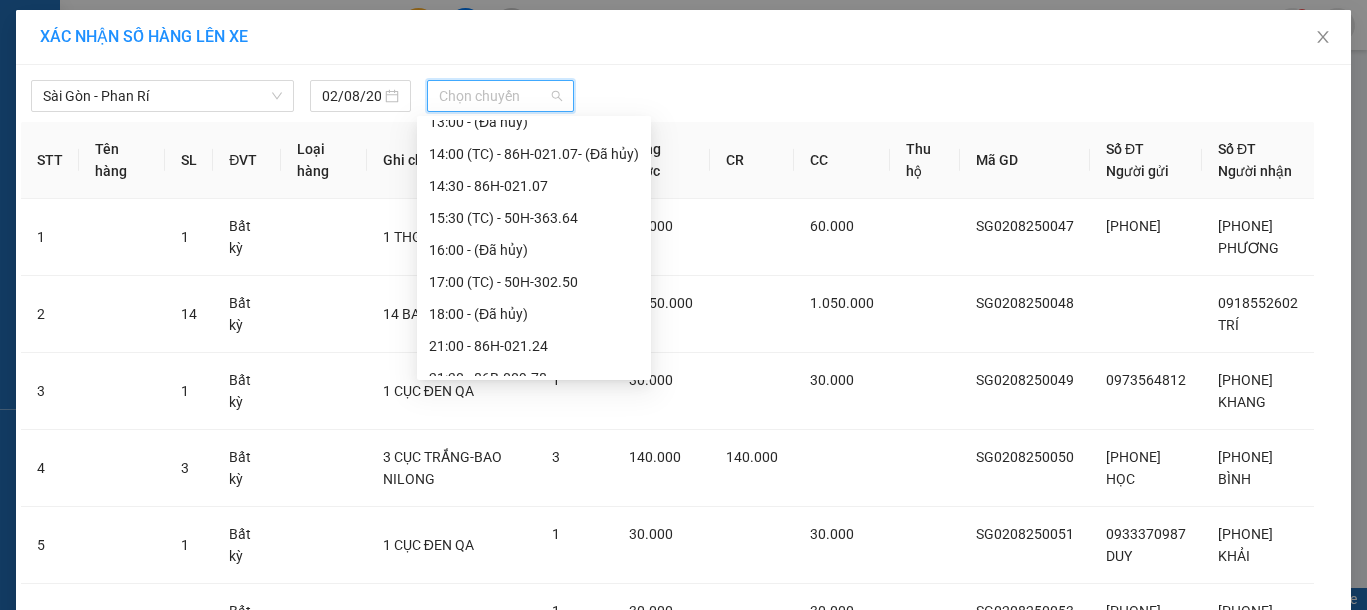 scroll, scrollTop: 288, scrollLeft: 0, axis: vertical 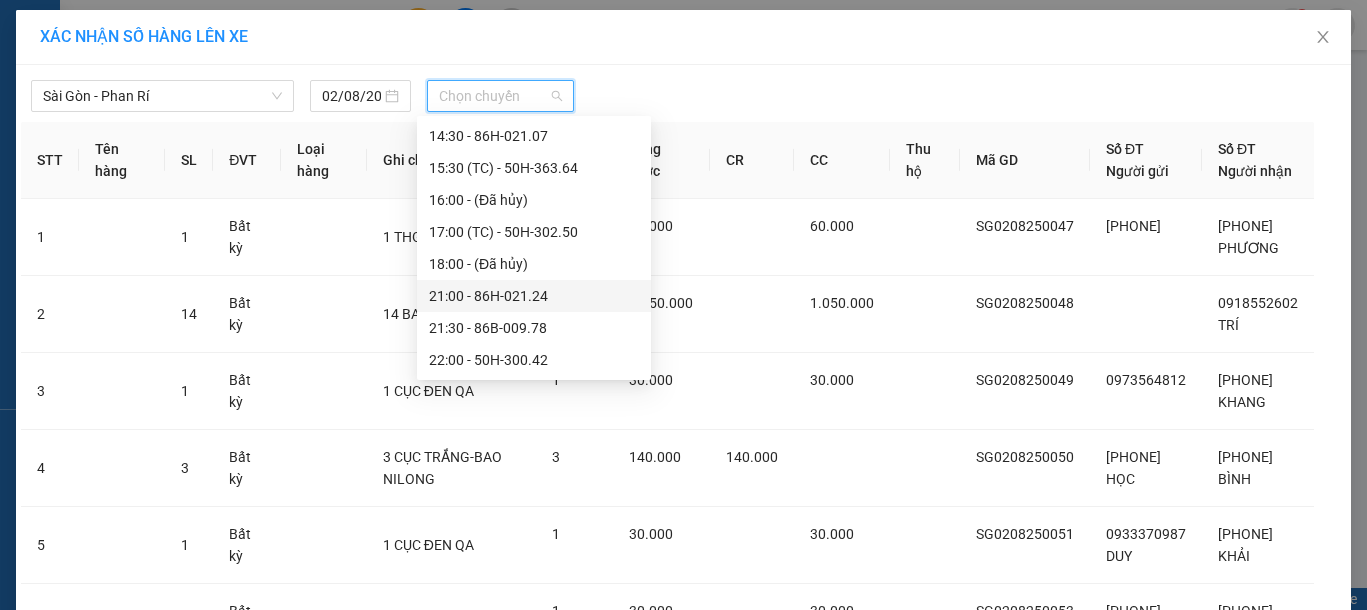 click on "[TIME] - 86H-021.24" at bounding box center (534, 296) 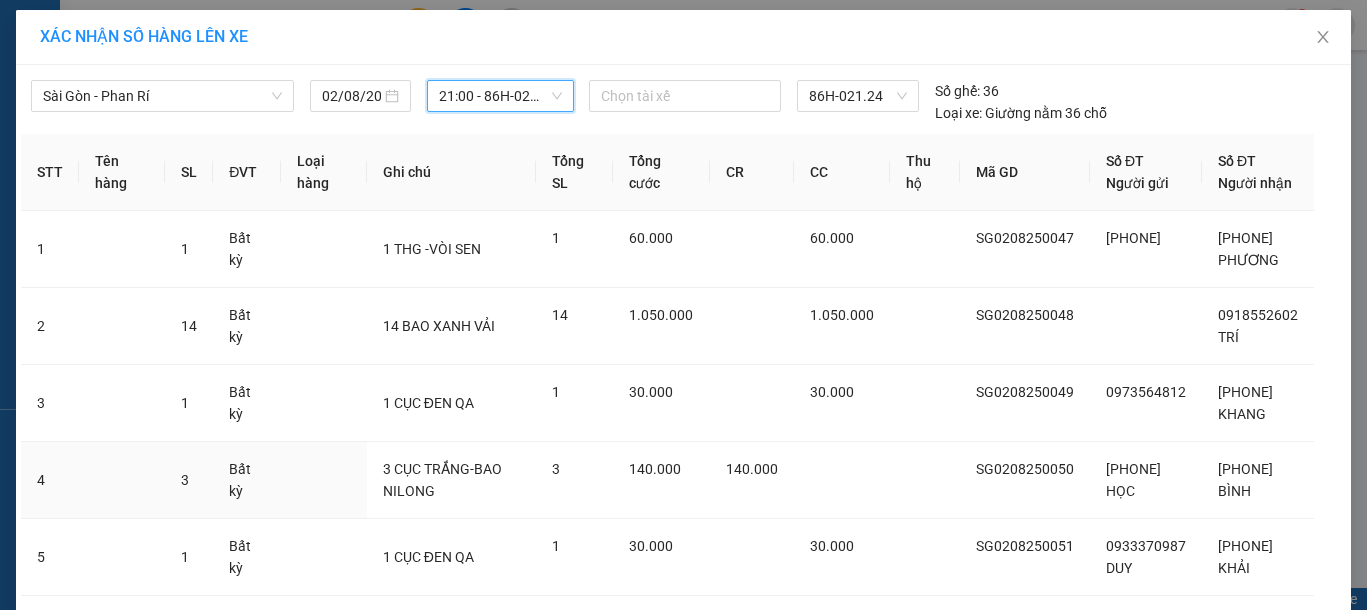 scroll, scrollTop: 407, scrollLeft: 0, axis: vertical 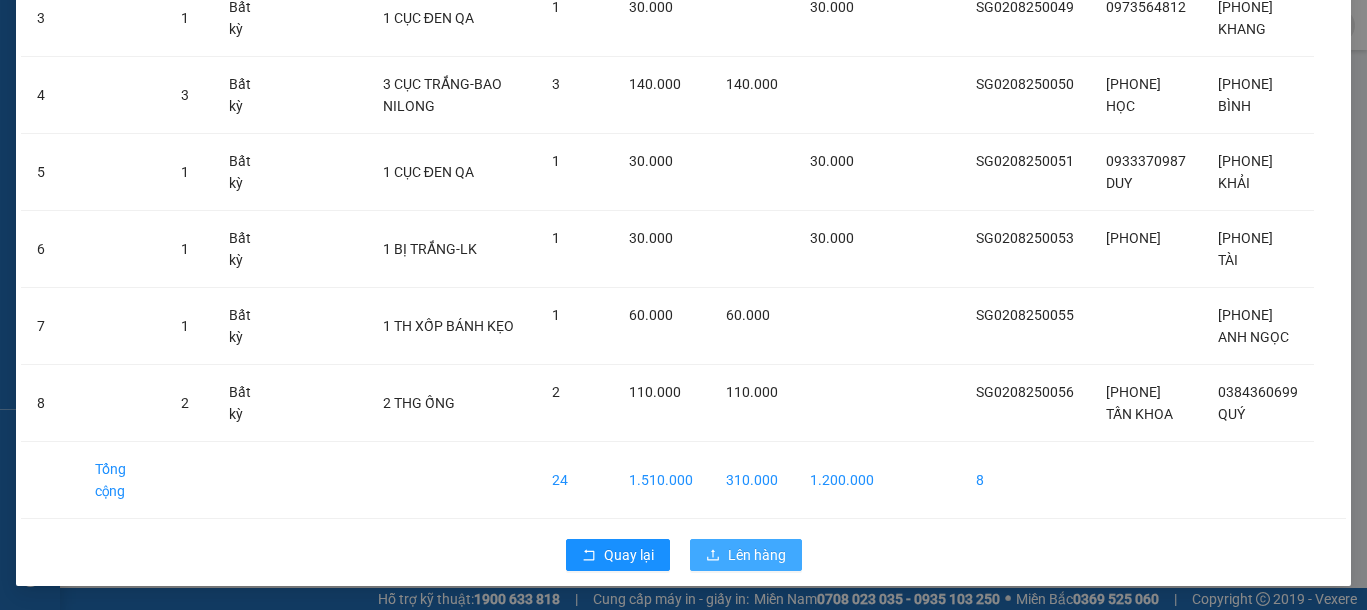 click on "Lên hàng" at bounding box center [757, 555] 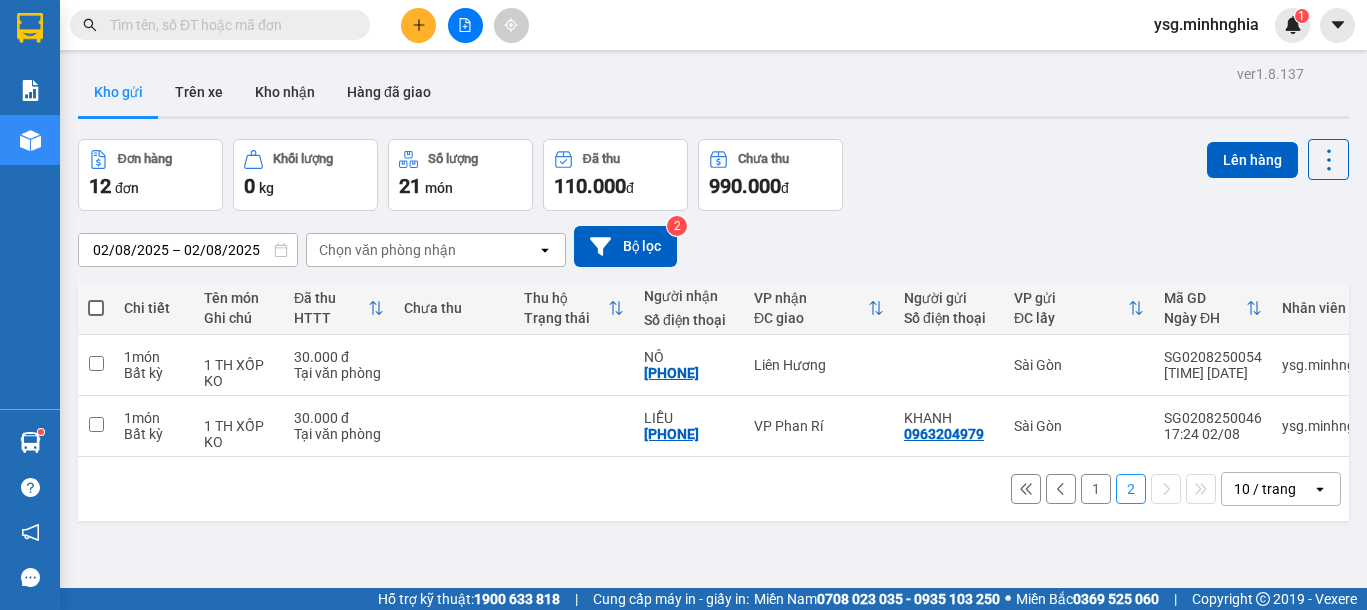 click on "1" at bounding box center (1096, 489) 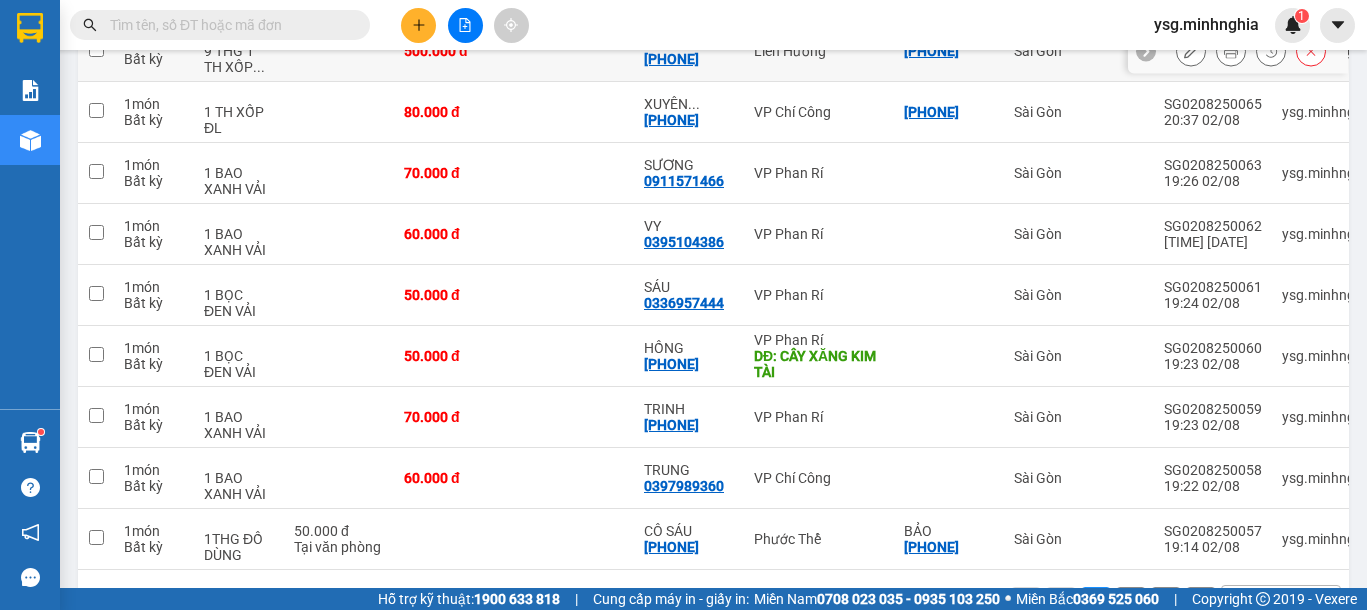 scroll, scrollTop: 447, scrollLeft: 0, axis: vertical 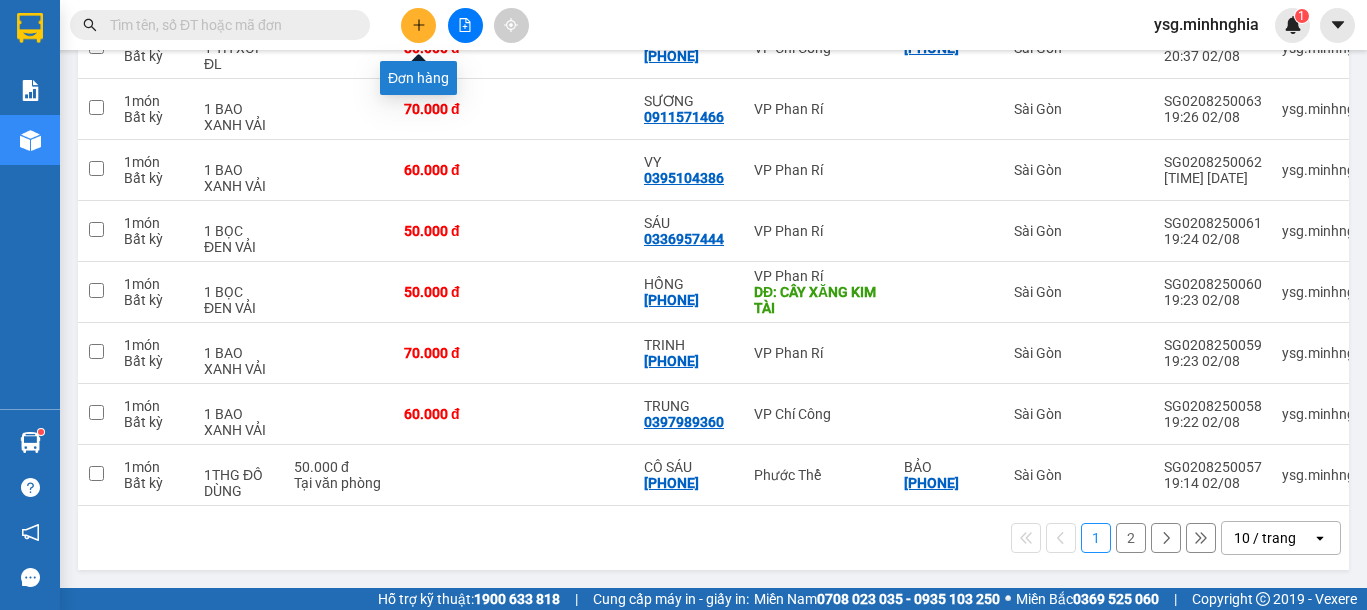 click 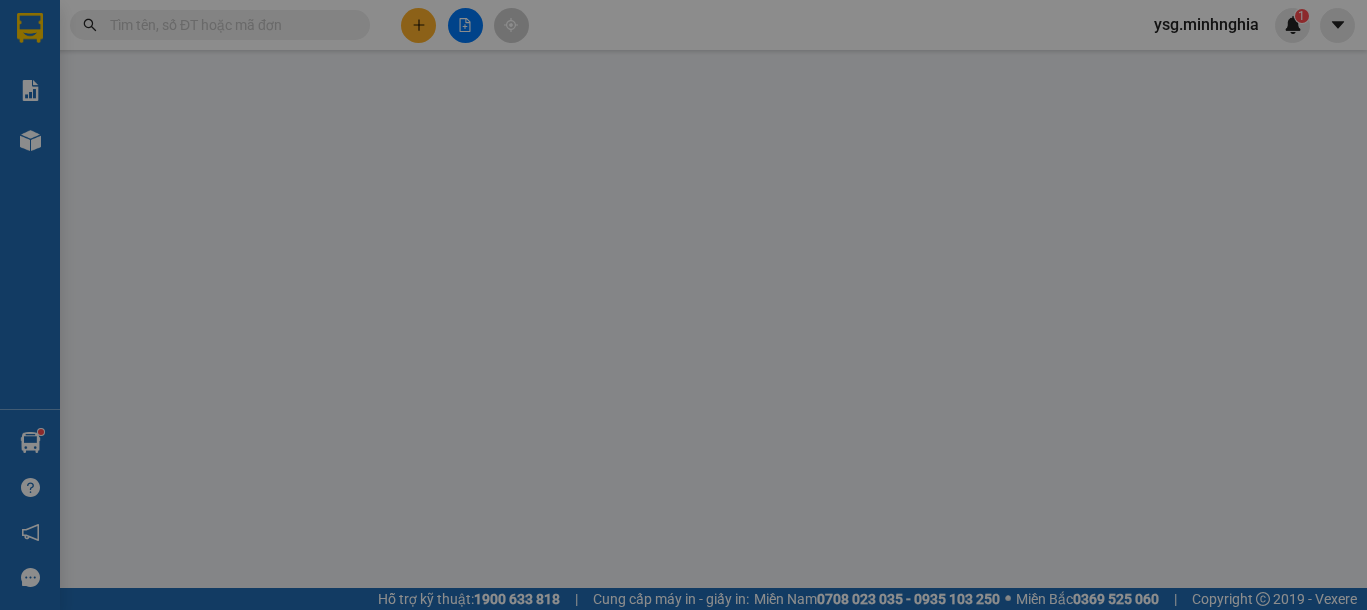 scroll, scrollTop: 0, scrollLeft: 0, axis: both 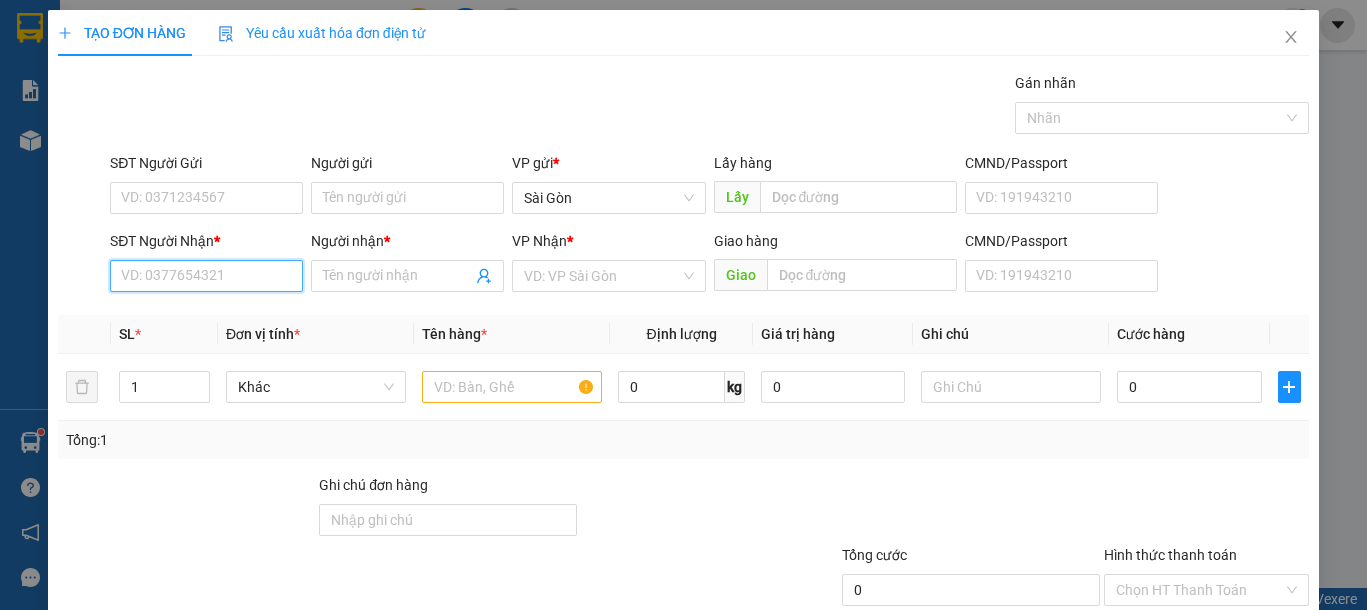 click on "SĐT Người Nhận  *" at bounding box center [206, 276] 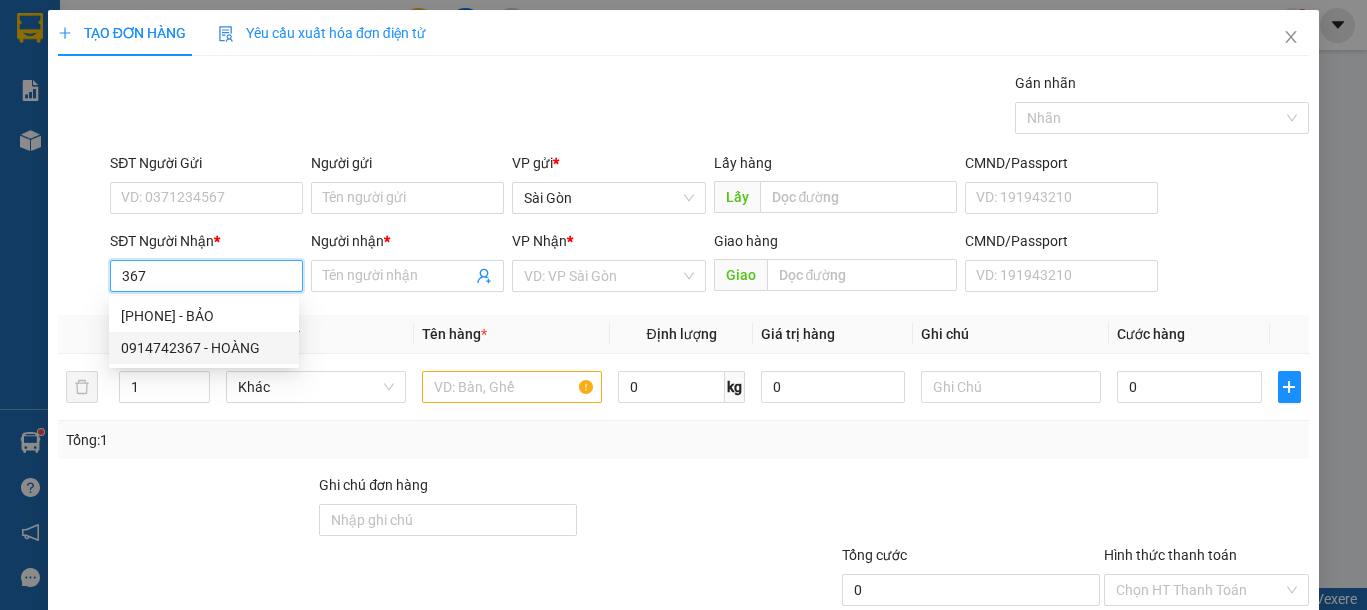 click on "0914742367 - HOÀNG" at bounding box center (204, 348) 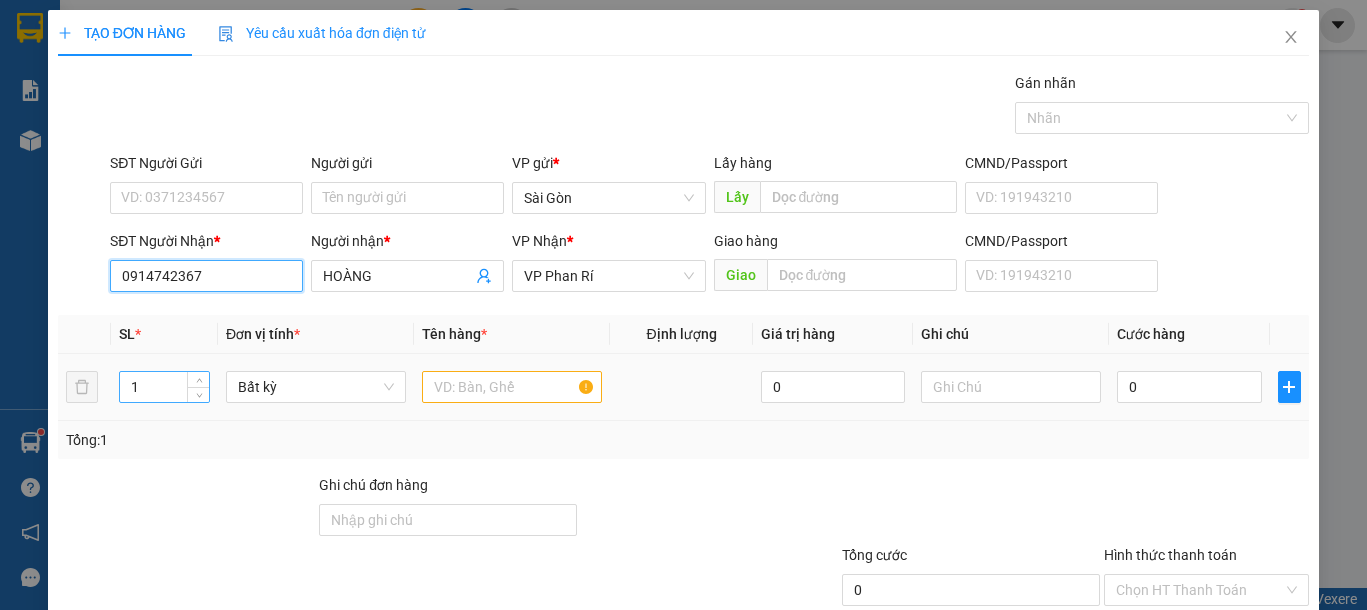 type on "0914742367" 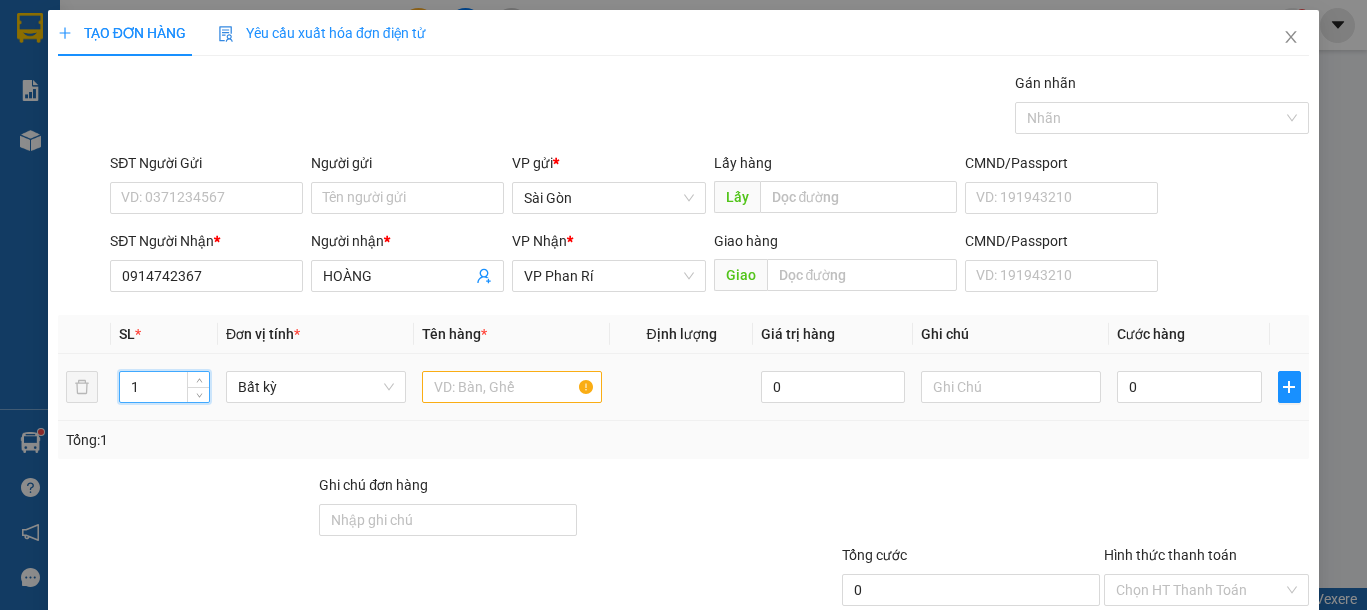 drag, startPoint x: 128, startPoint y: 388, endPoint x: 101, endPoint y: 395, distance: 27.89265 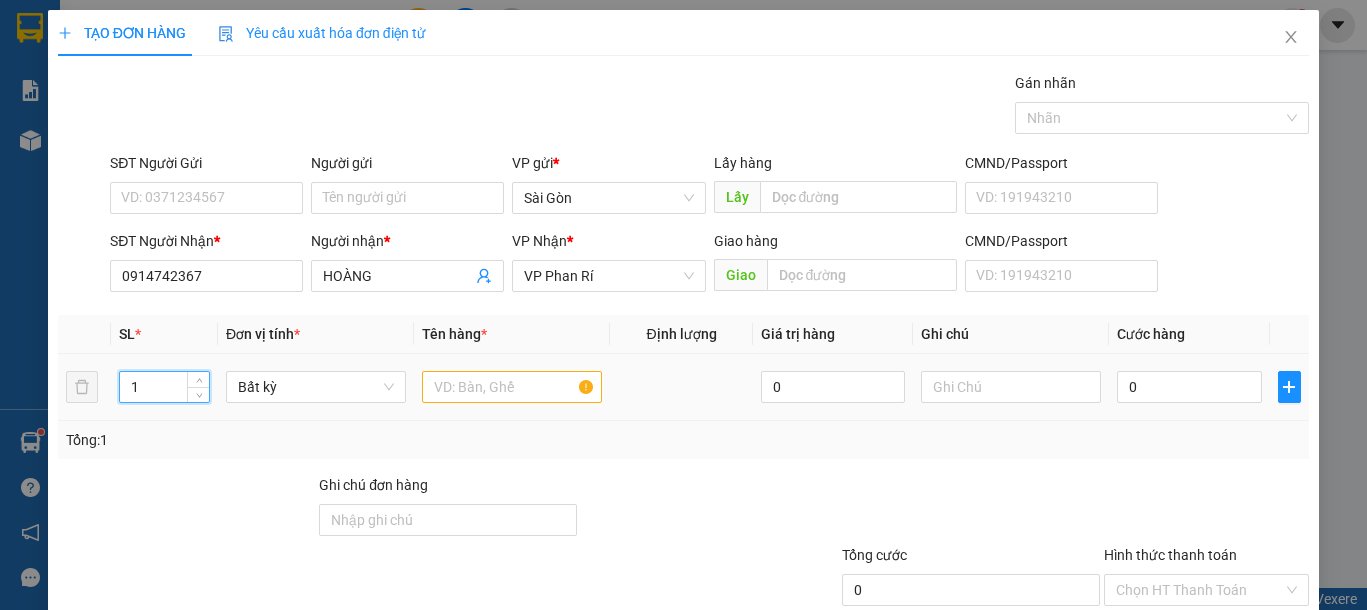 click on "1 Bất kỳ 0 0" at bounding box center [683, 387] 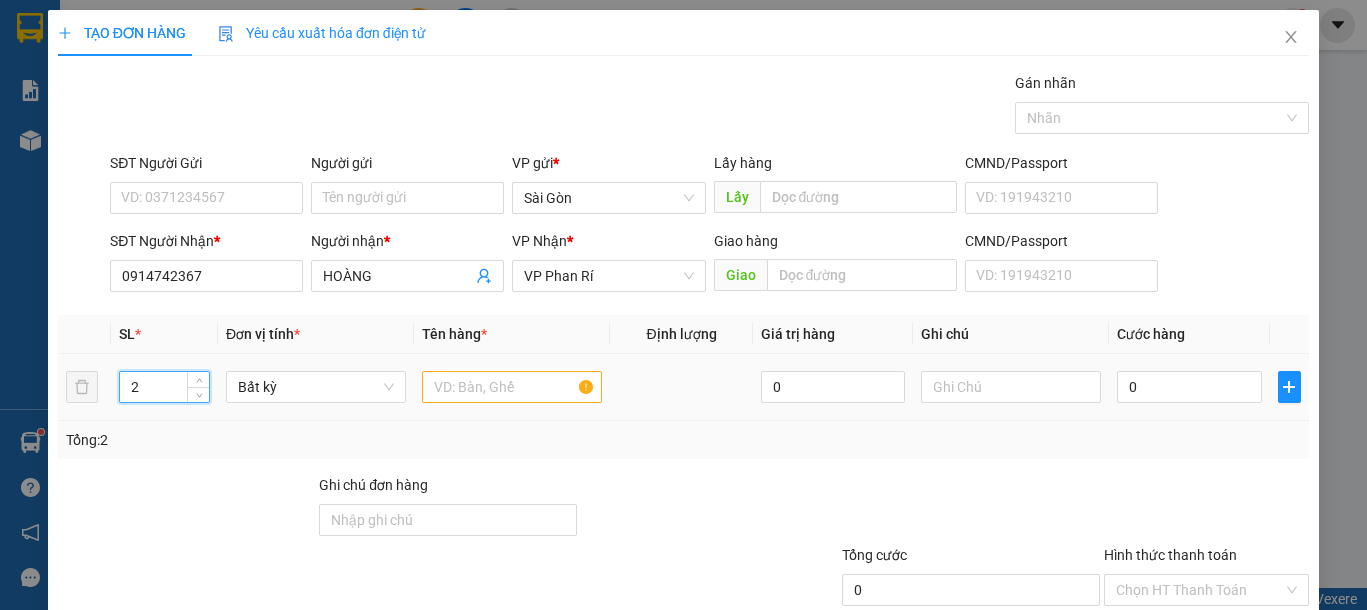 type on "2" 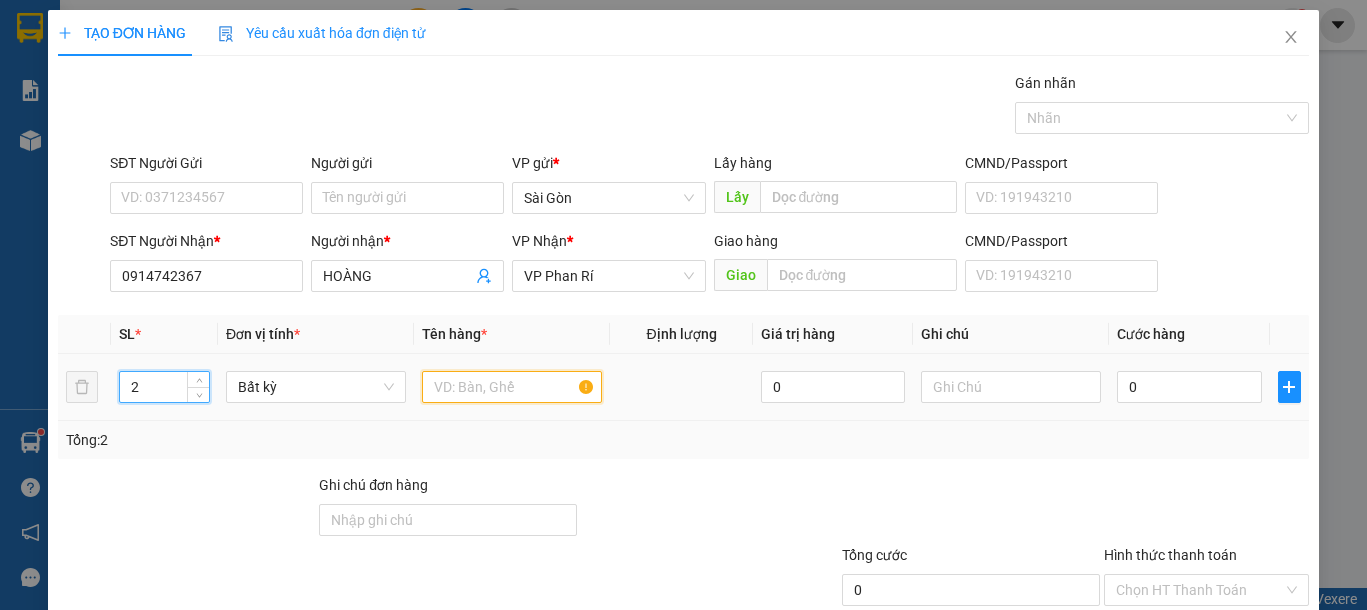 click at bounding box center (512, 387) 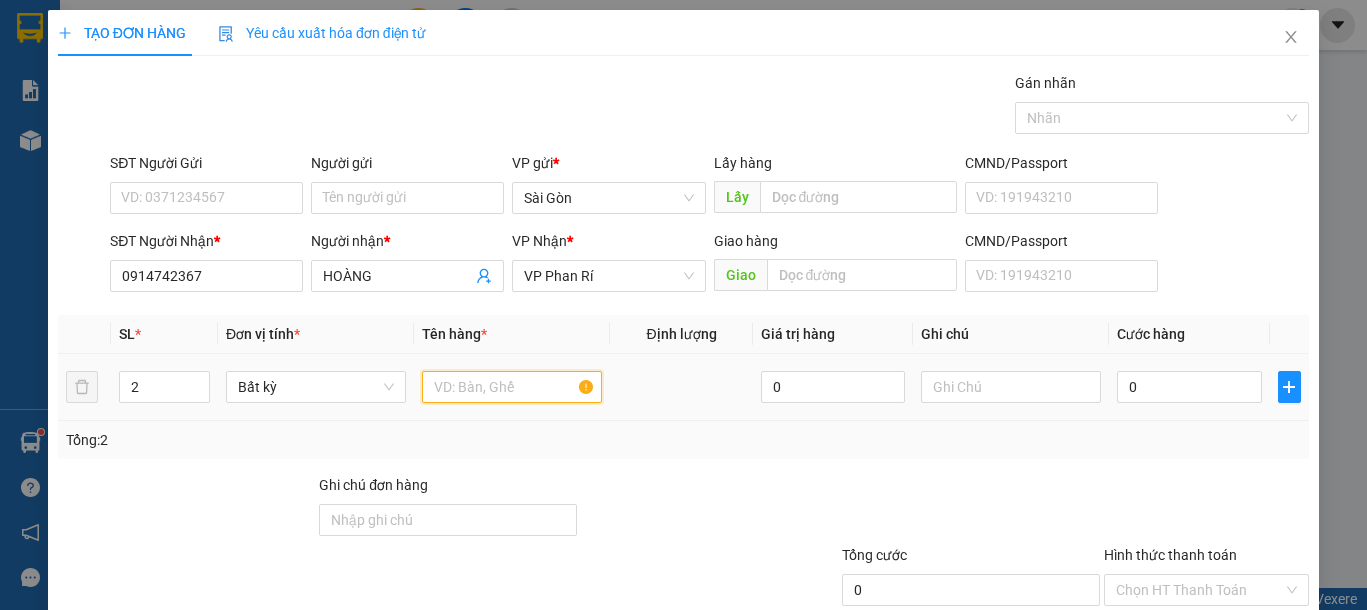 click at bounding box center (512, 387) 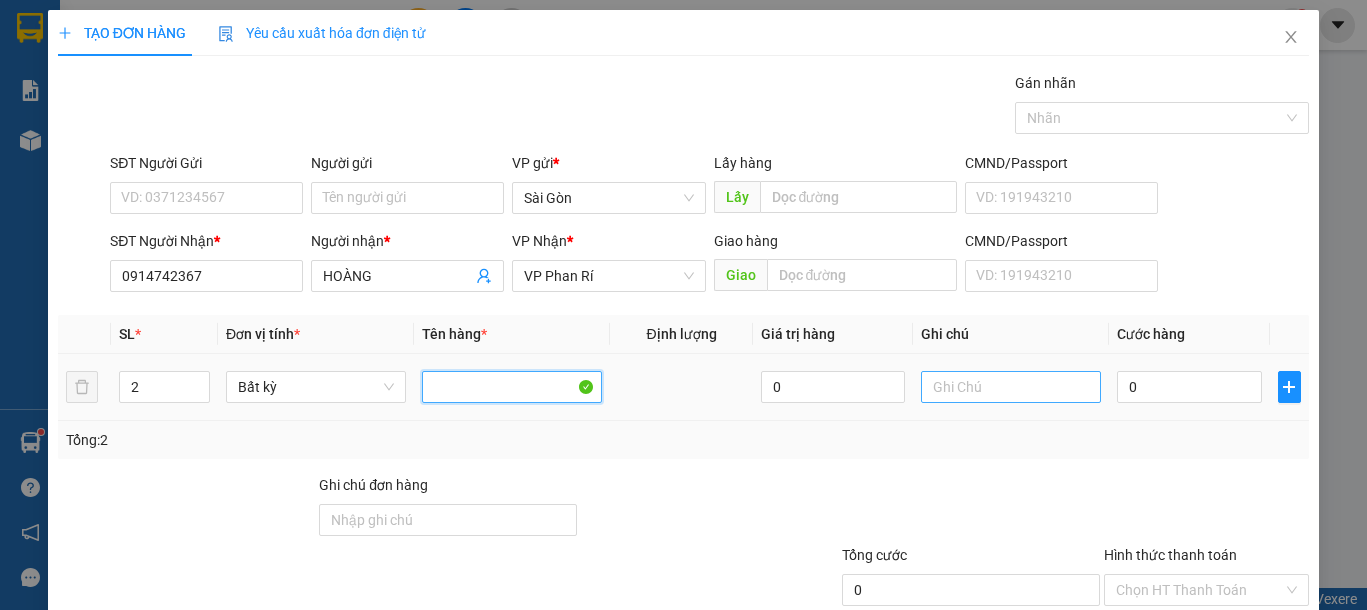 type 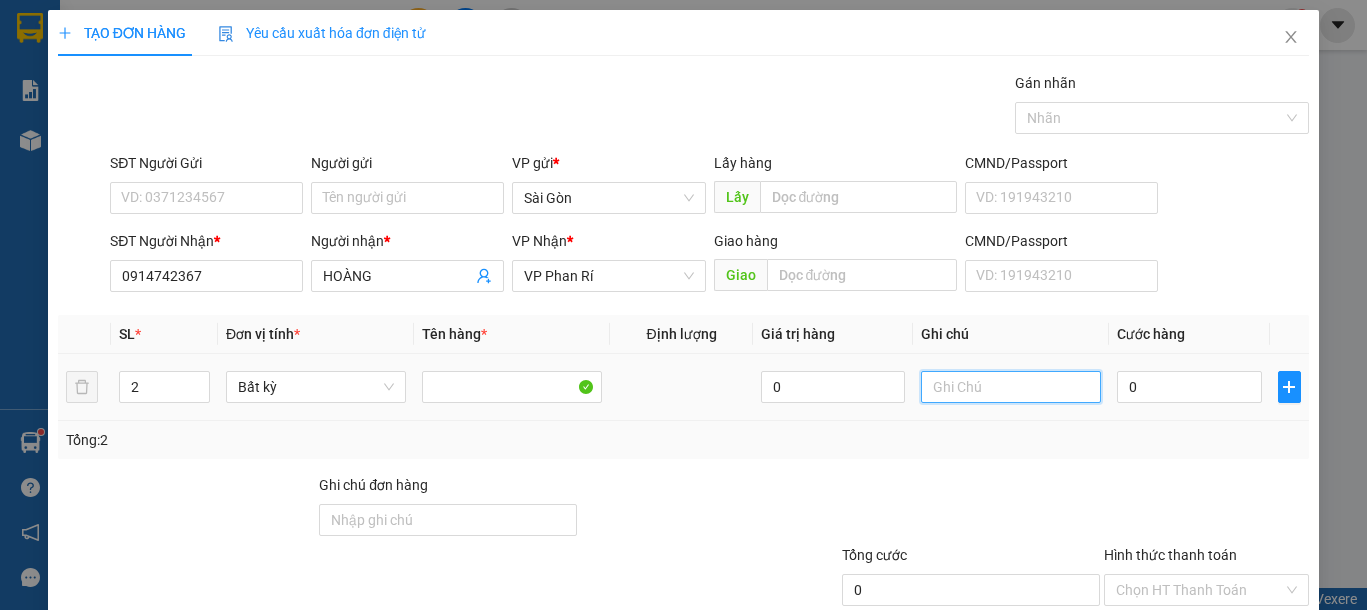 click at bounding box center (1011, 387) 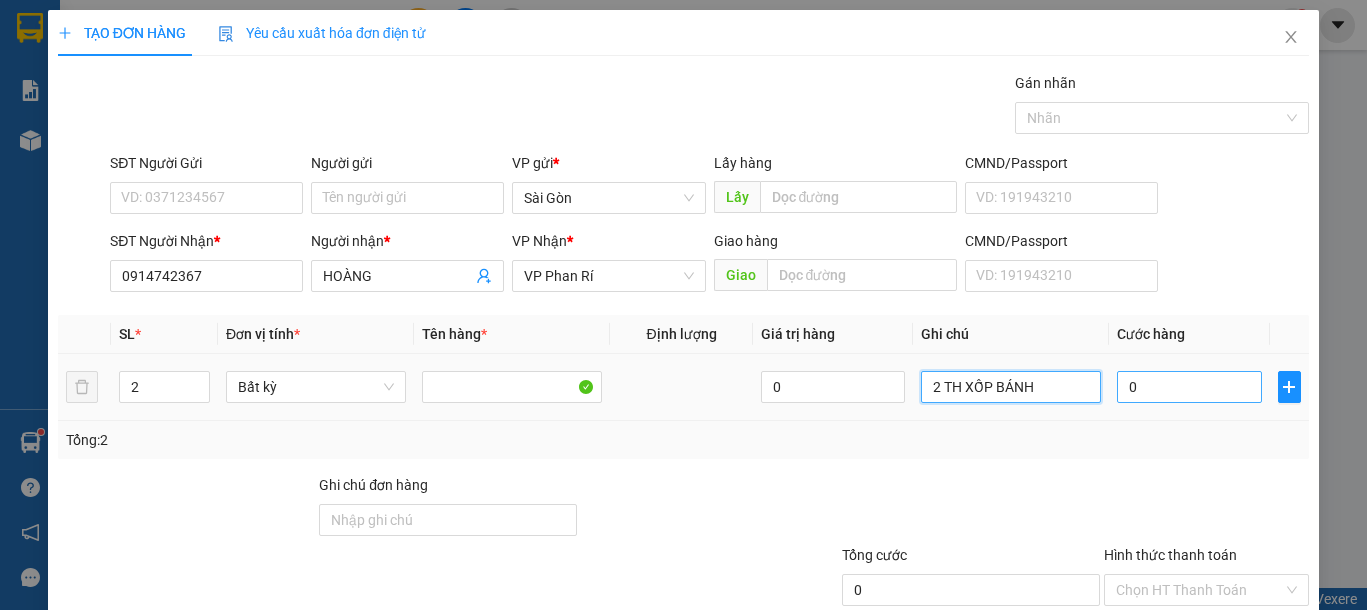 type on "2 TH XỐP BÁNH" 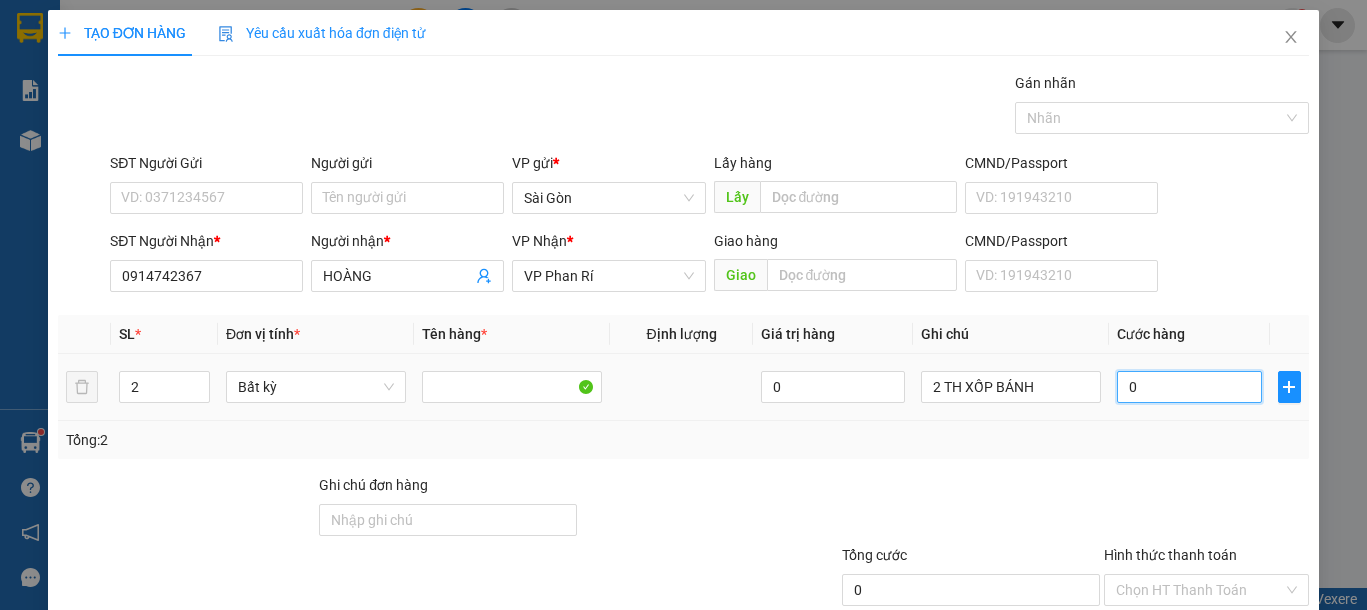 click on "0" at bounding box center (1189, 387) 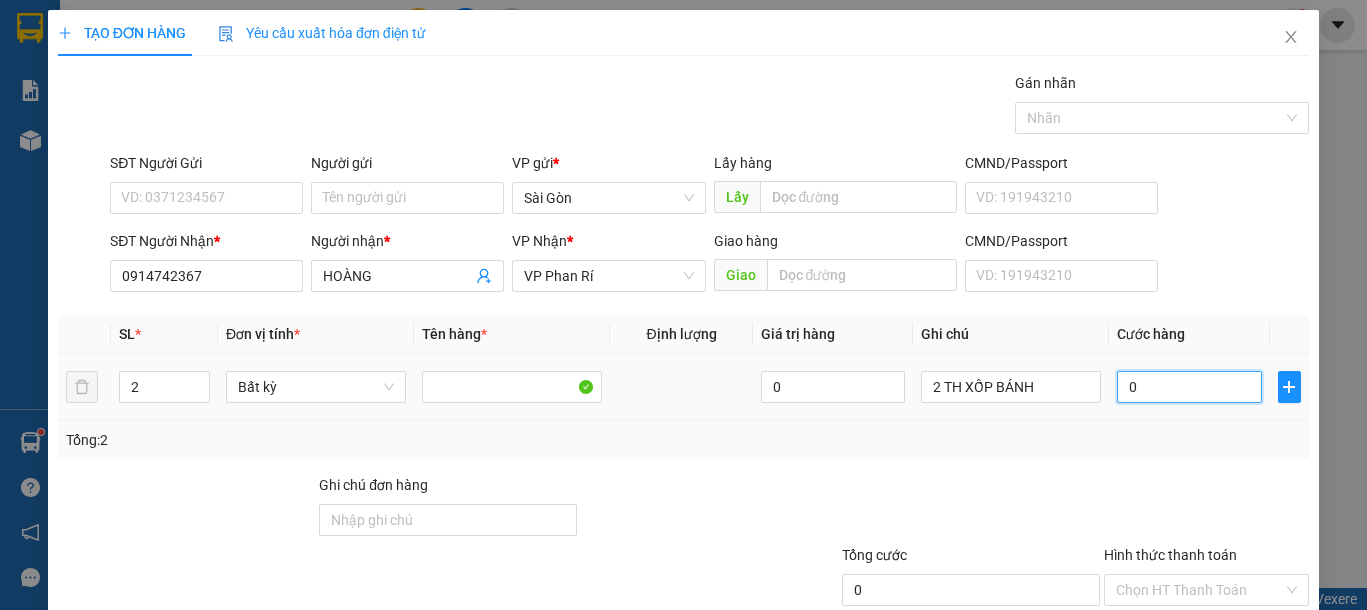 click on "0" at bounding box center [1189, 387] 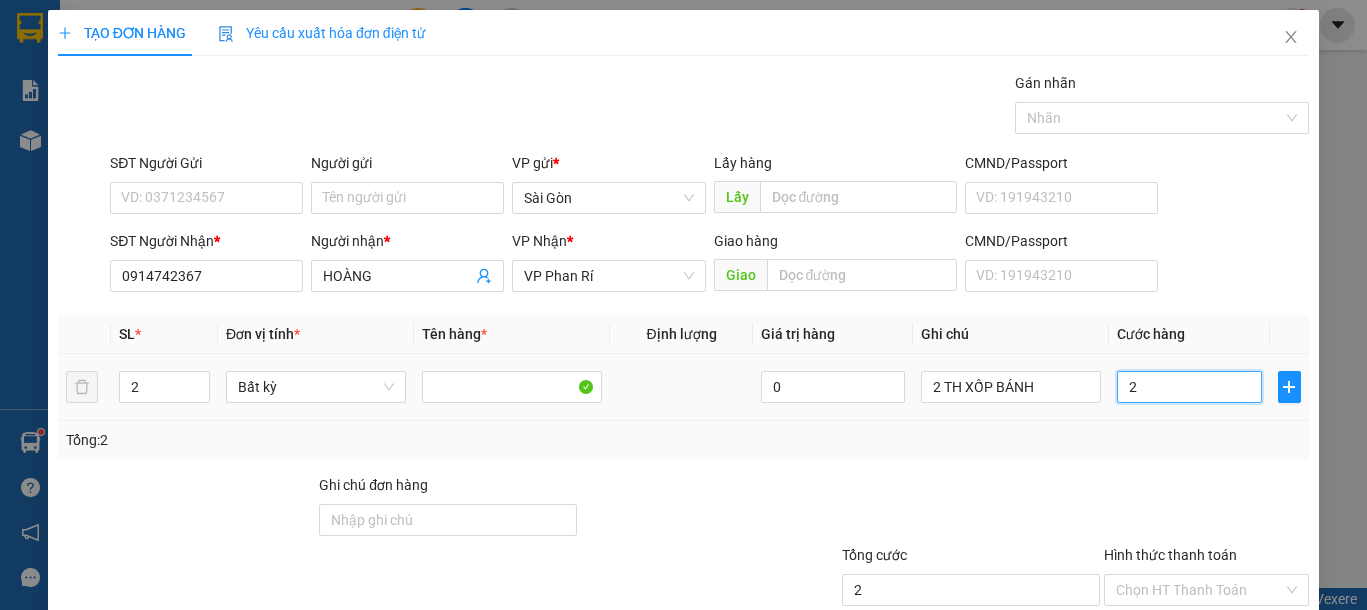 type on "23" 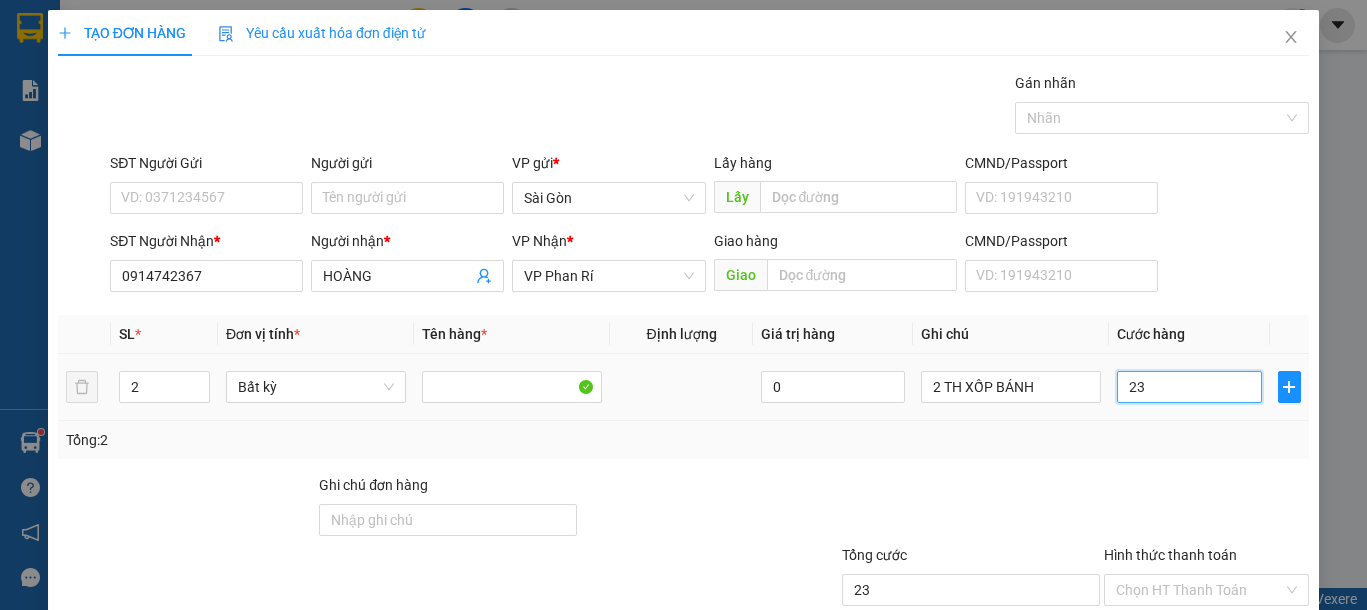 type on "230" 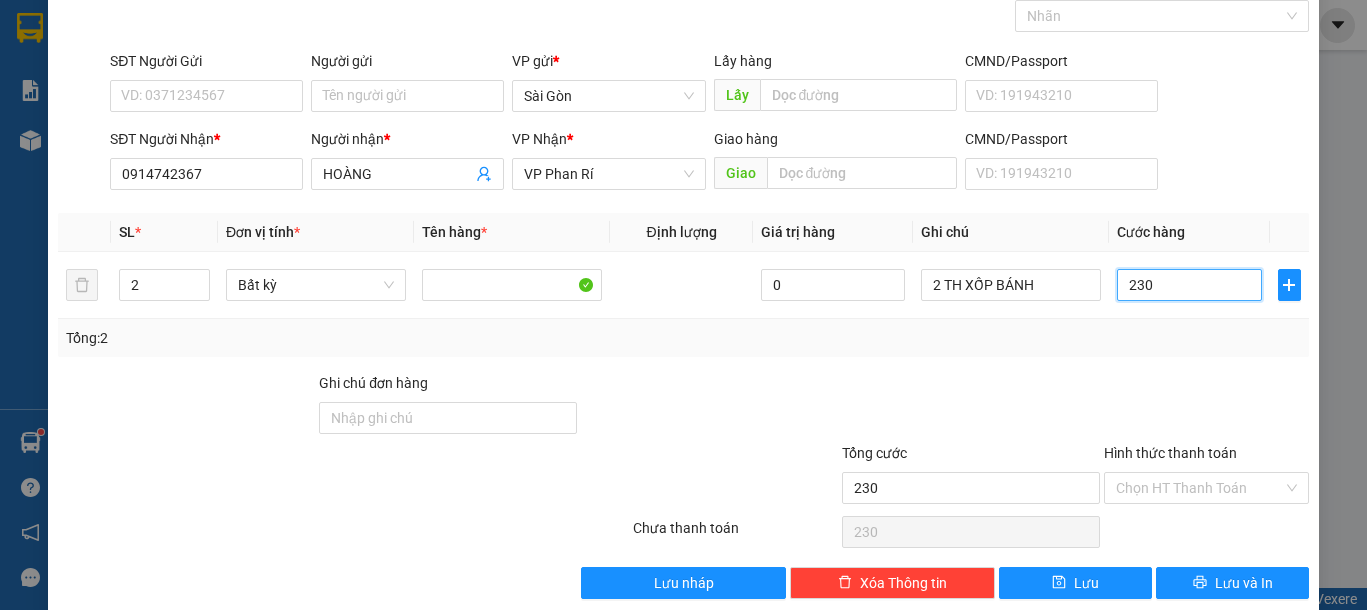 scroll, scrollTop: 130, scrollLeft: 0, axis: vertical 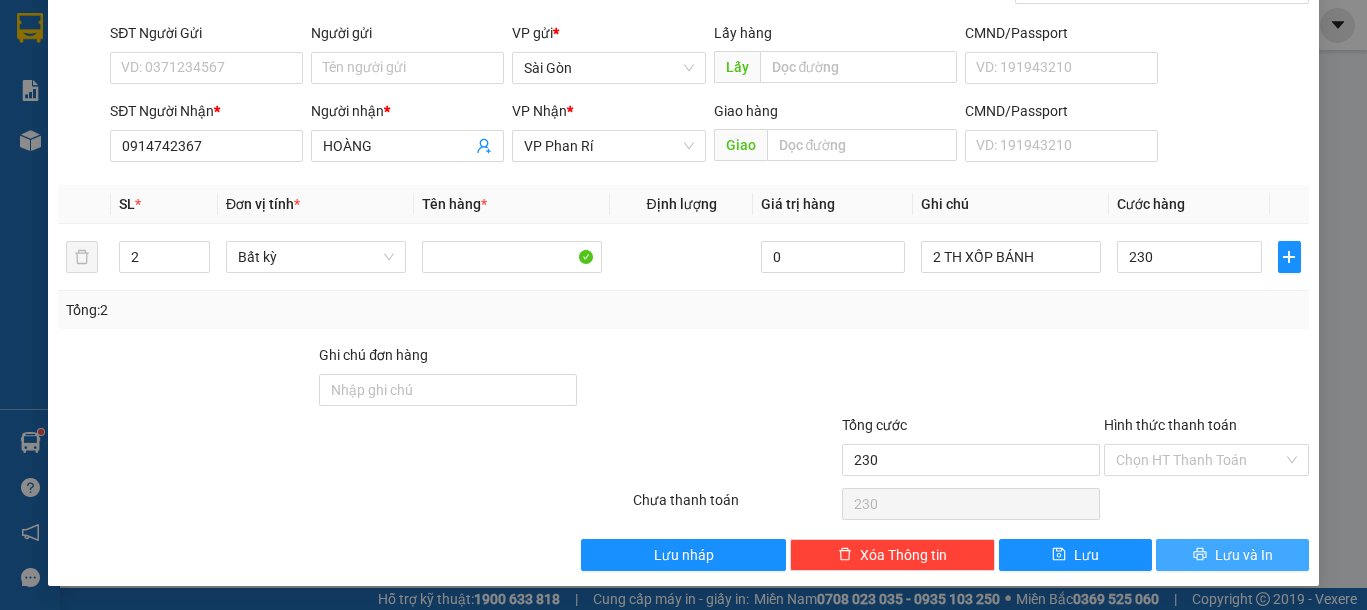 type on "230.000" 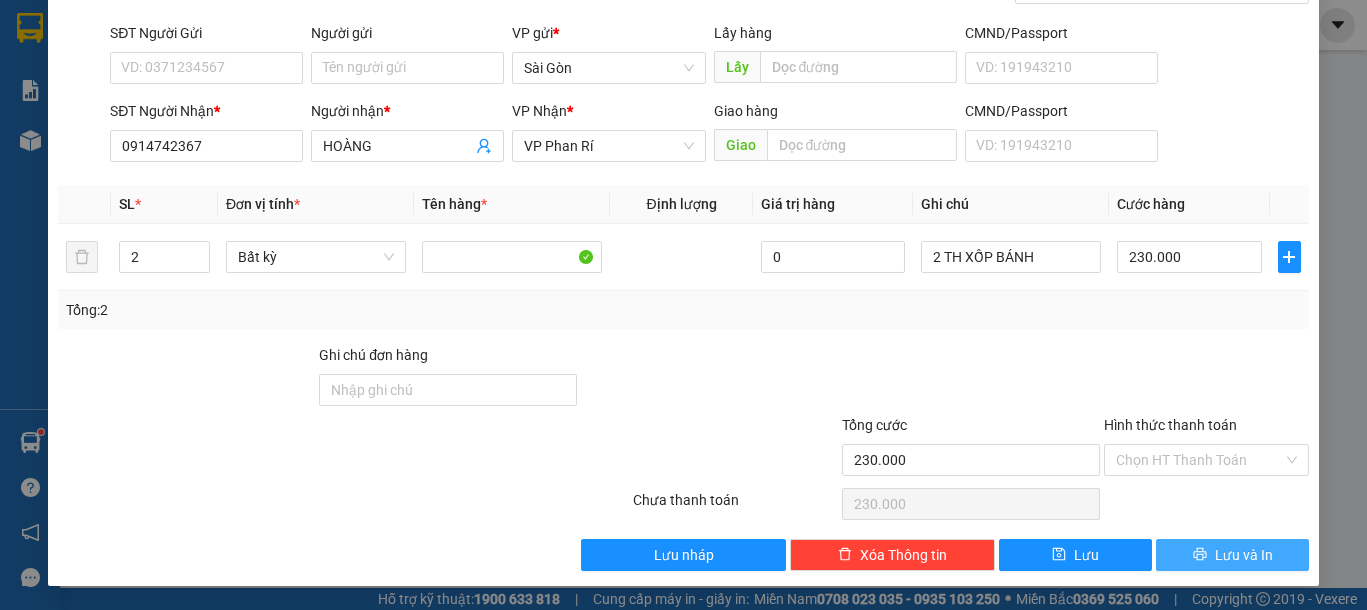 click on "Lưu và In" at bounding box center (1232, 555) 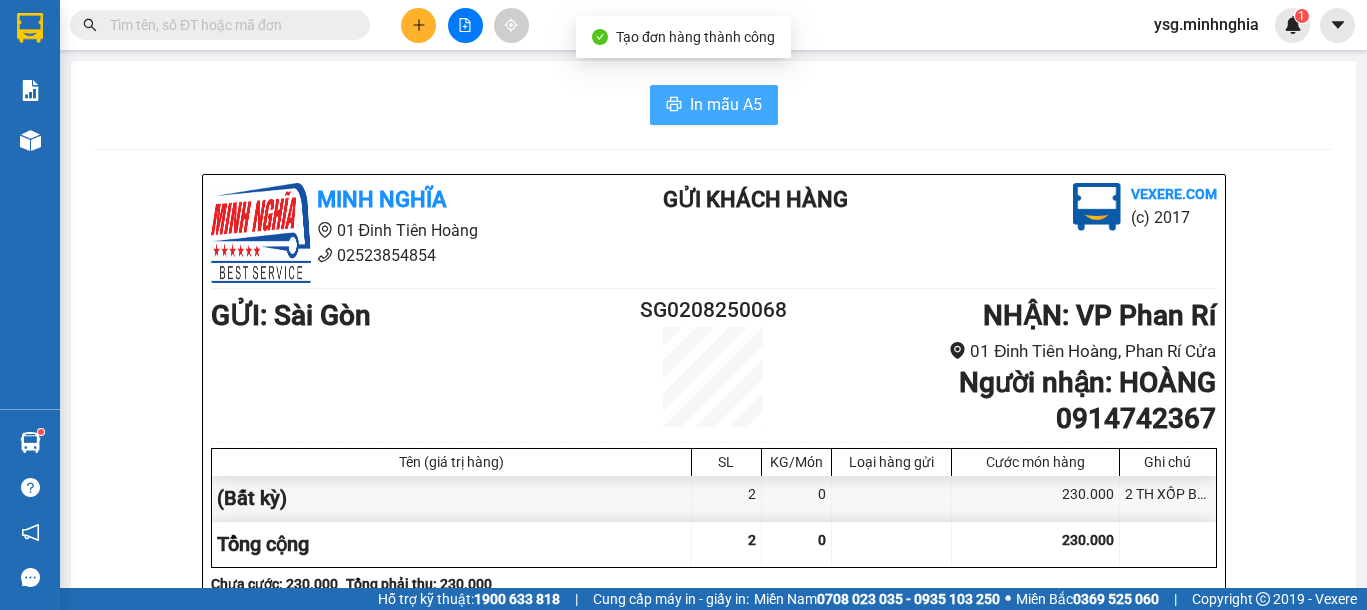 click on "In mẫu A5" at bounding box center [726, 104] 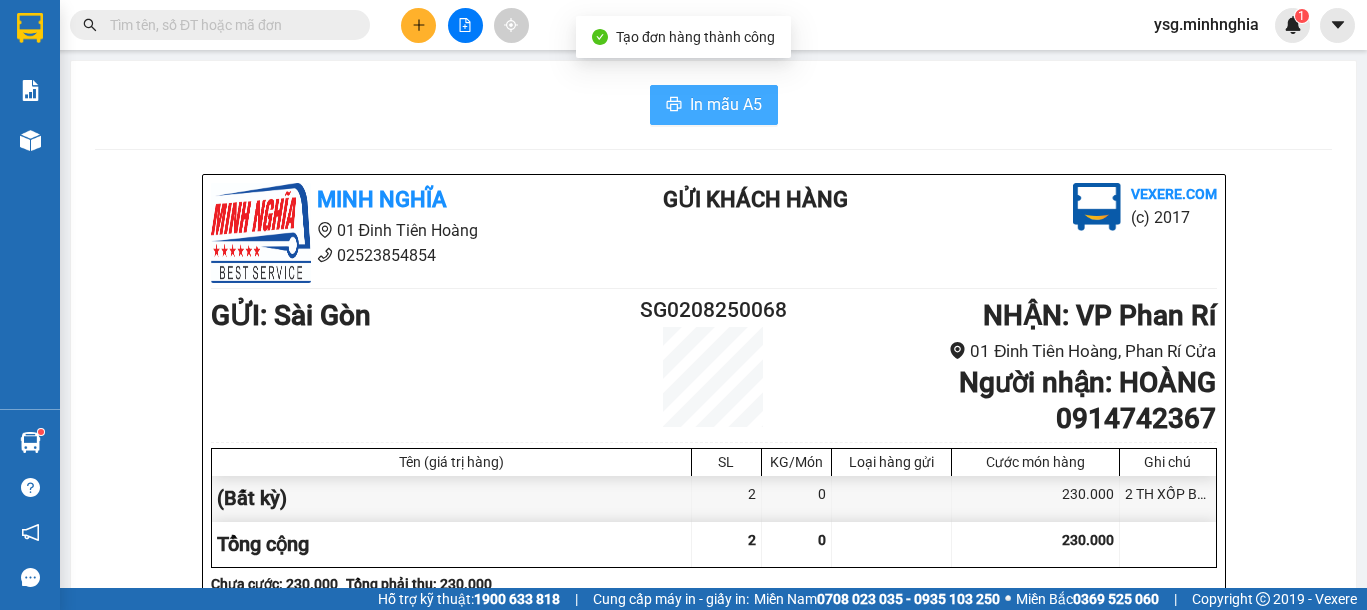 scroll, scrollTop: 0, scrollLeft: 0, axis: both 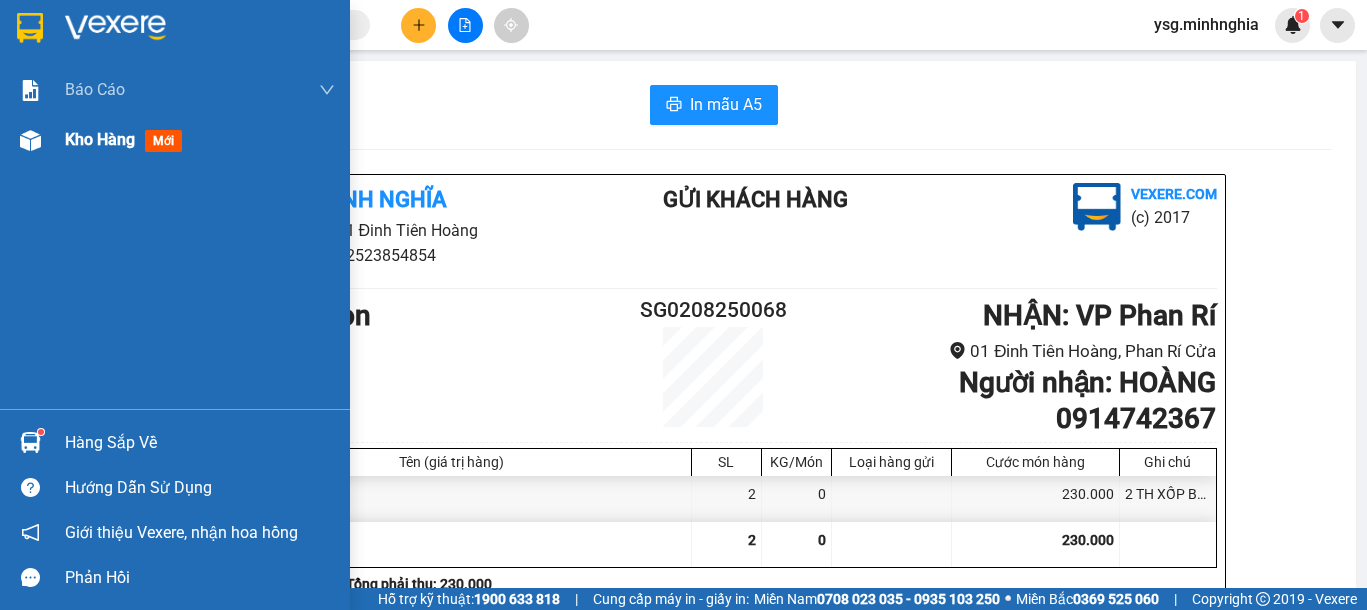 click at bounding box center [30, 140] 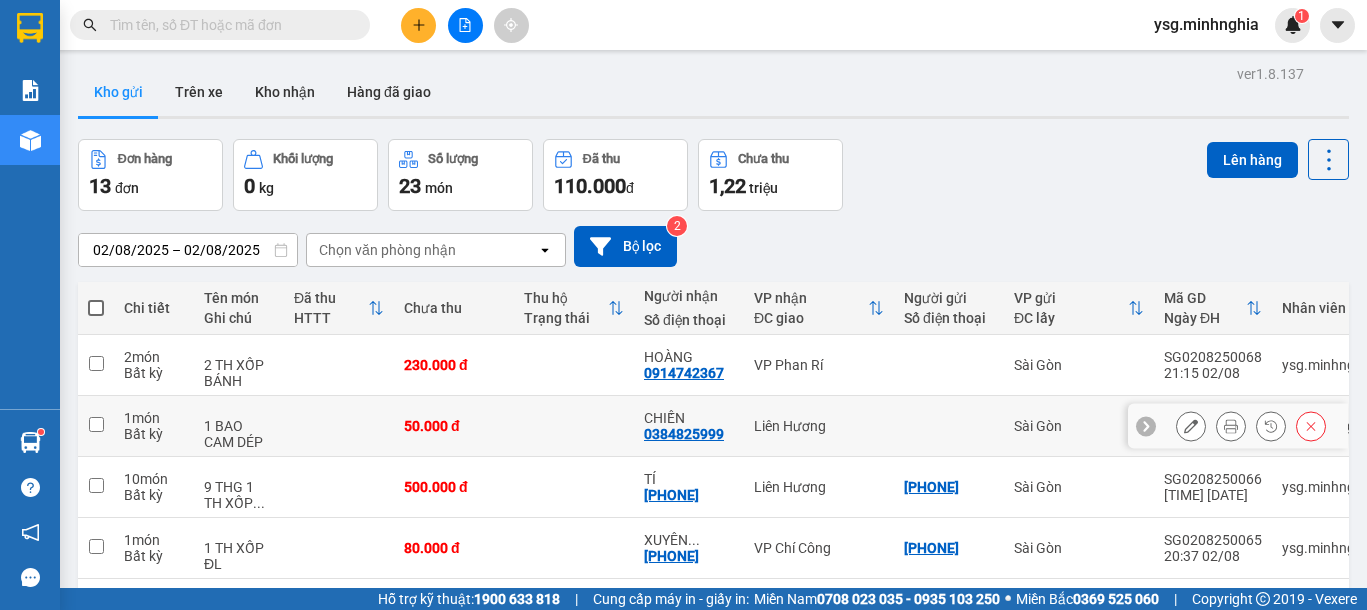 click on "50.000 đ" at bounding box center (454, 426) 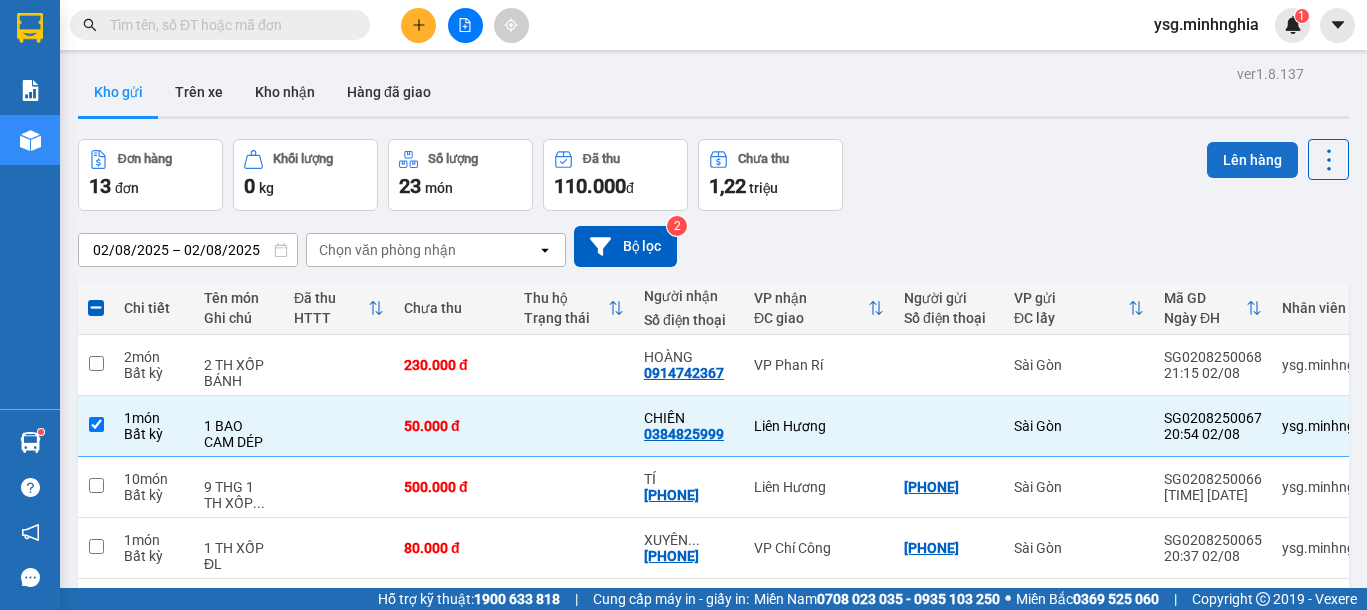 click on "Lên hàng" at bounding box center (1252, 160) 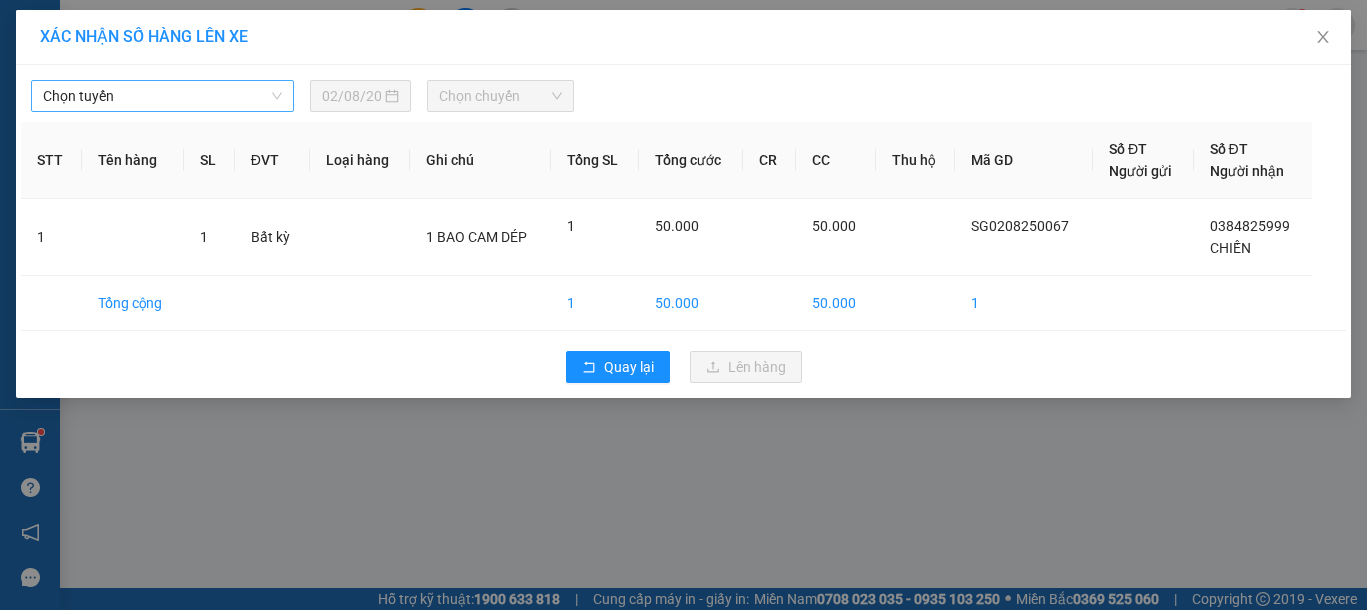 click on "Chọn tuyến" at bounding box center (162, 96) 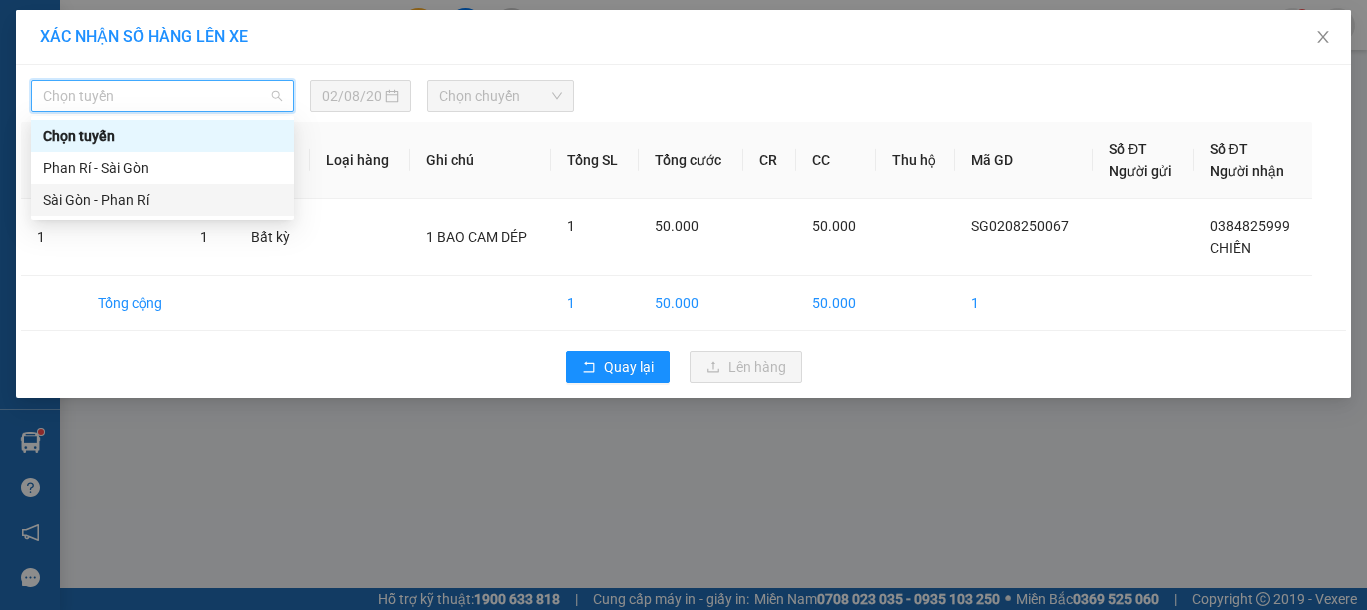 click on "Sài Gòn - Phan Rí" at bounding box center (162, 200) 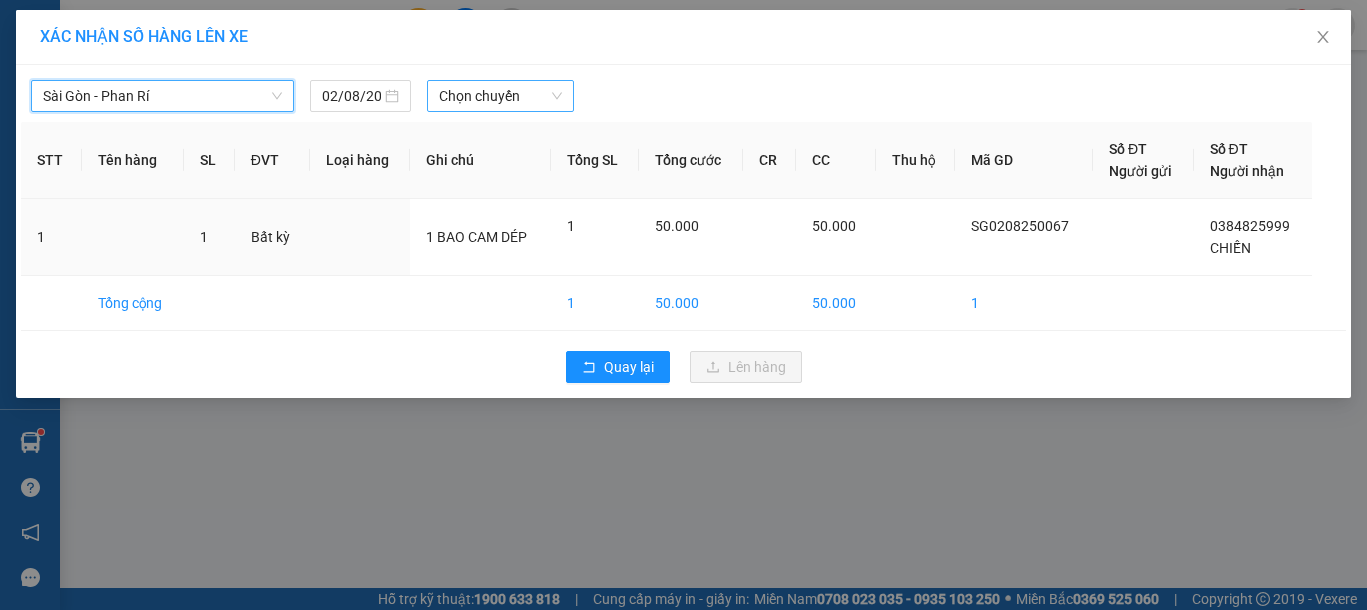 click on "Chọn chuyến" at bounding box center (500, 96) 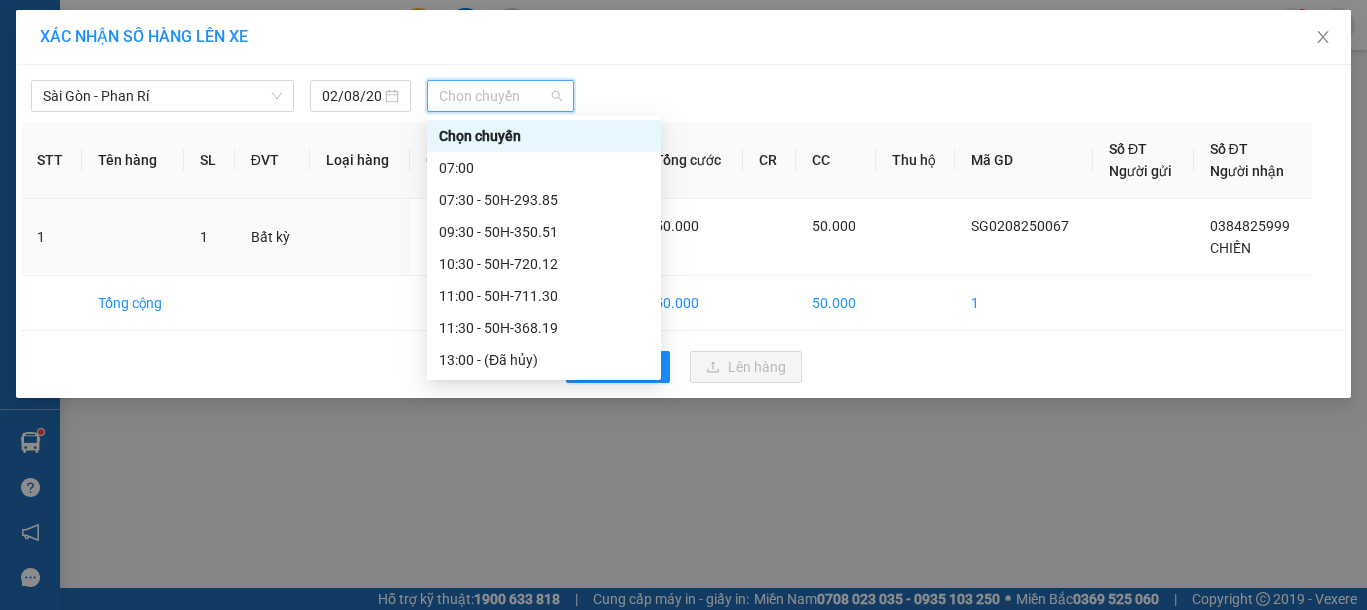 click on "[TIME] - 86H-021.24" at bounding box center (544, 584) 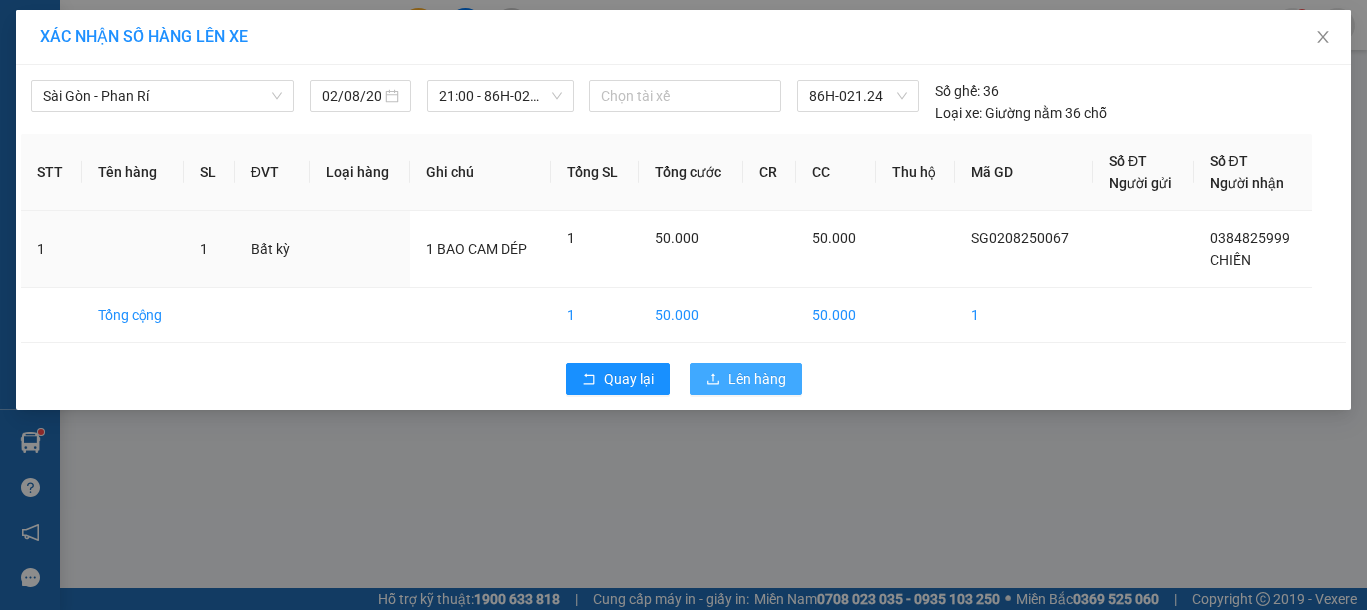click on "Lên hàng" at bounding box center (746, 379) 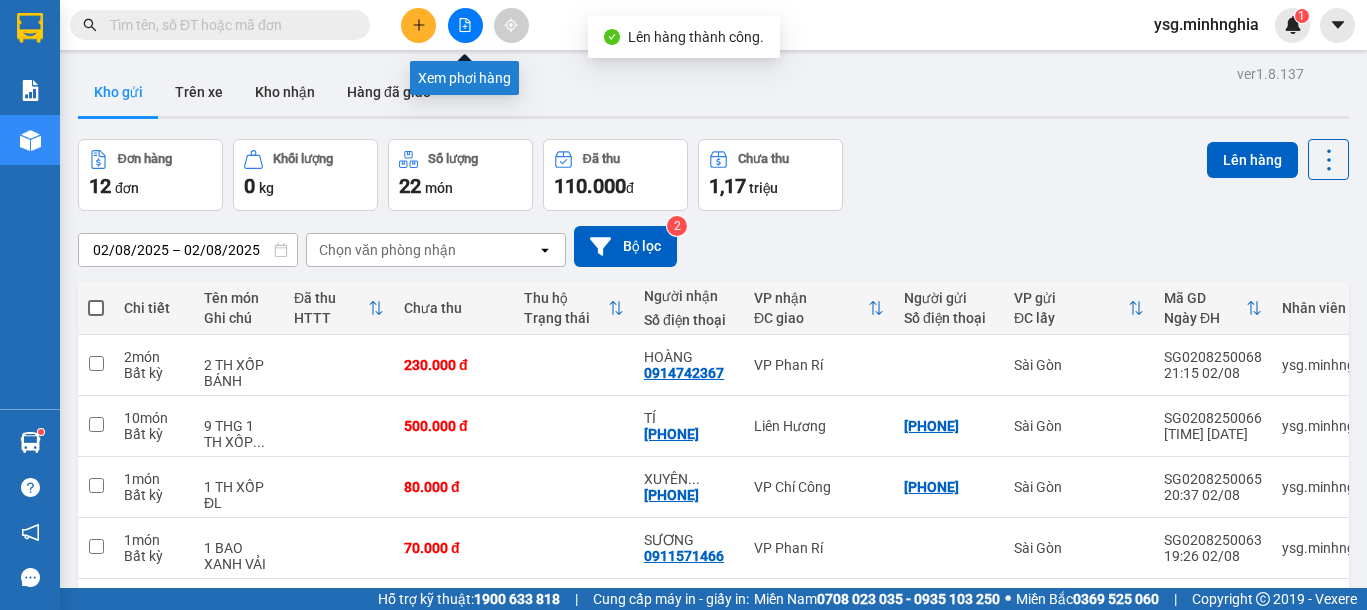 click at bounding box center [465, 25] 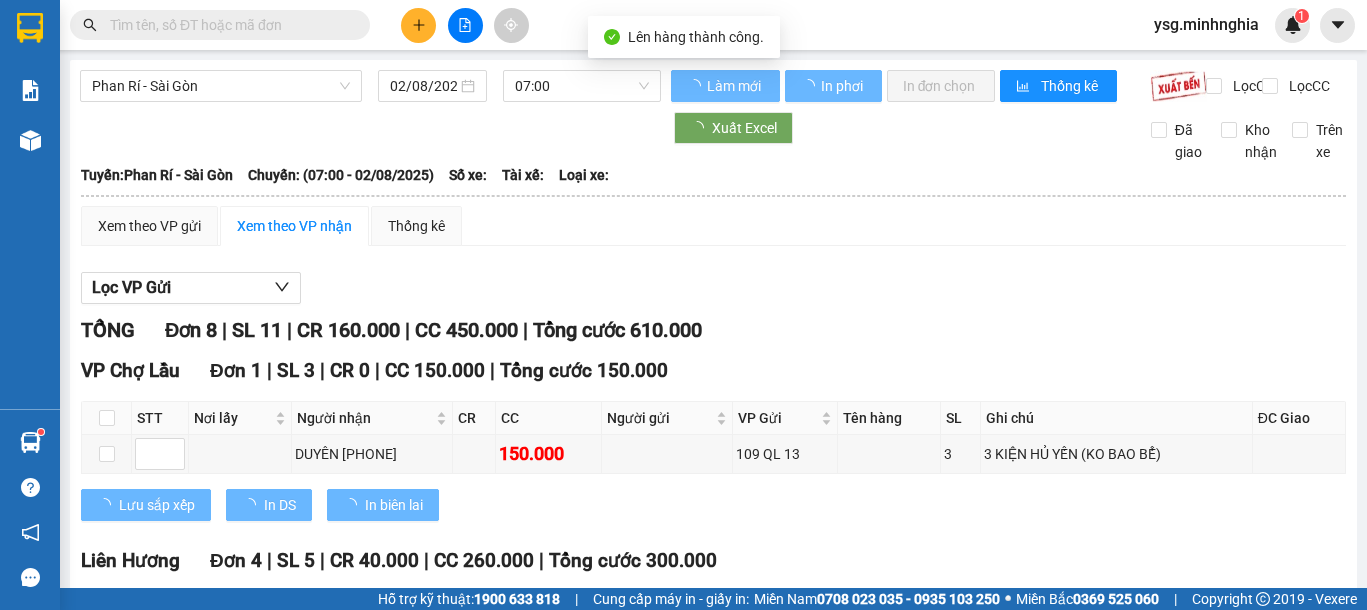 click on "Phan Rí - Sài Gòn" at bounding box center [221, 86] 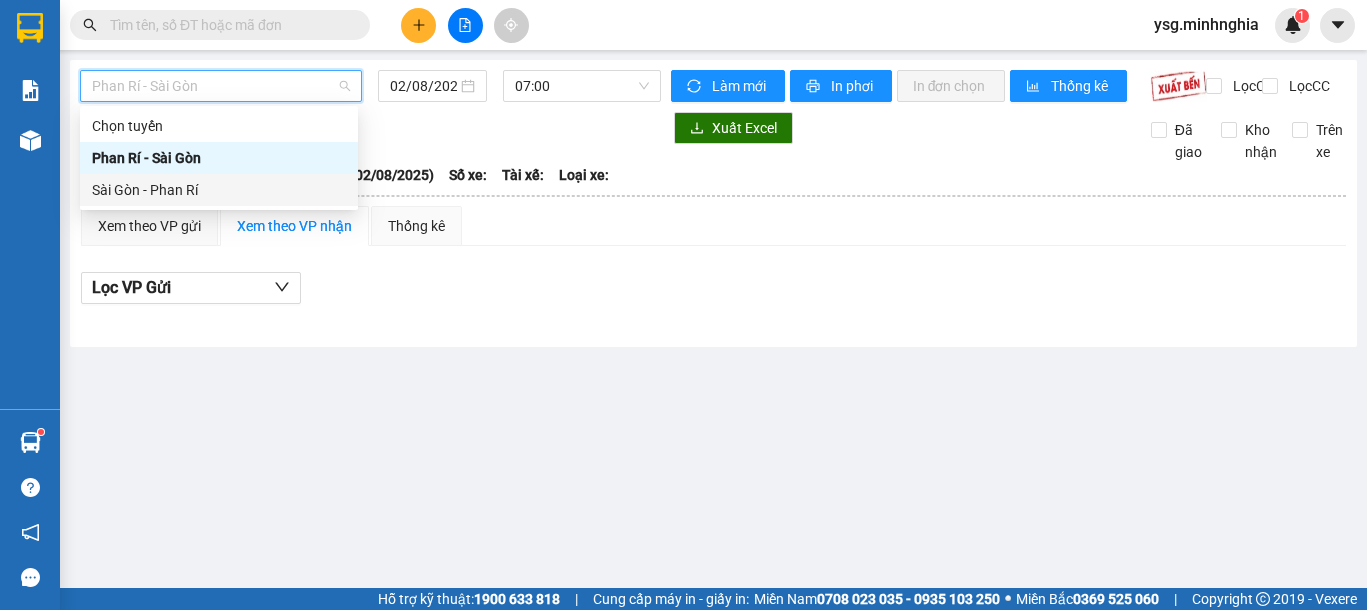 click on "Sài Gòn - Phan Rí" at bounding box center (219, 190) 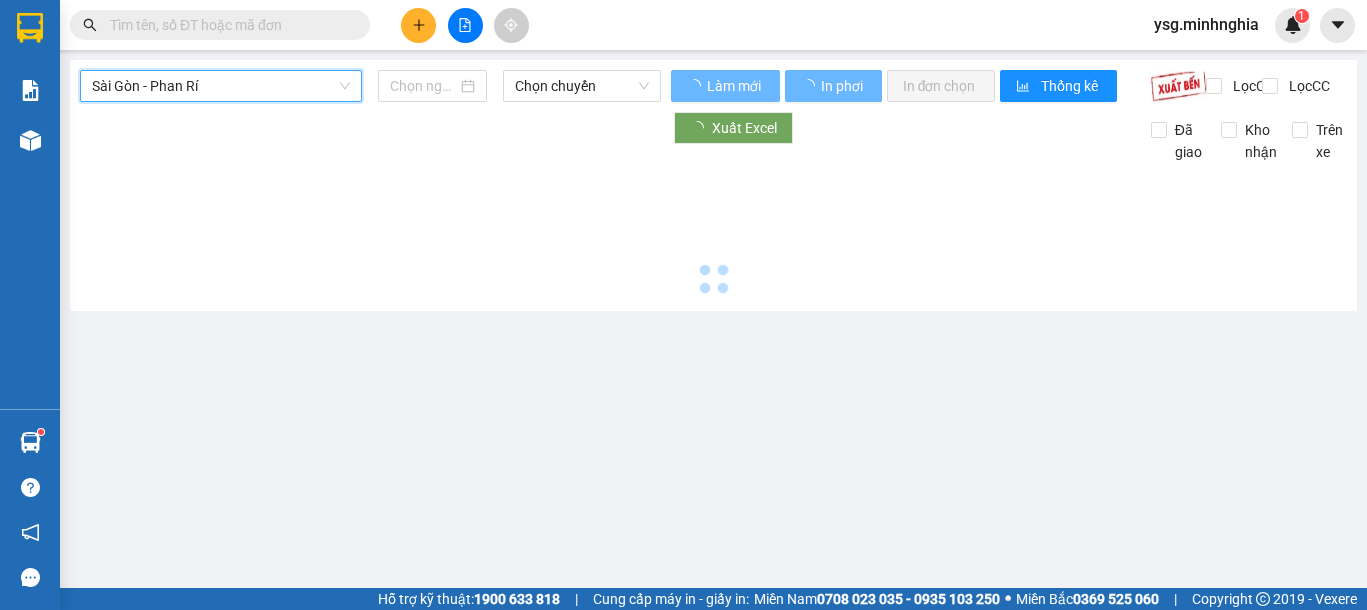 type on "02/08/2025" 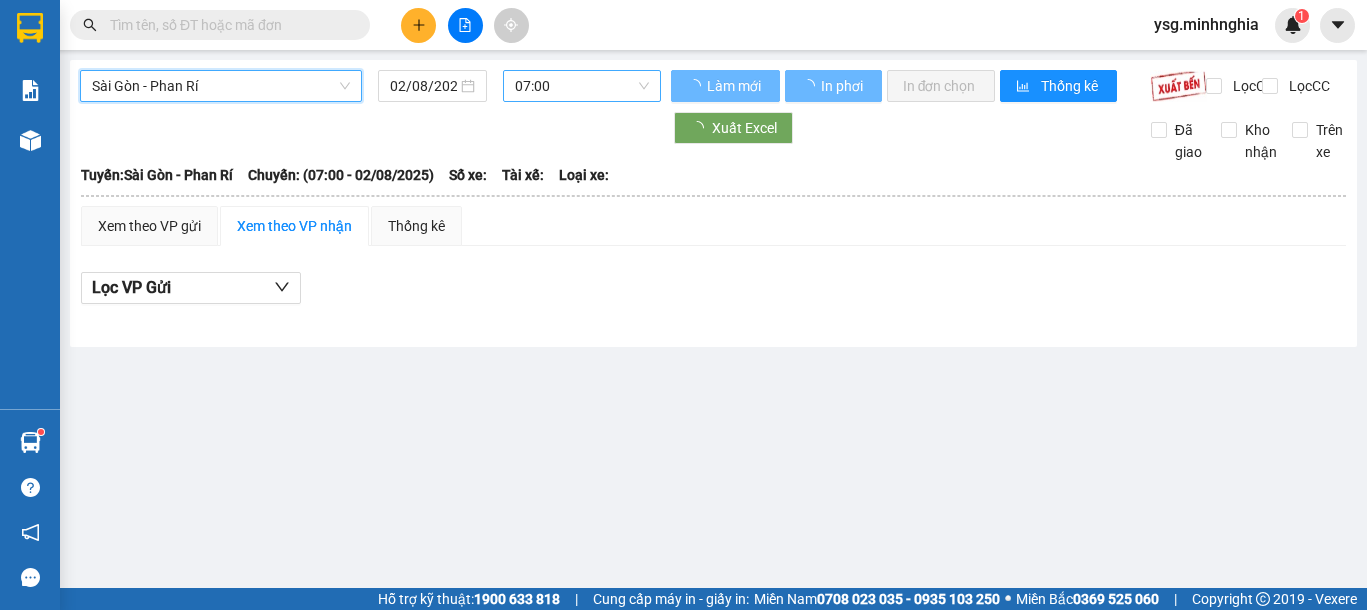 click on "07:00" at bounding box center (582, 86) 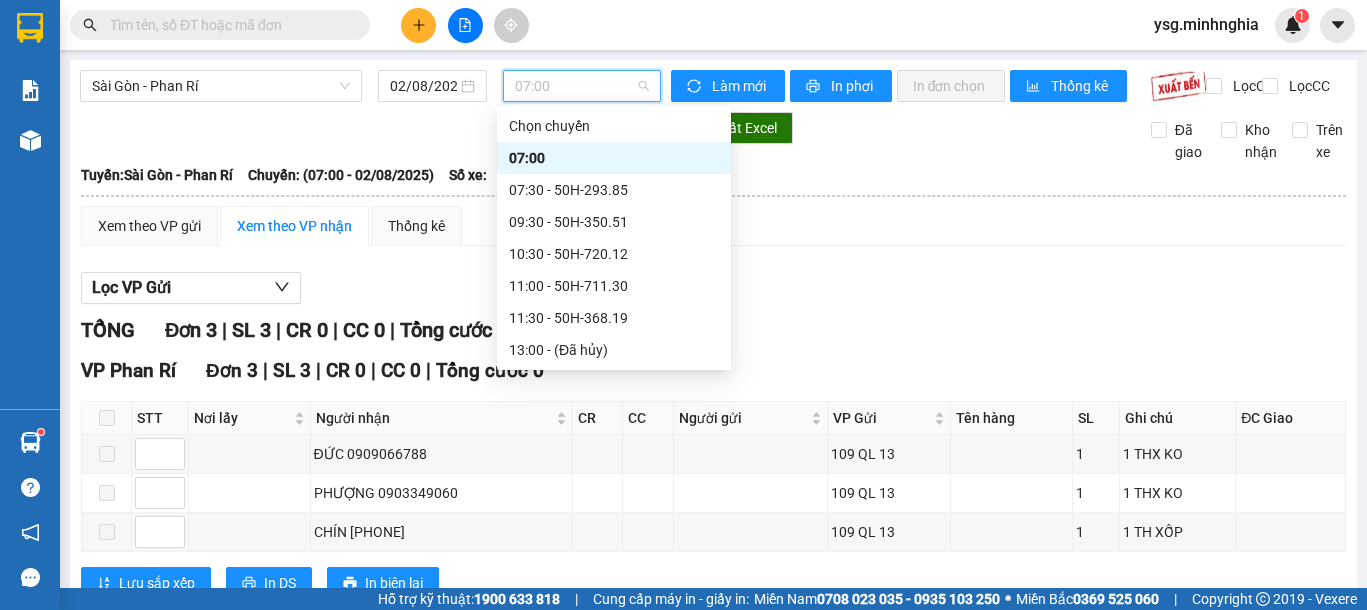 drag, startPoint x: 586, startPoint y: 280, endPoint x: 910, endPoint y: 96, distance: 372.60165 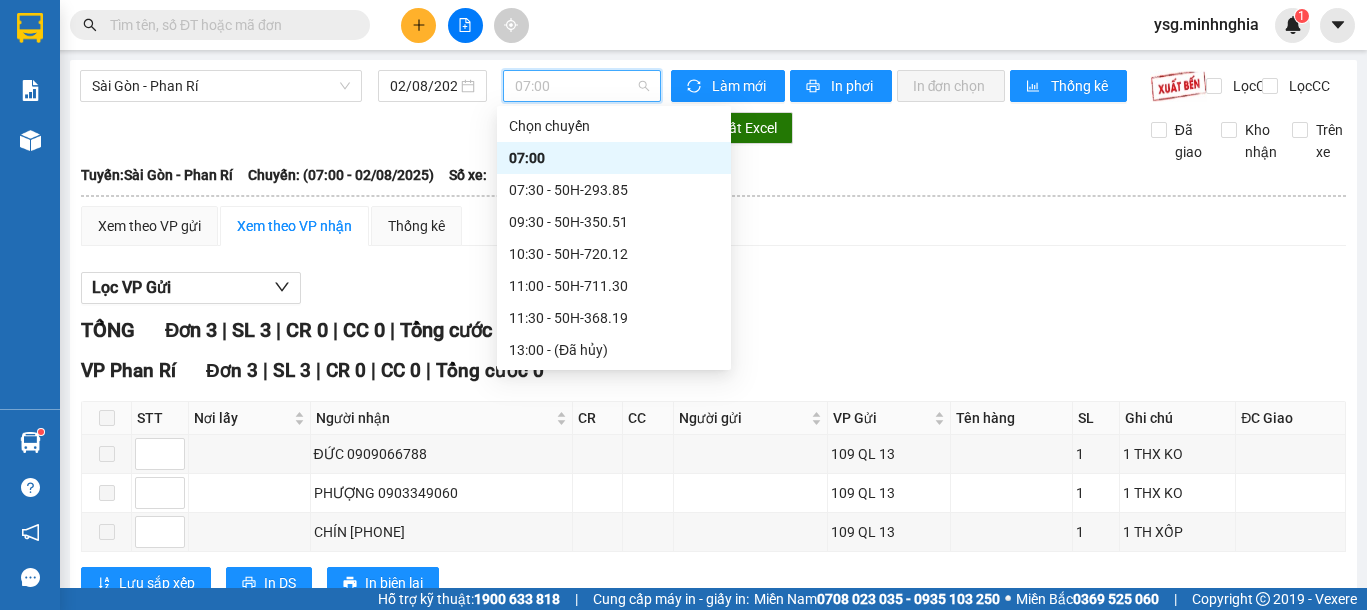 click on "[TIME] - 86H-021.24" at bounding box center [614, 574] 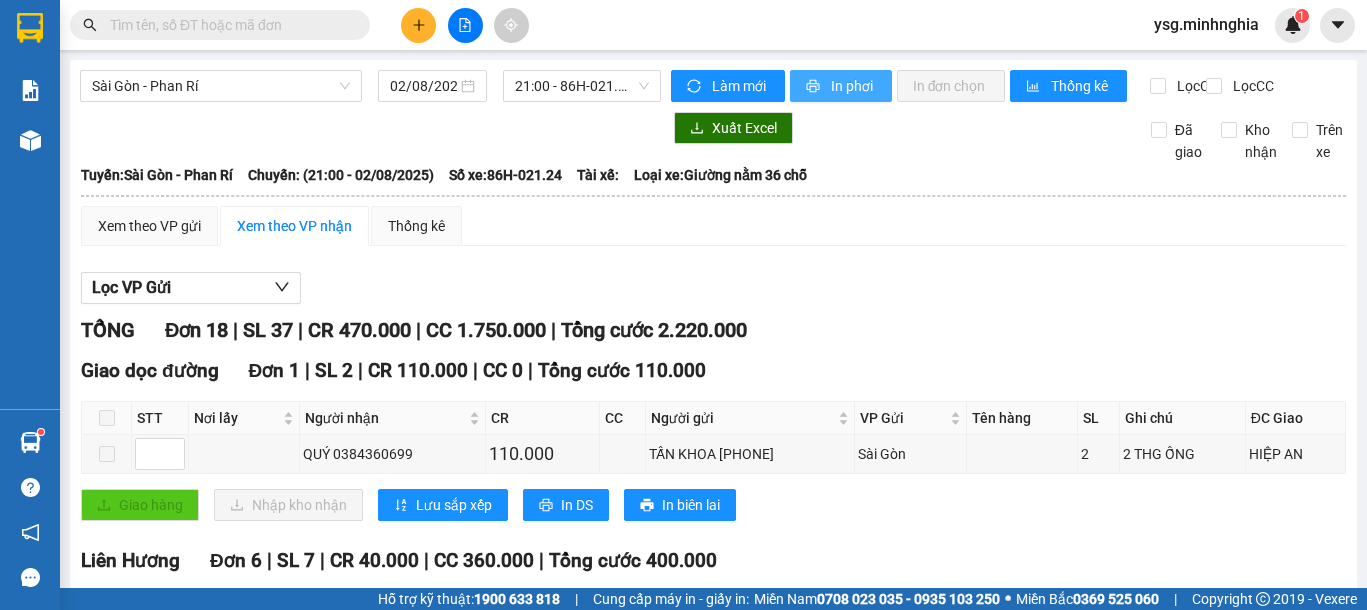 click on "In phơi" at bounding box center [853, 86] 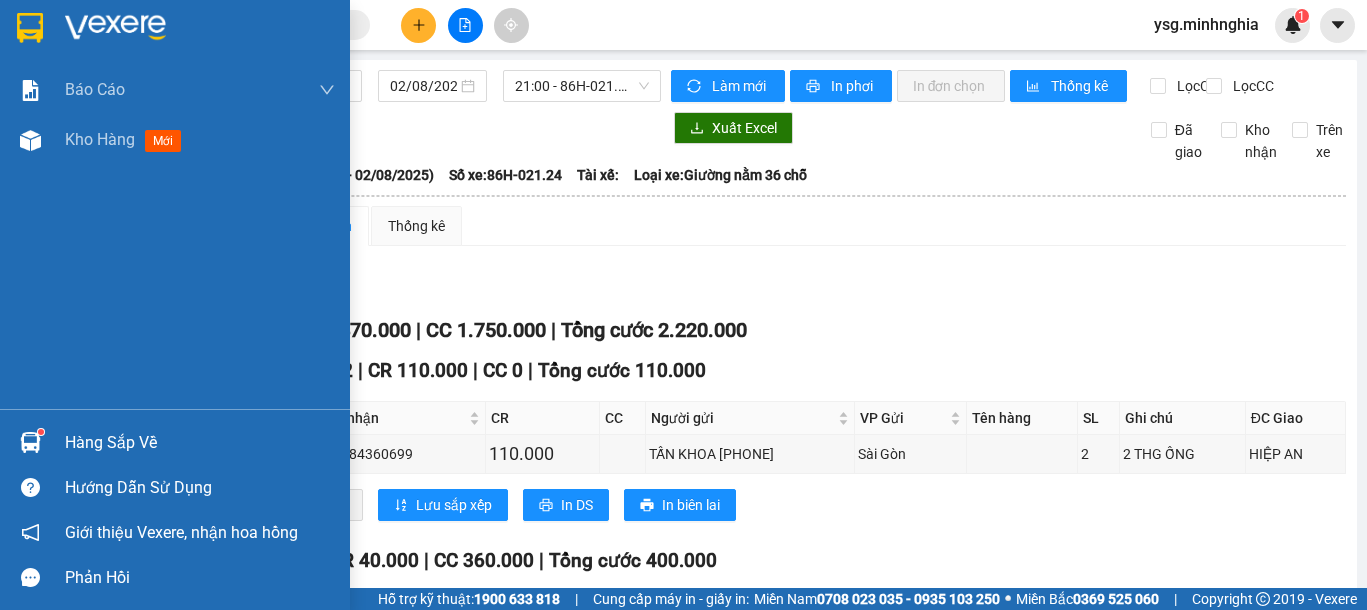 click on "Báo cáo Báo cáo dòng tiền (nhân viên) Doanh số tạo đơn theo VP gửi (nhân viên)     Kho hàng mới" at bounding box center [175, 237] 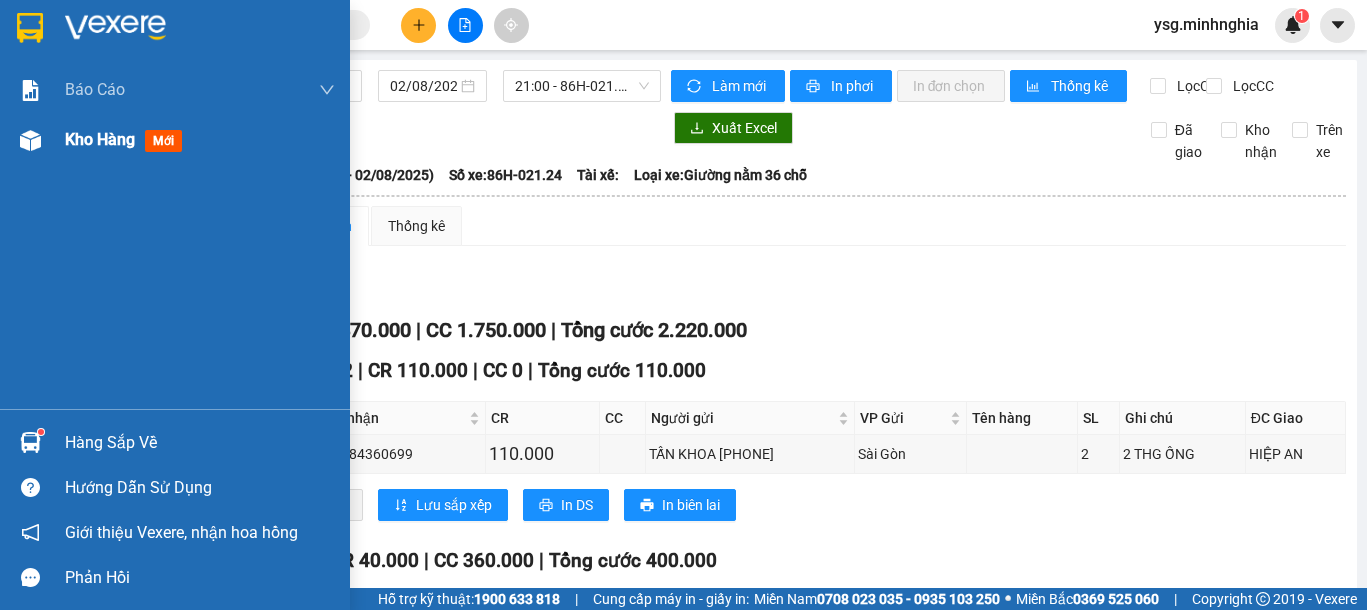 click at bounding box center [30, 140] 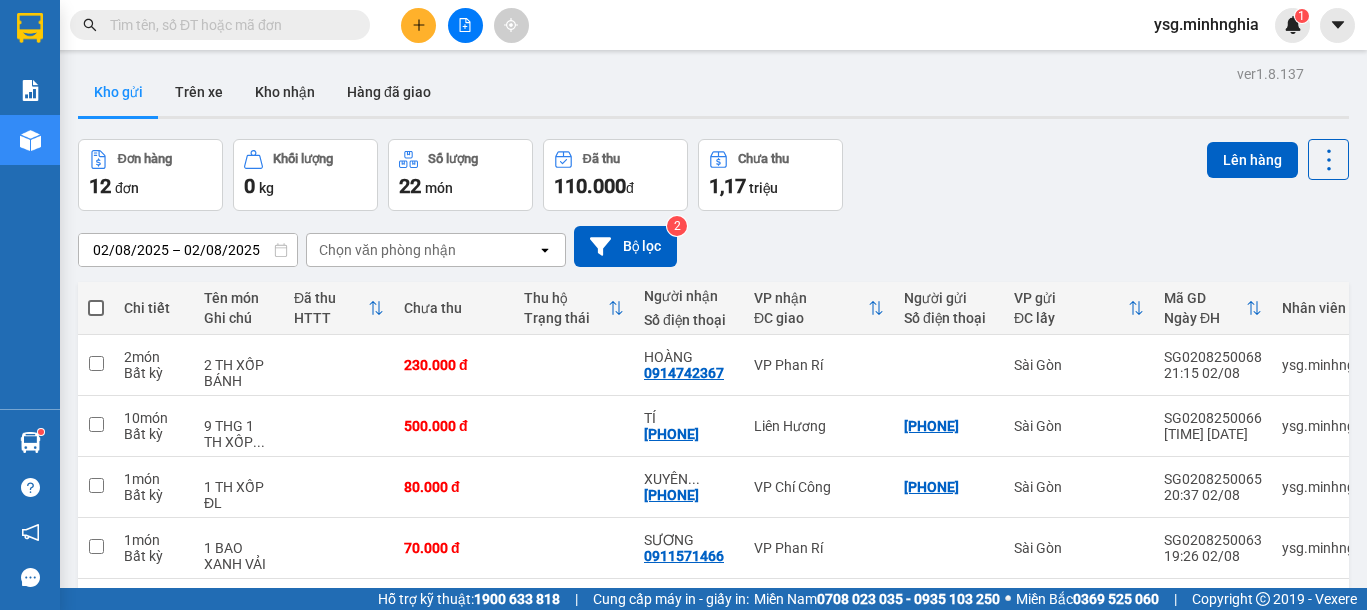 click at bounding box center [574, 914] 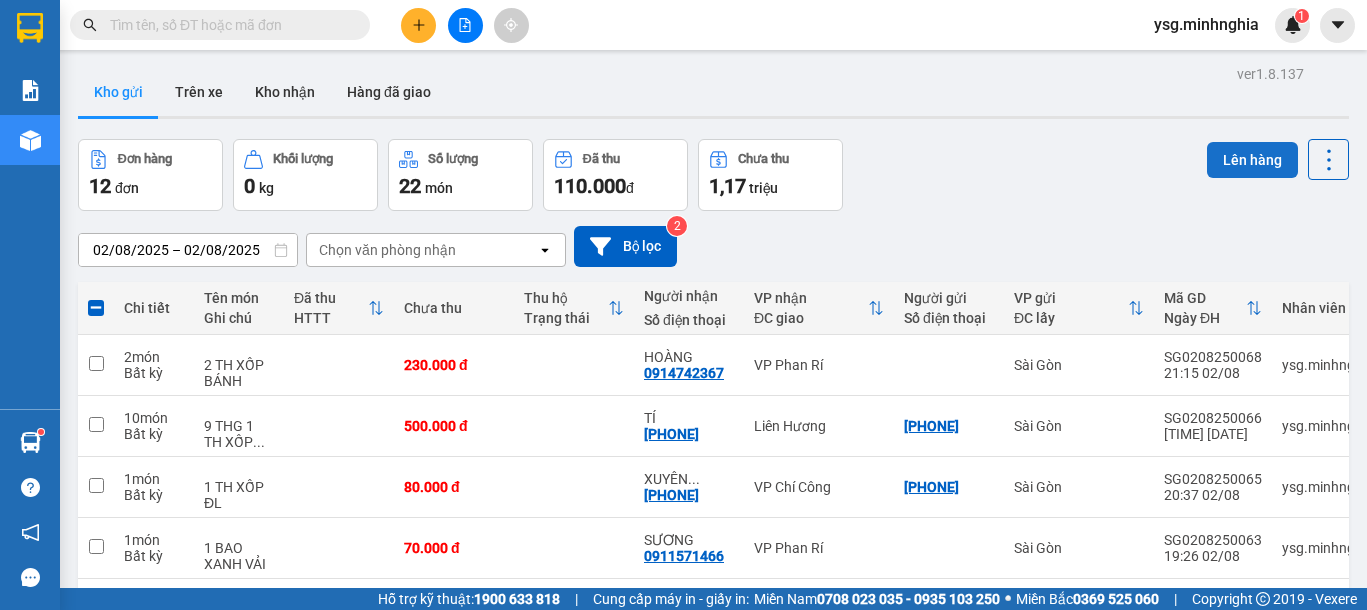 click on "Lên hàng" at bounding box center [1252, 160] 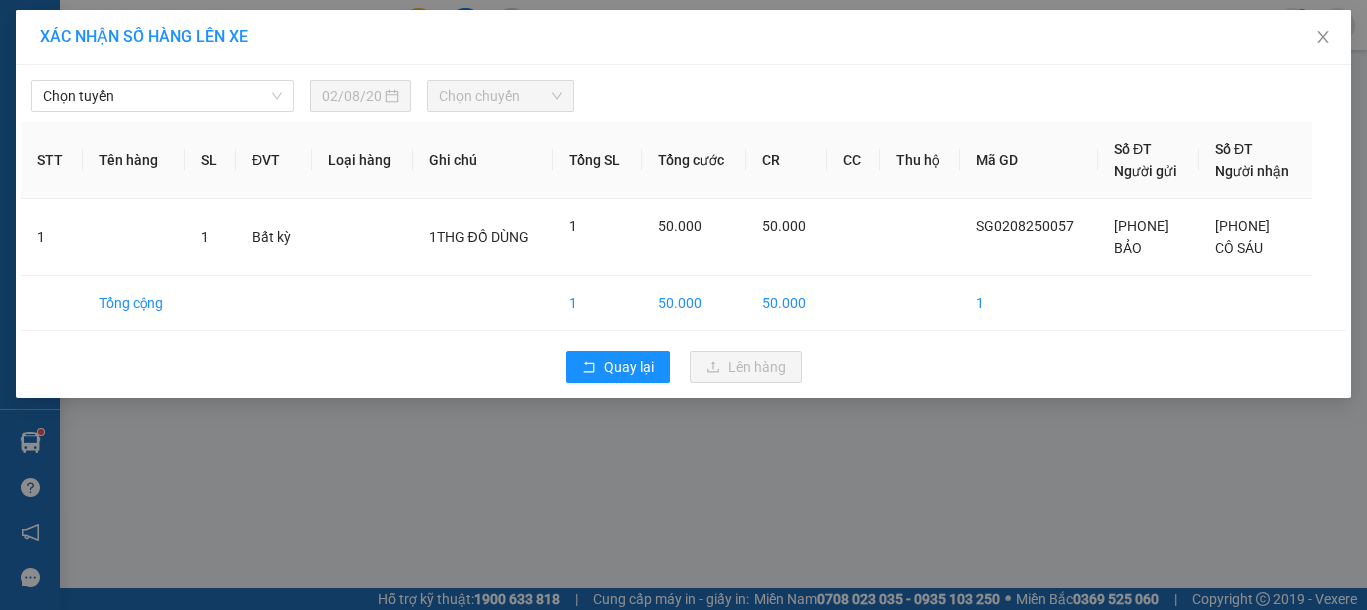 click on "Chọn tuyến [DATE] Chọn chuyến STT Tên hàng SL ĐVT Loại hàng Ghi chú Tổng SL Tổng cước CR CC Thu hộ Mã GD Số ĐT Người gửi Số ĐT Người nhận 1 1 Bất kỳ 1THG ĐỒ DÙNG 1 50.000 50.000 SG0208250057 [PHONE] BẢO [PHONE] CÔ SÁU Tổng cộng 1 50.000 50.000 1 Quay lại Lên hàng" at bounding box center [683, 231] 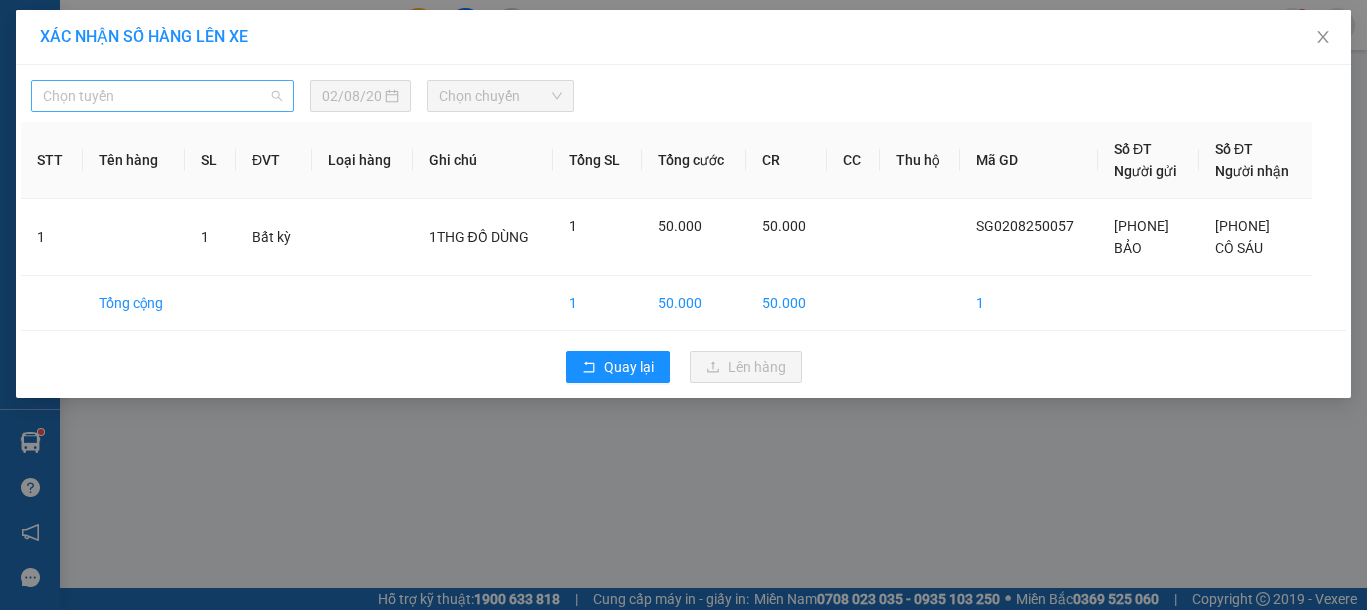 click on "Chọn tuyến" at bounding box center (162, 96) 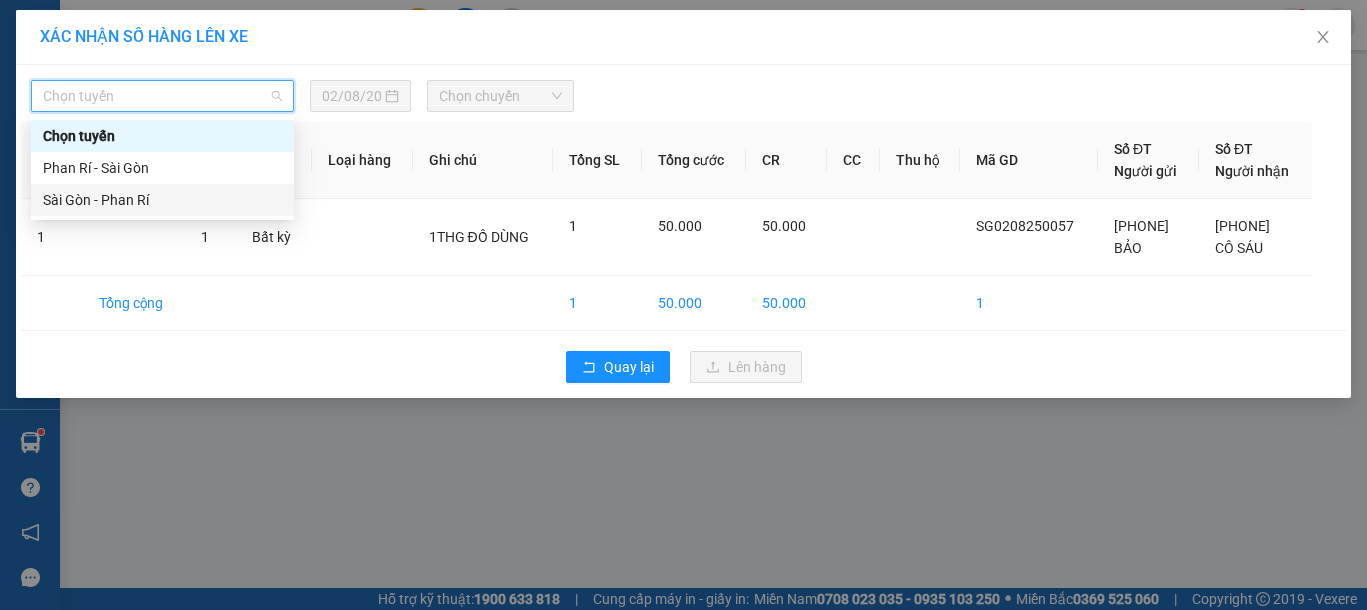 click on "Sài Gòn - Phan Rí" at bounding box center (162, 200) 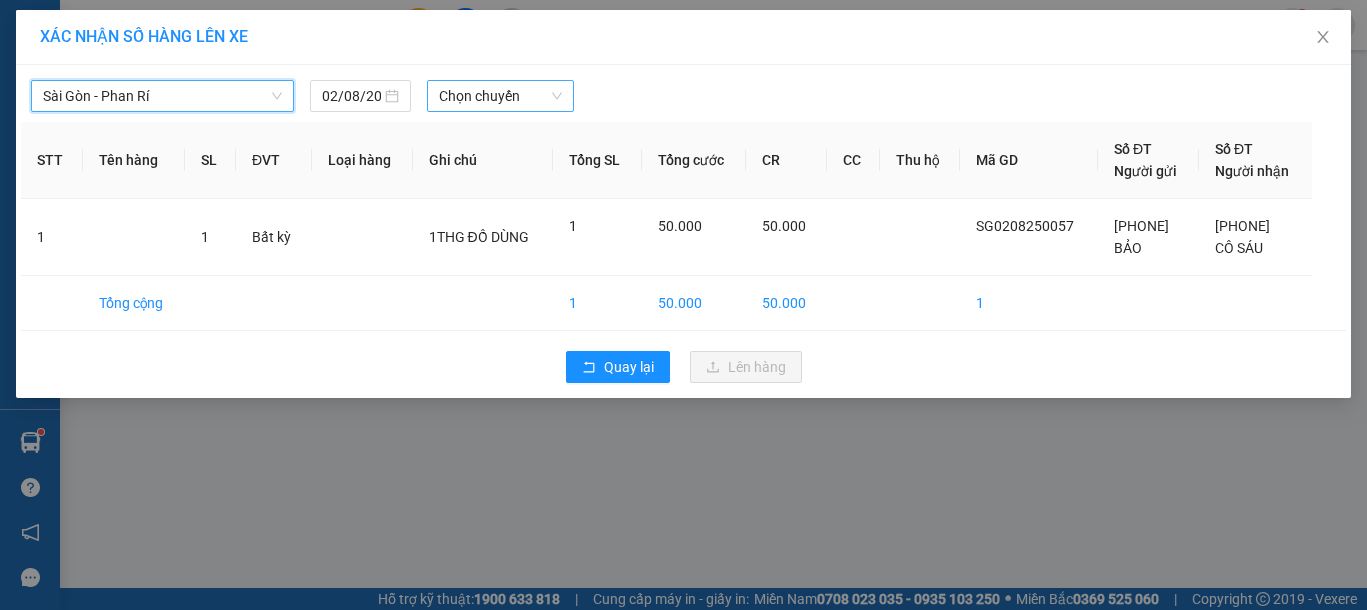 click on "Chọn chuyến" at bounding box center (500, 96) 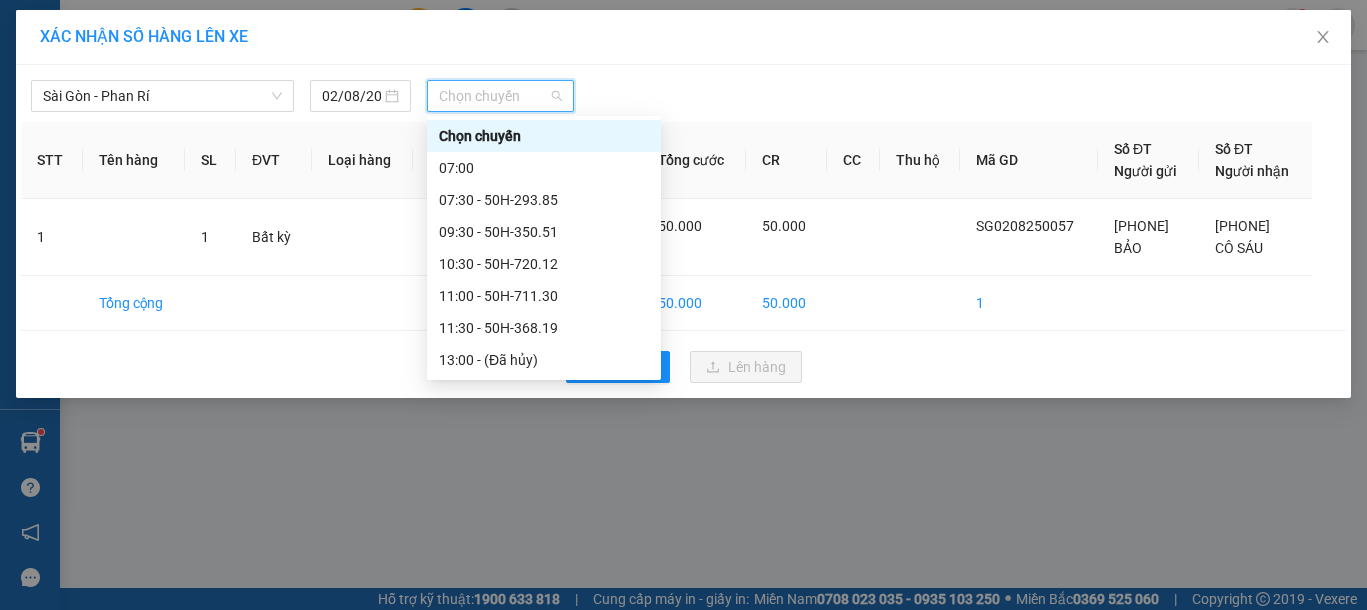 click on "[TIME] - 86H-021.24" at bounding box center (544, 584) 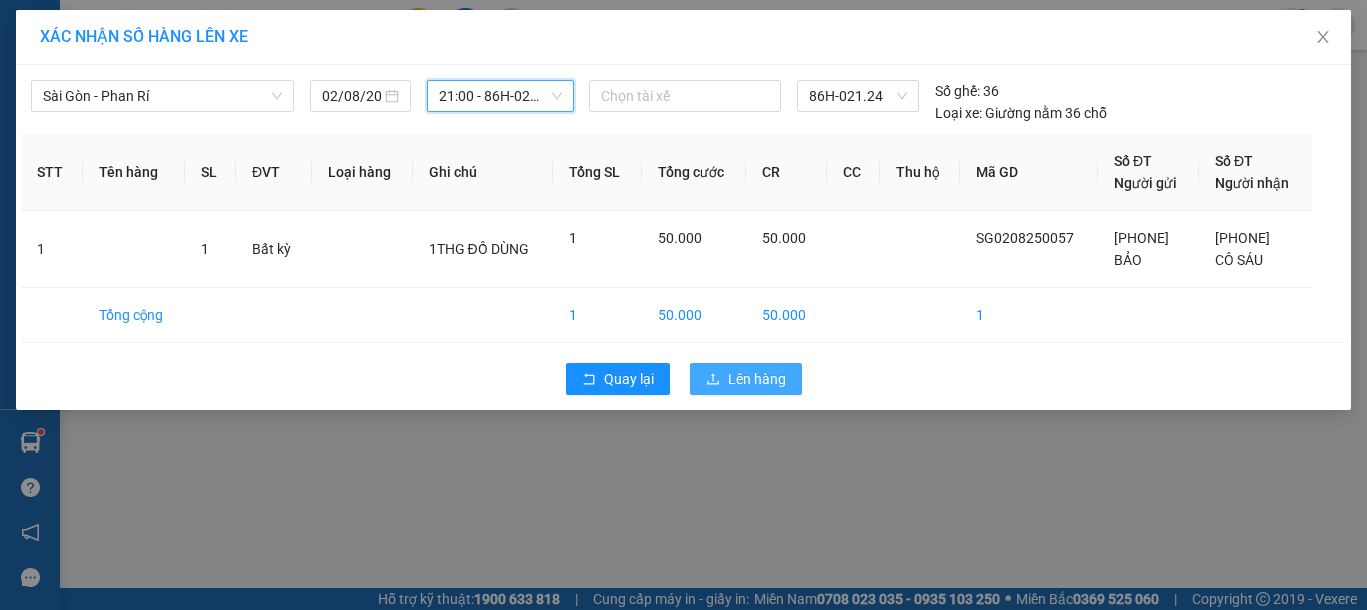 click 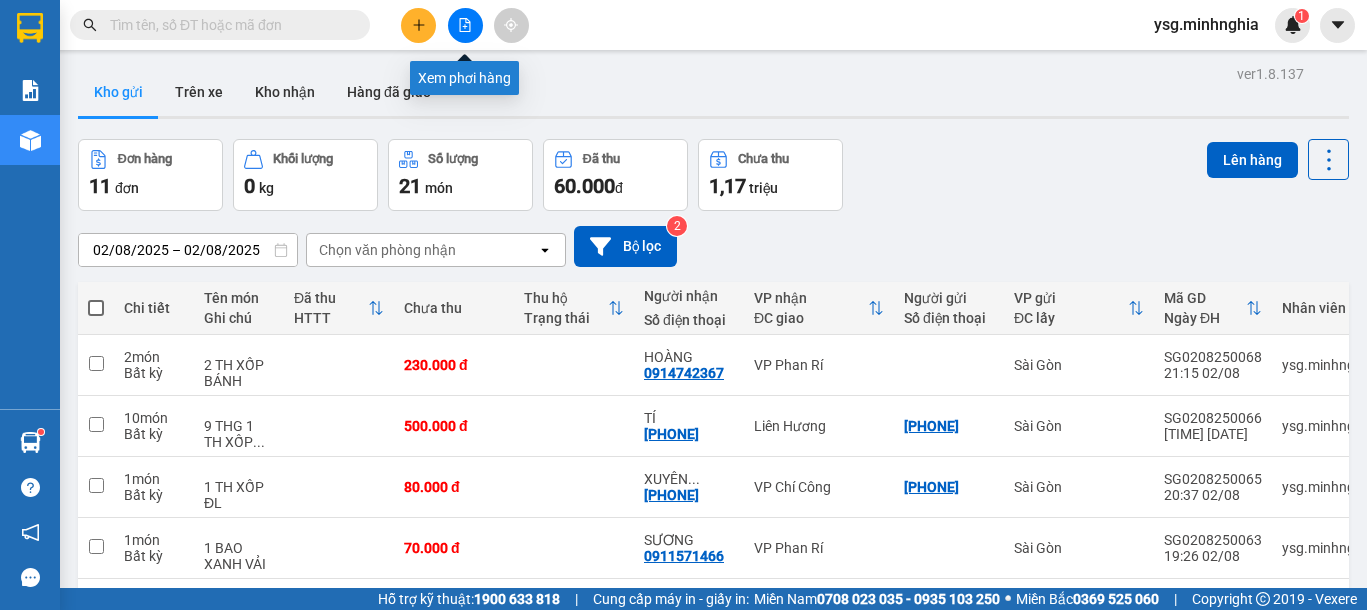 click at bounding box center [465, 25] 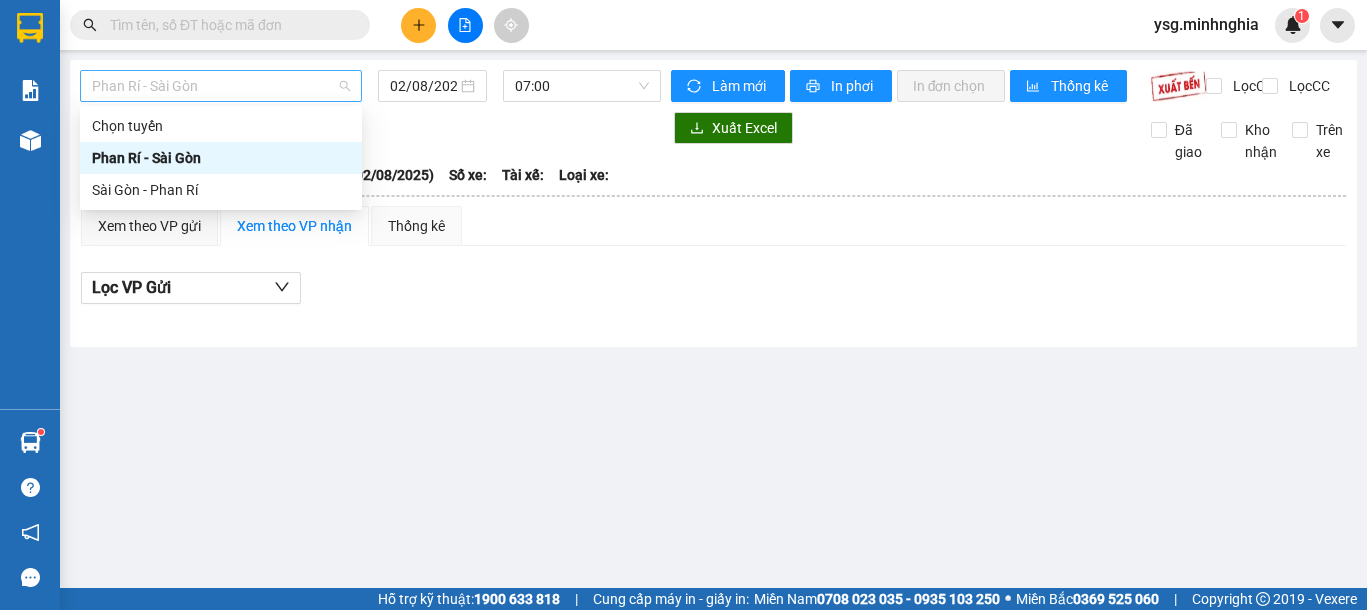 click on "Phan Rí - Sài Gòn" at bounding box center [221, 86] 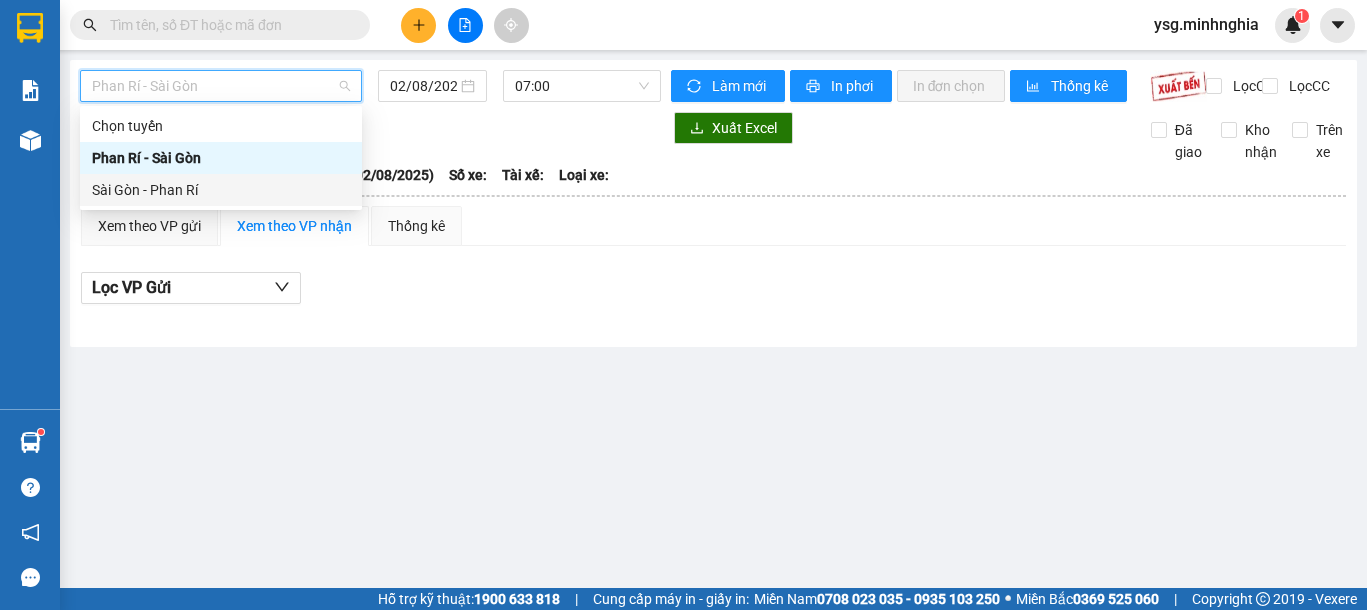 click on "Sài Gòn - Phan Rí" at bounding box center [221, 190] 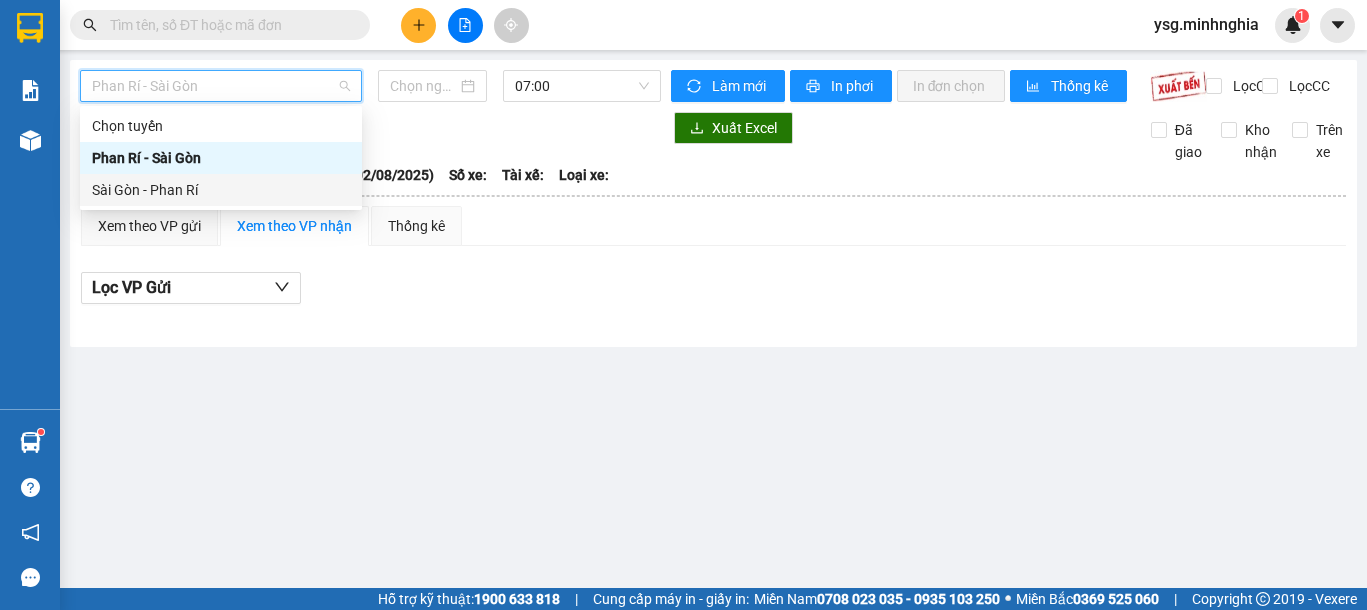 type on "02/08/2025" 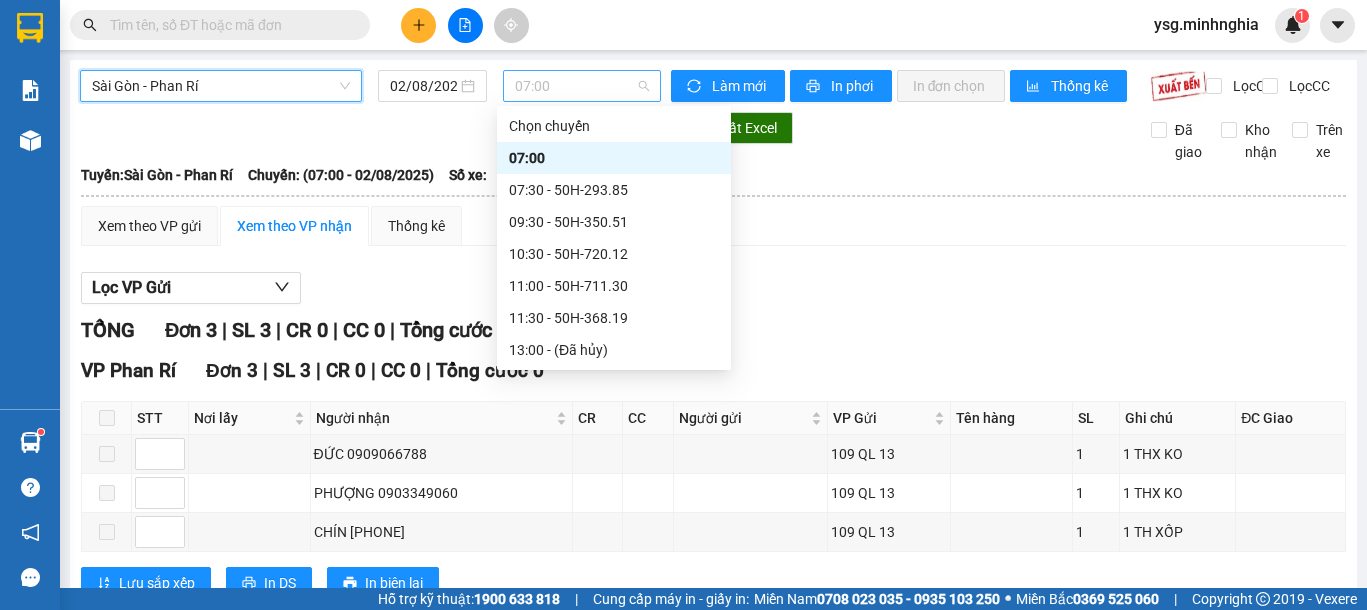 click on "07:00" at bounding box center (582, 86) 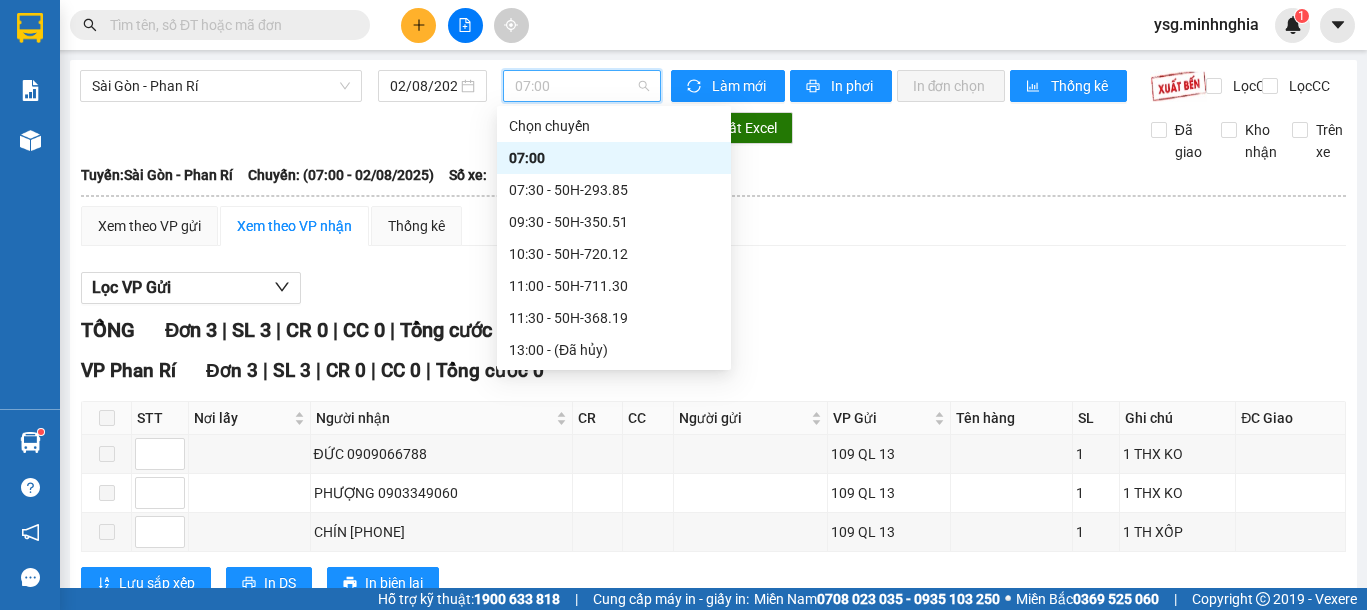 click on "[TIME] - 86H-021.24" at bounding box center [614, 574] 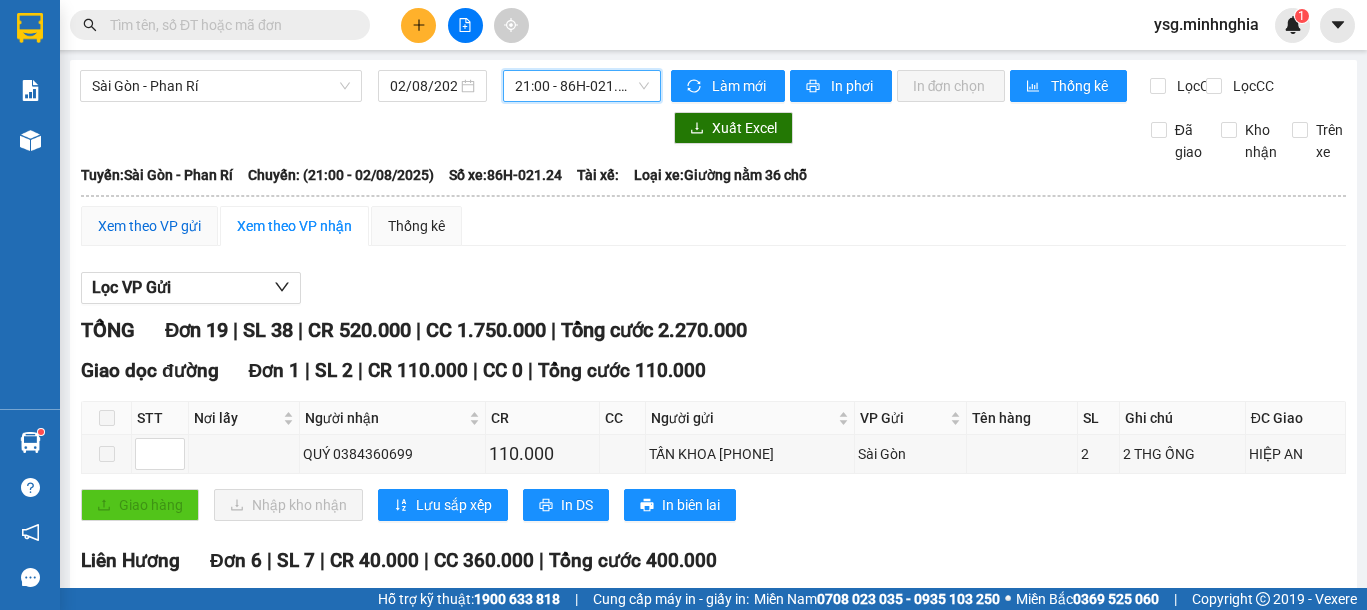 click on "Xem theo VP gửi" at bounding box center (149, 226) 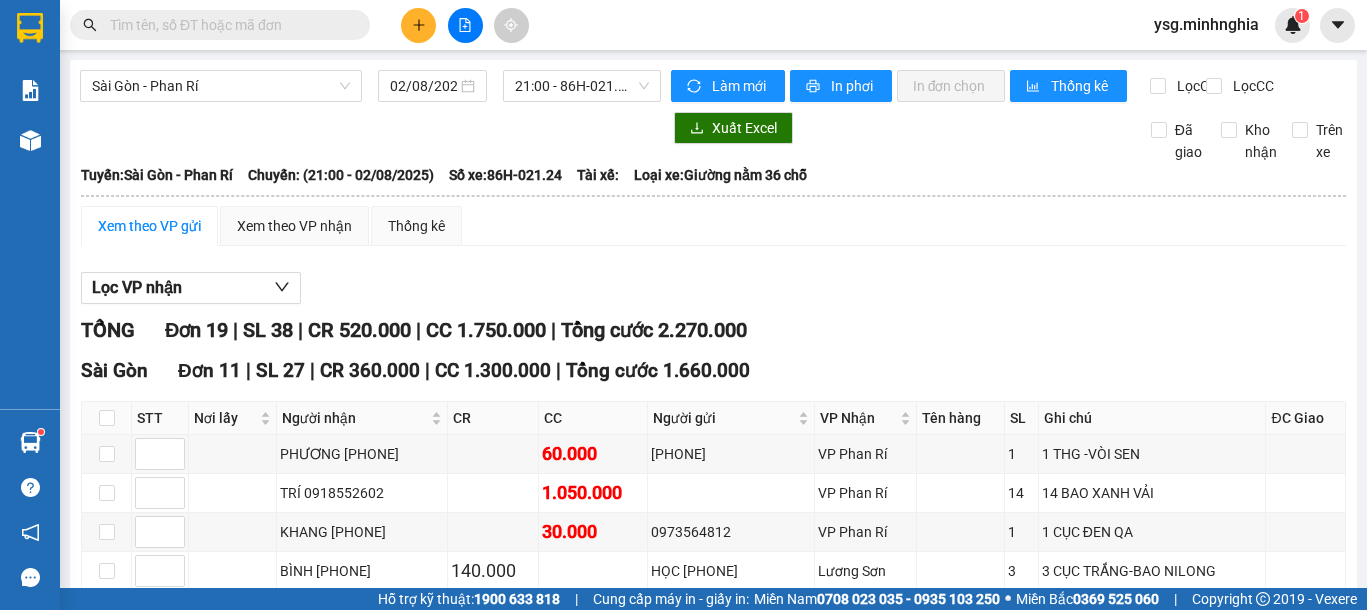 click at bounding box center [107, 766] 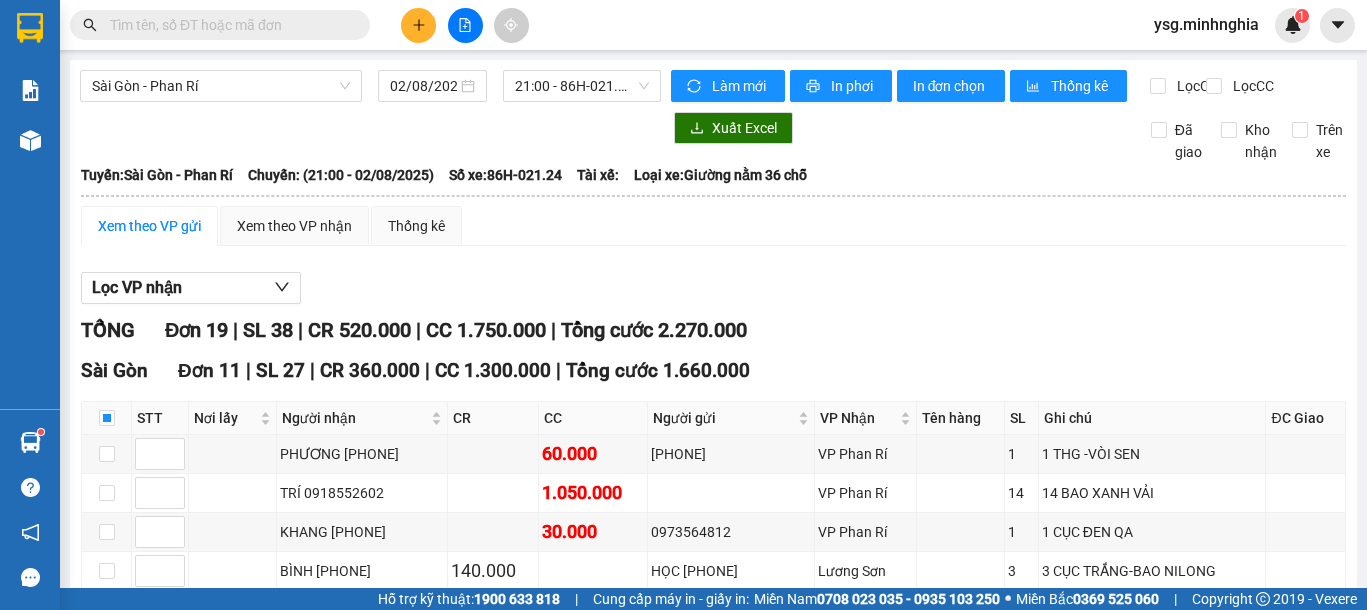 click on "Xuống kho gửi" at bounding box center [298, 895] 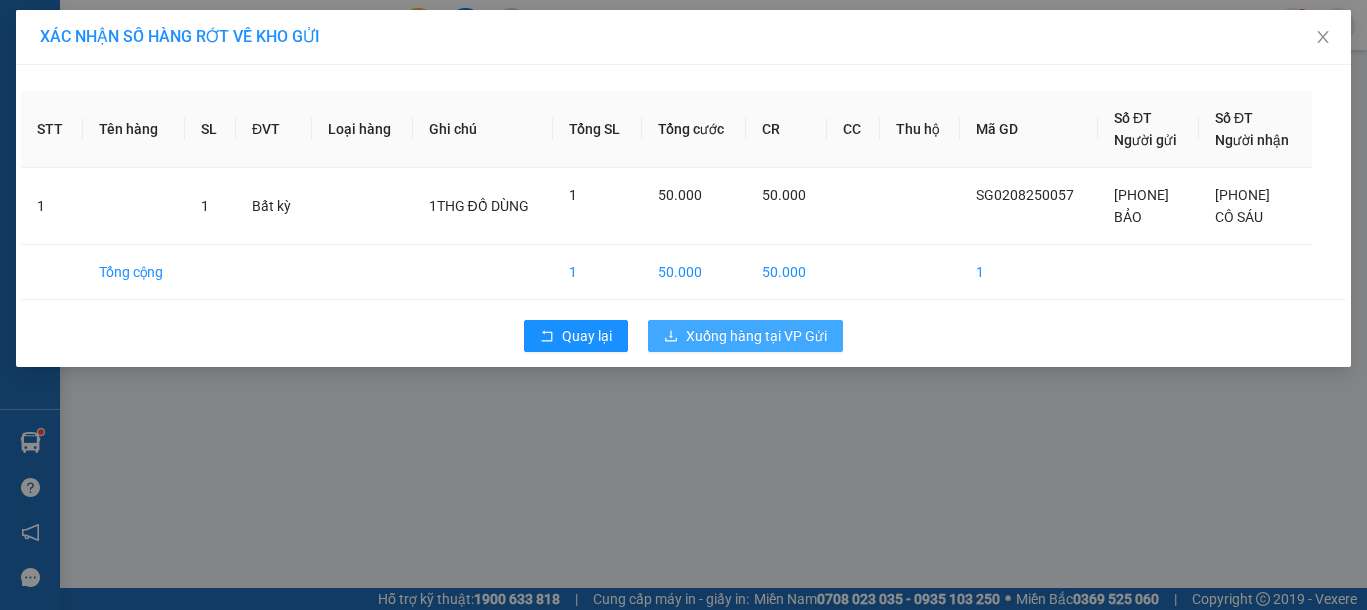 click on "Xuống hàng tại VP Gửi" at bounding box center (756, 336) 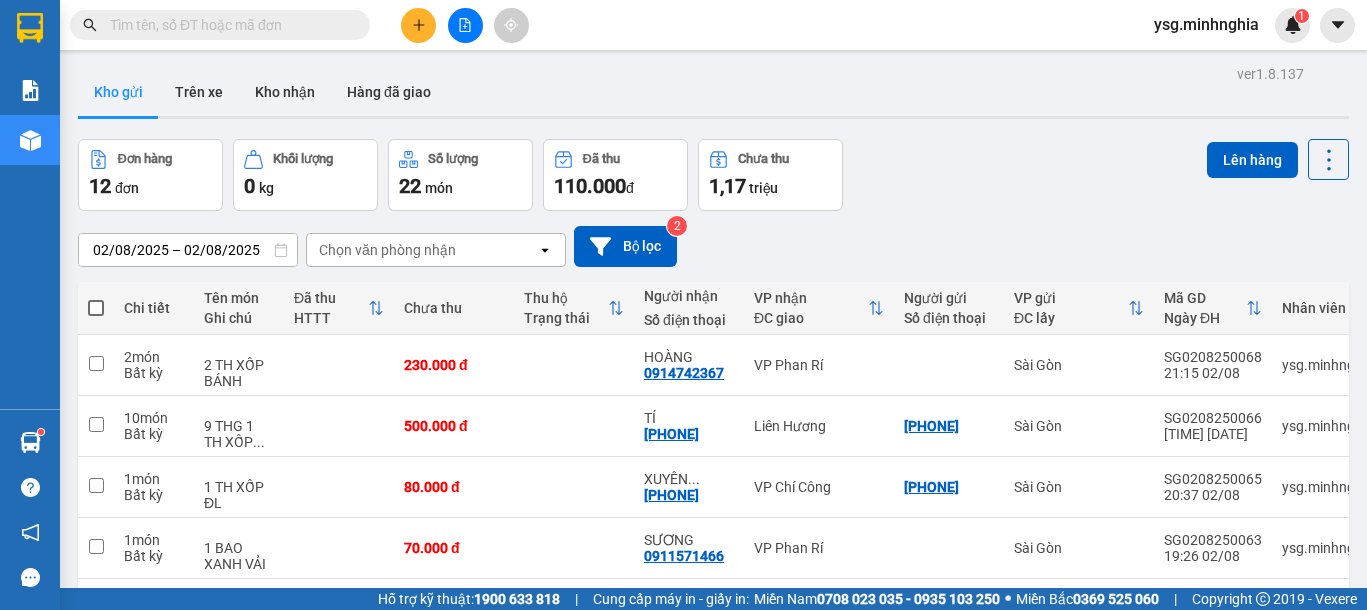 click at bounding box center [454, 914] 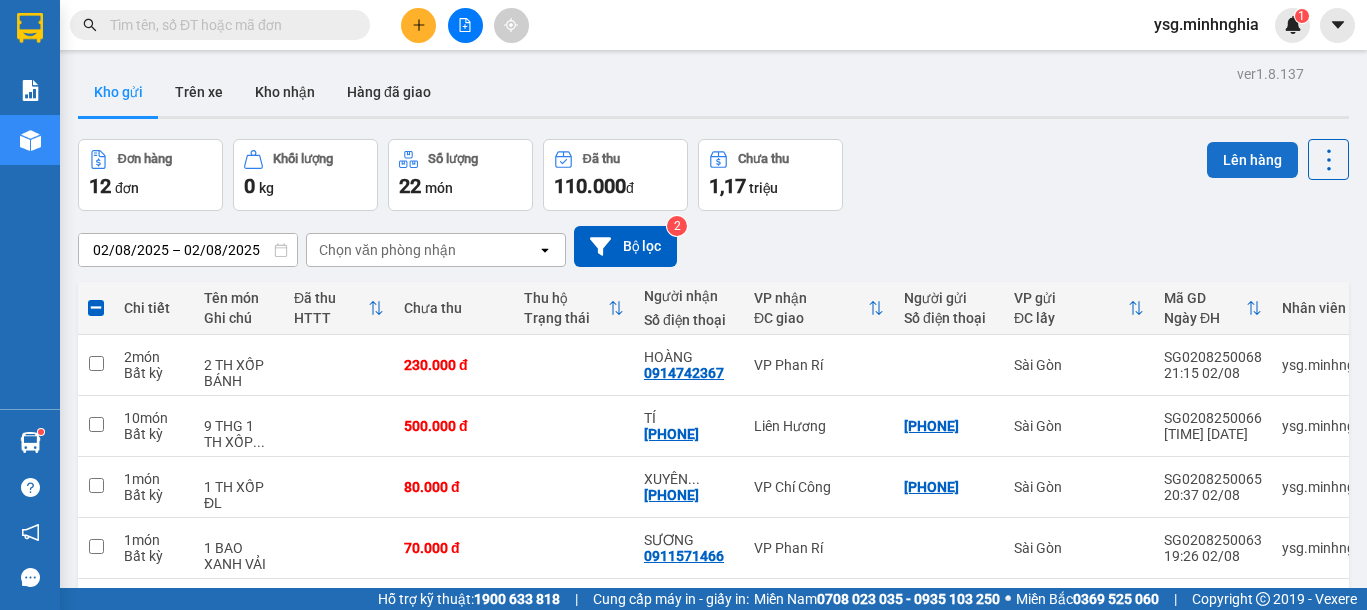 click on "Lên hàng" at bounding box center (1252, 160) 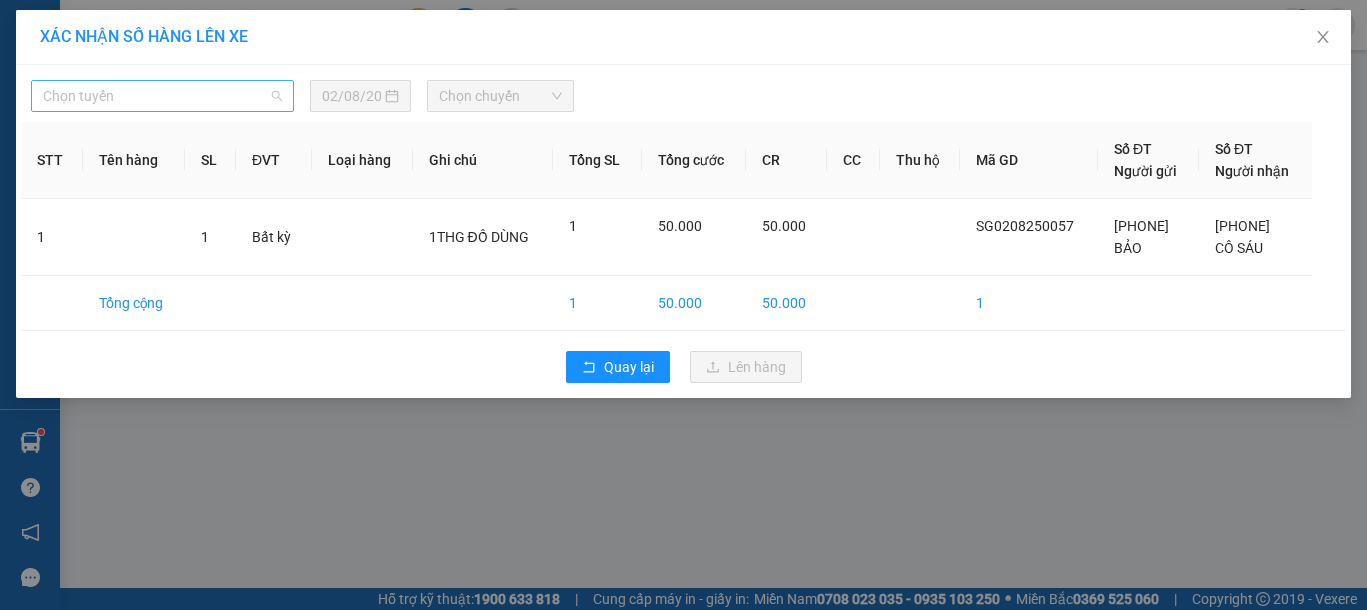 click on "Chọn tuyến" at bounding box center [162, 96] 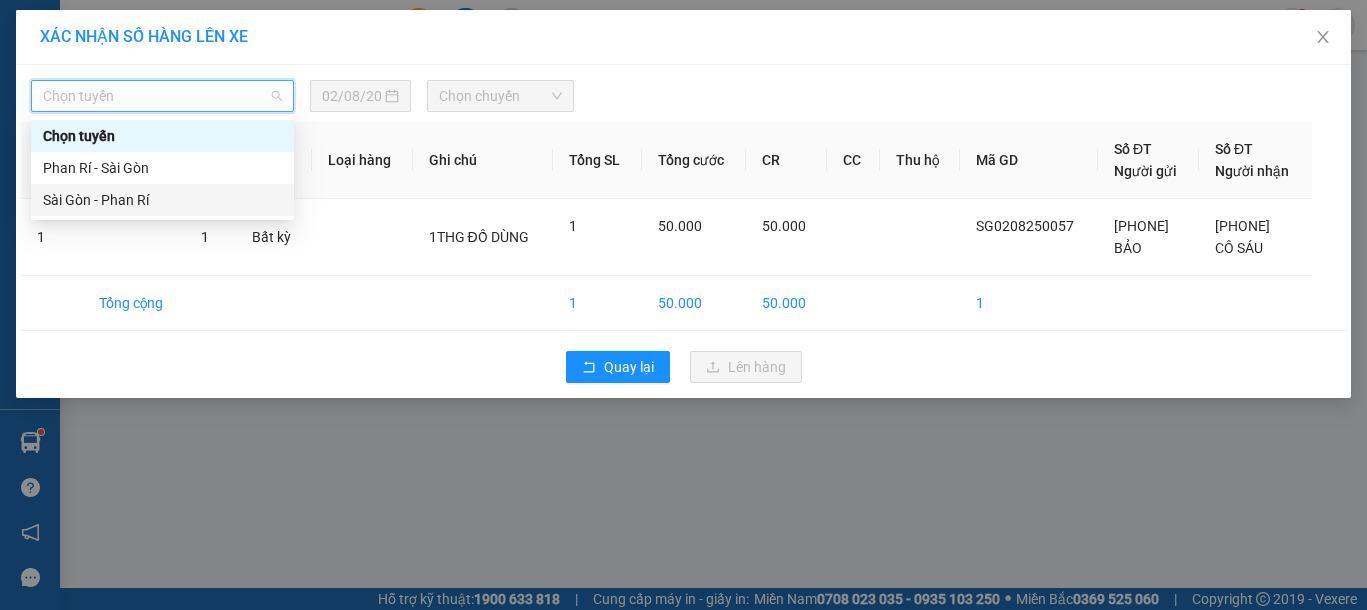 click on "Sài Gòn - Phan Rí" at bounding box center (162, 200) 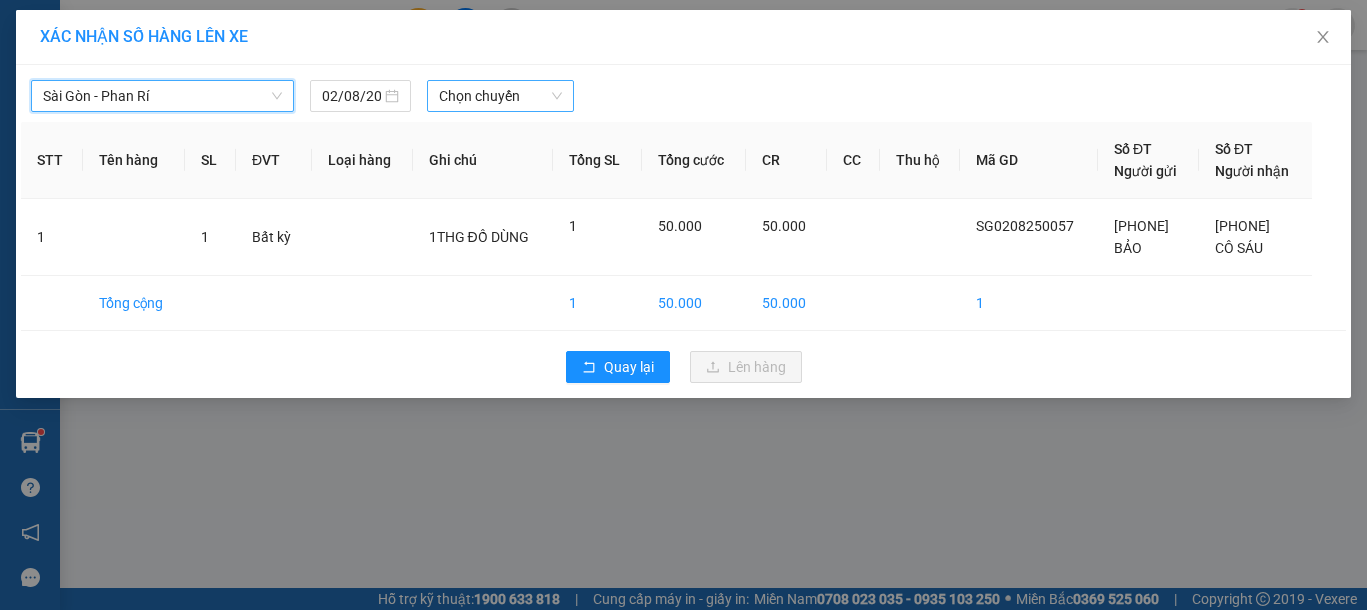 click on "Chọn chuyến" at bounding box center [500, 96] 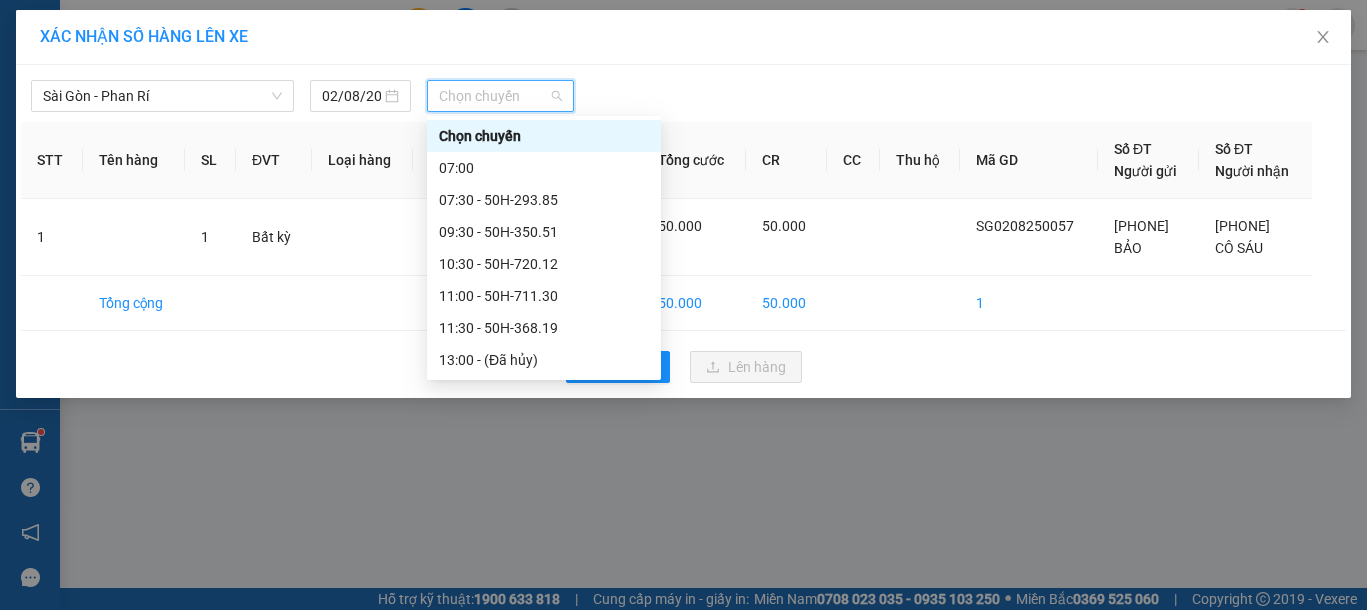 click on "[TIME] - 86B-009.78" at bounding box center [544, 616] 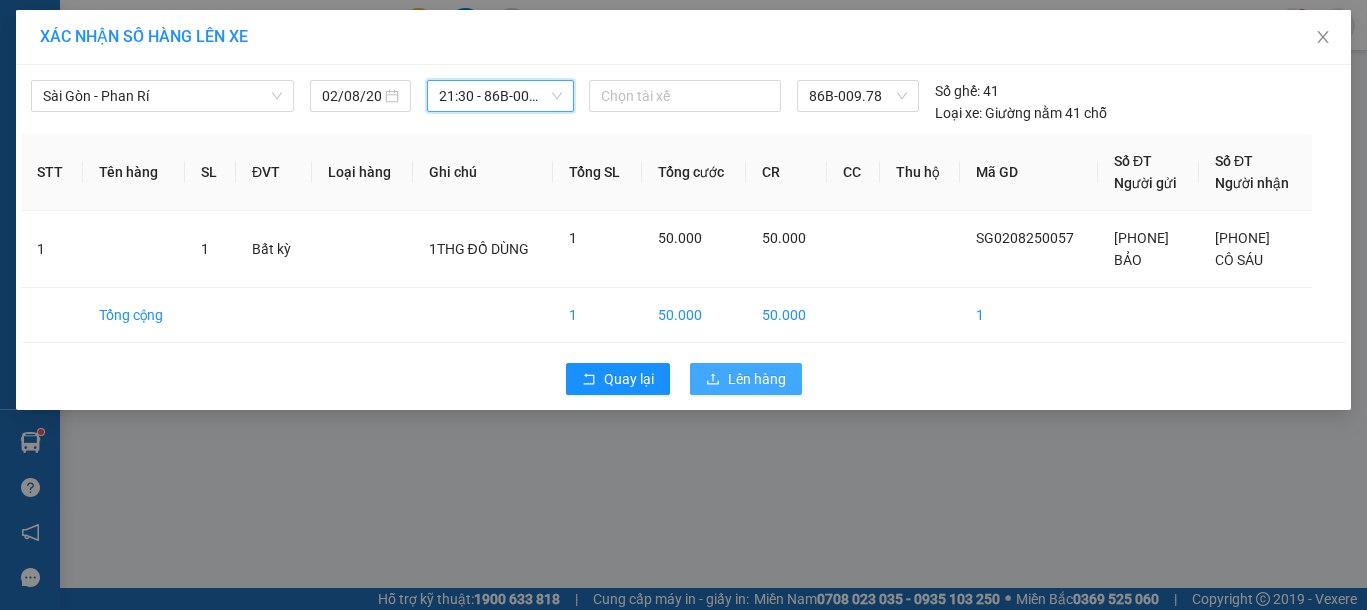 click at bounding box center [713, 380] 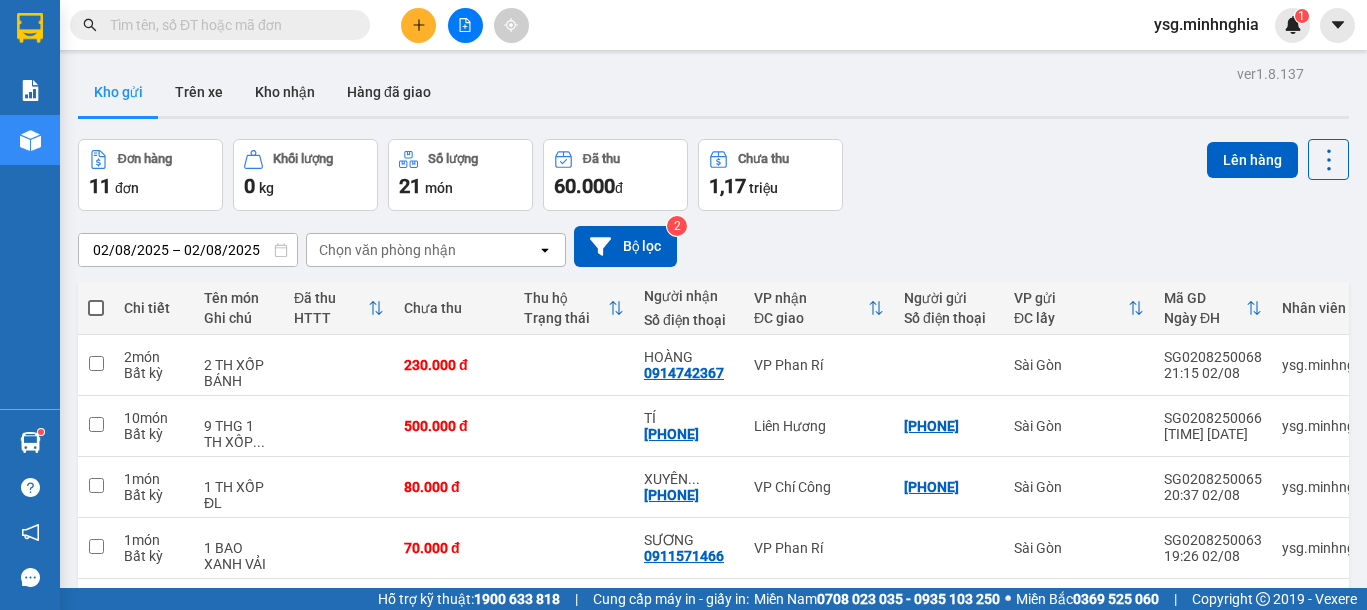 click at bounding box center [454, 914] 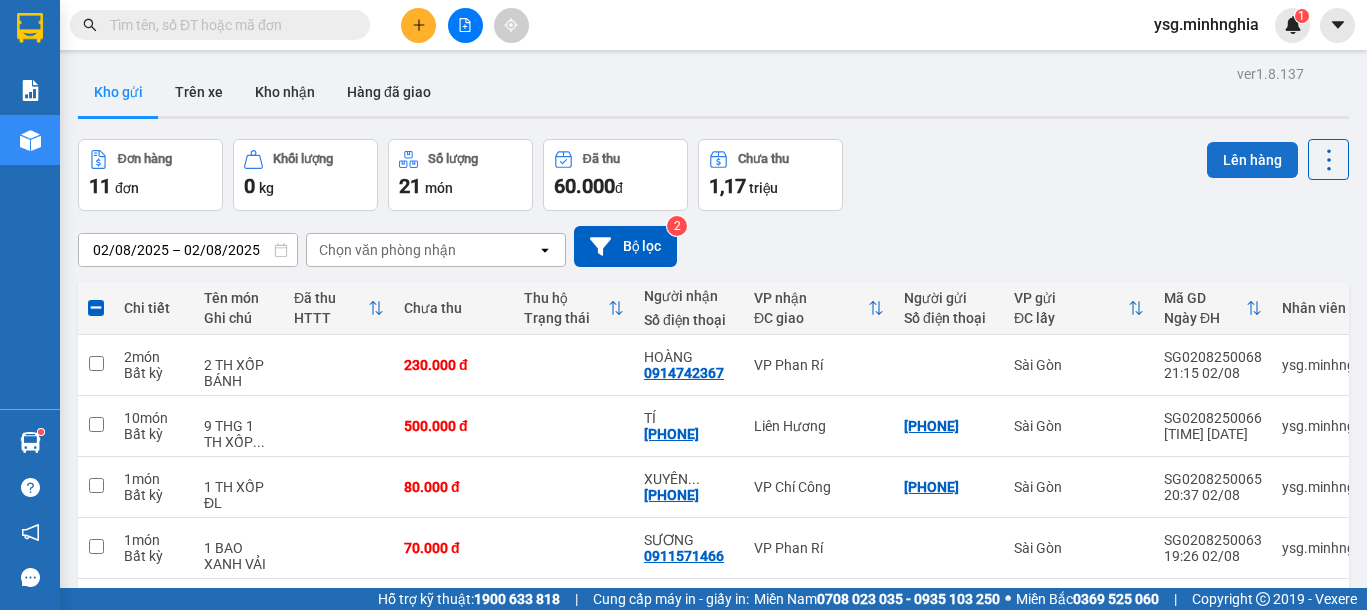 click on "Lên hàng" at bounding box center [1252, 160] 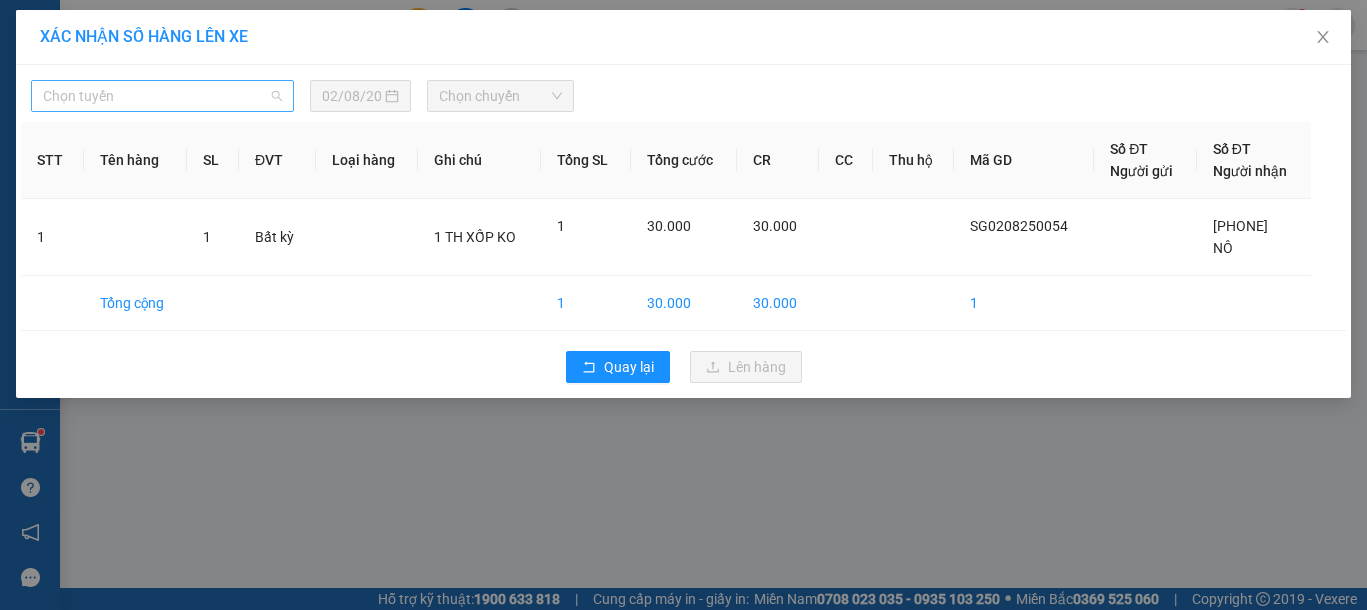 click on "Chọn tuyến" at bounding box center [162, 96] 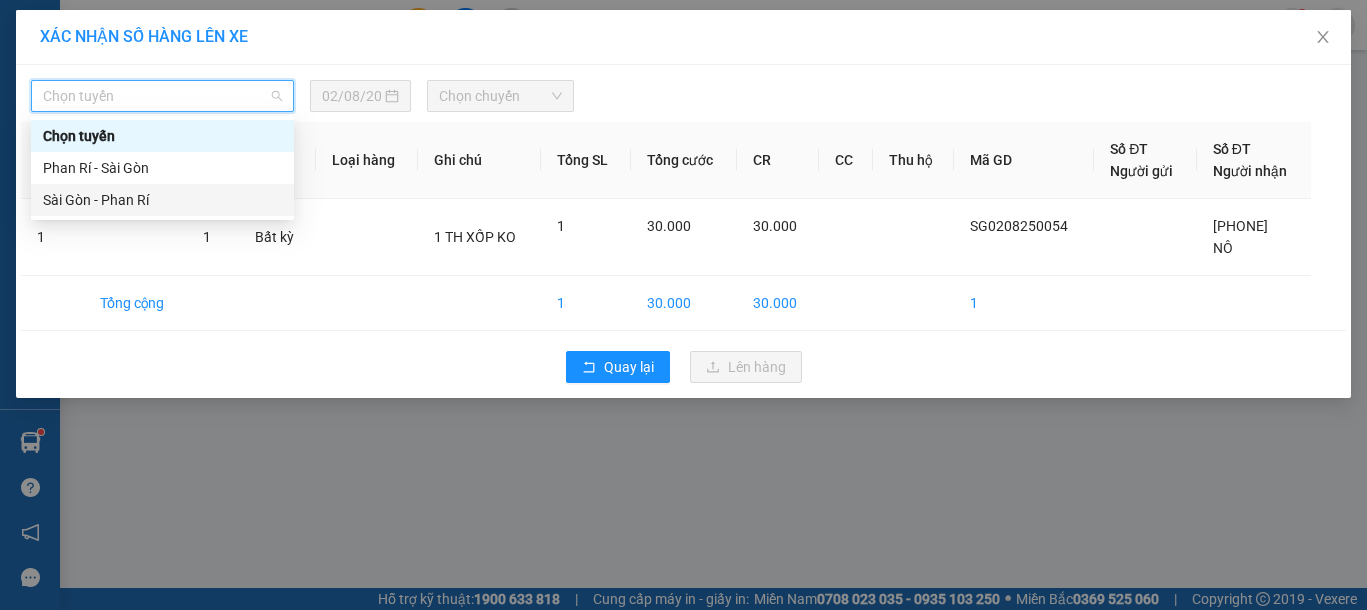 click on "Sài Gòn - Phan Rí" at bounding box center (162, 200) 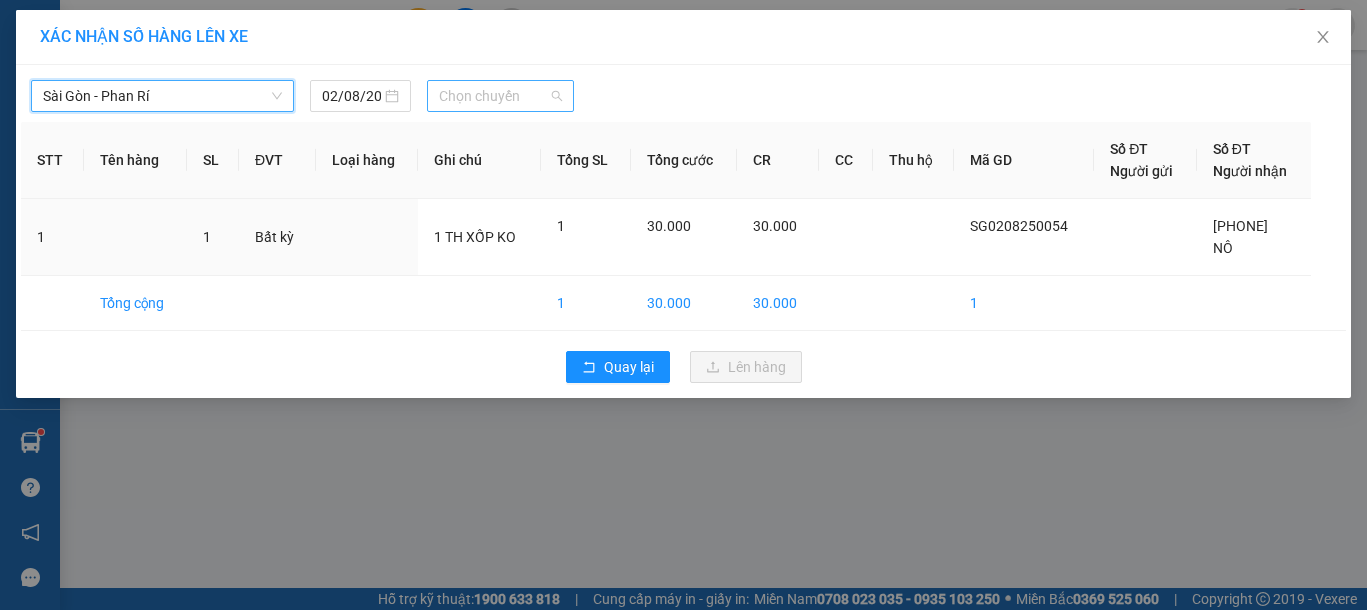 click on "Chọn chuyến" at bounding box center (500, 96) 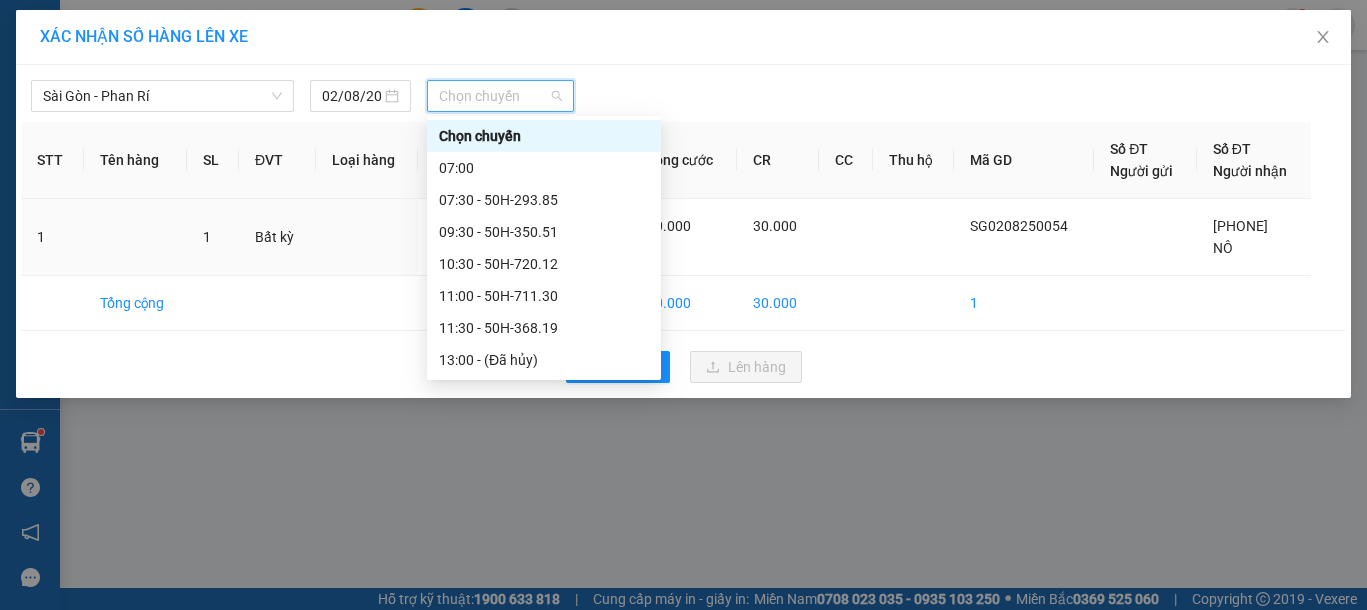 click on "[TIME] - 86H-021.24" at bounding box center [544, 584] 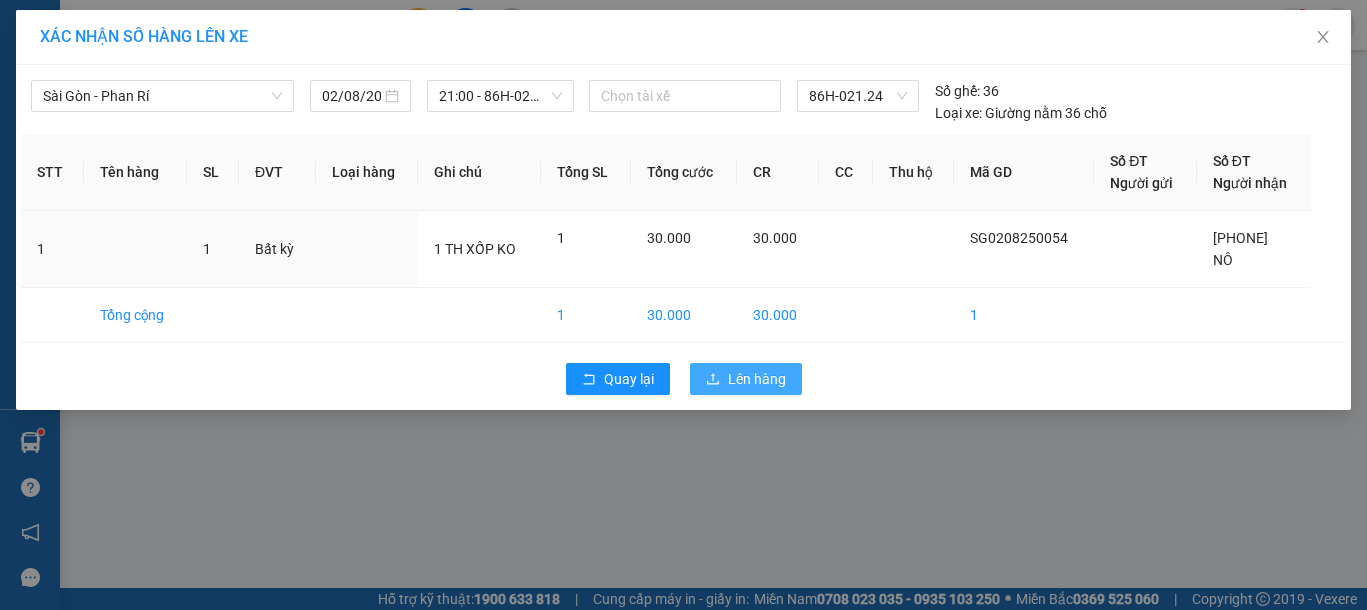 click on "Lên hàng" at bounding box center (757, 379) 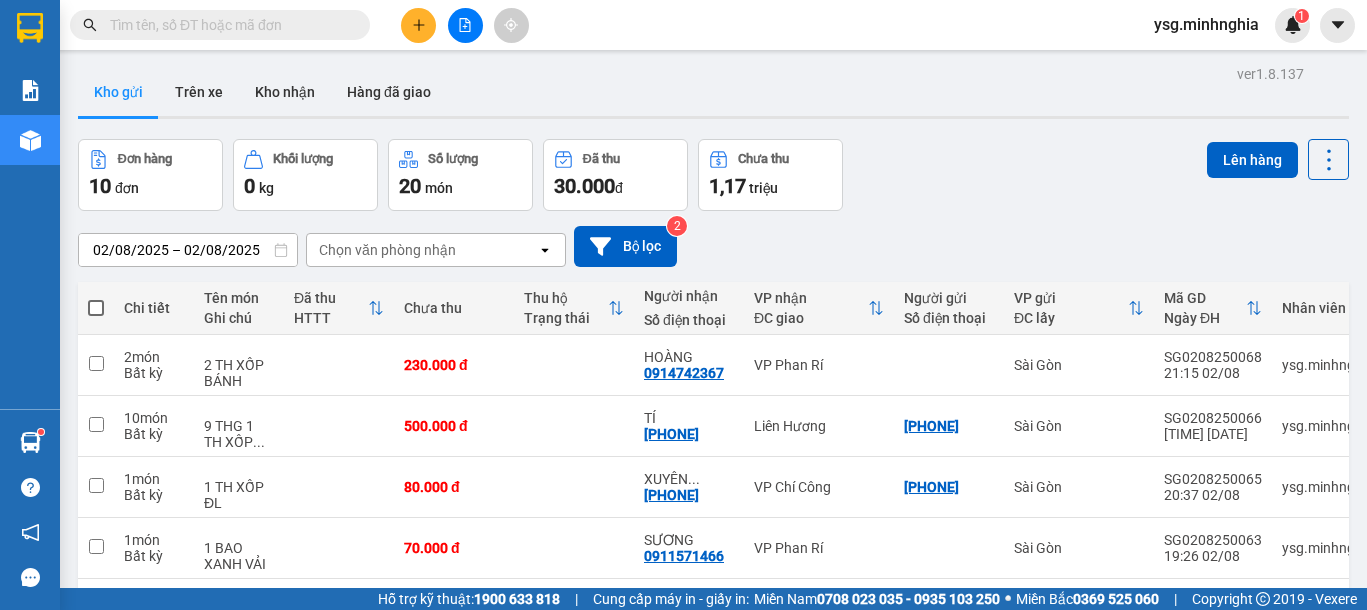 click at bounding box center (96, 308) 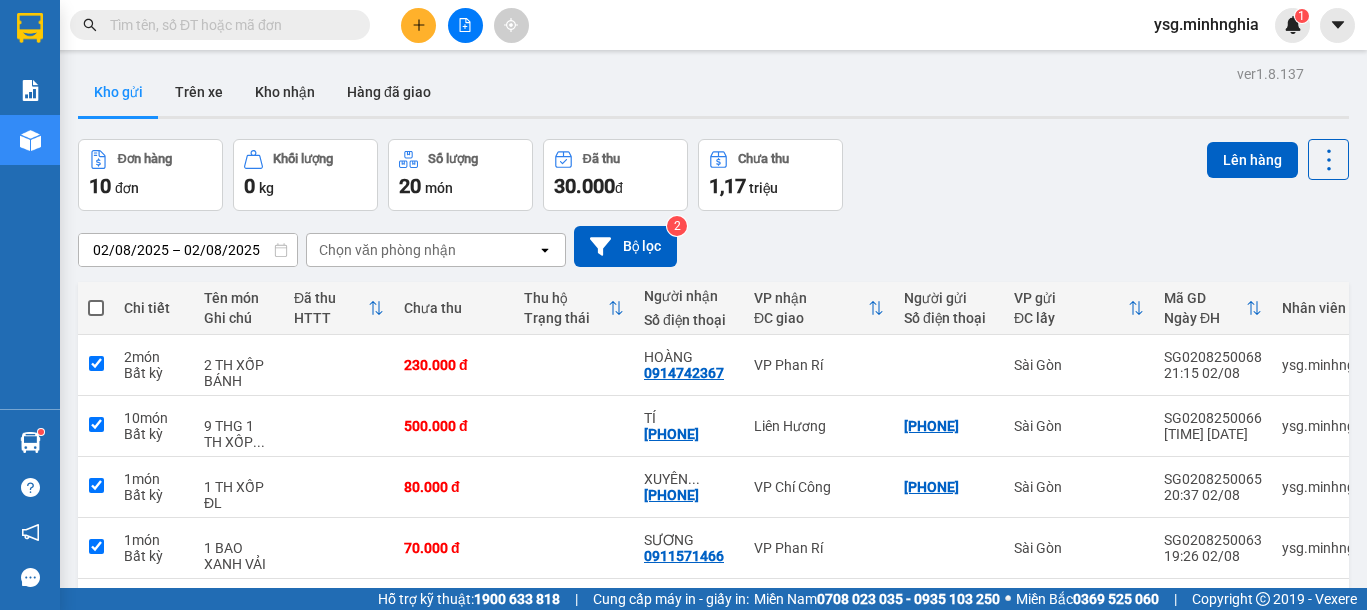 checkbox on "true" 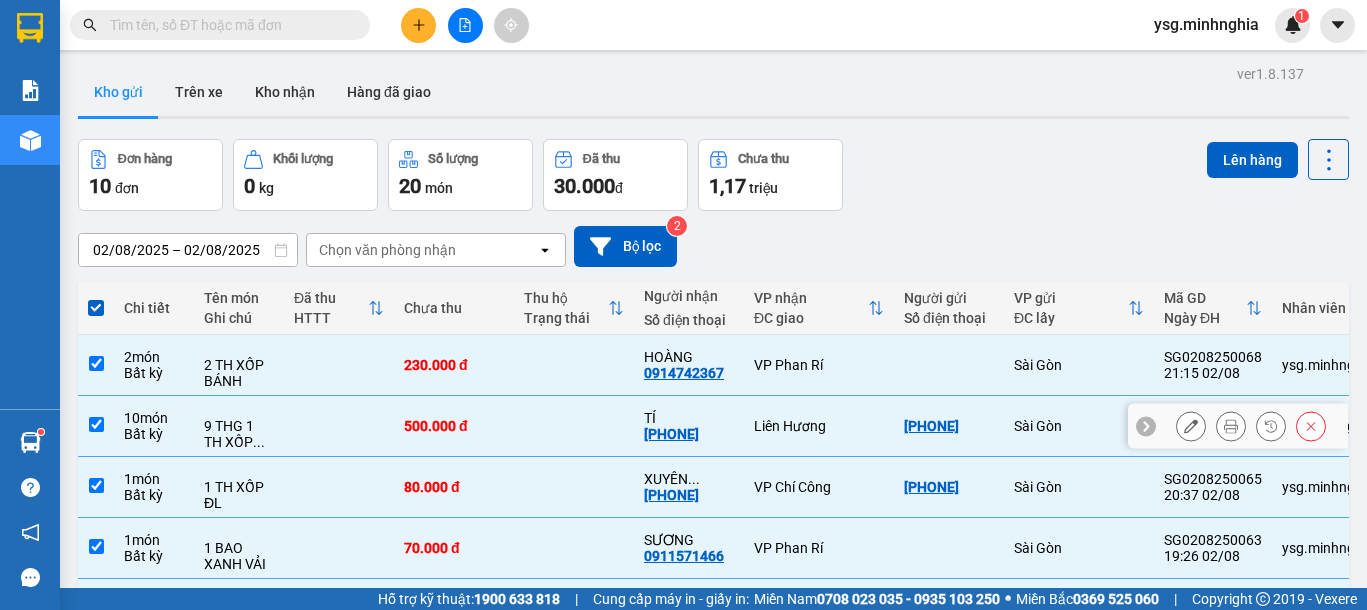 click on "9 THG 1 TH XỐP ..." at bounding box center (239, 426) 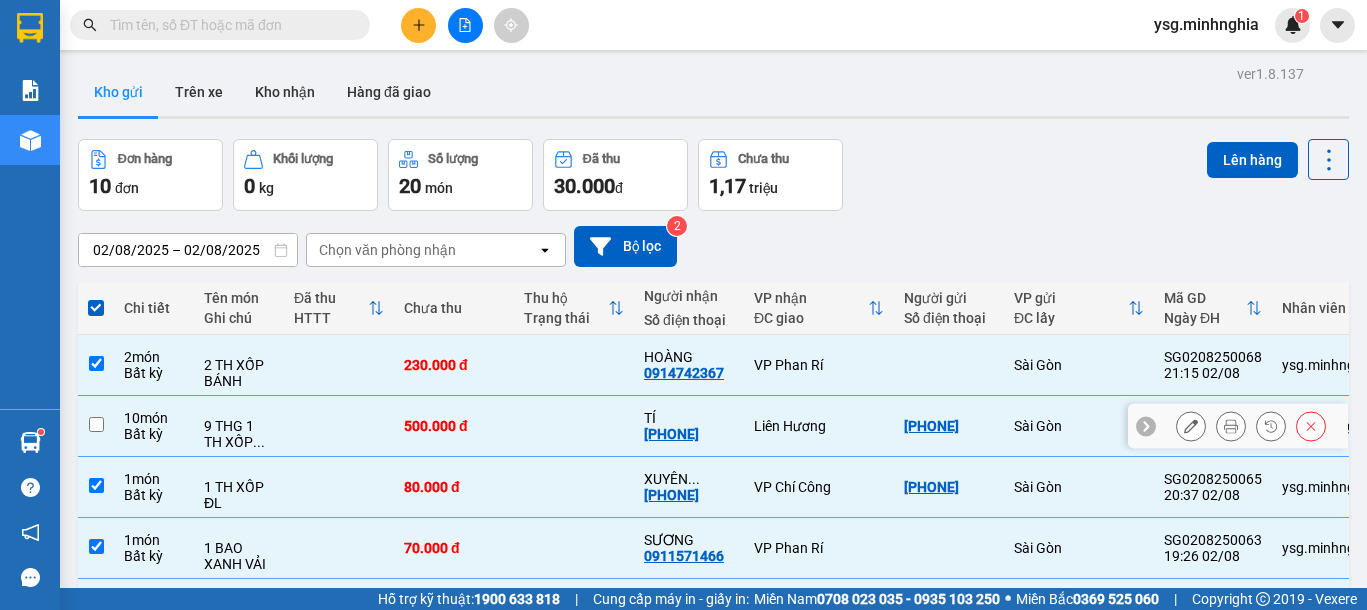 checkbox on "false" 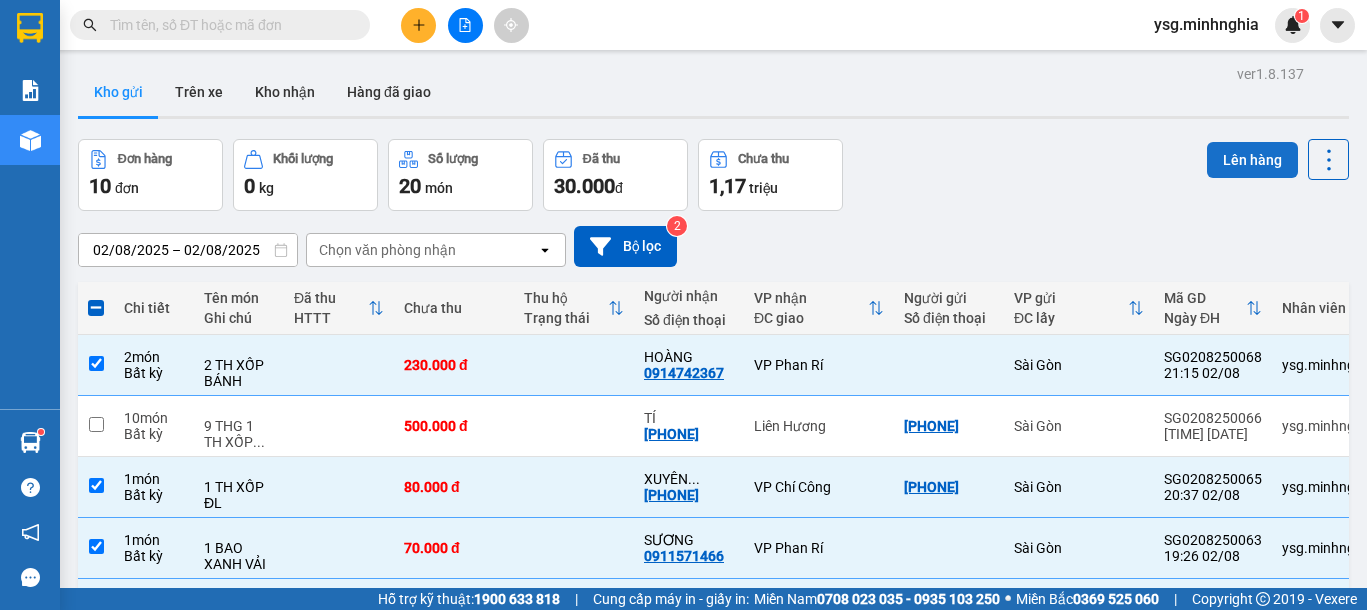 click on "Lên hàng" at bounding box center (1252, 160) 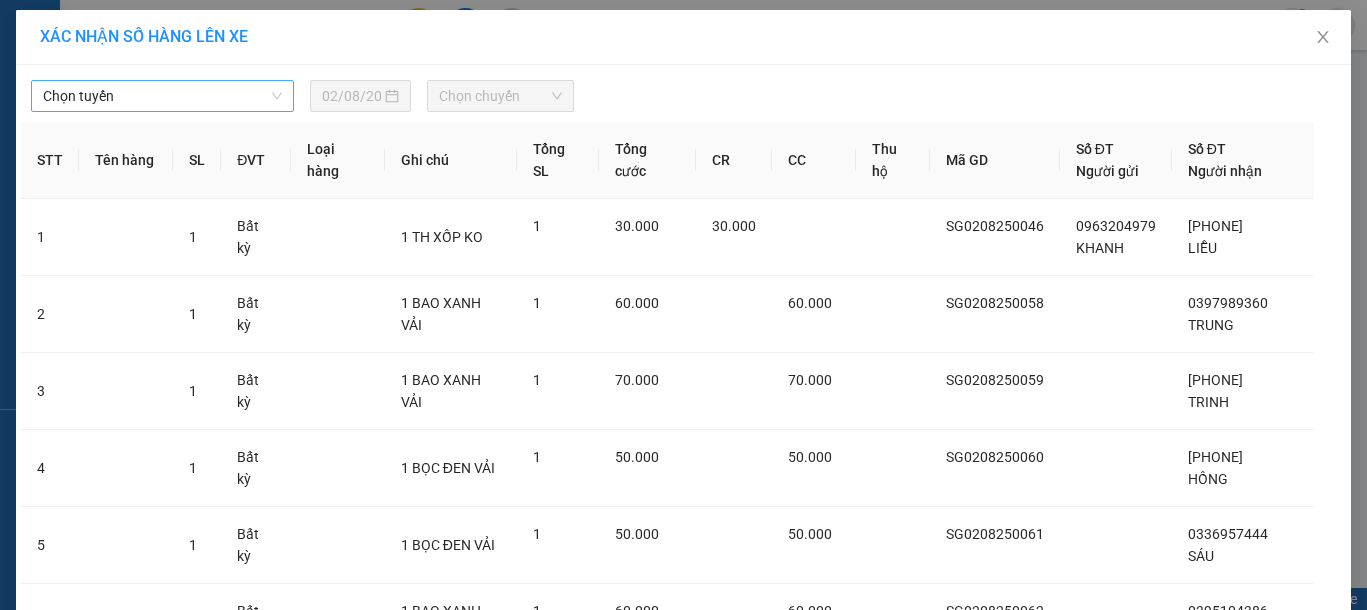 click on "Chọn tuyến" at bounding box center [162, 96] 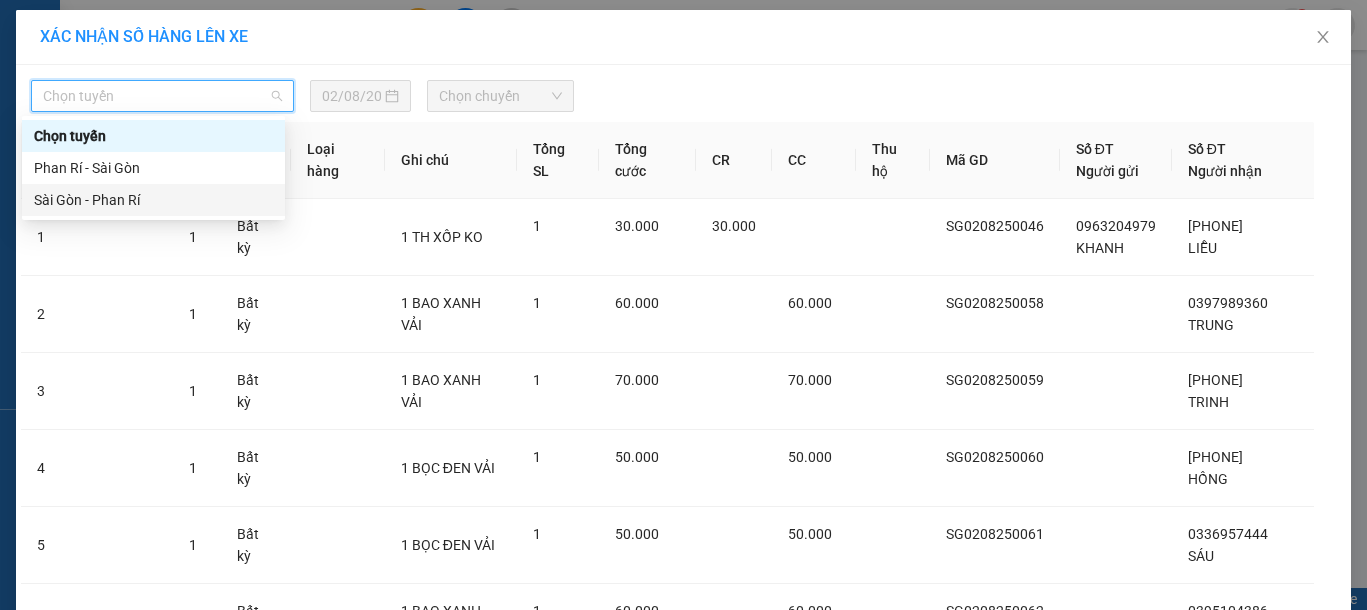 click on "Sài Gòn - Phan Rí" at bounding box center (153, 200) 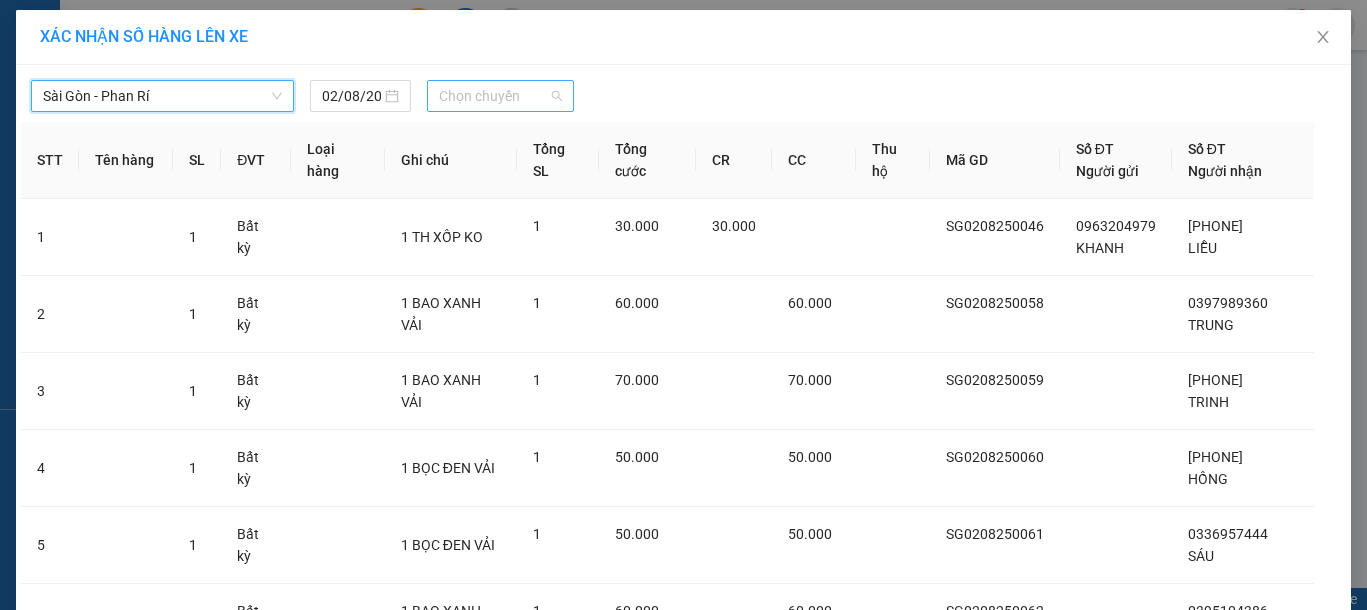 click on "Chọn chuyến" at bounding box center (500, 96) 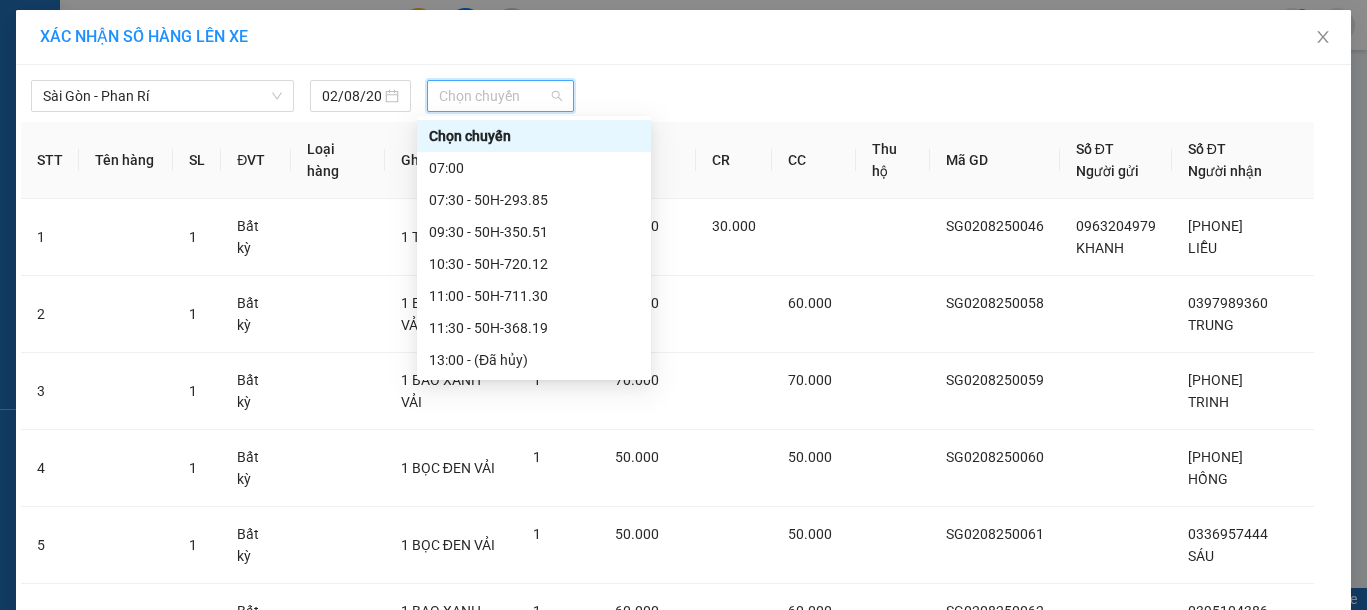 click on "[TIME] - 86B-009.78" at bounding box center [534, 616] 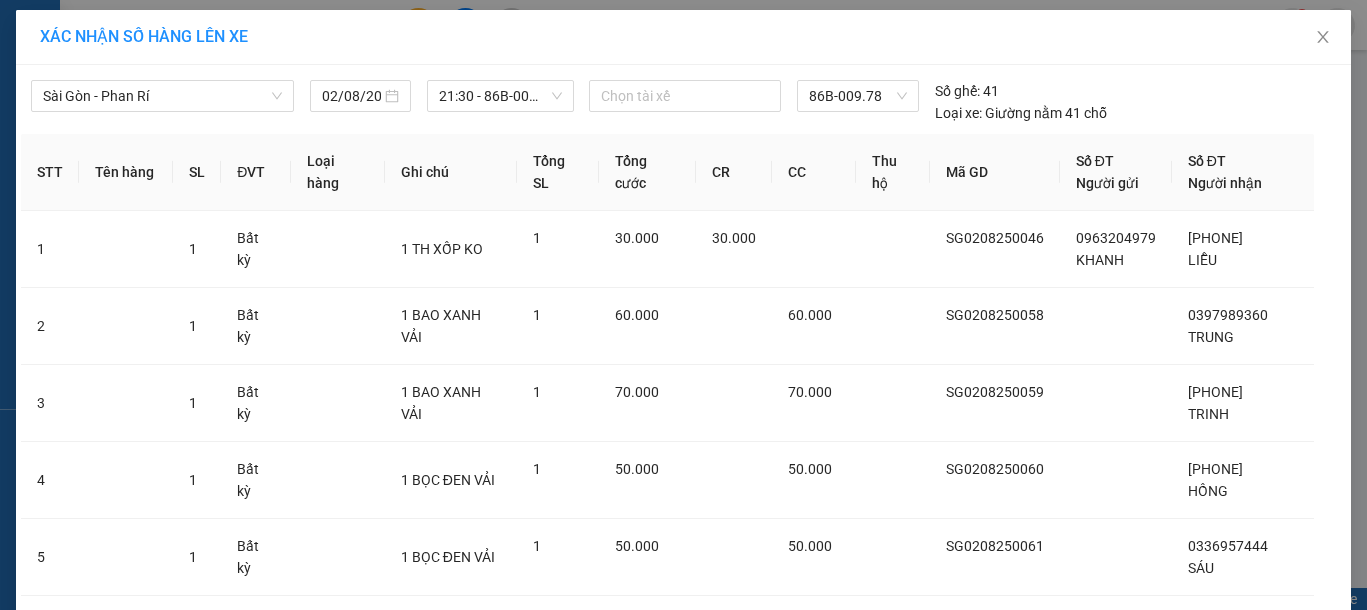 click on "Lên hàng" at bounding box center [757, 1039] 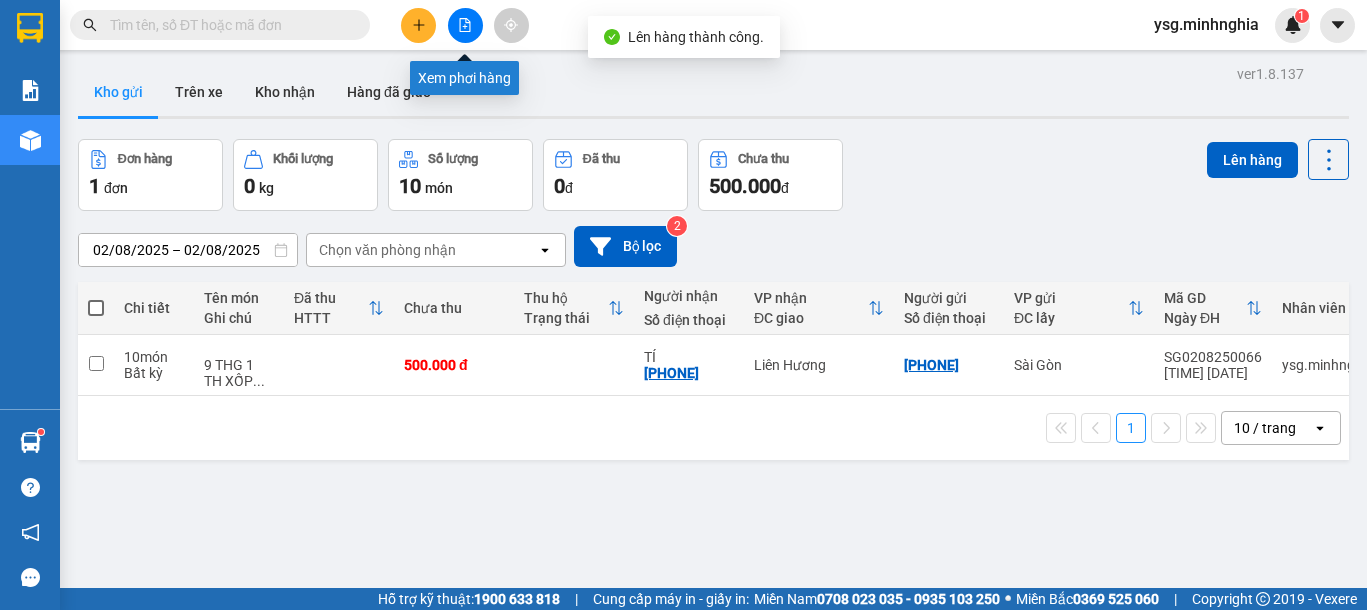 click at bounding box center [465, 25] 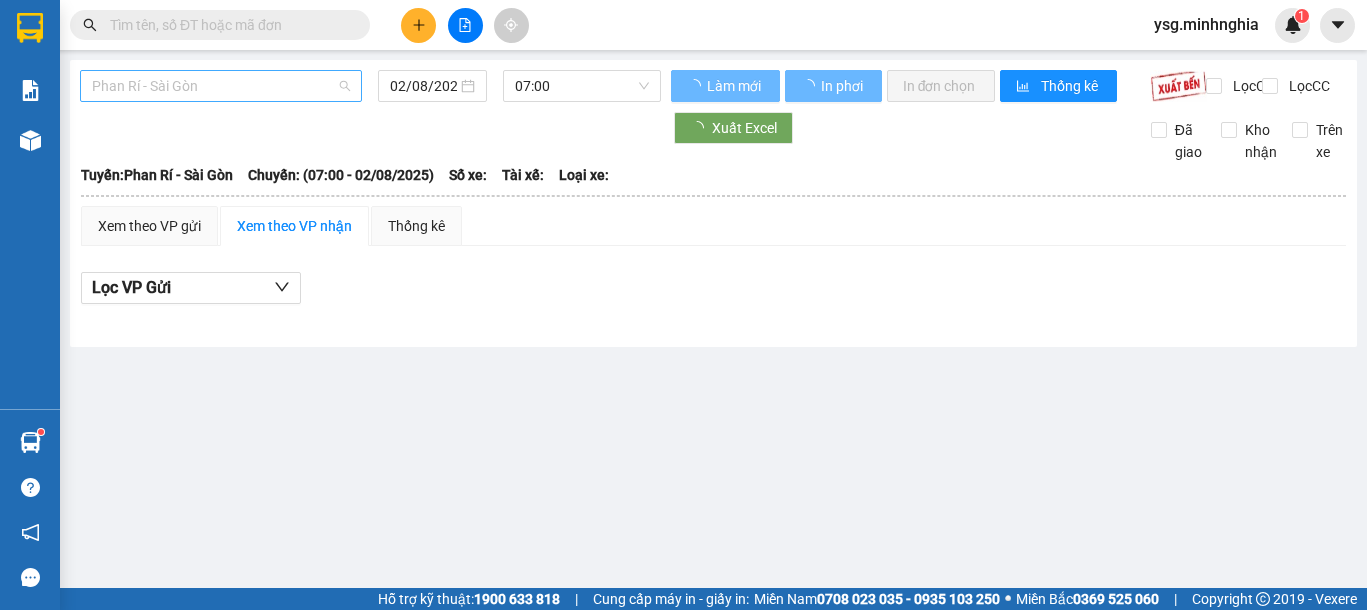 click on "Phan Rí - Sài Gòn" at bounding box center (221, 86) 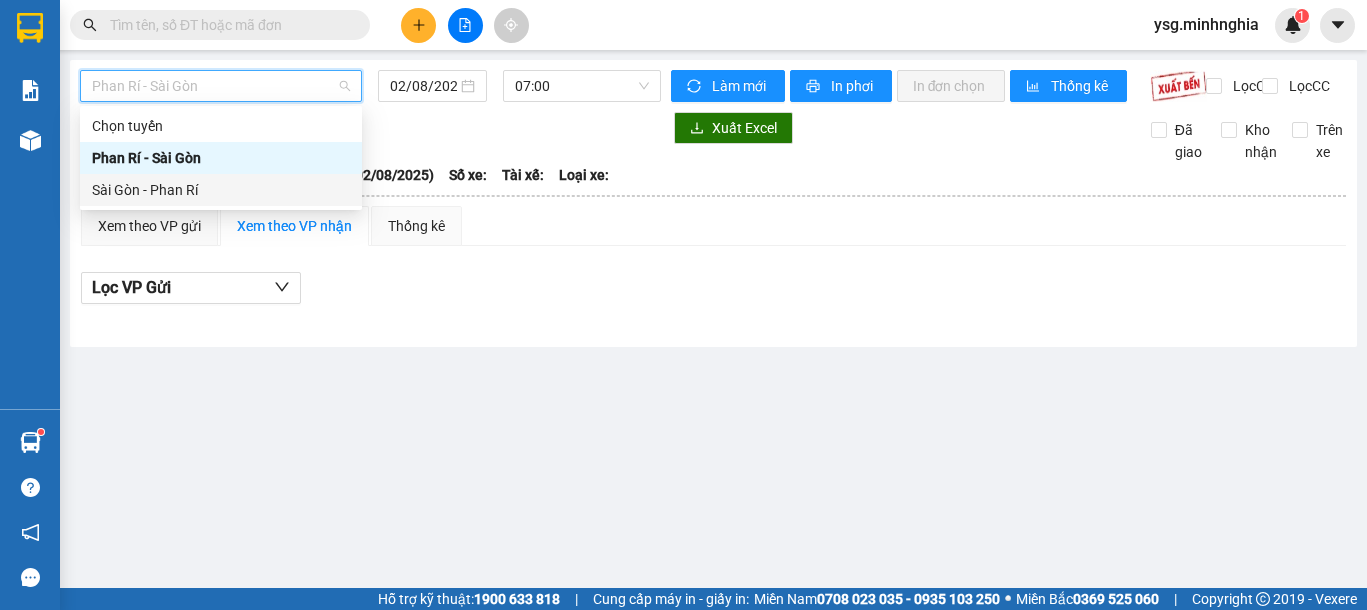 click on "Sài Gòn - Phan Rí" at bounding box center (221, 190) 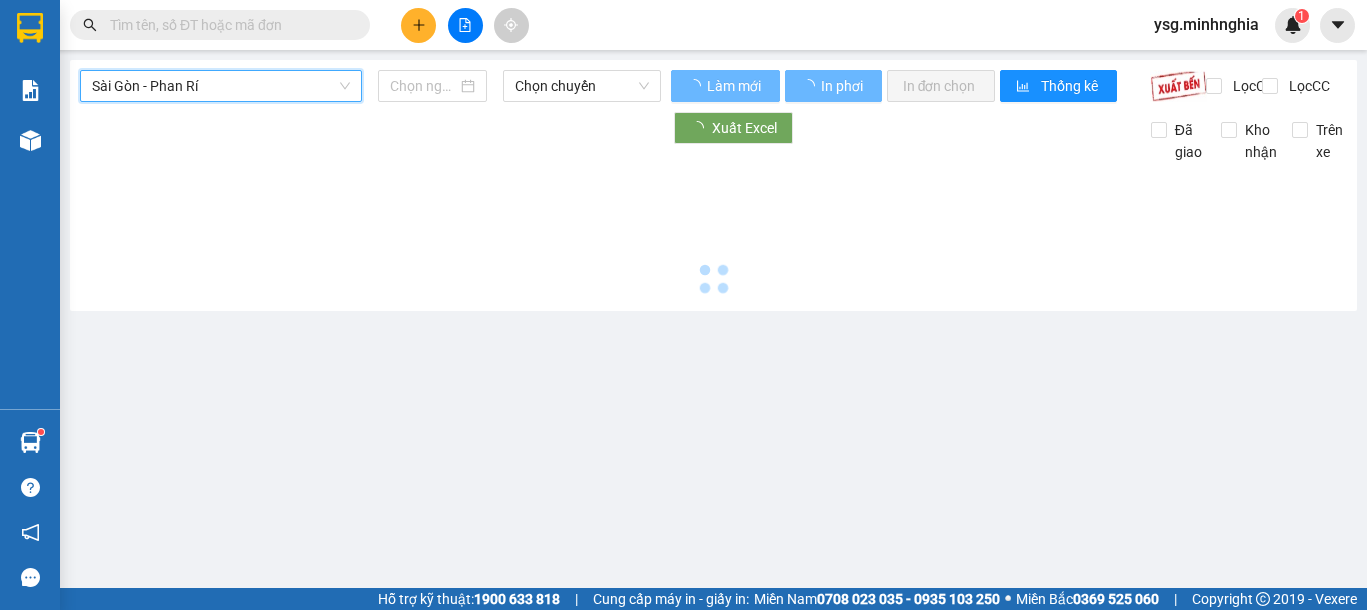 type on "02/08/2025" 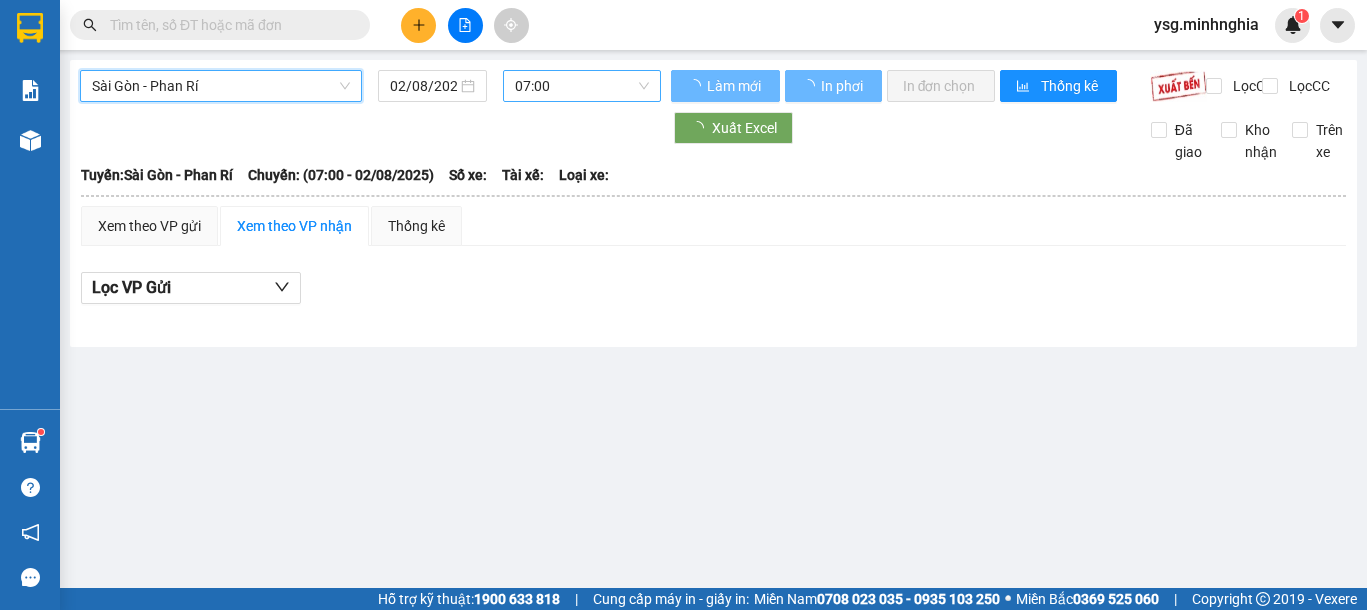 click on "07:00" at bounding box center (582, 86) 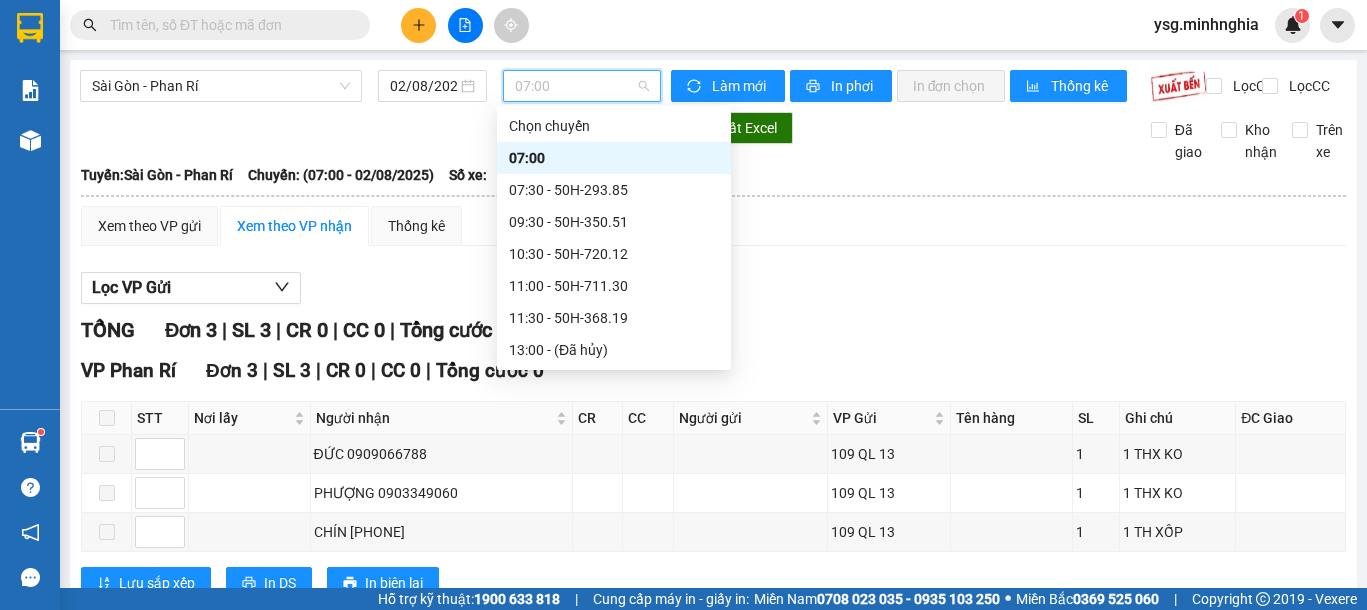 click on "[TIME] - 86B-009.78" at bounding box center (614, 606) 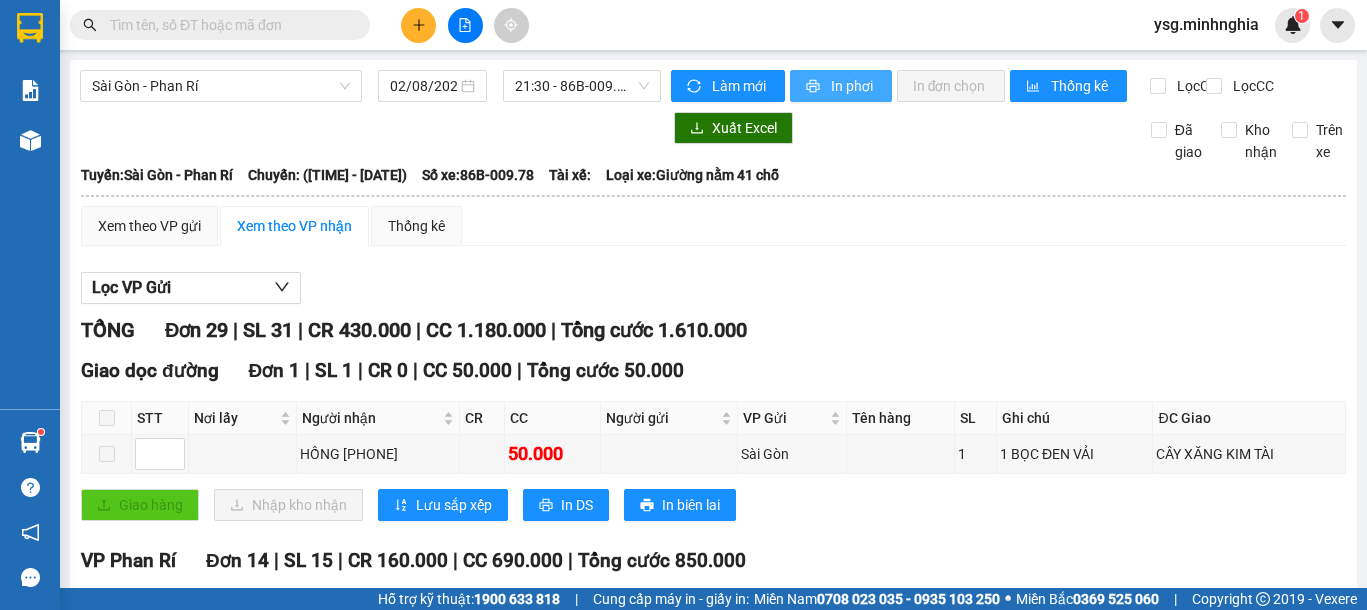 click on "In phơi" at bounding box center (853, 86) 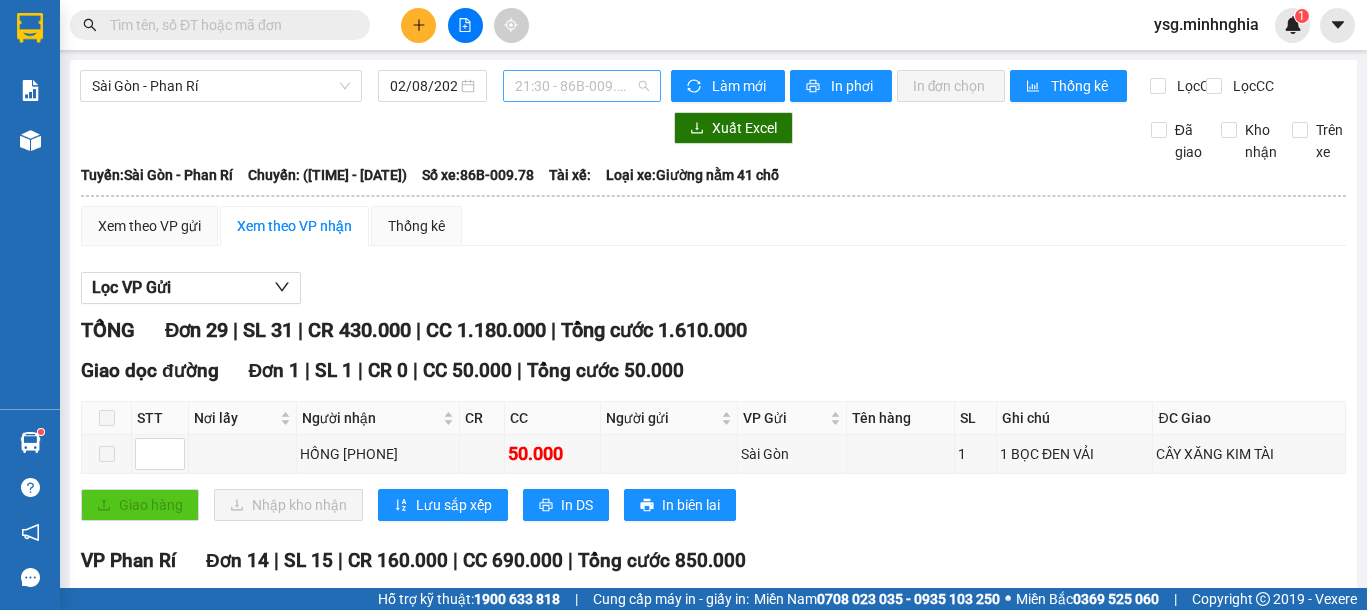 click on "[TIME] - 86B-009.78" at bounding box center [582, 86] 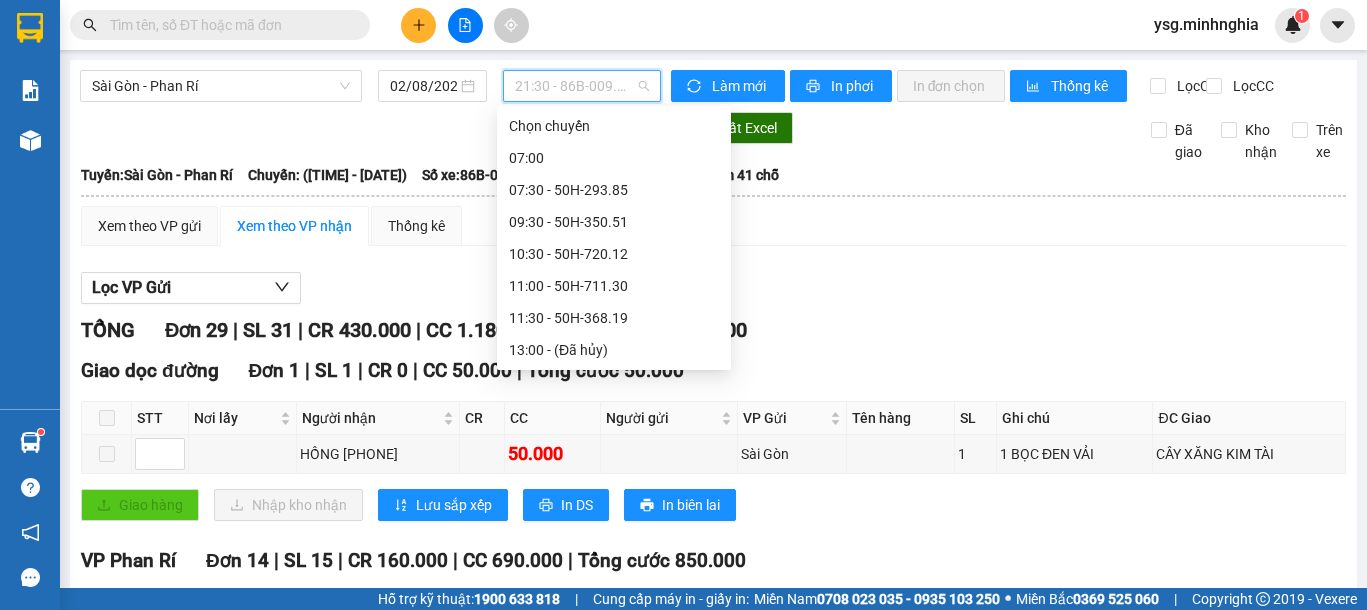 click on "[TIME] - 86H-021.24" at bounding box center (614, 574) 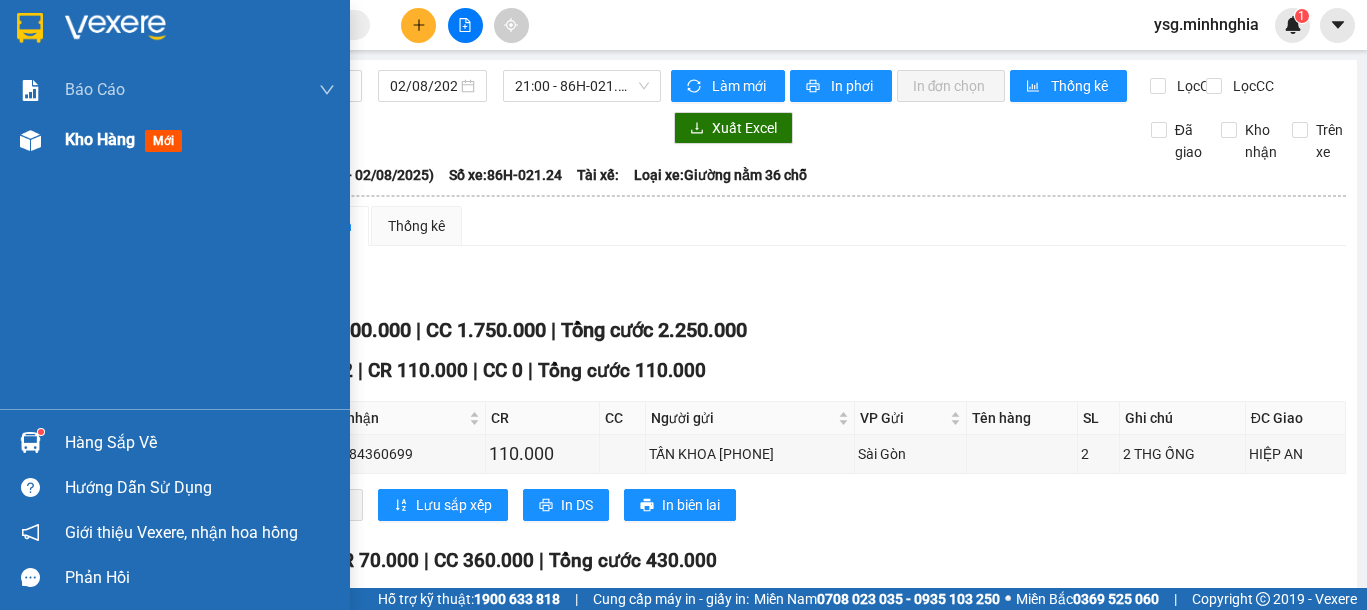 click at bounding box center (30, 140) 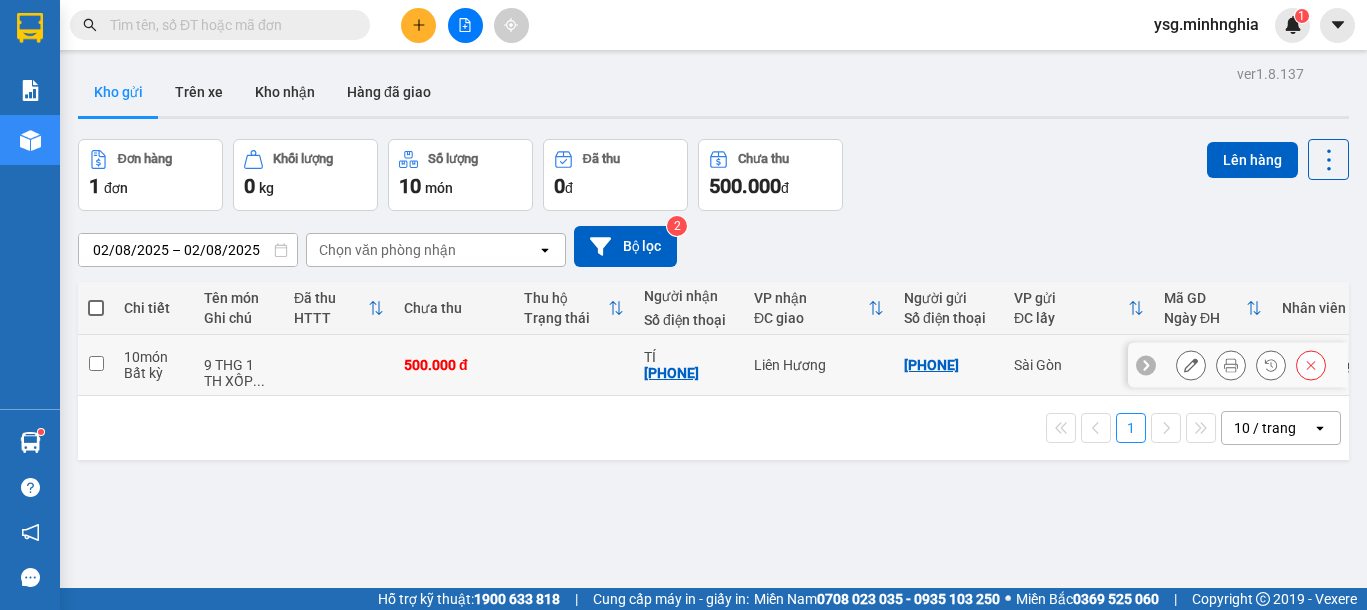 click on "500.000 đ" at bounding box center [454, 365] 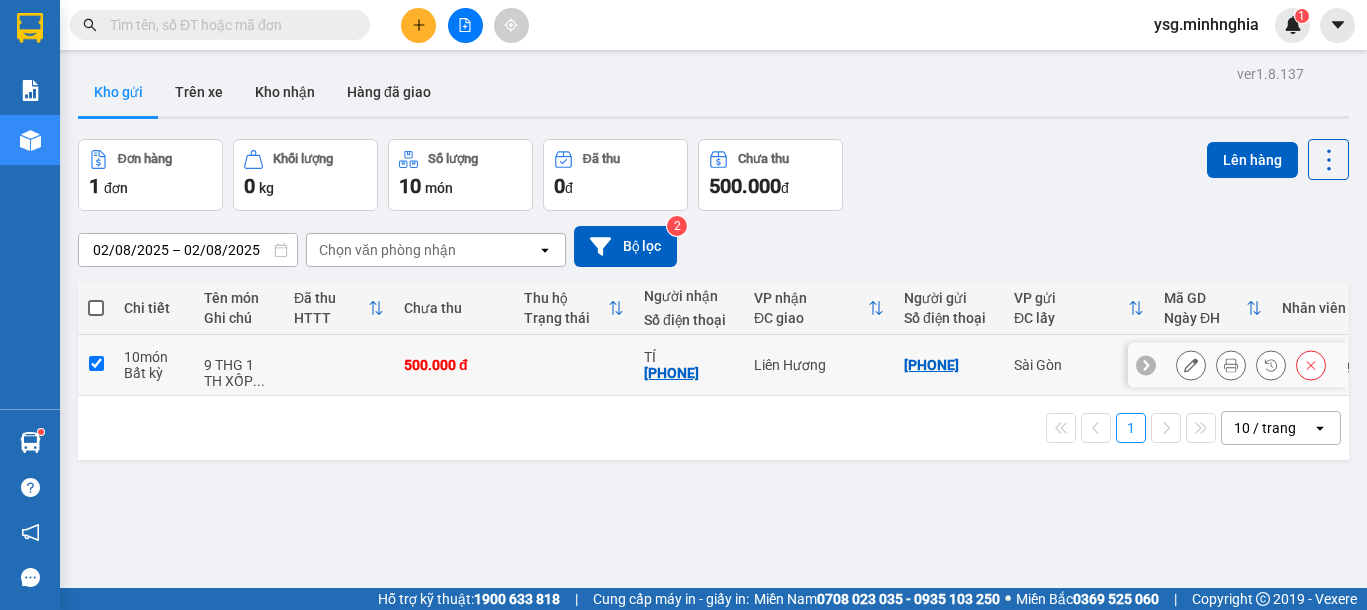 checkbox on "true" 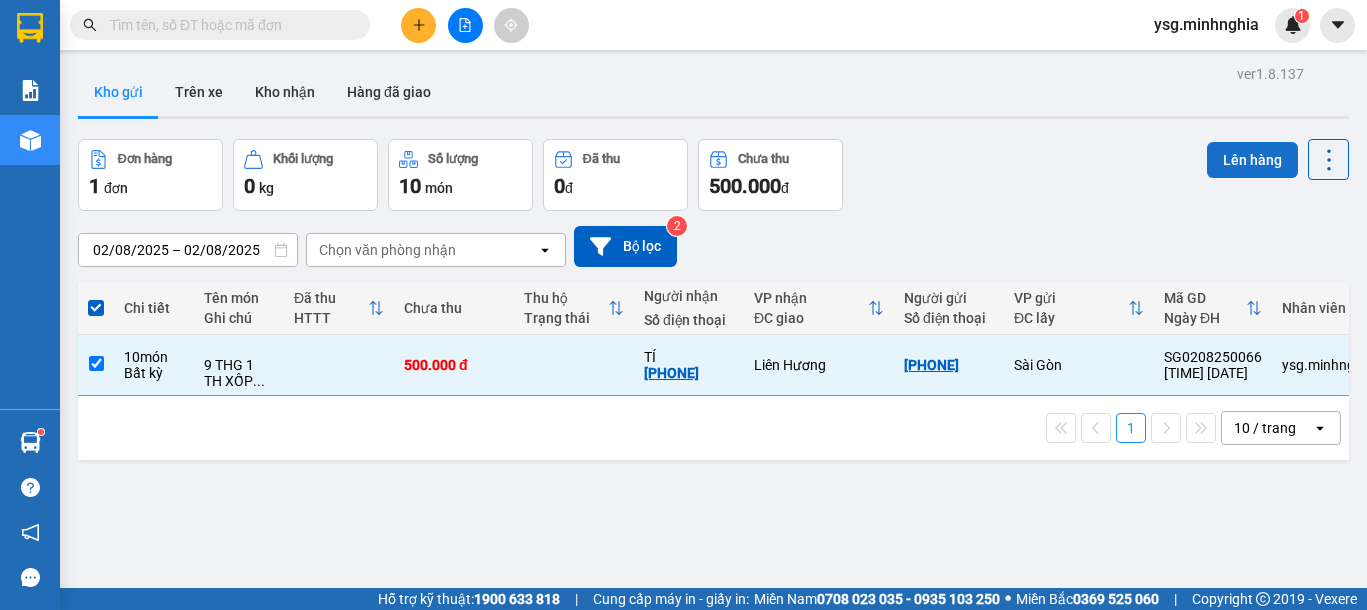 click on "Lên hàng" at bounding box center [1252, 160] 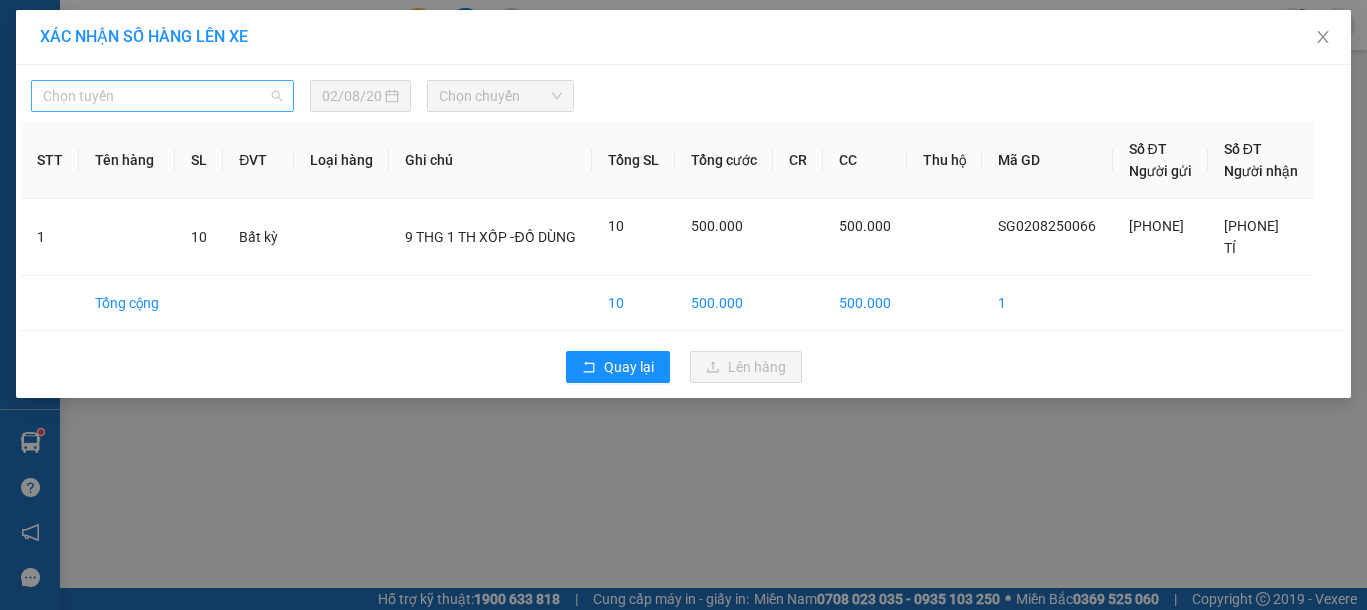 click on "Chọn tuyến" at bounding box center [162, 96] 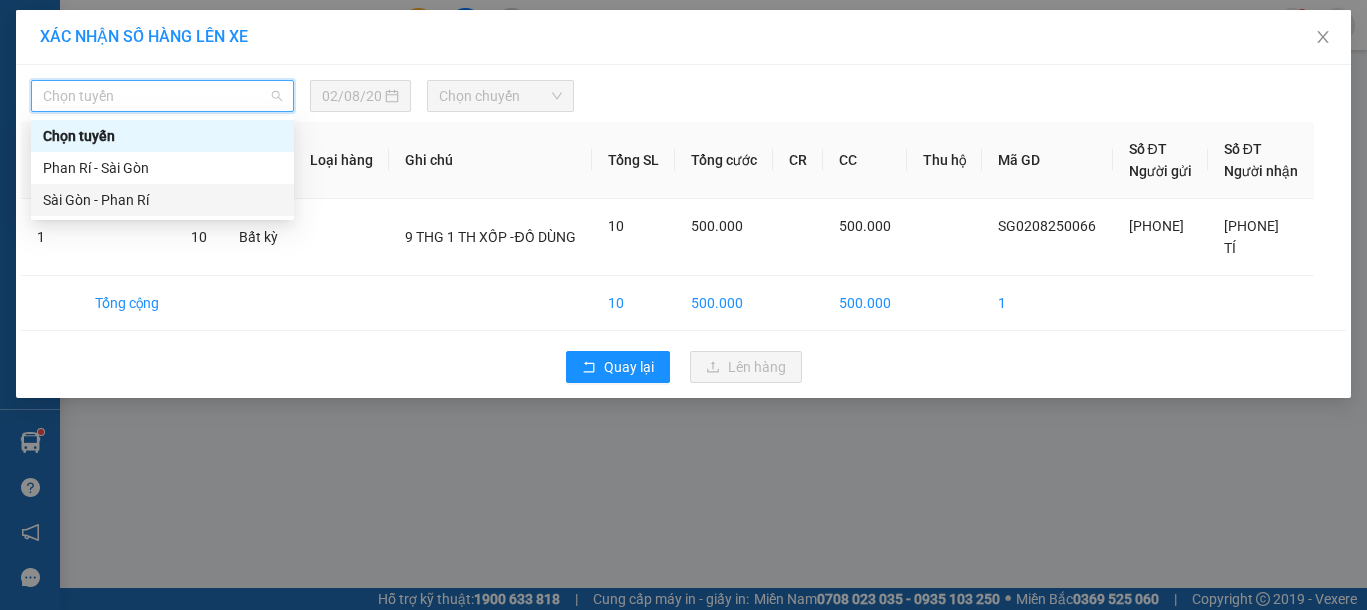 click on "Sài Gòn - Phan Rí" at bounding box center (162, 200) 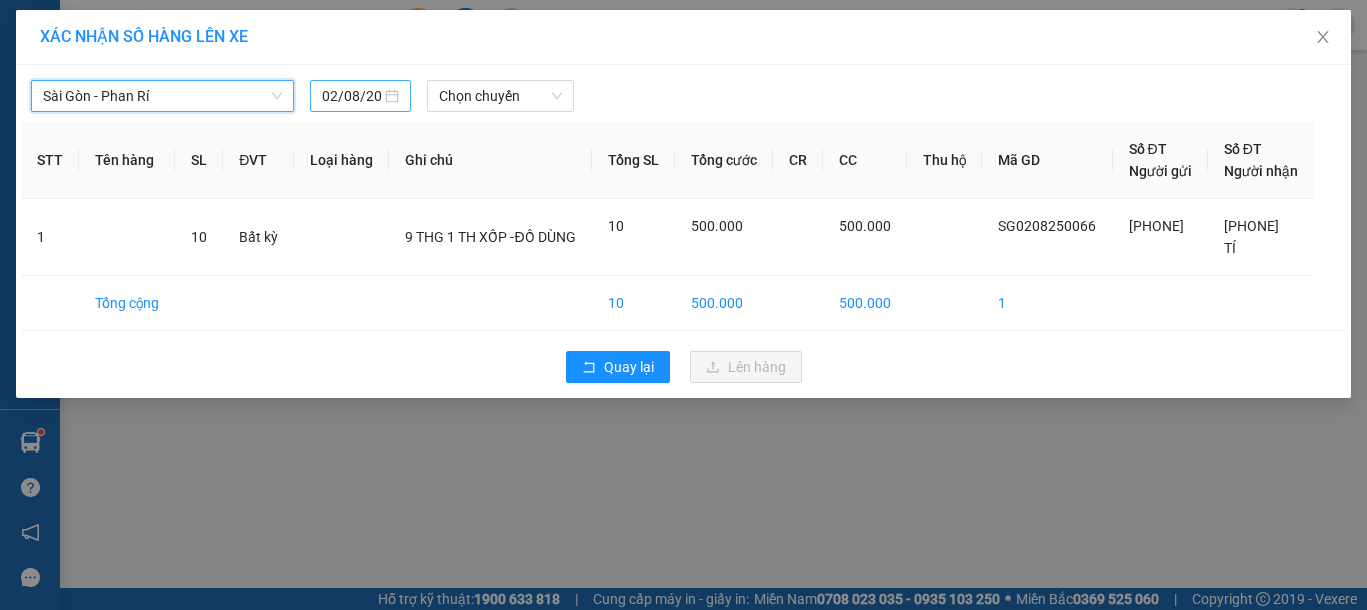 click on "02/08/2025" at bounding box center (351, 96) 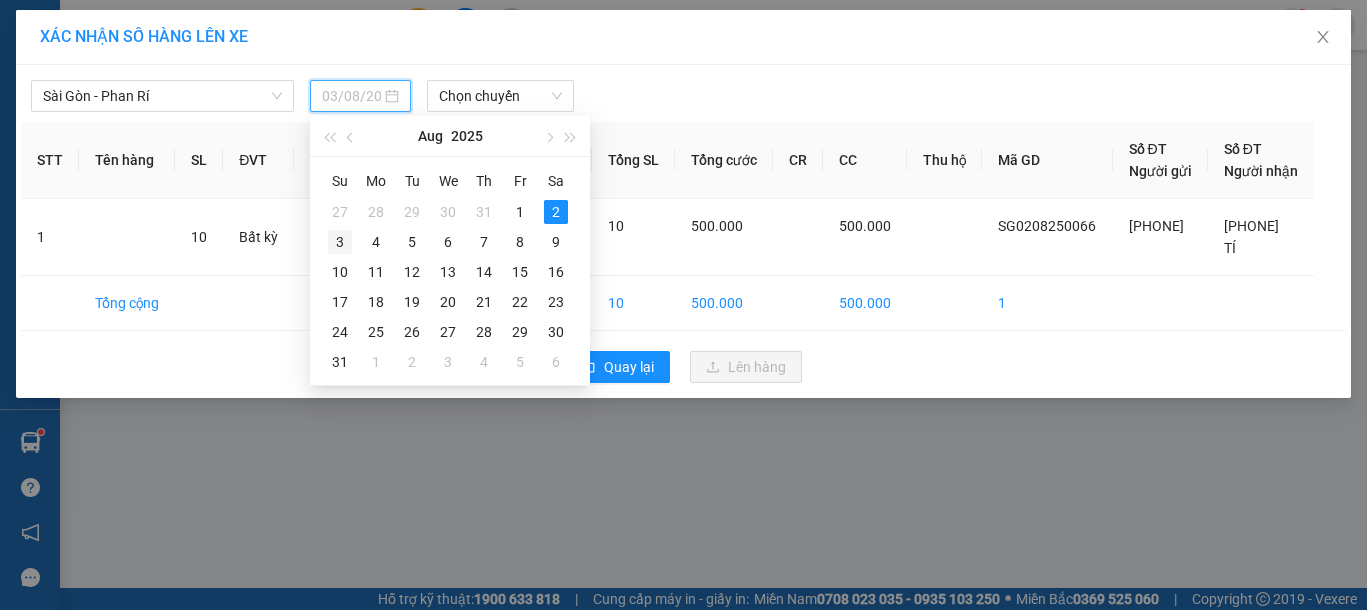 click on "3" at bounding box center (340, 242) 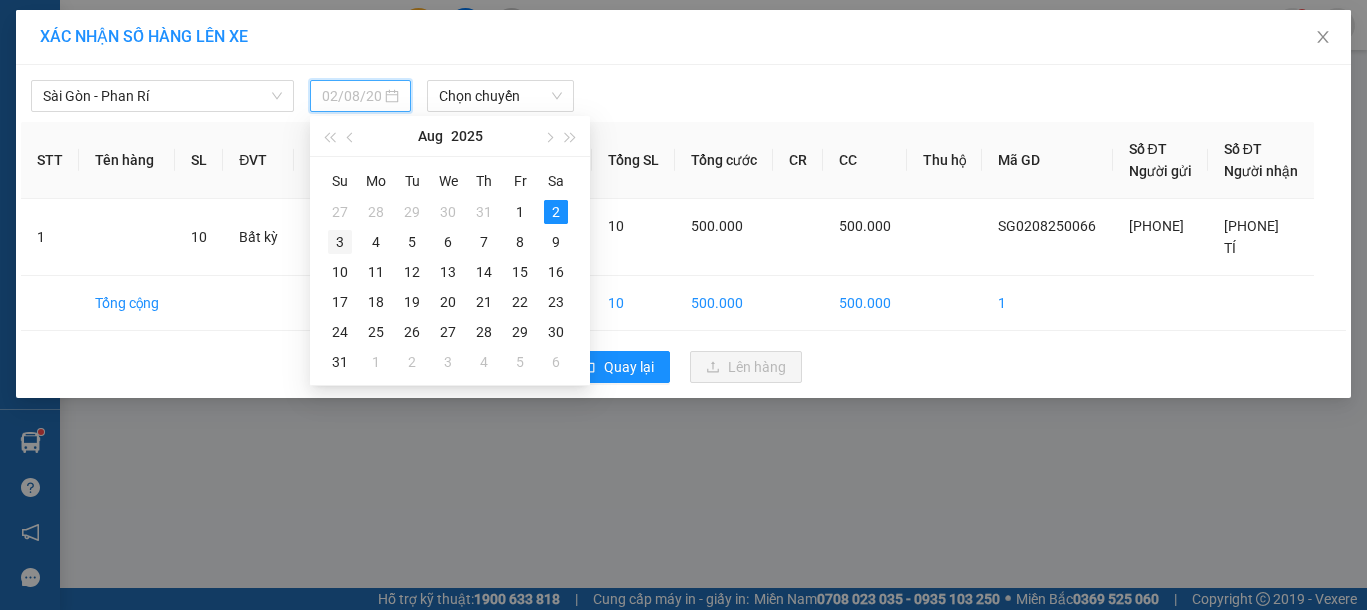 type on "03/08/2025" 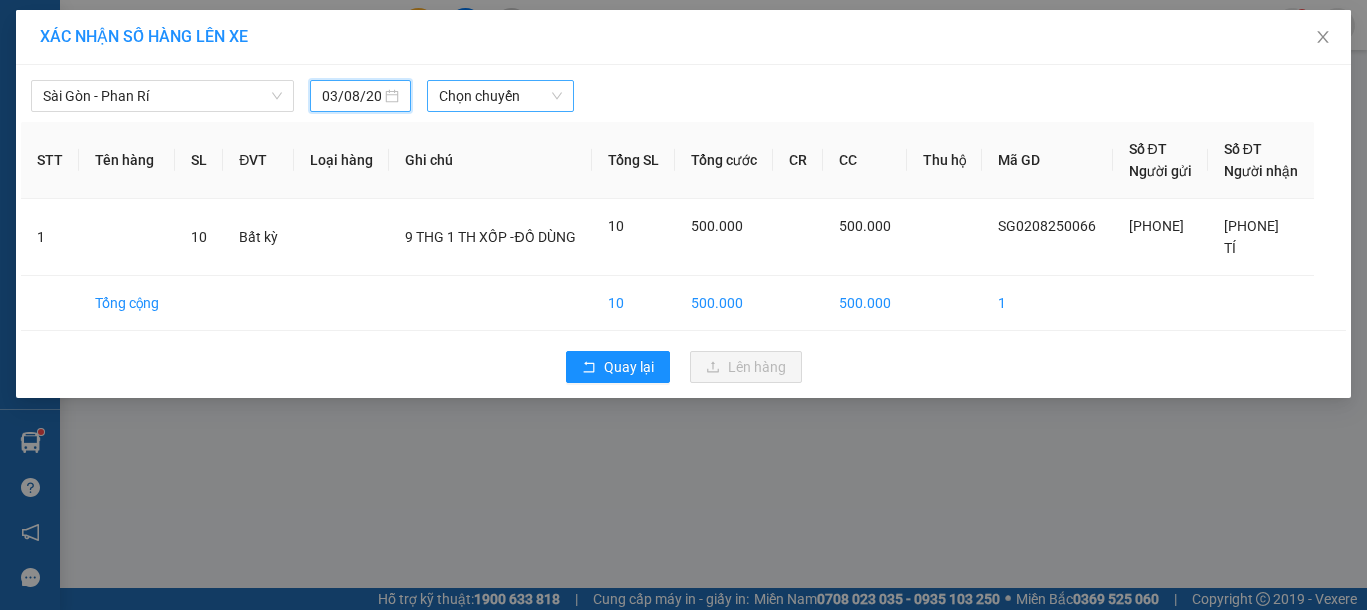 click on "Chọn chuyến" at bounding box center (500, 96) 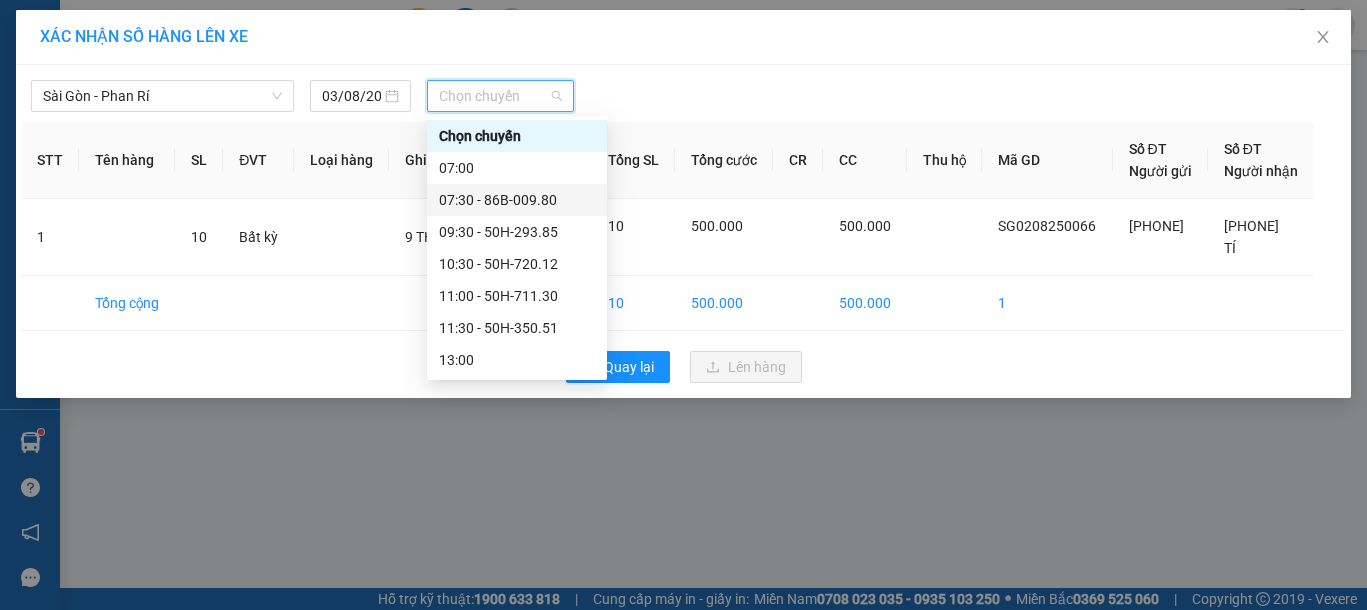 click on "[TIME] - 86B-009.80" at bounding box center (517, 200) 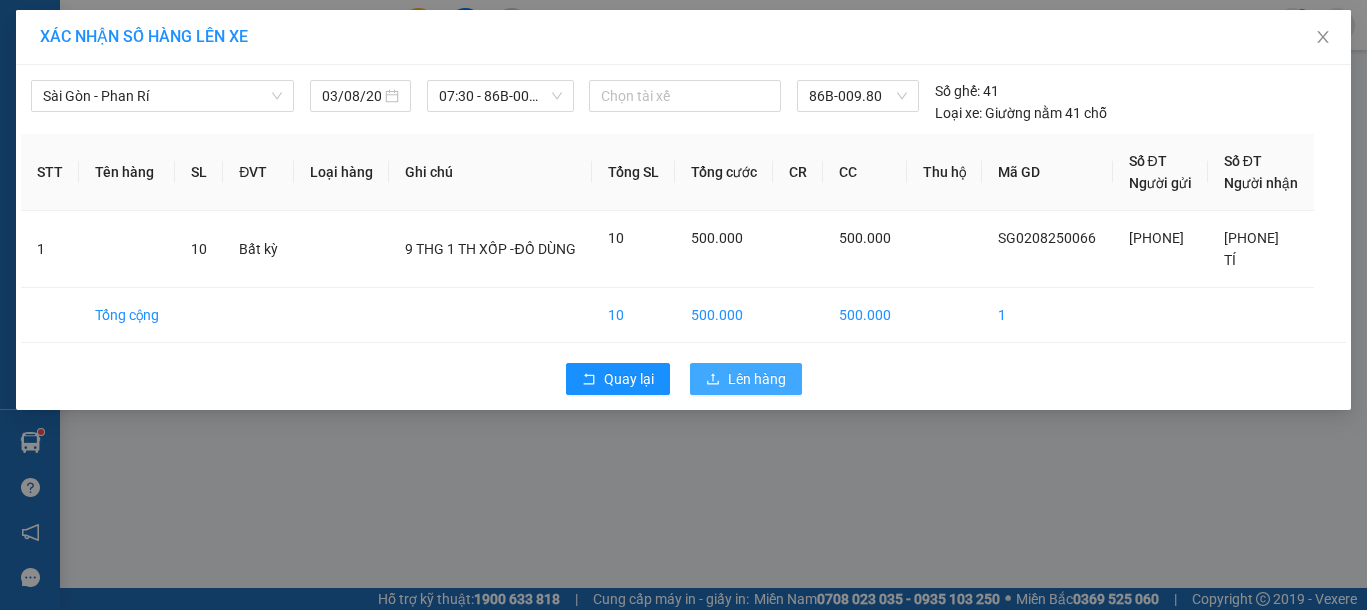 click on "Lên hàng" at bounding box center [757, 379] 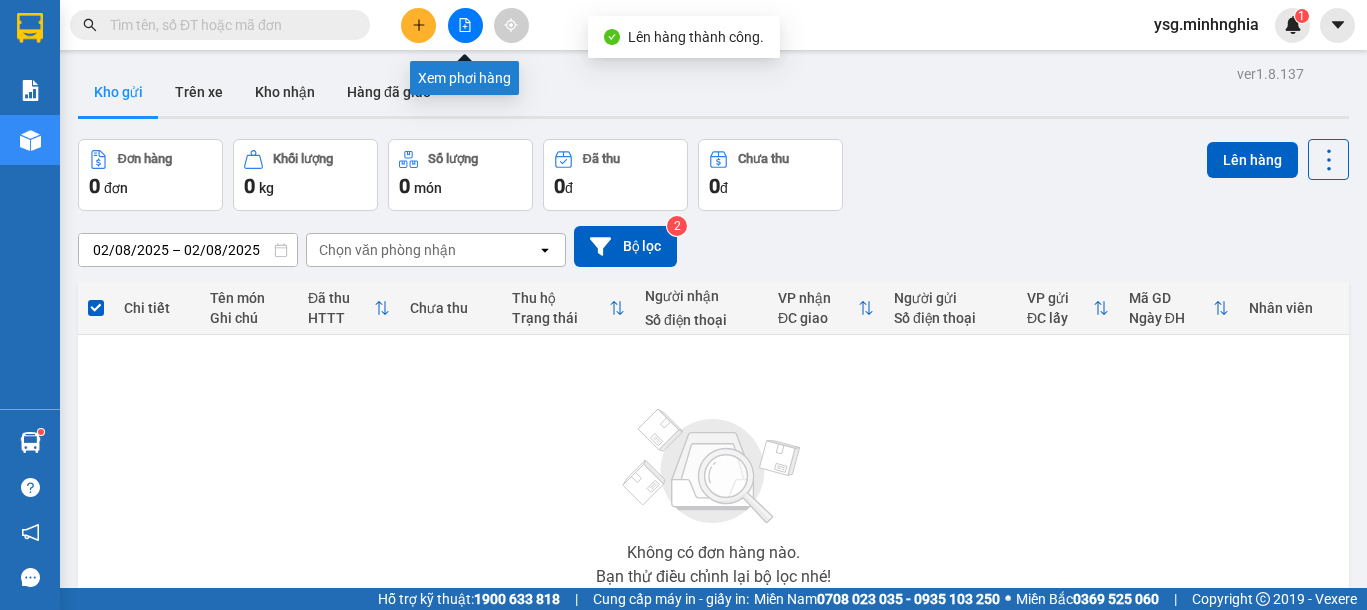 click at bounding box center (465, 25) 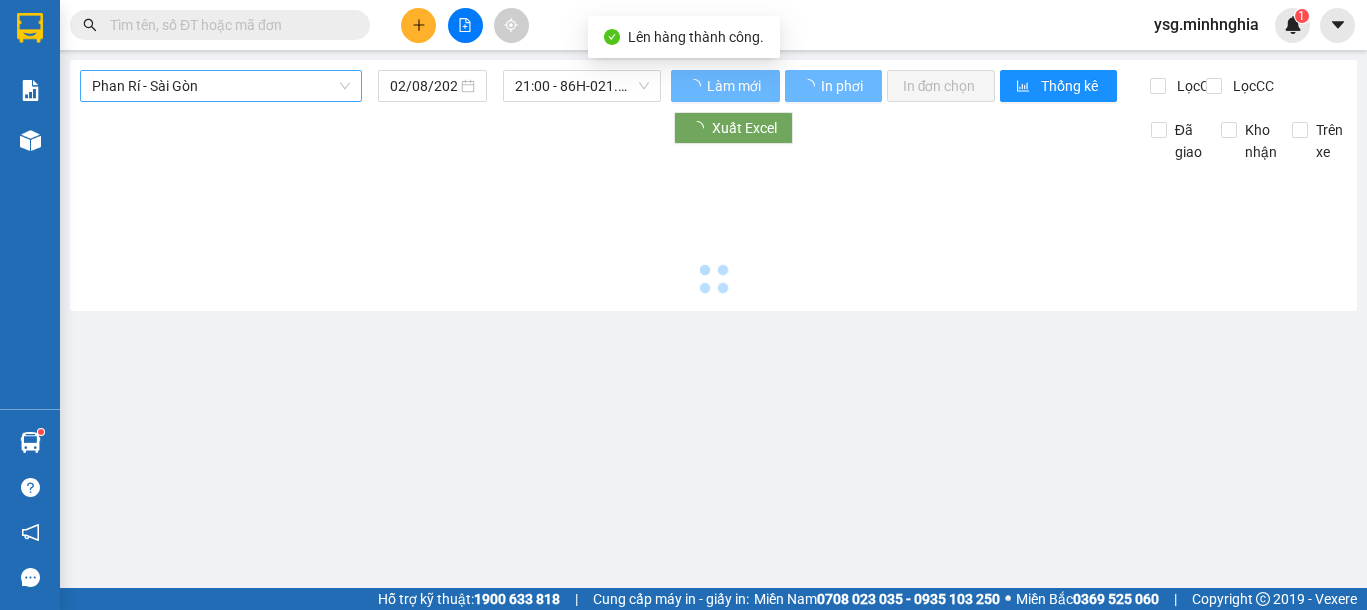 click on "Phan Rí - Sài Gòn" at bounding box center (221, 86) 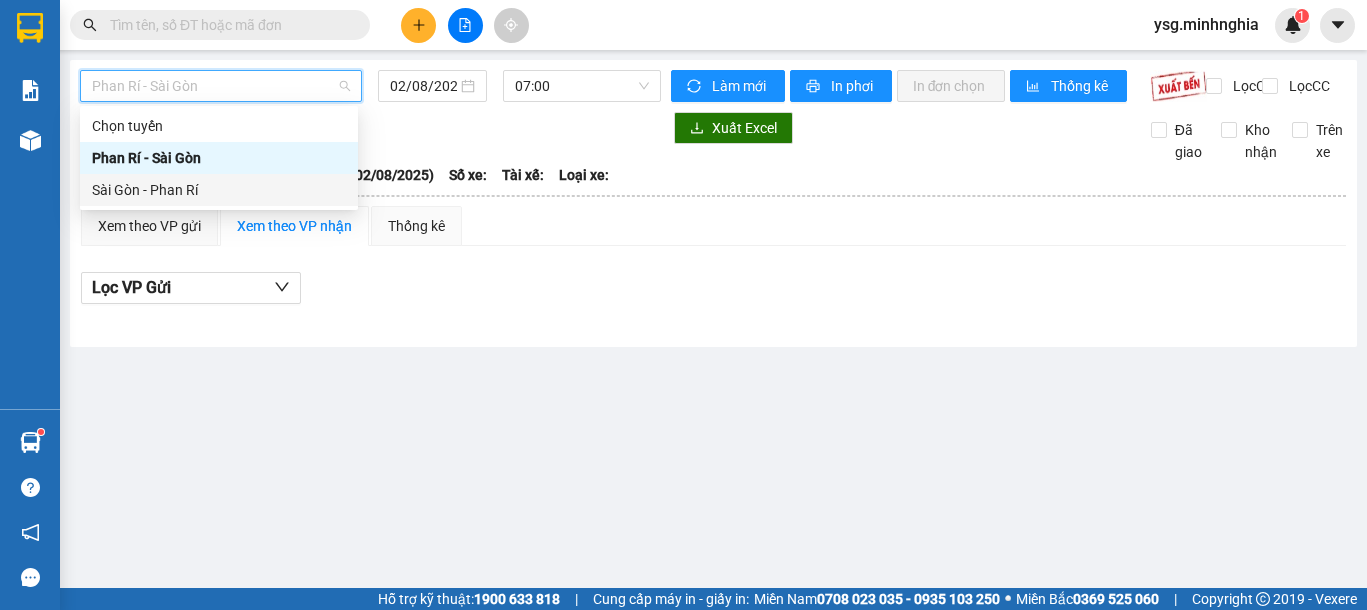 click on "Sài Gòn - Phan Rí" at bounding box center (219, 190) 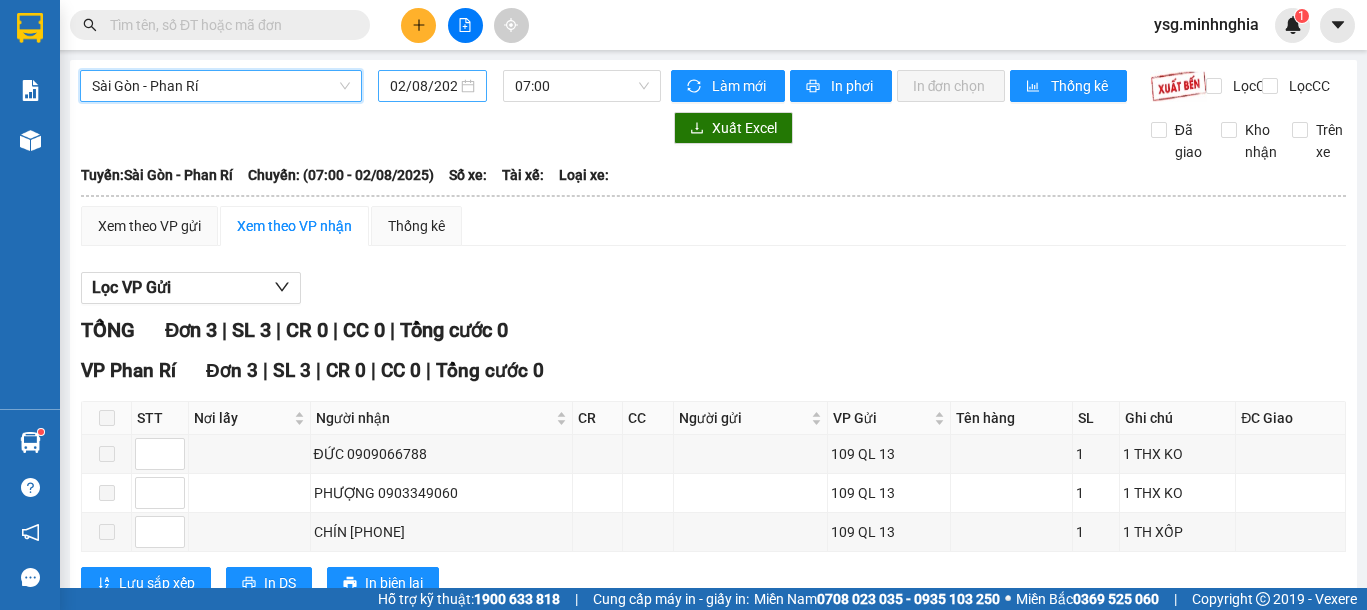 click on "02/08/2025" at bounding box center (423, 86) 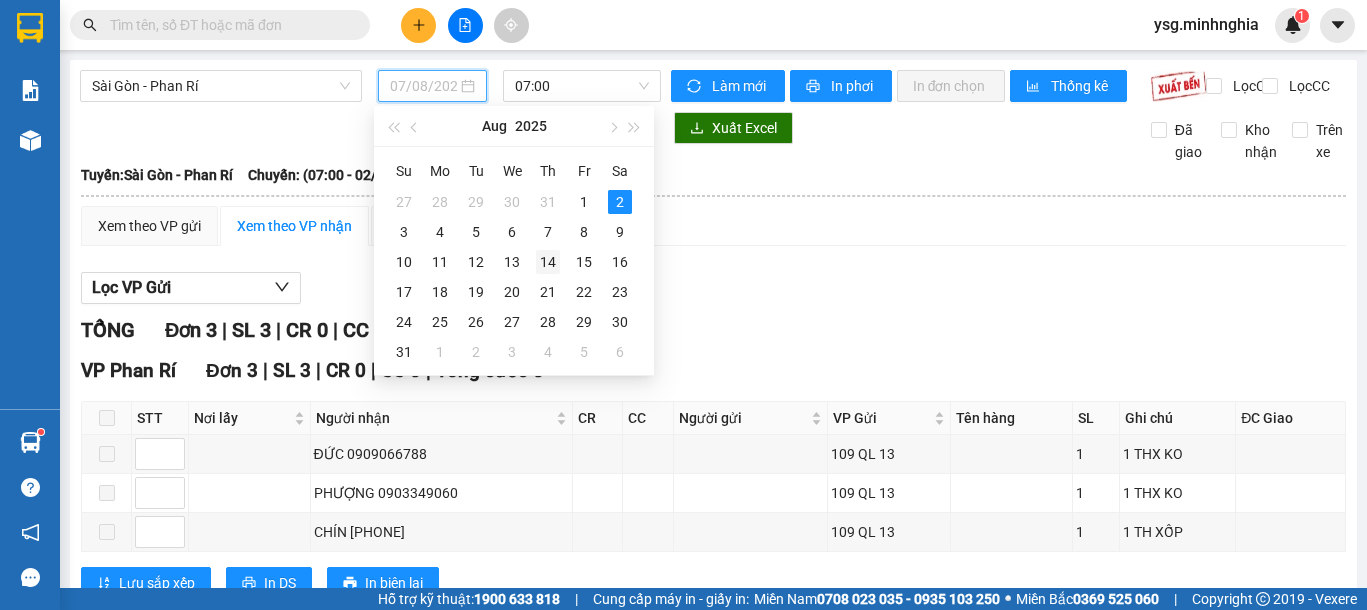 type on "14/08/2025" 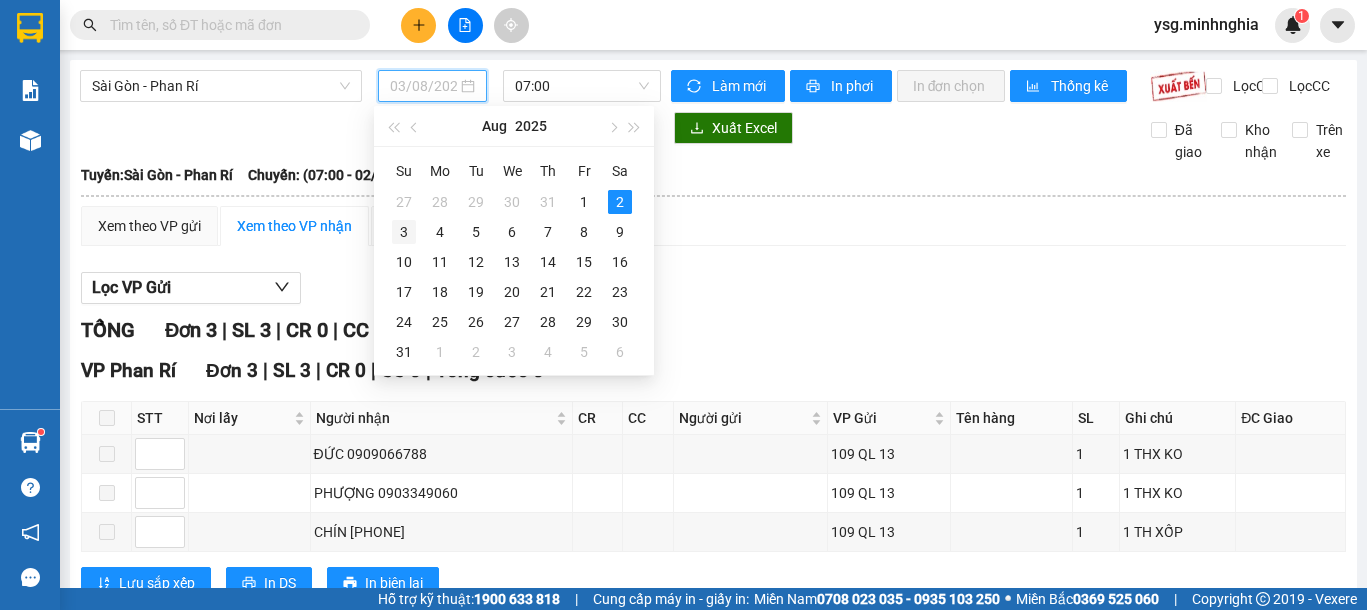 click on "3" at bounding box center [404, 232] 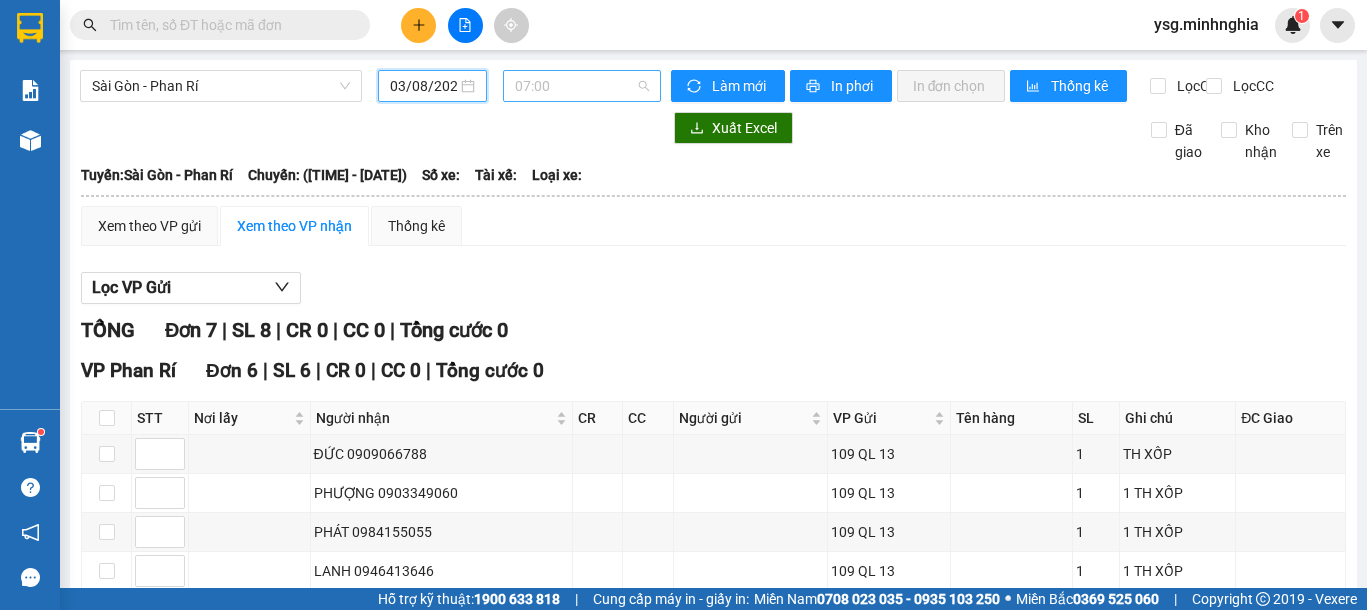 click on "07:00" at bounding box center (582, 86) 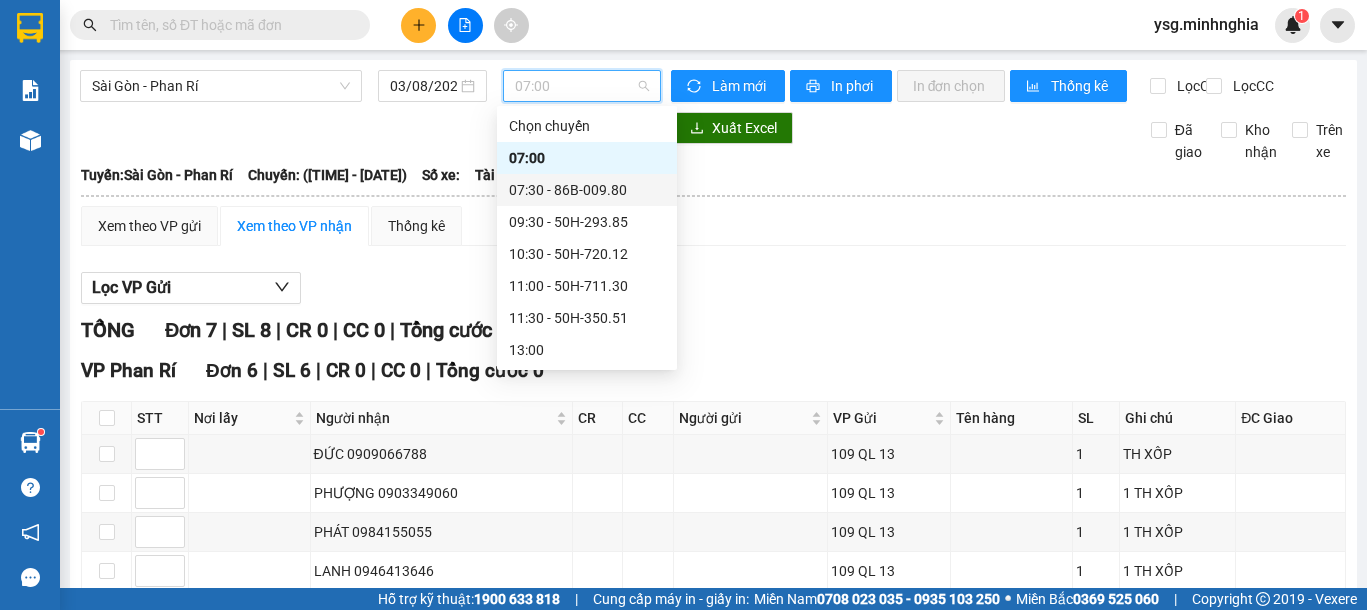 click on "[TIME] - 86B-009.80" at bounding box center [587, 190] 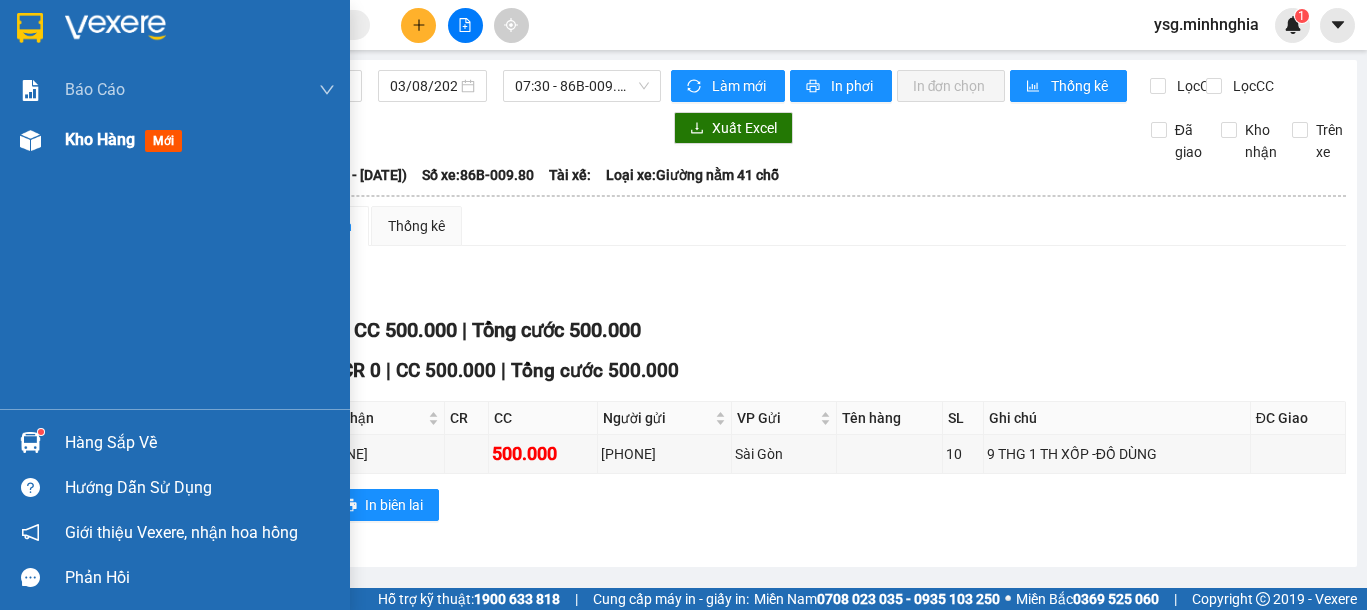 click on "Kho hàng mới" at bounding box center [175, 140] 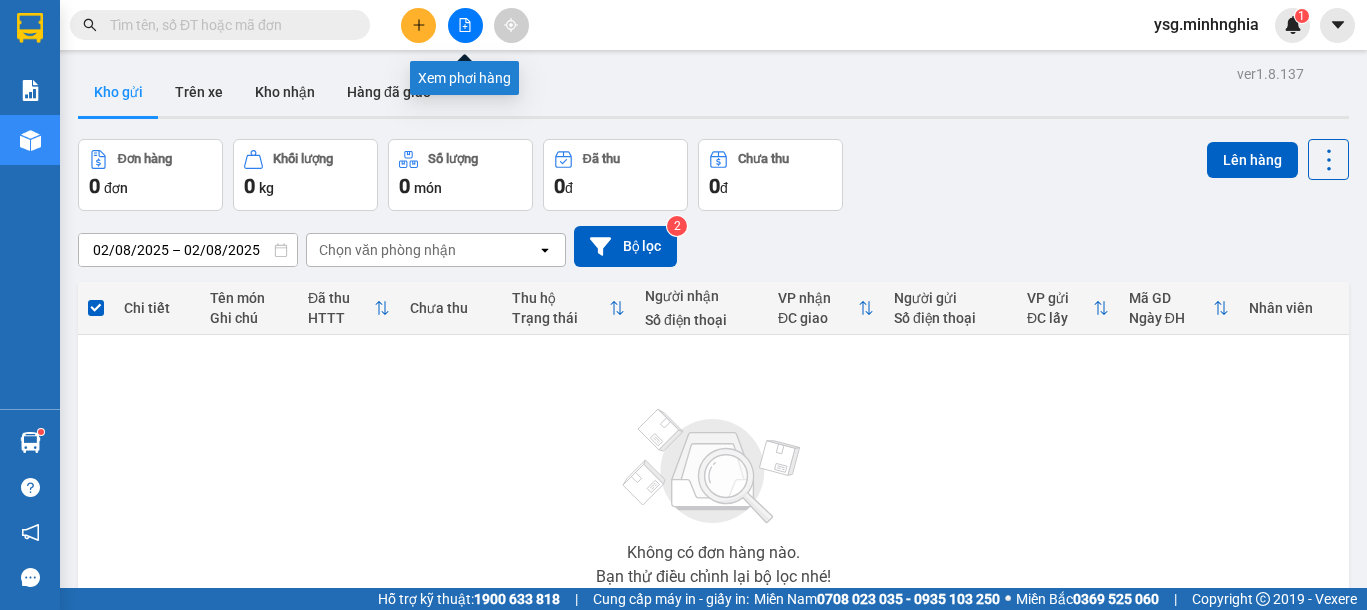 click at bounding box center (465, 25) 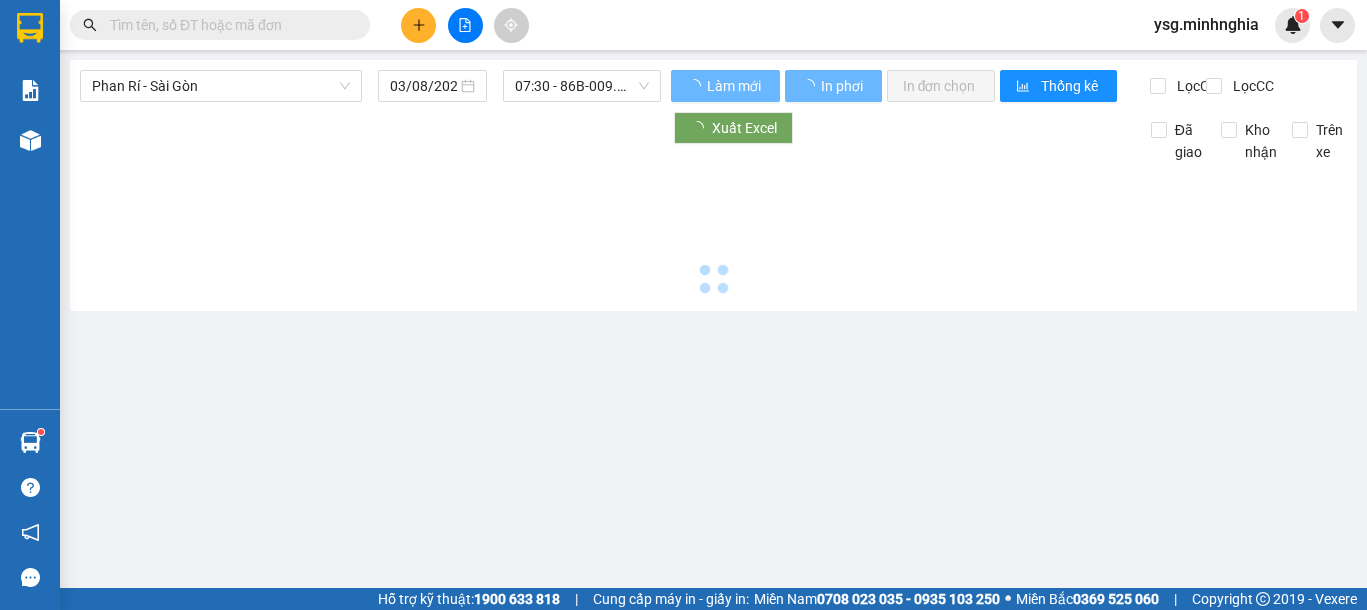 type on "02/08/2025" 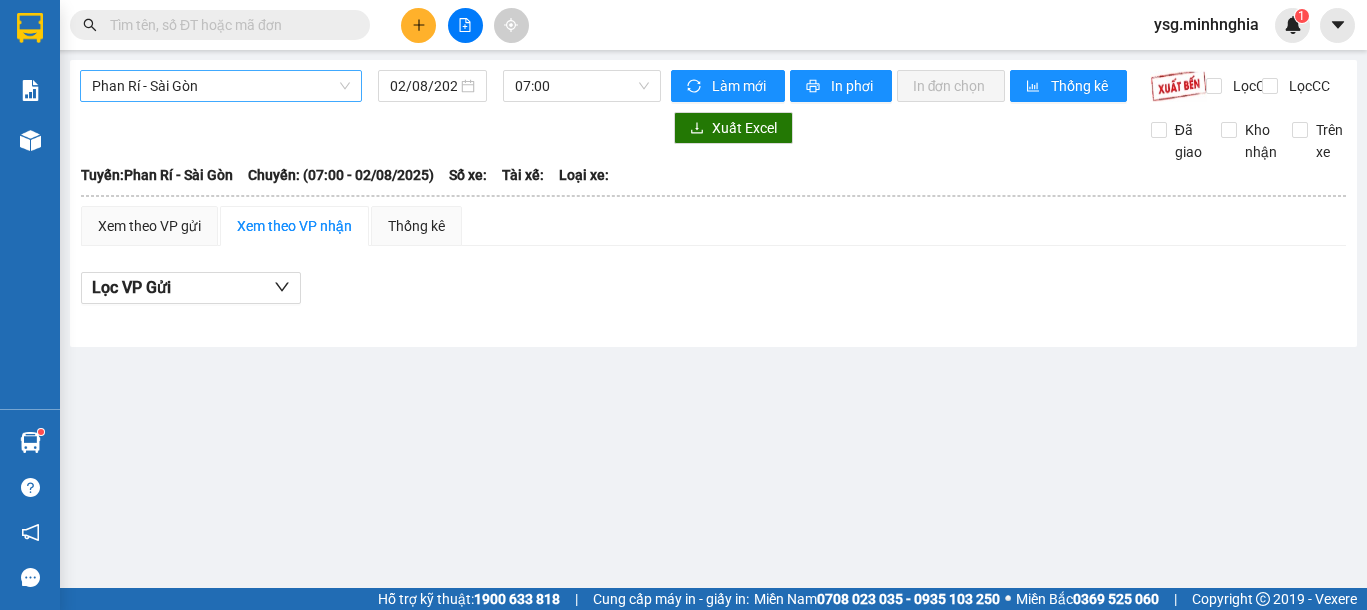 click on "Phan Rí - Sài Gòn" at bounding box center (221, 86) 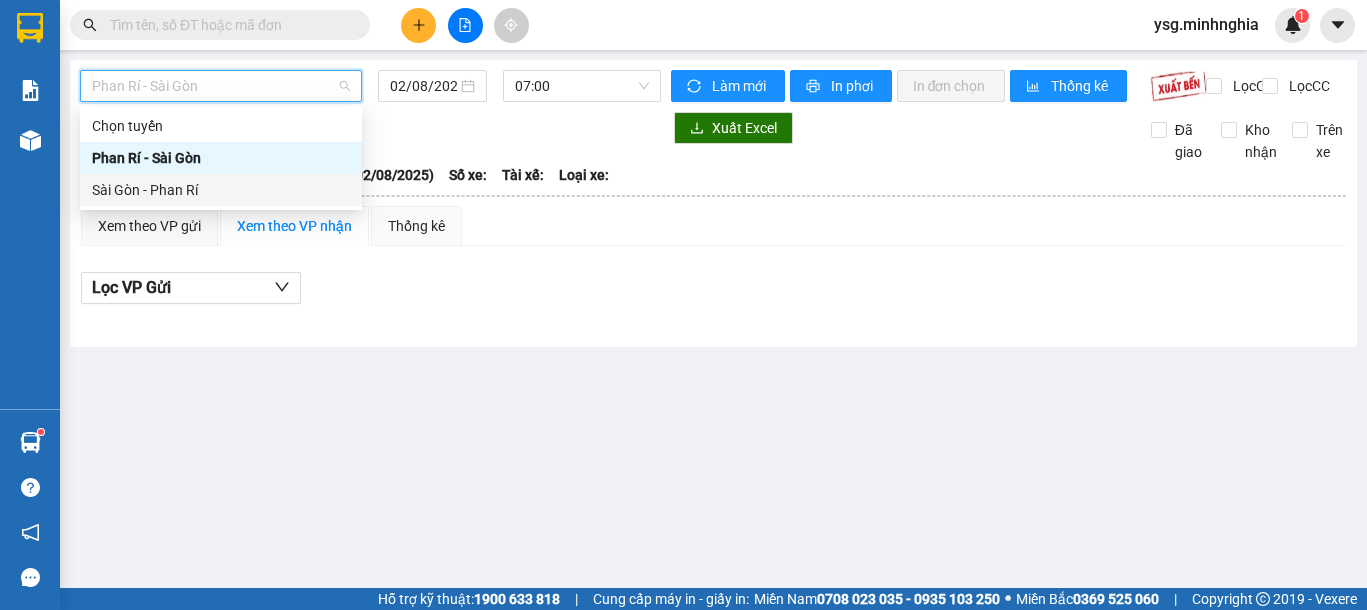 click on "Sài Gòn - Phan Rí" at bounding box center [221, 190] 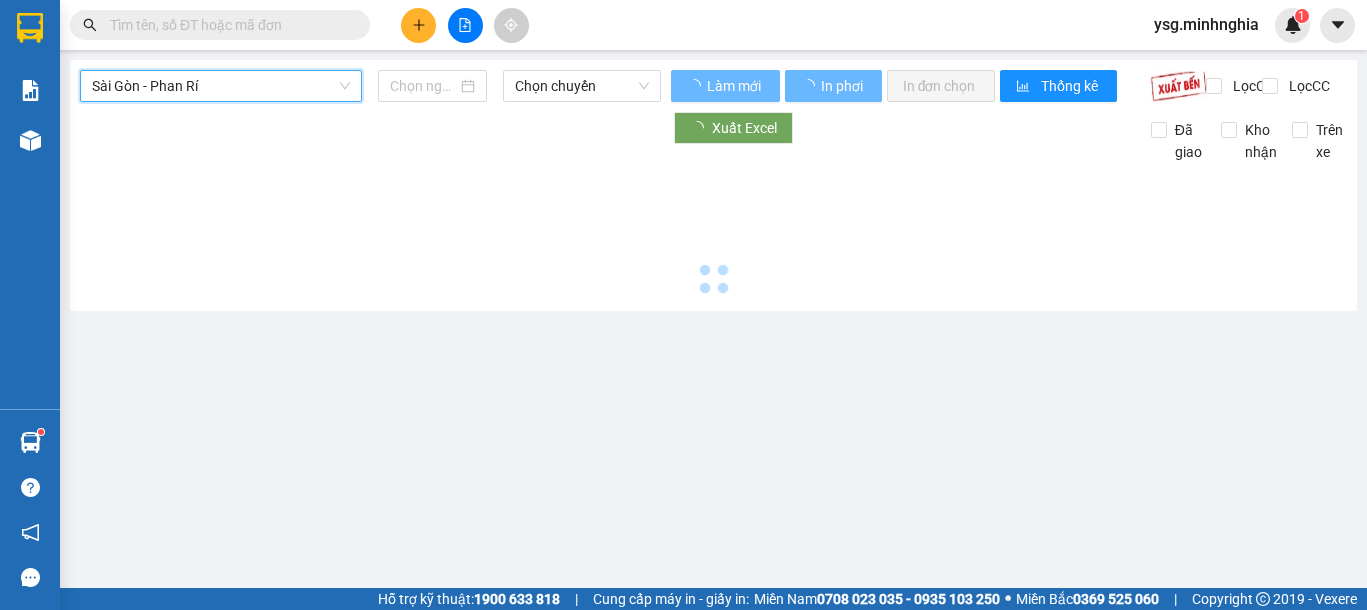 type on "02/08/2025" 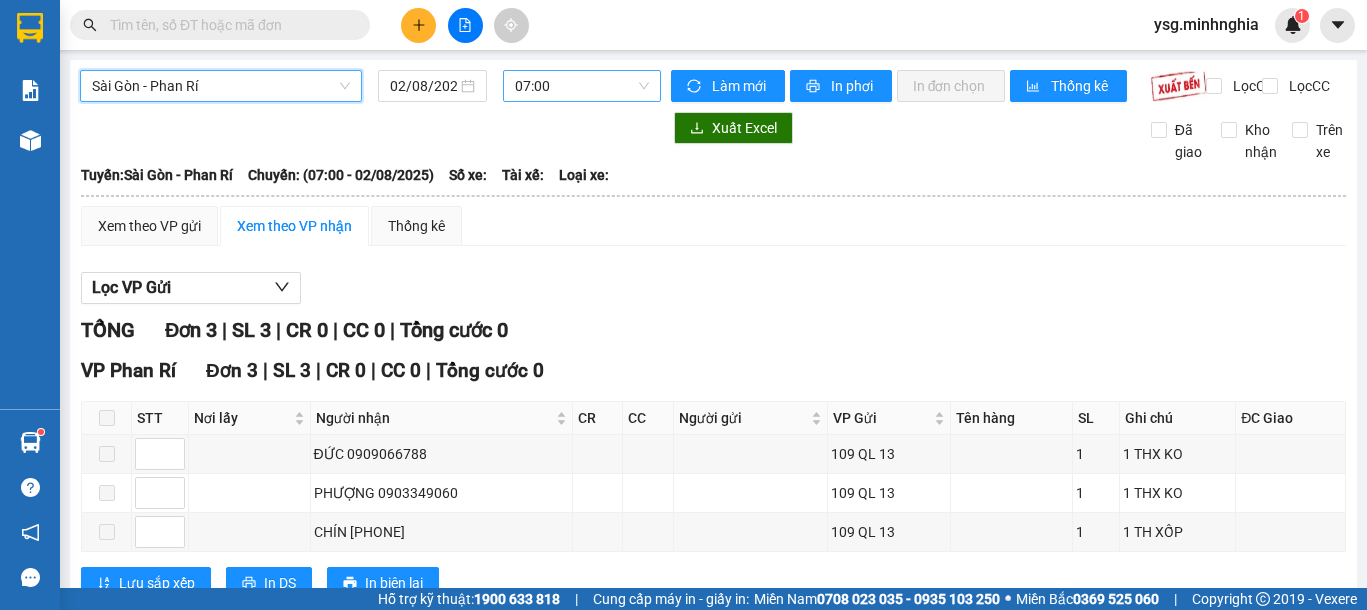 click on "07:00" at bounding box center (582, 86) 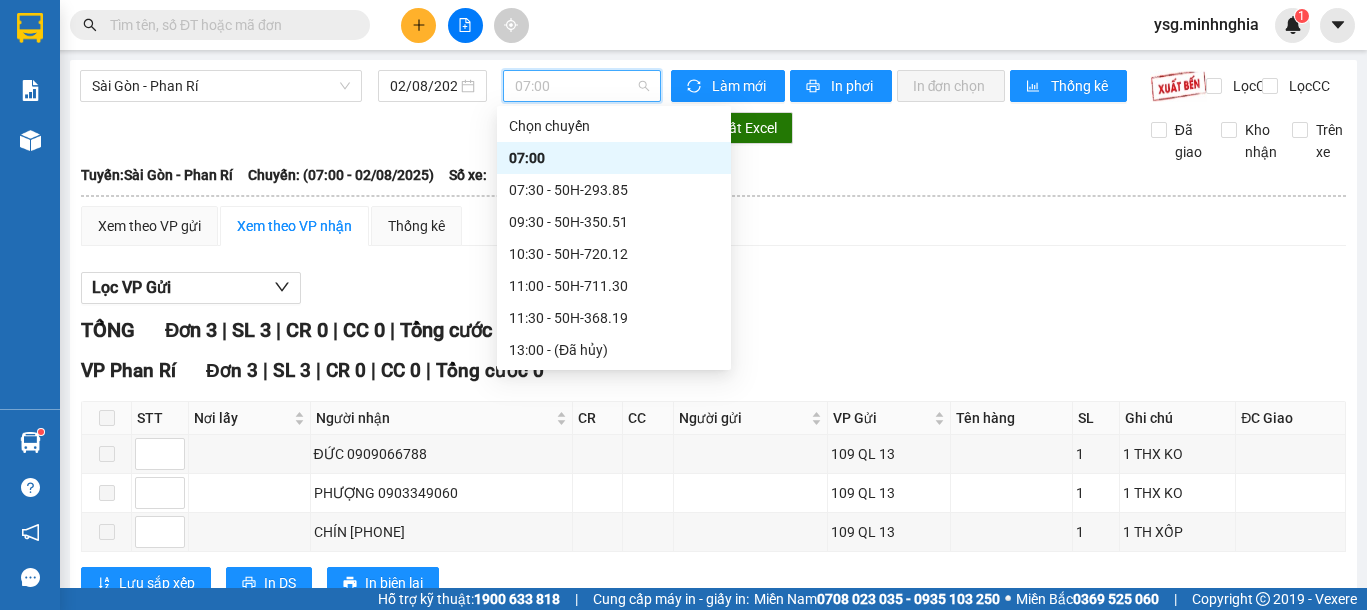 click on "[TIME] - 86H-021.24" at bounding box center (614, 574) 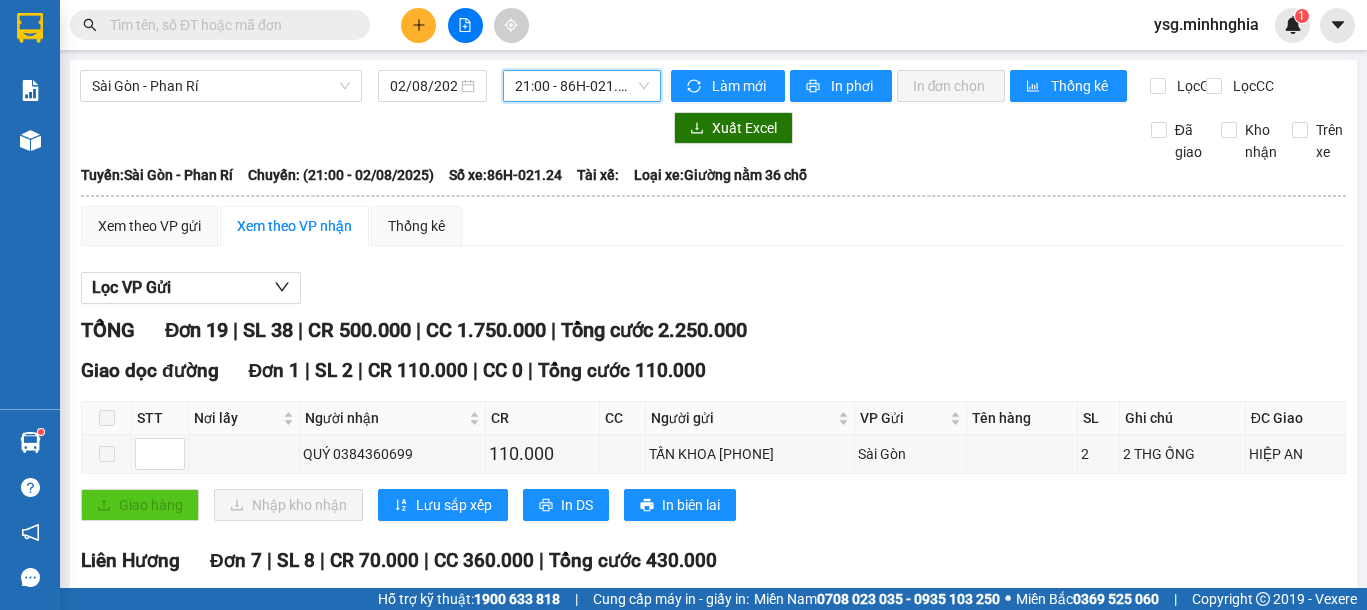 click at bounding box center (107, 1603) 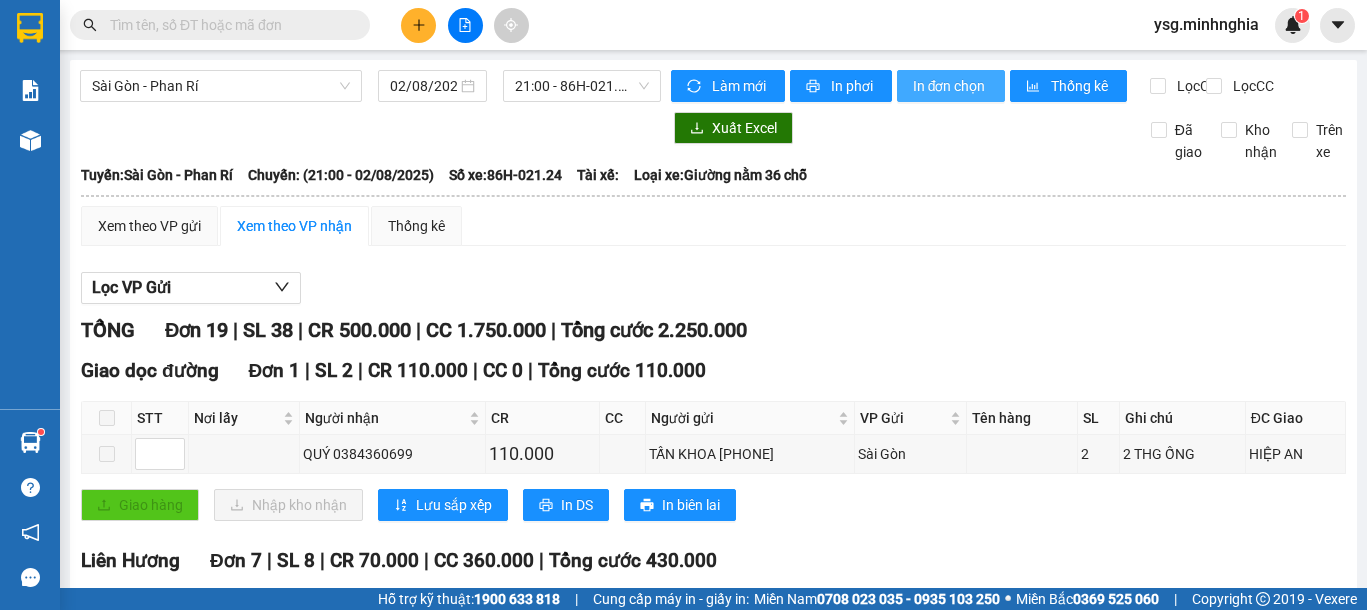 click on "In đơn chọn" at bounding box center [951, 86] 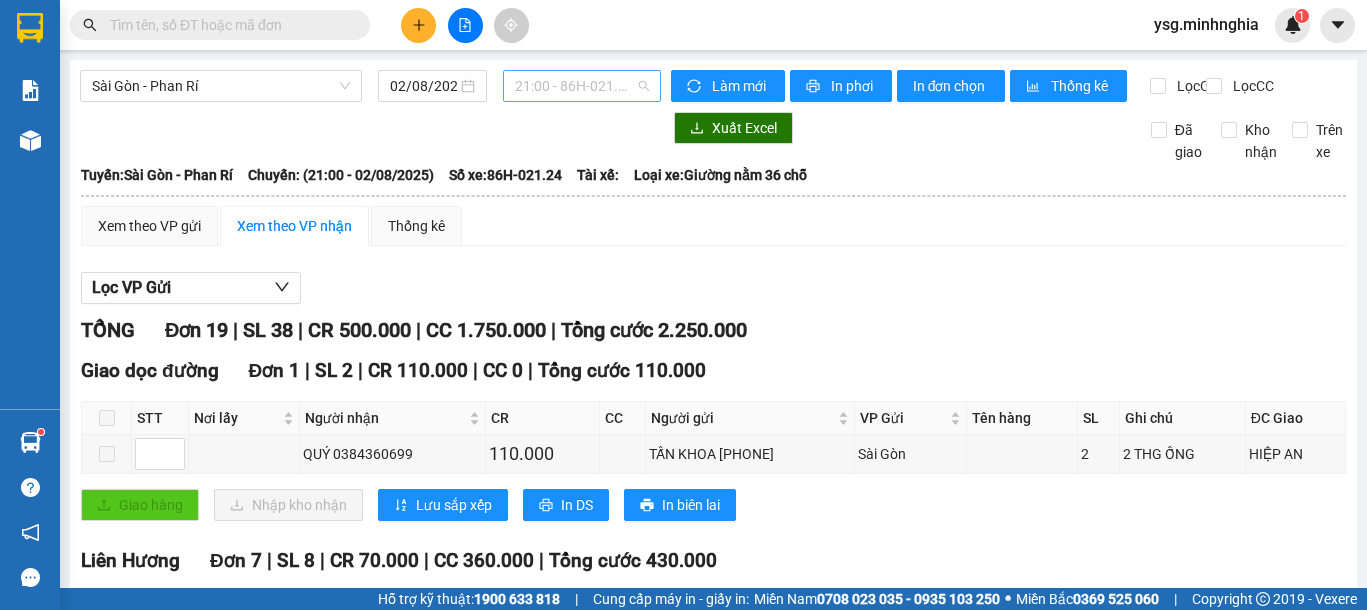 click on "[TIME] - 86H-021.24" at bounding box center [582, 86] 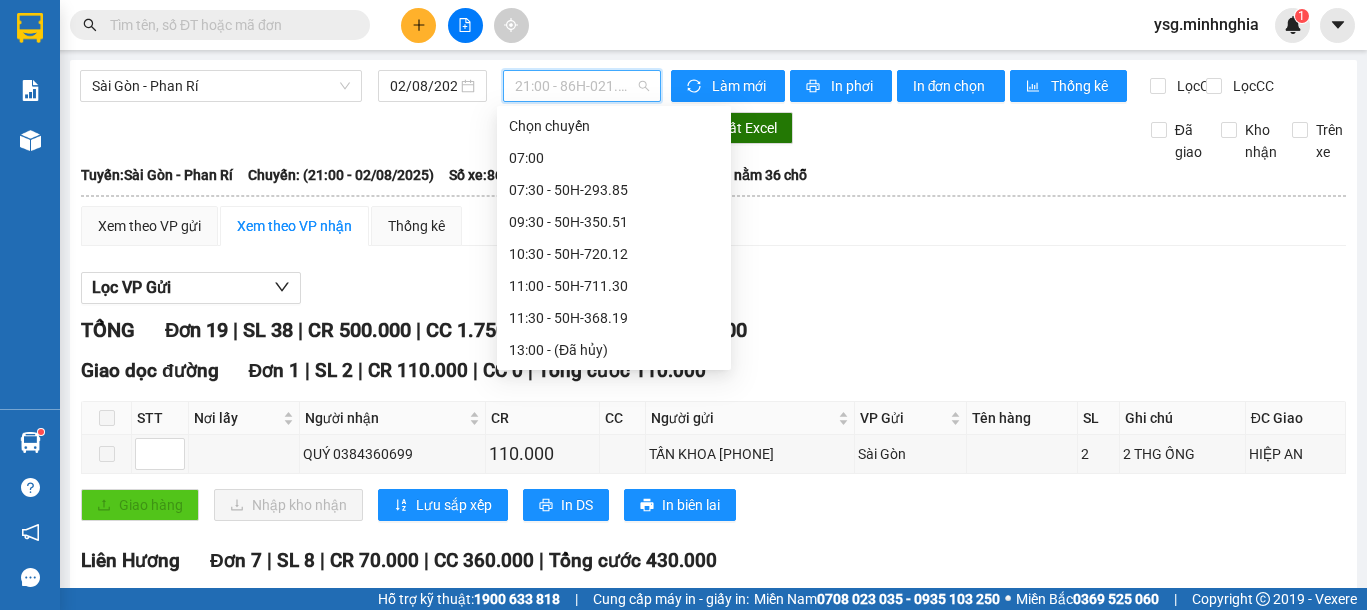 click on "[TIME] - 50H-300.42" at bounding box center [614, 638] 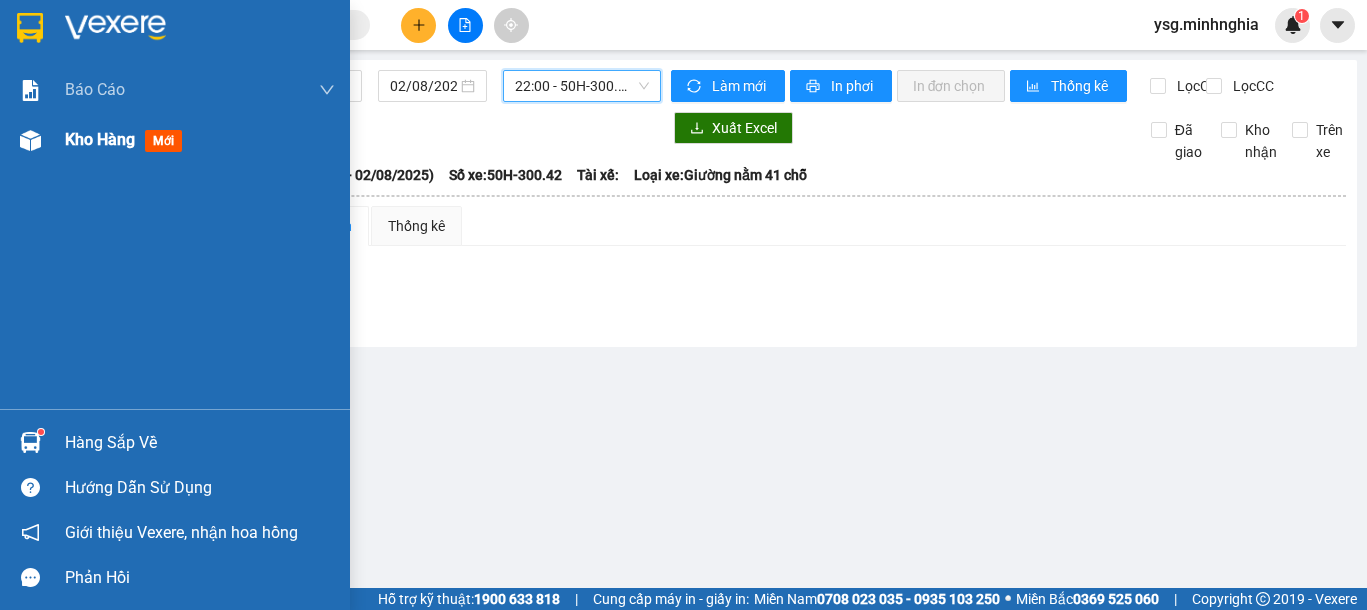 click at bounding box center [30, 140] 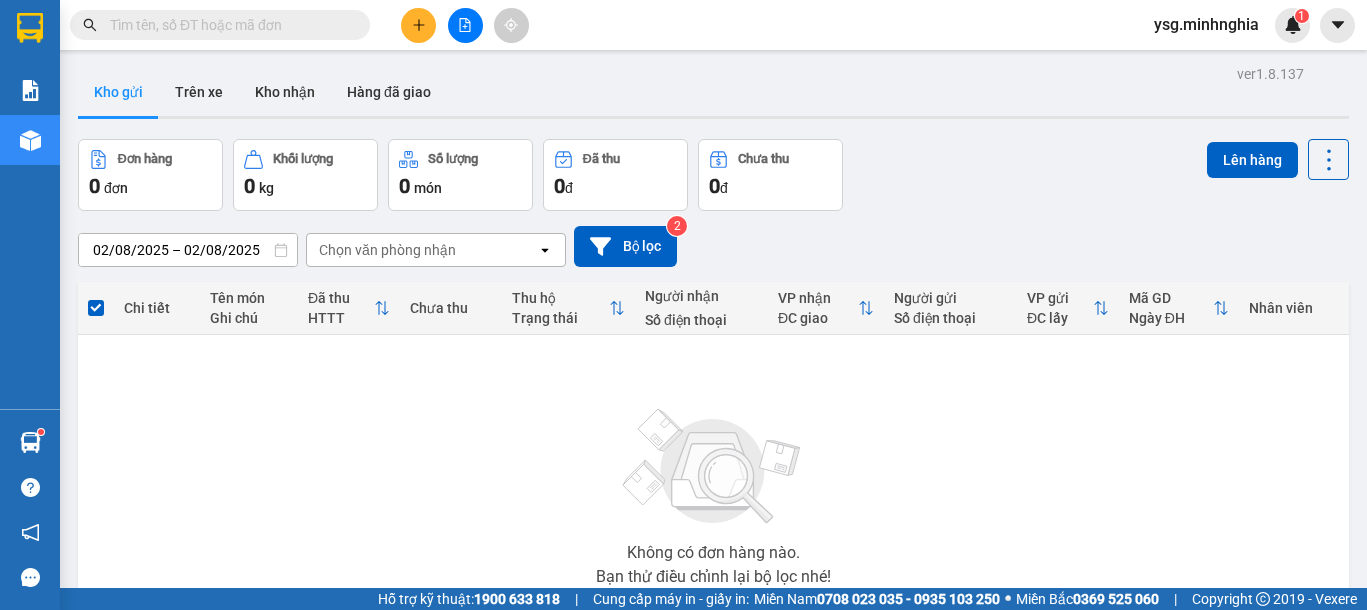 click at bounding box center [465, 25] 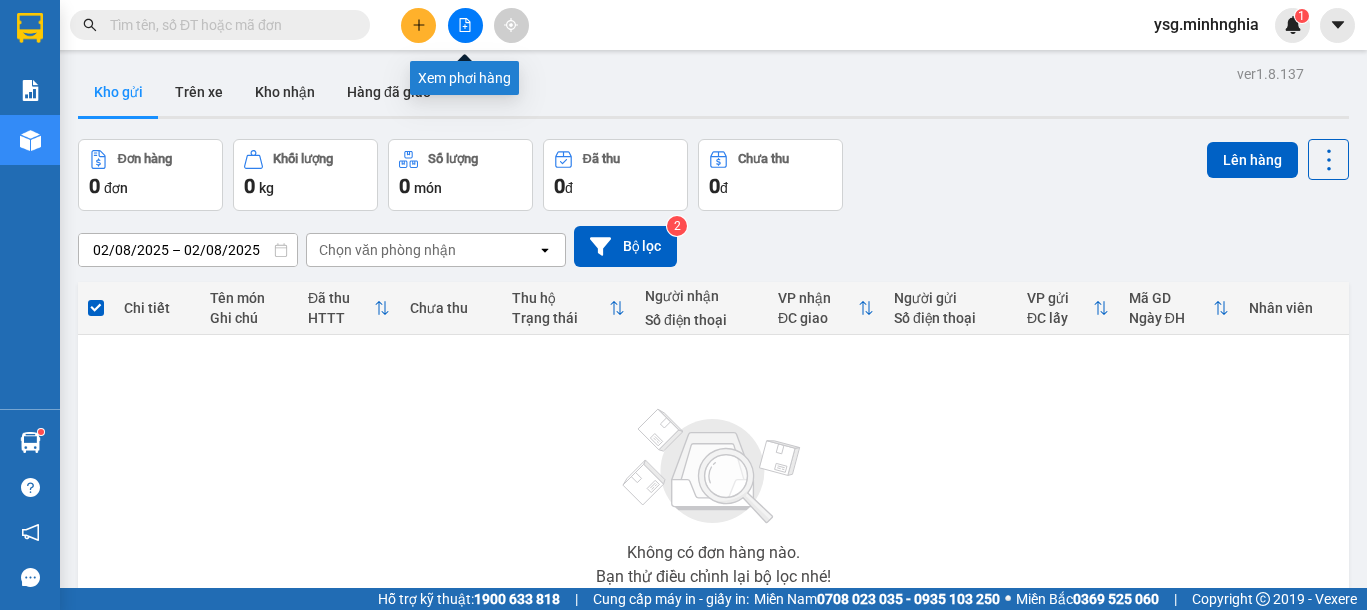 click 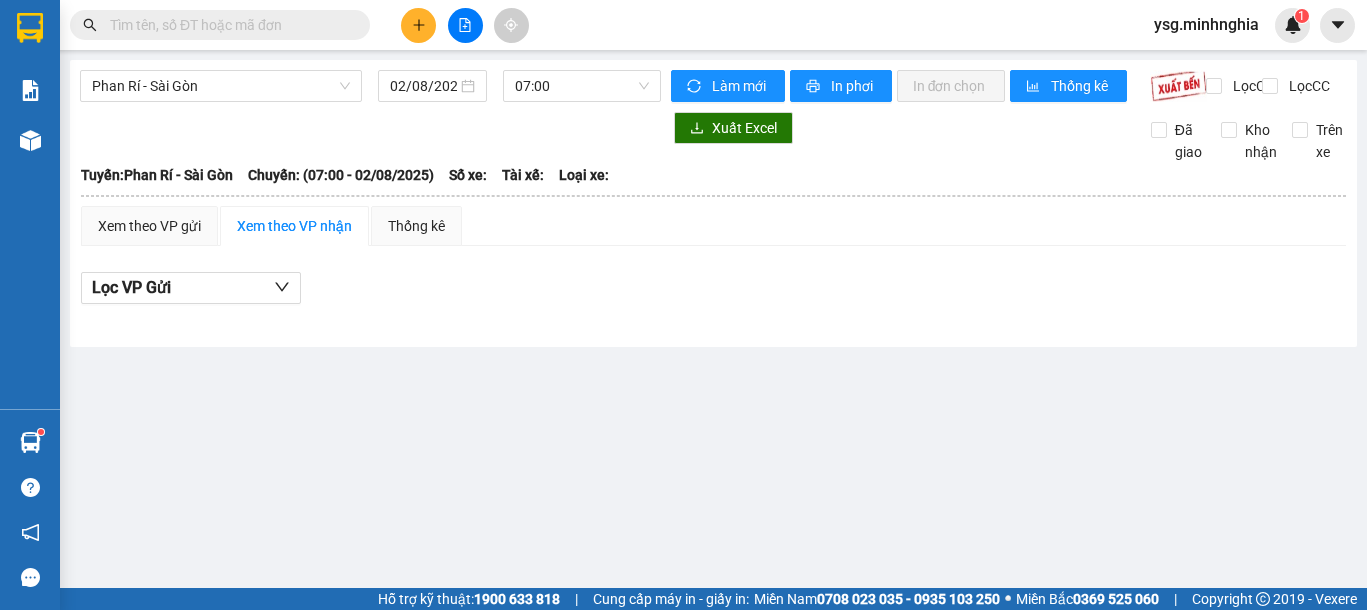 click 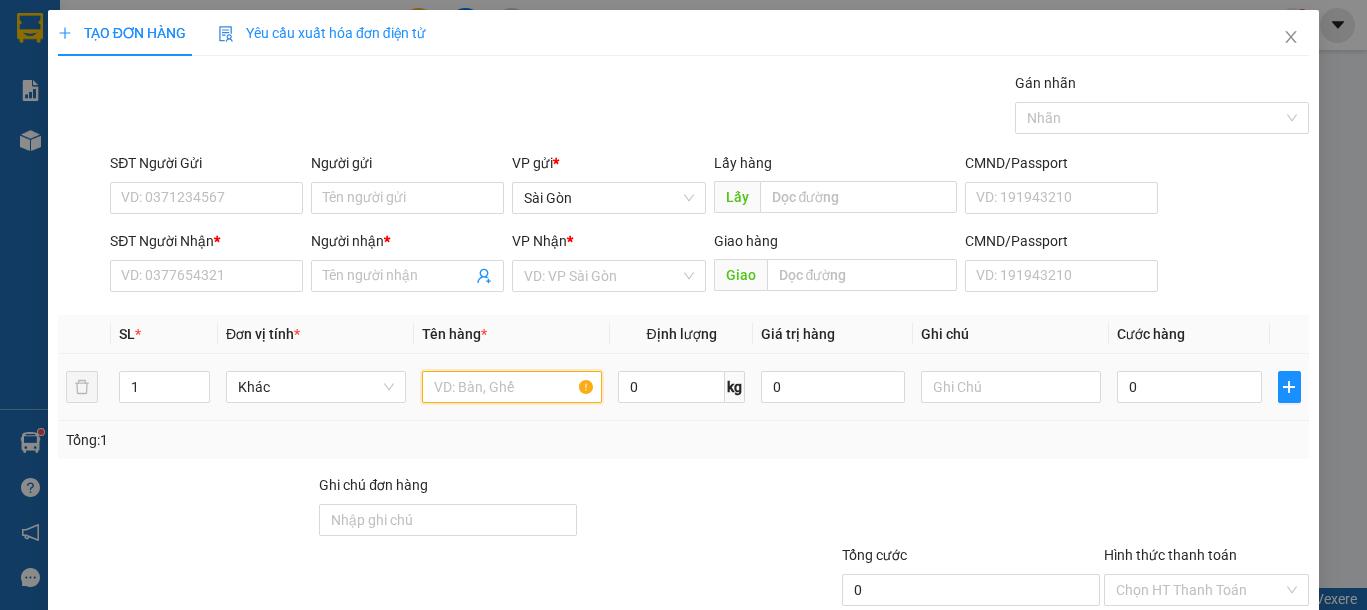 click at bounding box center [512, 387] 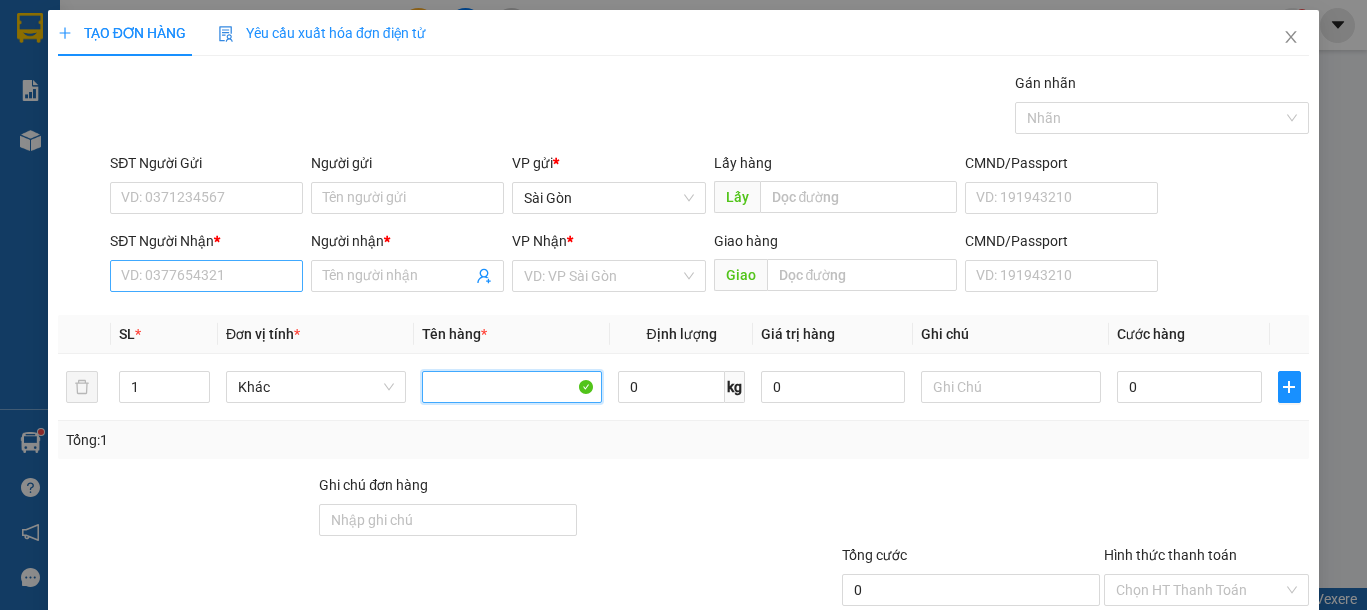 type 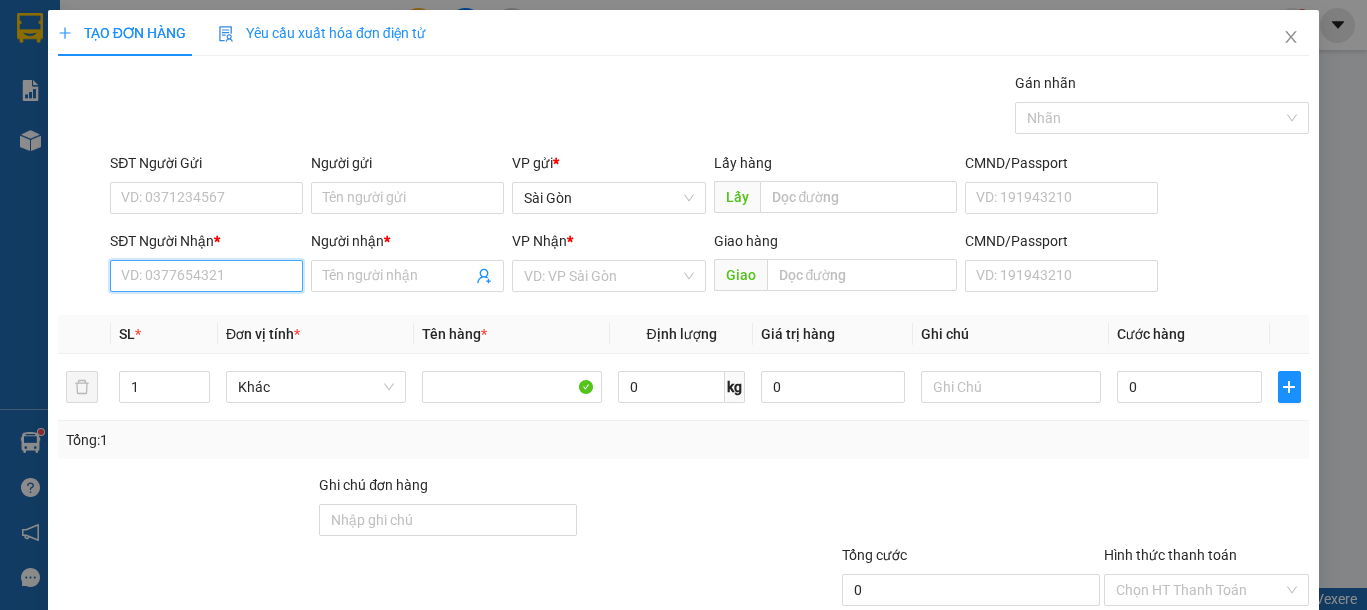 click on "SĐT Người Nhận  *" at bounding box center (206, 276) 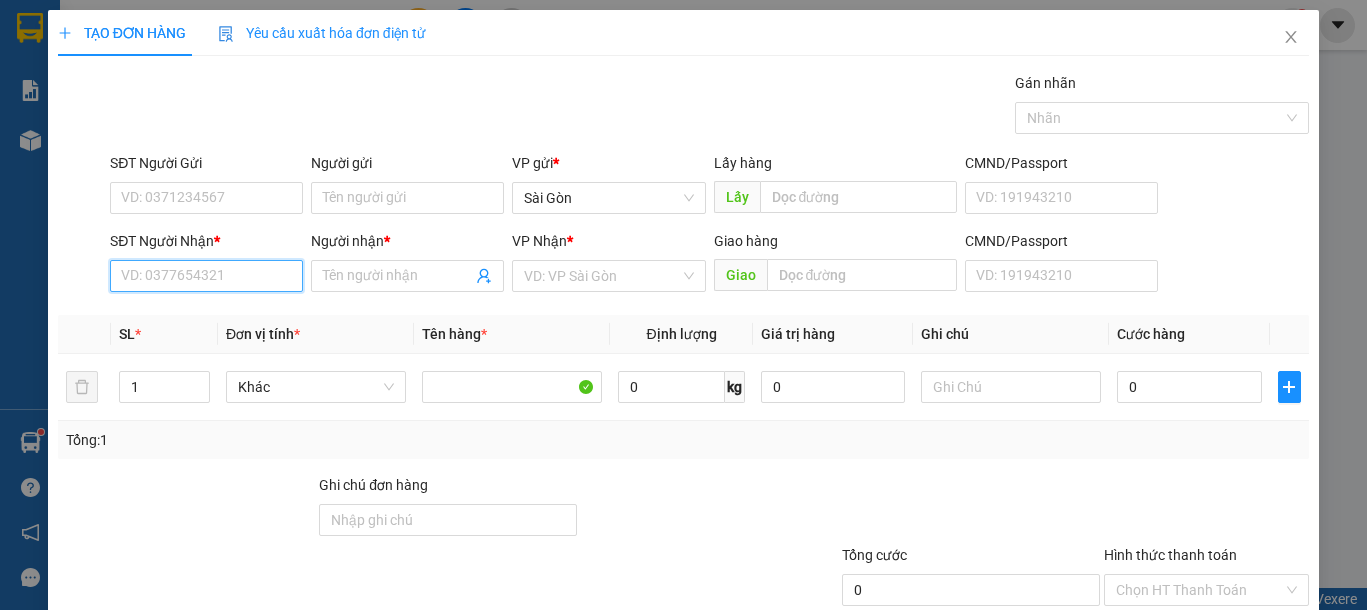 click on "SĐT Người Nhận  *" at bounding box center [206, 276] 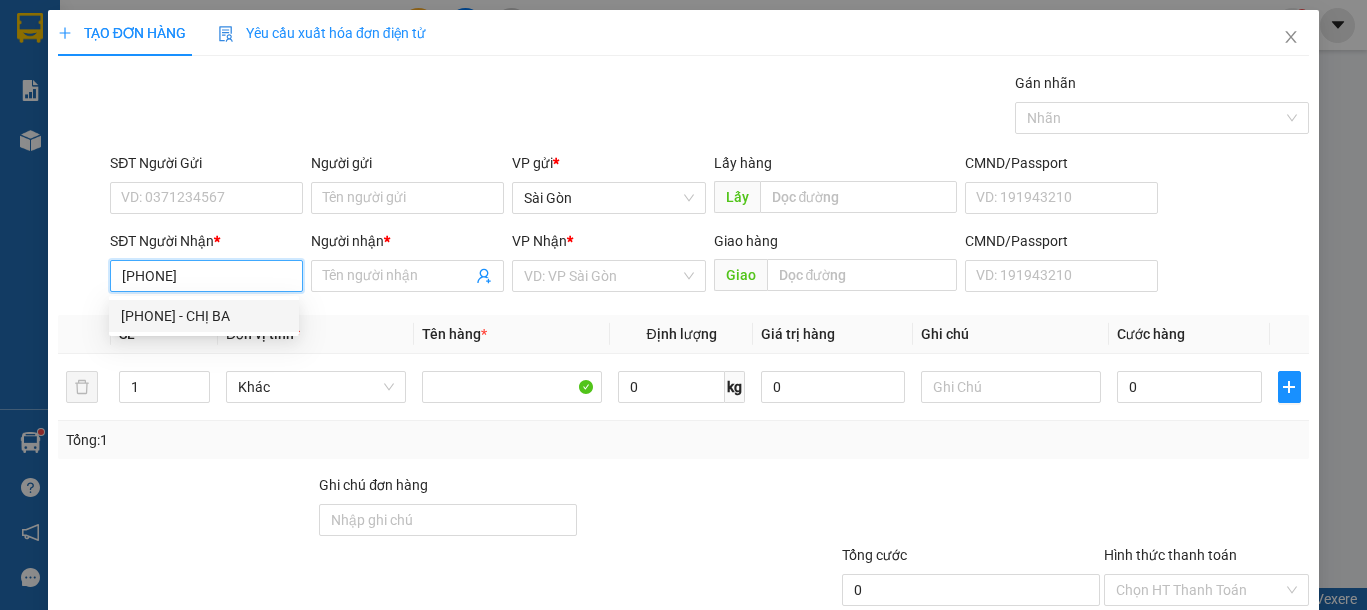 click on "[PHONE] - CHỊ BA" at bounding box center (204, 316) 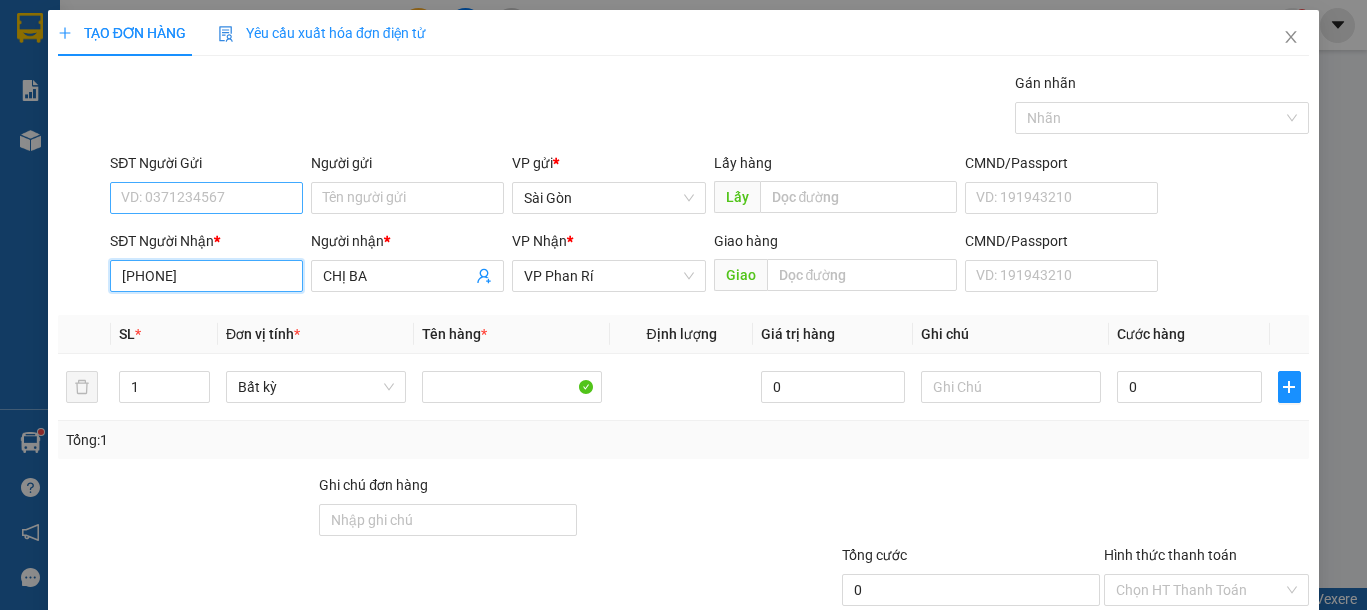 type on "[PHONE]" 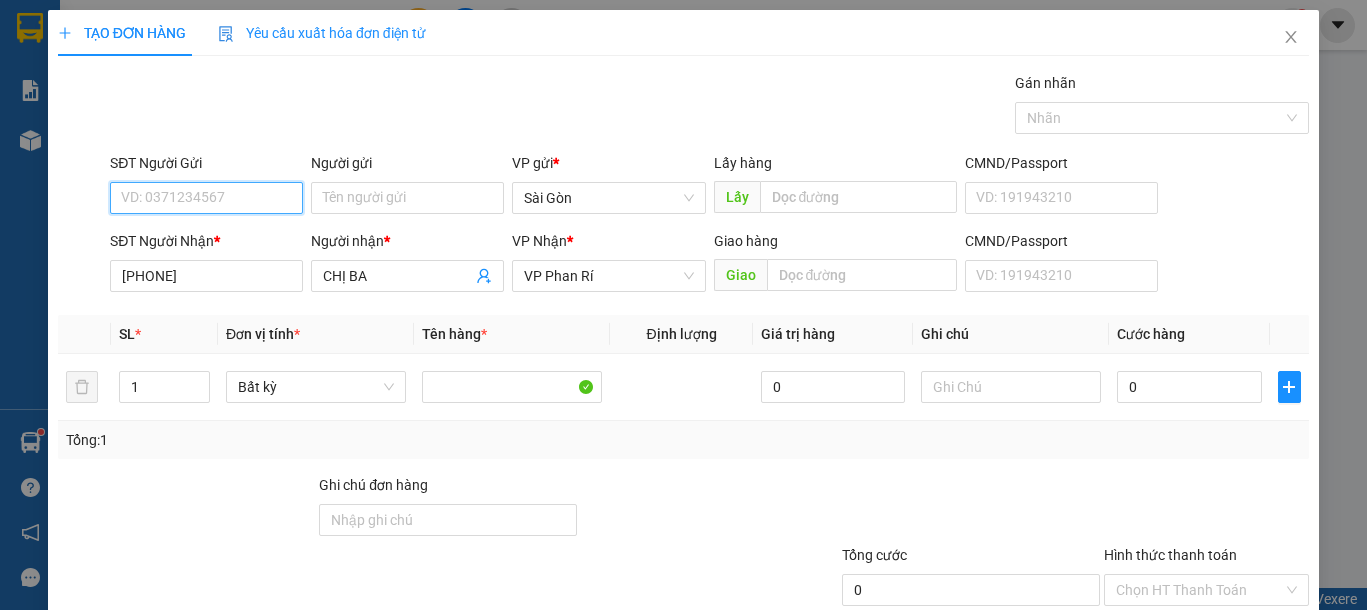 click on "SĐT Người Gửi" at bounding box center [206, 198] 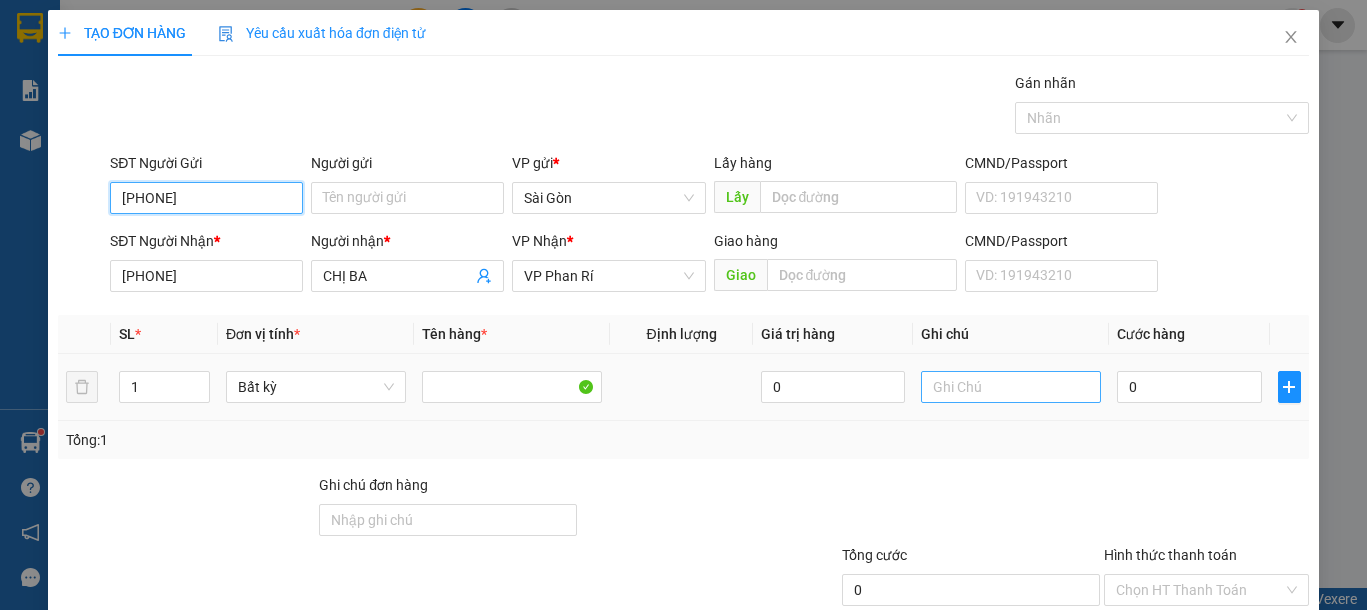 type on "[PHONE]" 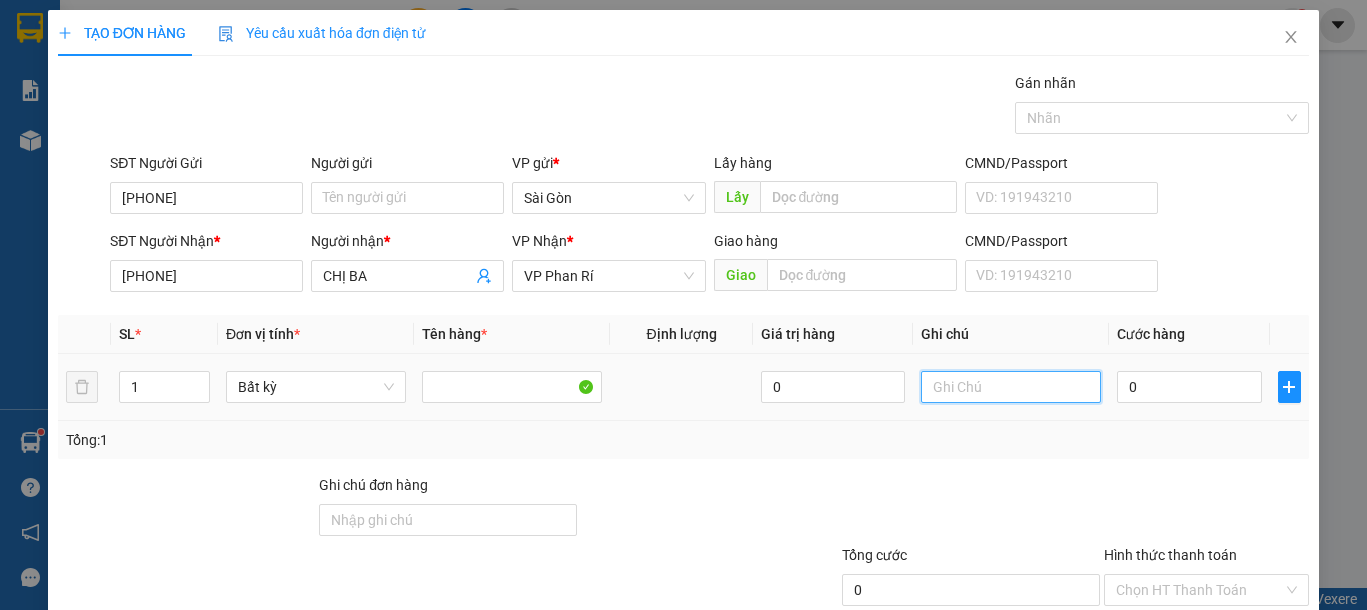 click at bounding box center (1011, 387) 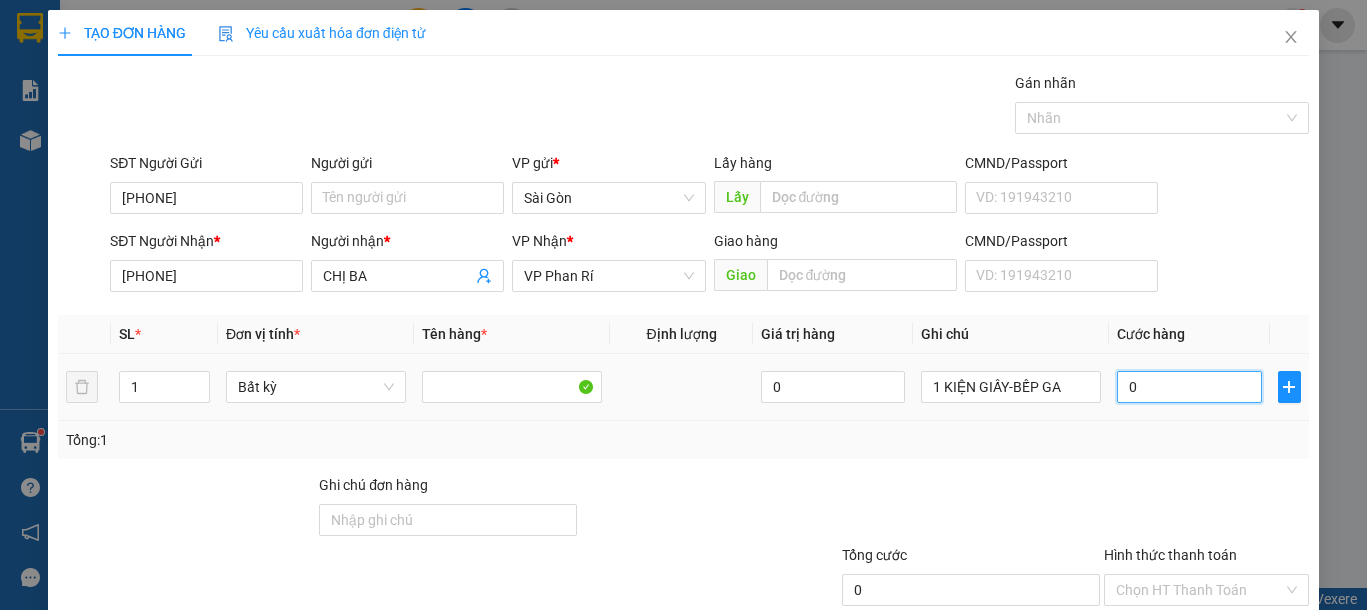 click on "0" at bounding box center (1189, 387) 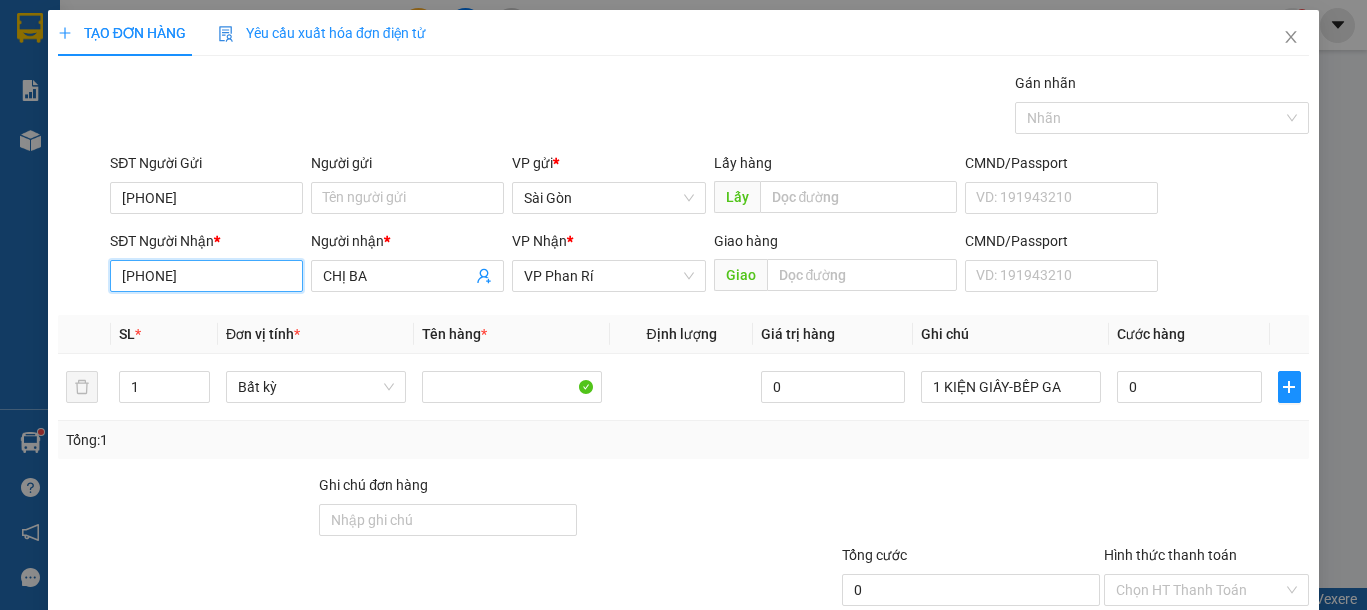 drag, startPoint x: 244, startPoint y: 283, endPoint x: 96, endPoint y: 283, distance: 148 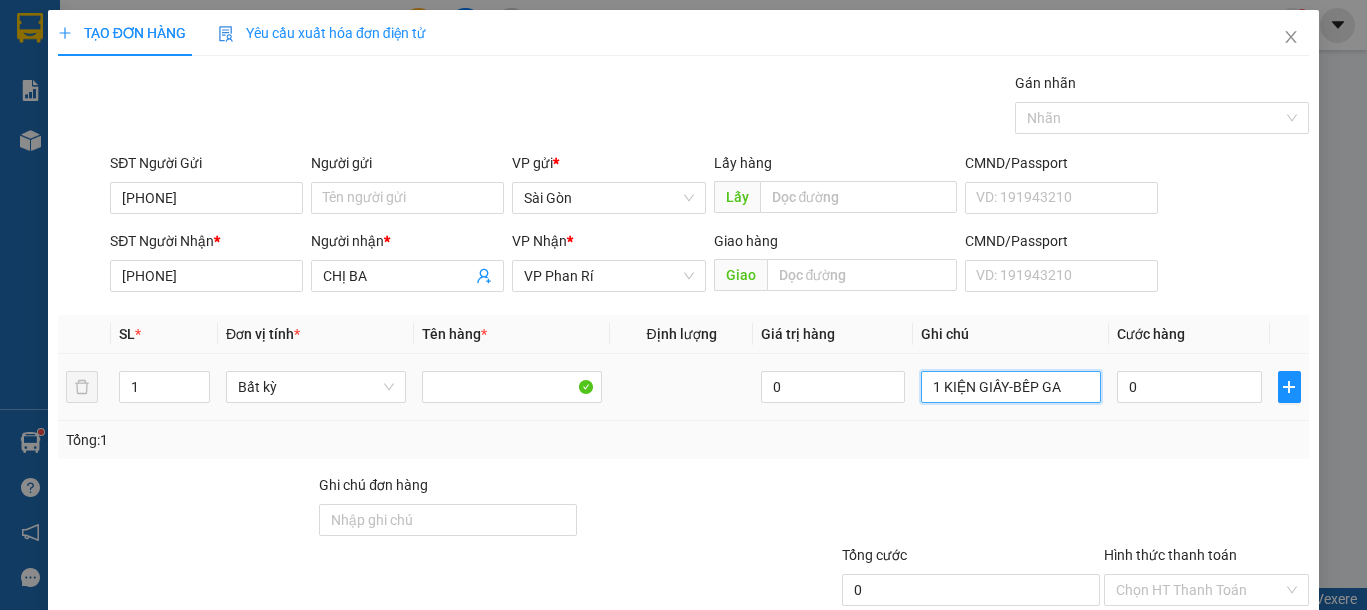 click on "1 KIỆN GIẤY-BẾP GA" at bounding box center [1011, 387] 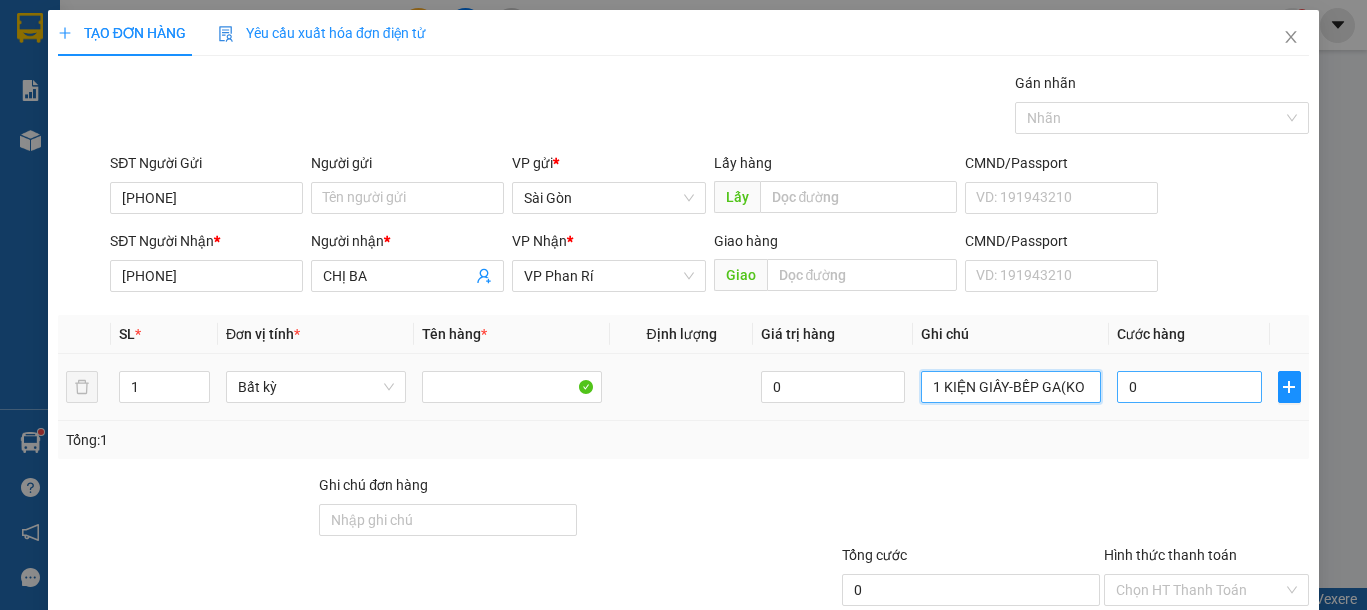 type on "1 KIỆN GIẤY-BẾP GA(KO BAO BỂ)" 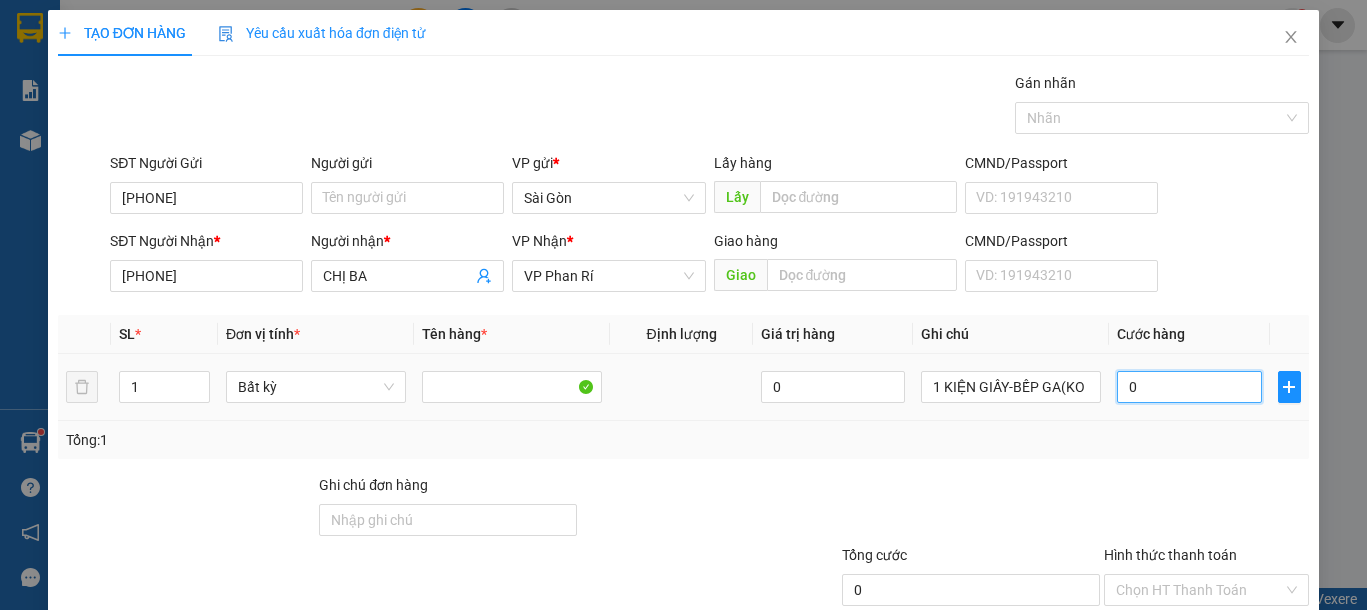 click on "0" at bounding box center [1189, 387] 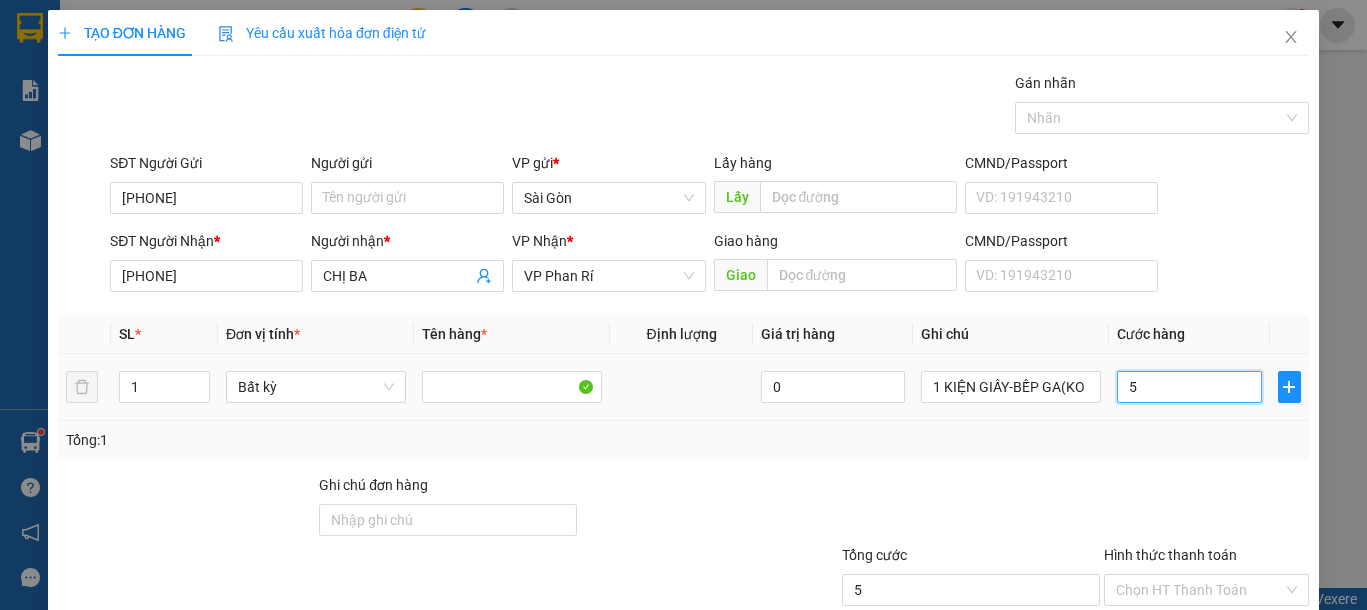type on "5" 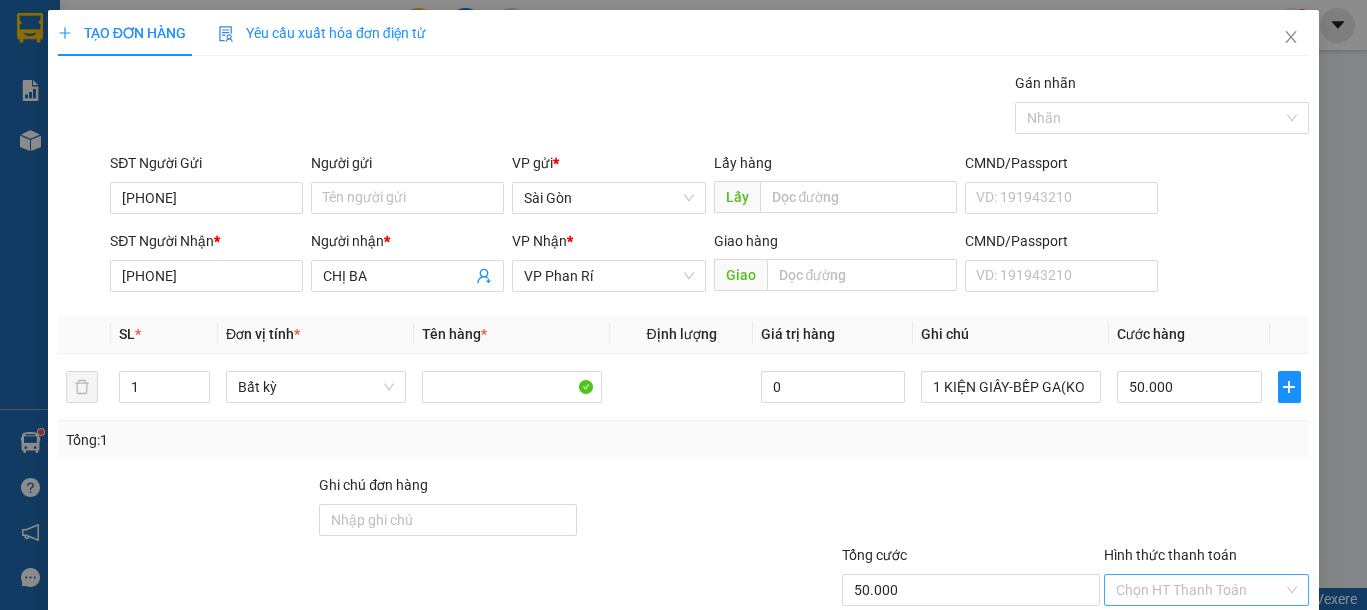 click on "Hình thức thanh toán" at bounding box center (1199, 590) 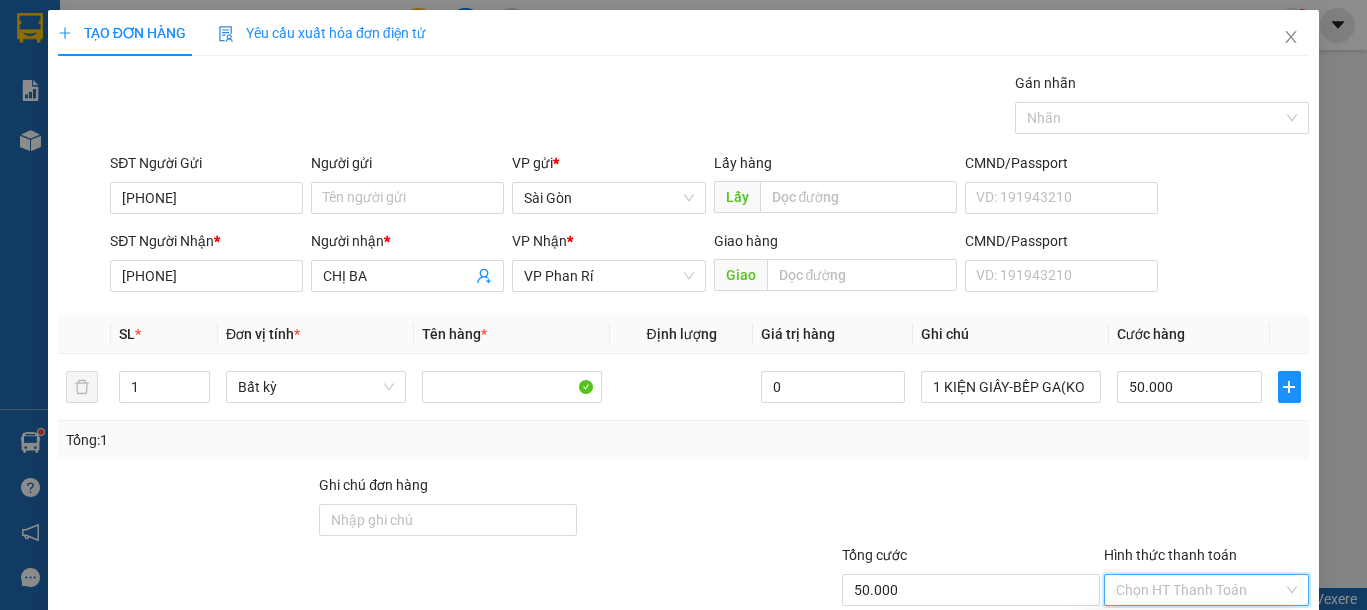 click on "Tại văn phòng" at bounding box center (1191, 630) 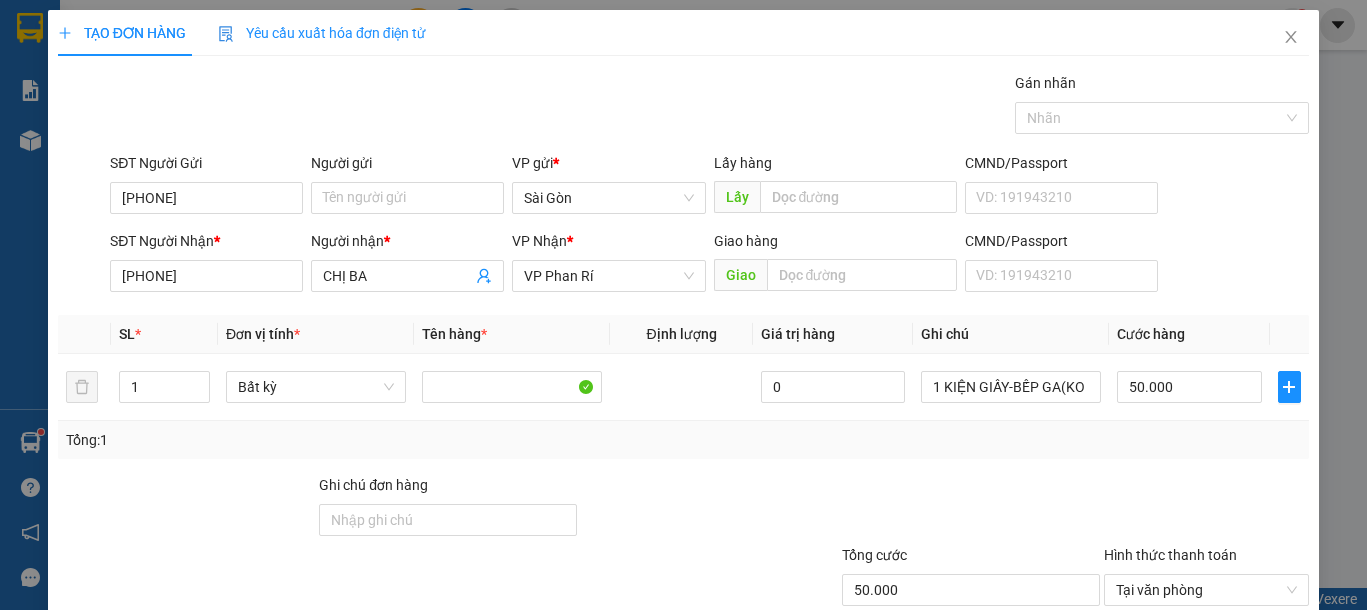 click 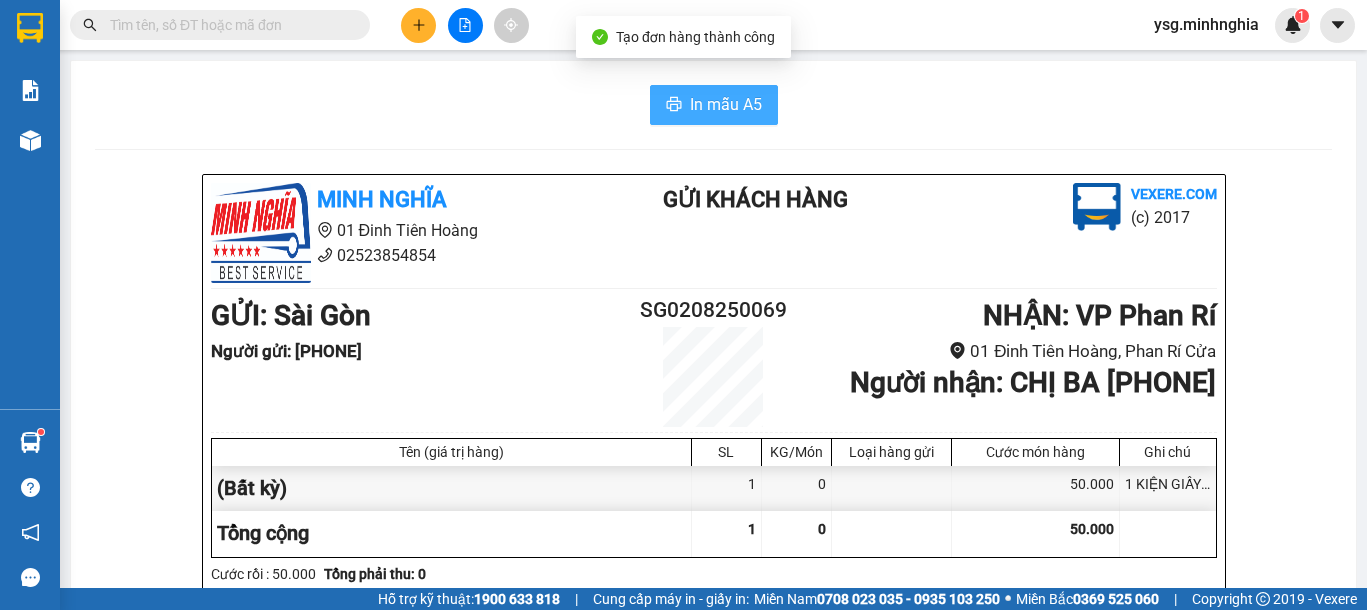click on "In mẫu A5" at bounding box center (726, 104) 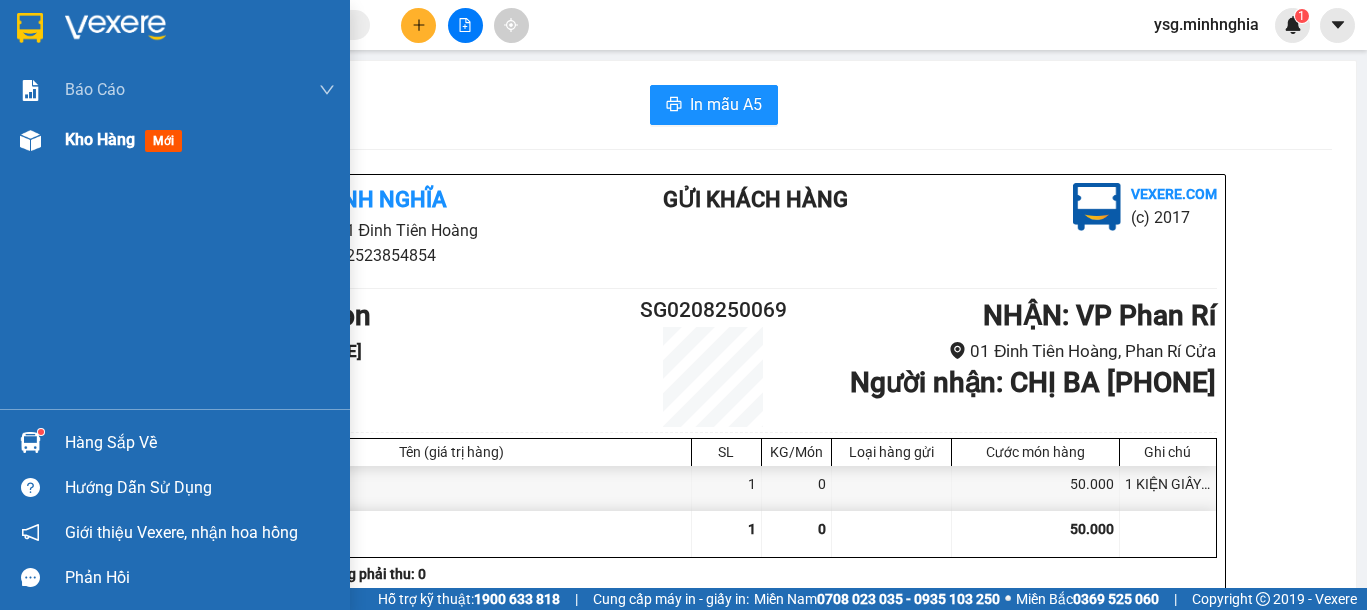 click on "Kho hàng mới" at bounding box center [175, 140] 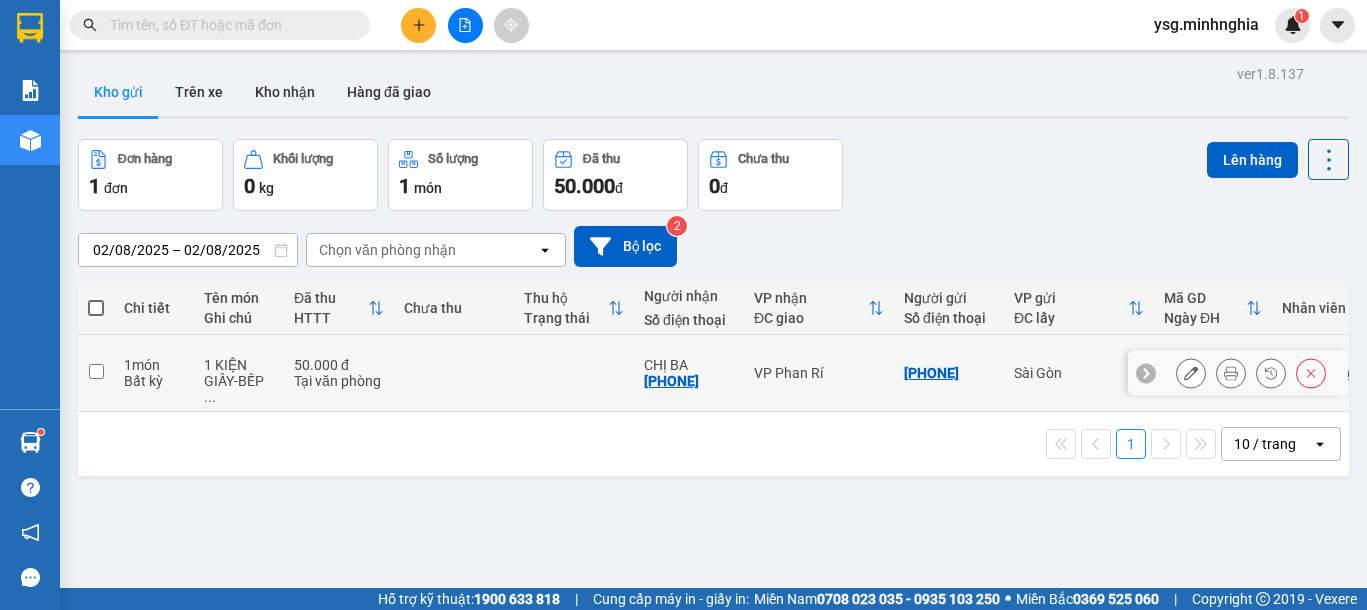 click at bounding box center [454, 373] 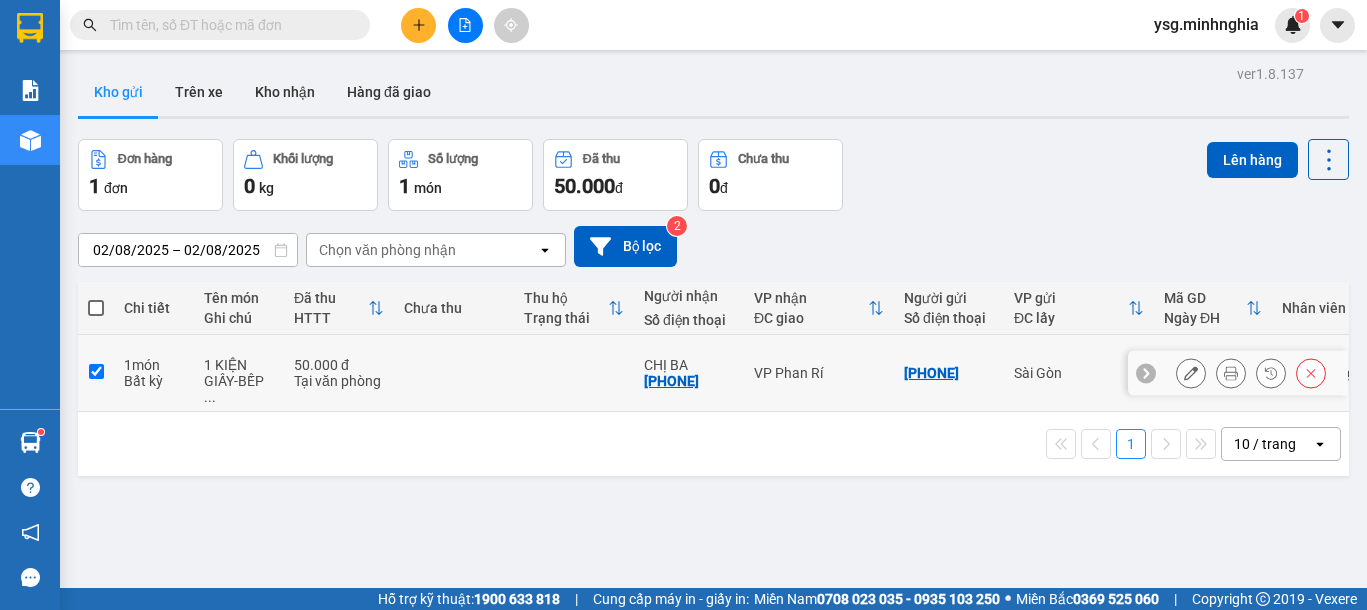 checkbox on "true" 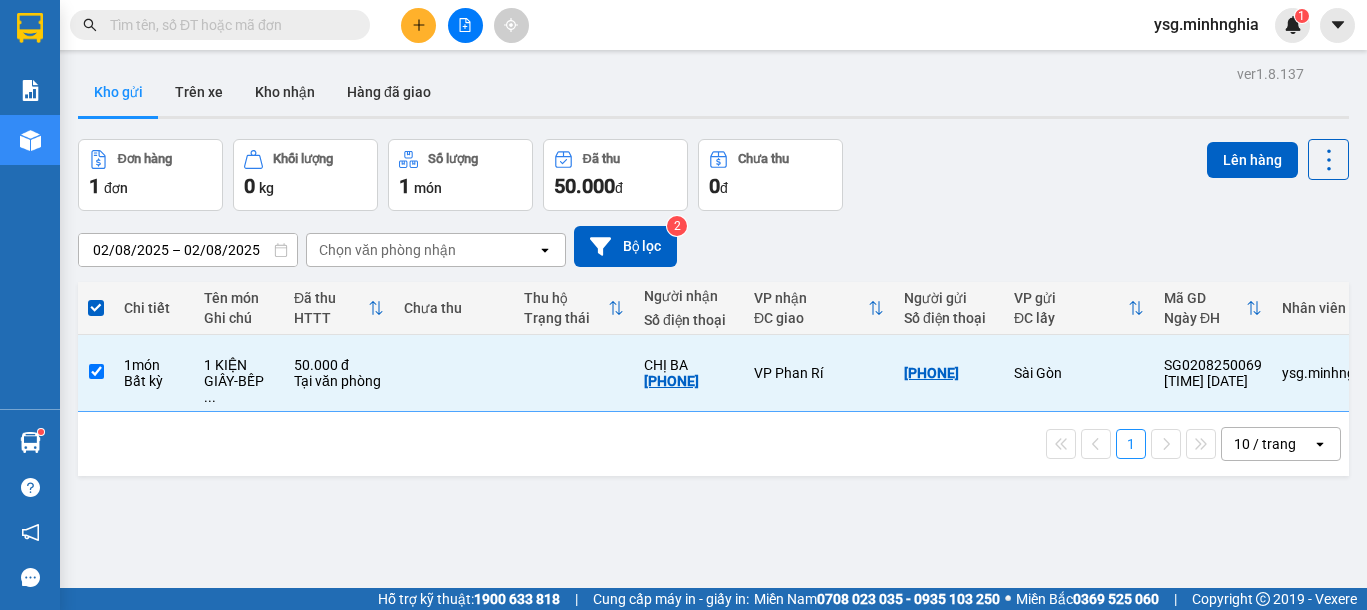 drag, startPoint x: 1234, startPoint y: 144, endPoint x: 1233, endPoint y: 82, distance: 62.008064 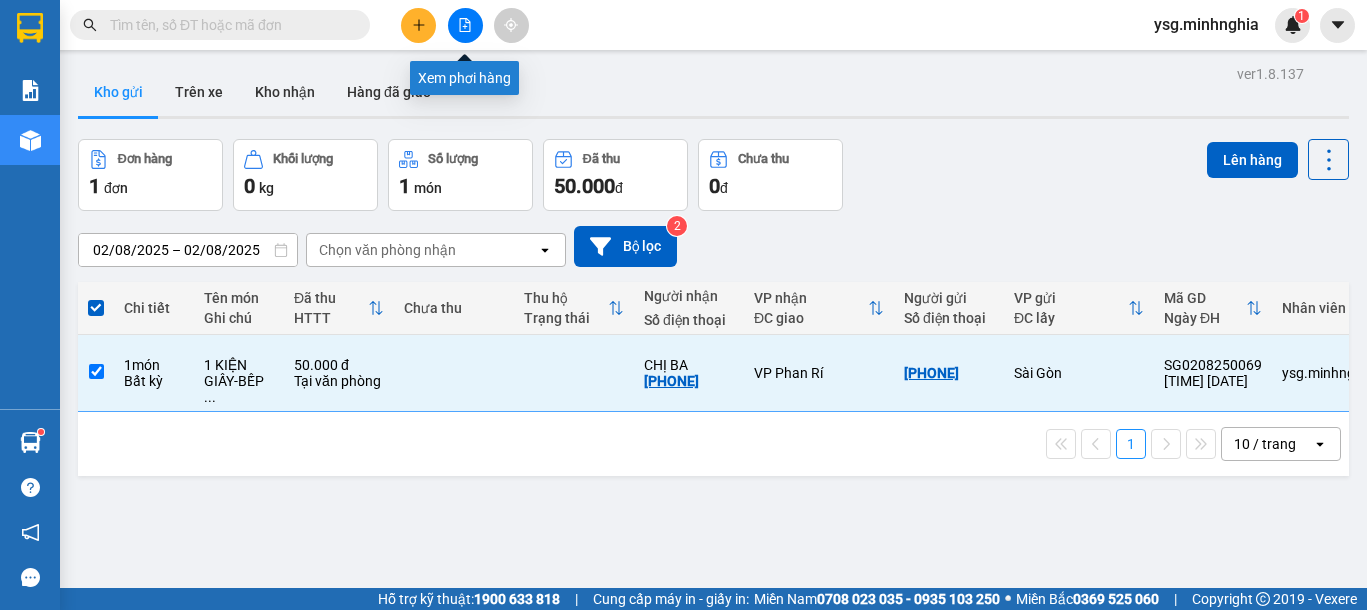 click at bounding box center [465, 25] 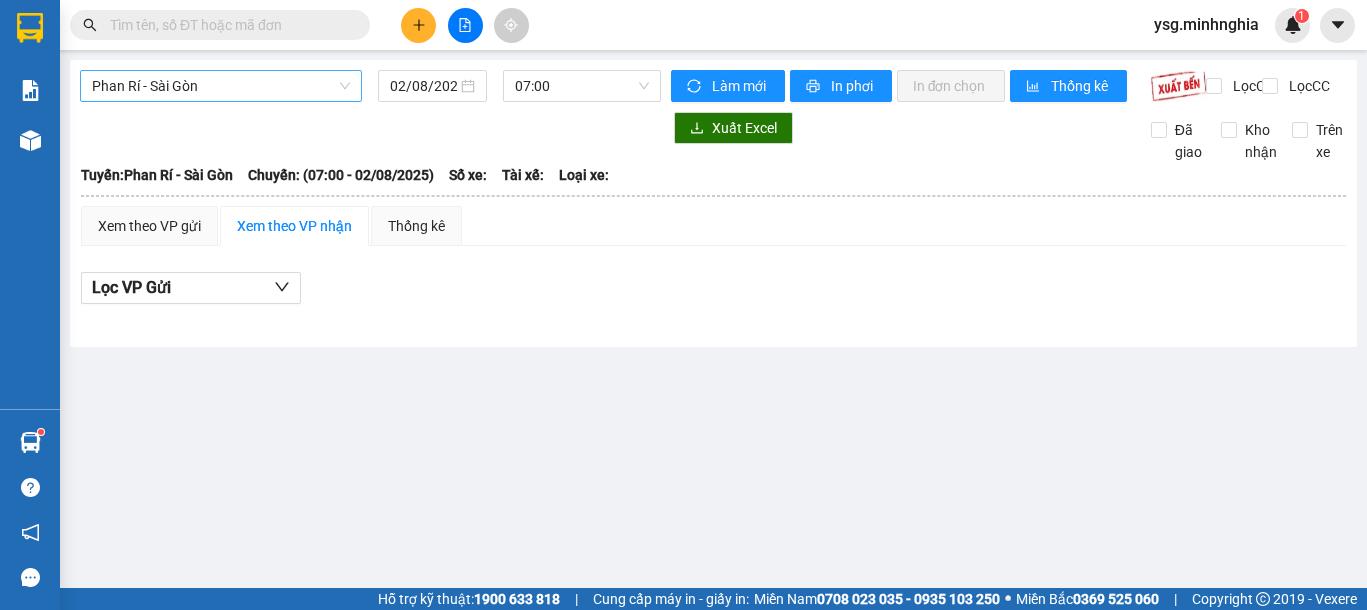 click on "Phan Rí - Sài Gòn" at bounding box center [221, 86] 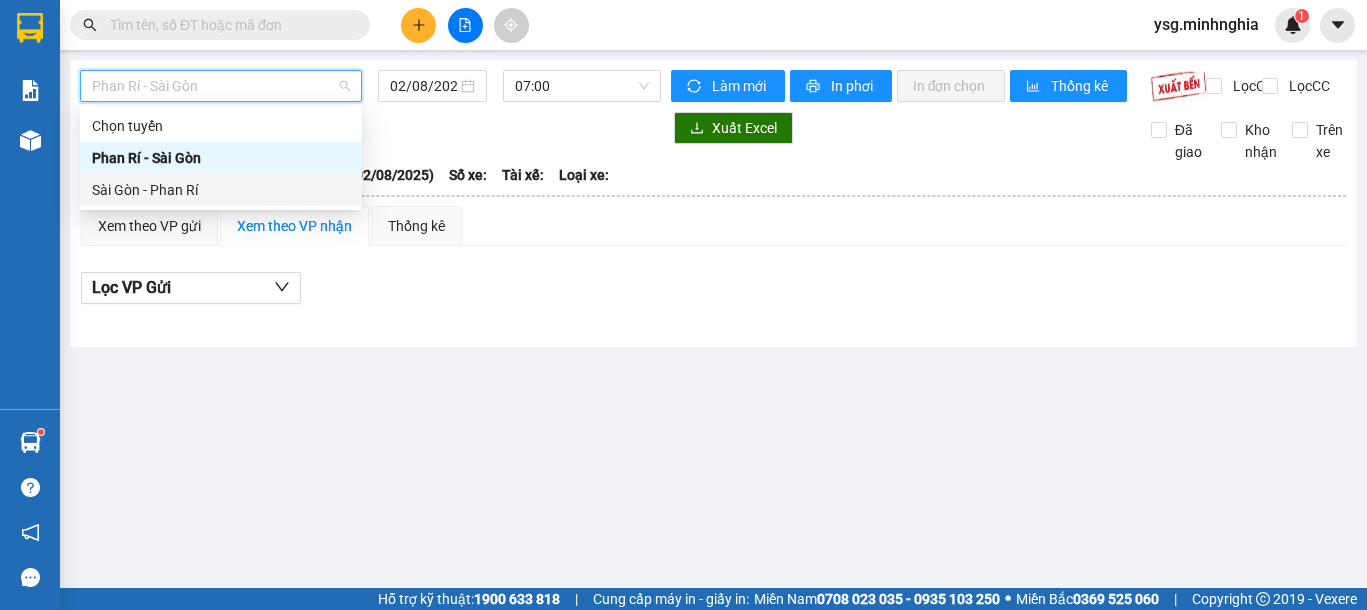 click on "Sài Gòn - Phan Rí" at bounding box center [221, 190] 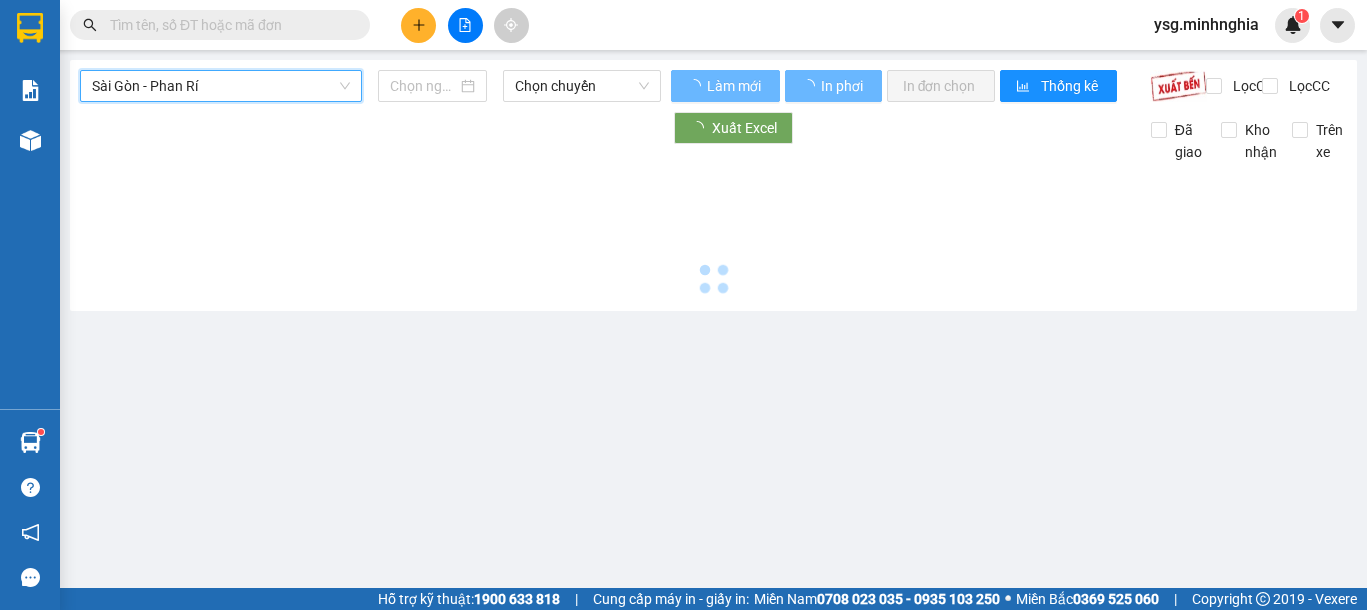 type on "02/08/2025" 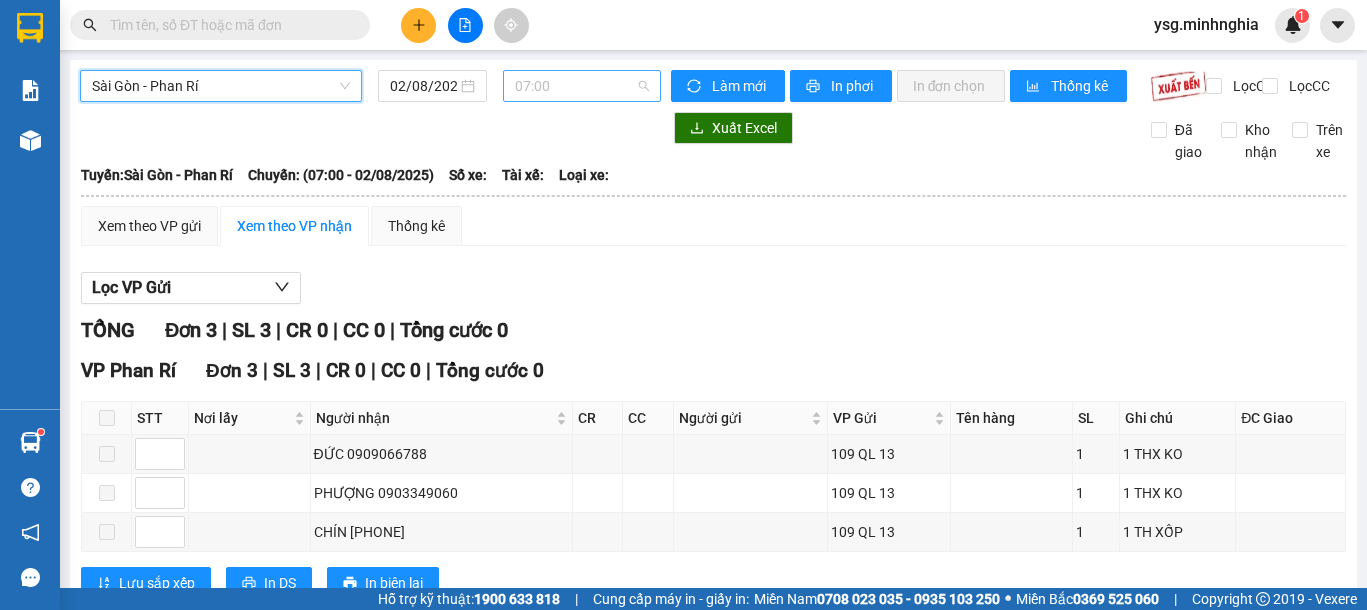 click on "07:00" at bounding box center (582, 86) 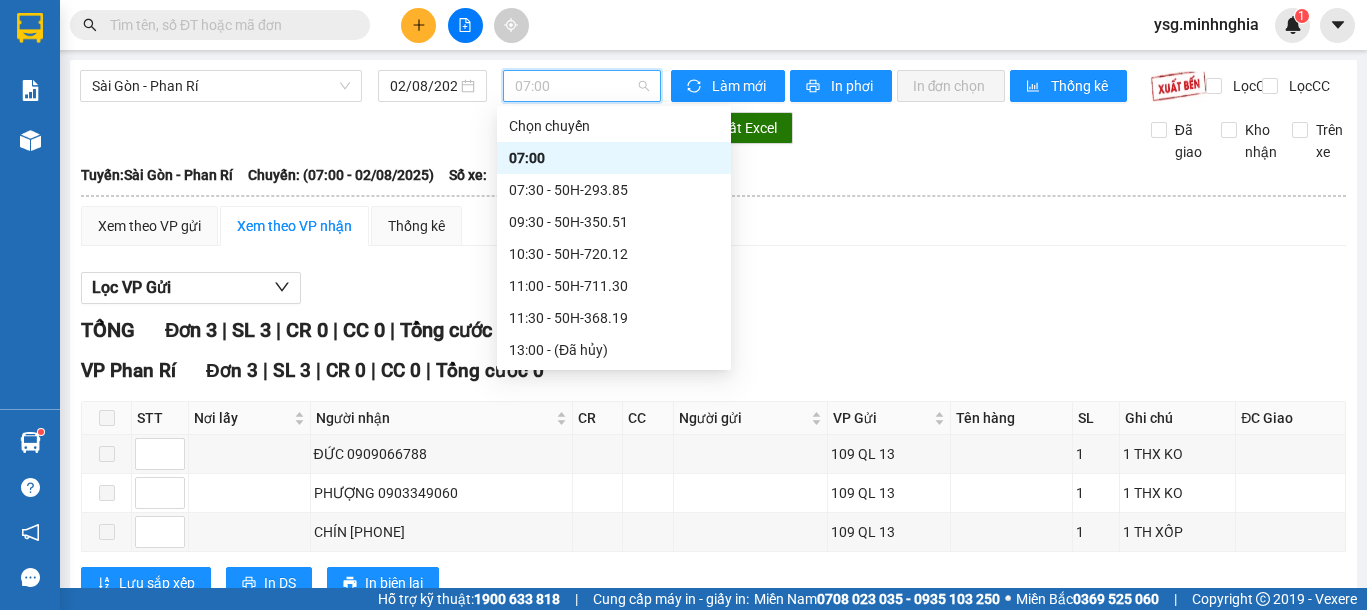 click on "[TIME] - 50H-300.42" at bounding box center [614, 638] 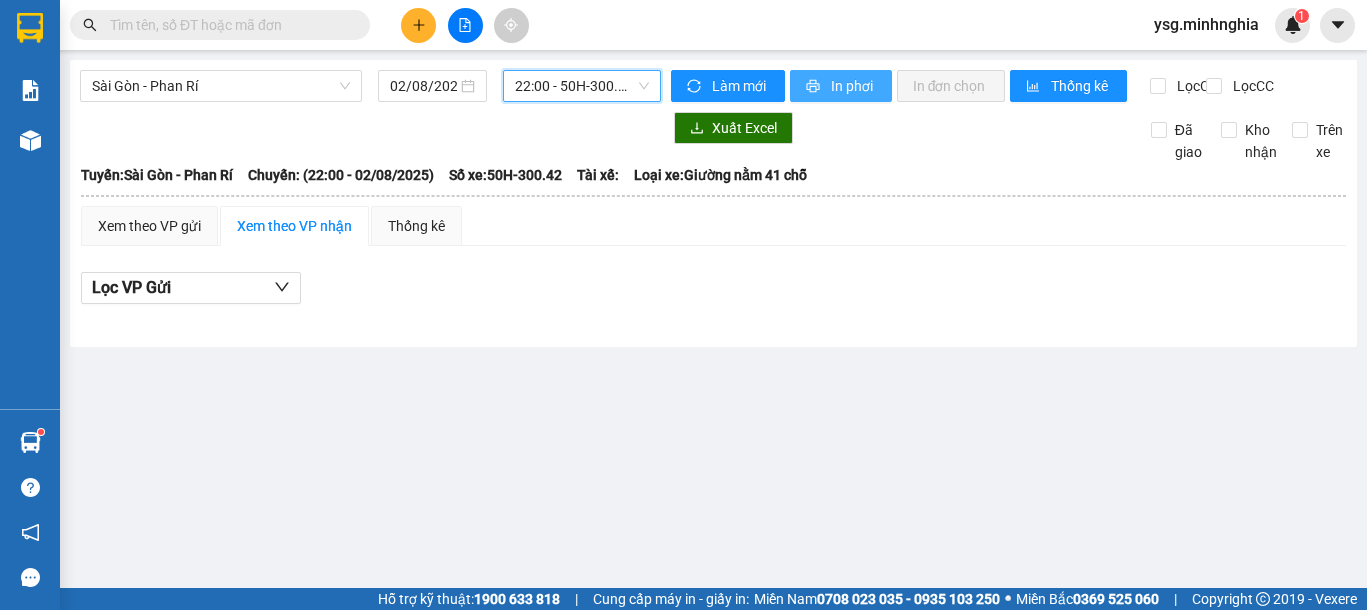 click on "In phơi" at bounding box center [853, 86] 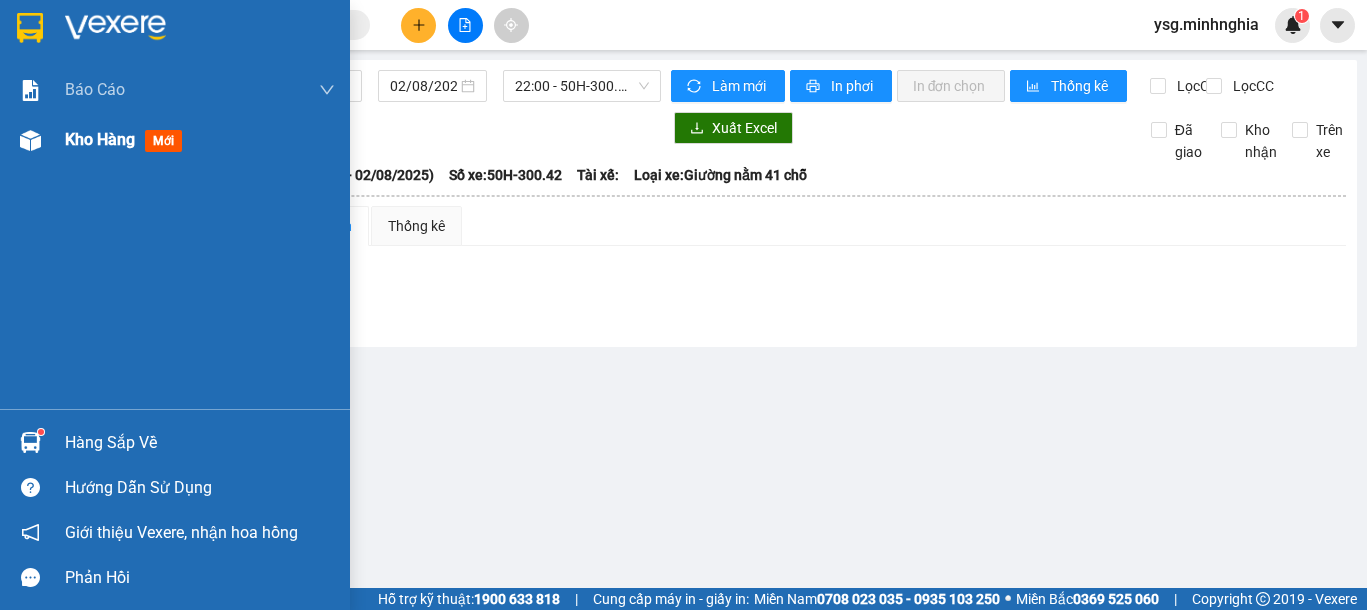 click on "Kho hàng mới" at bounding box center [175, 140] 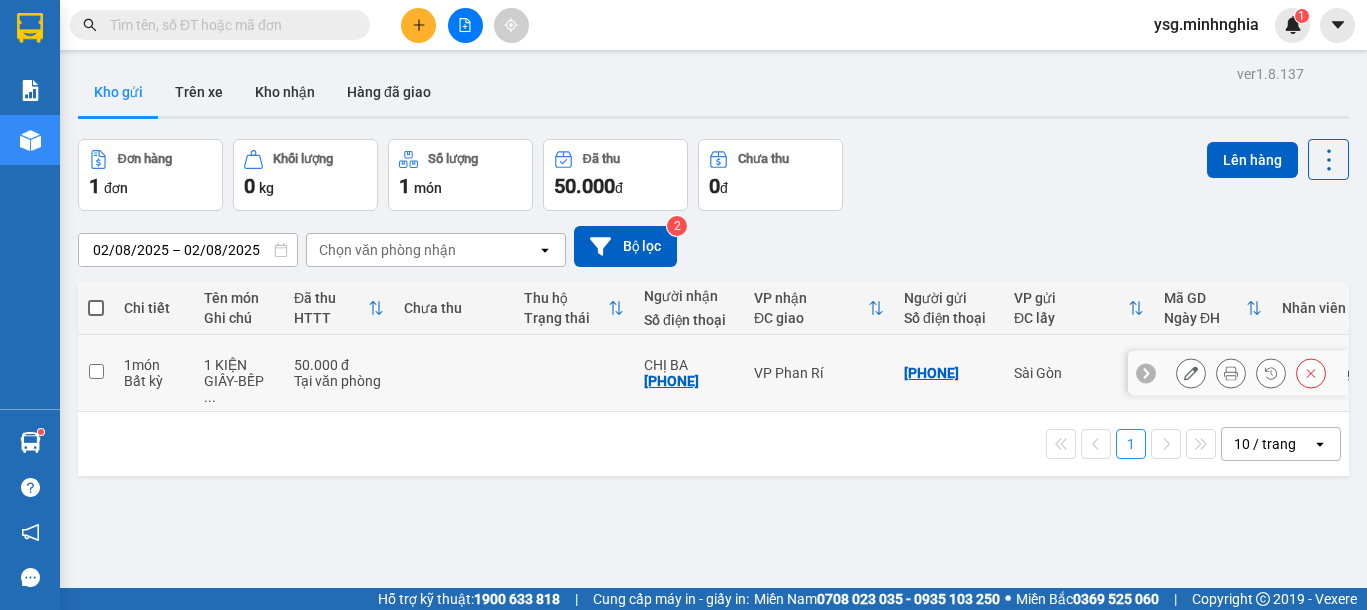 click at bounding box center [454, 373] 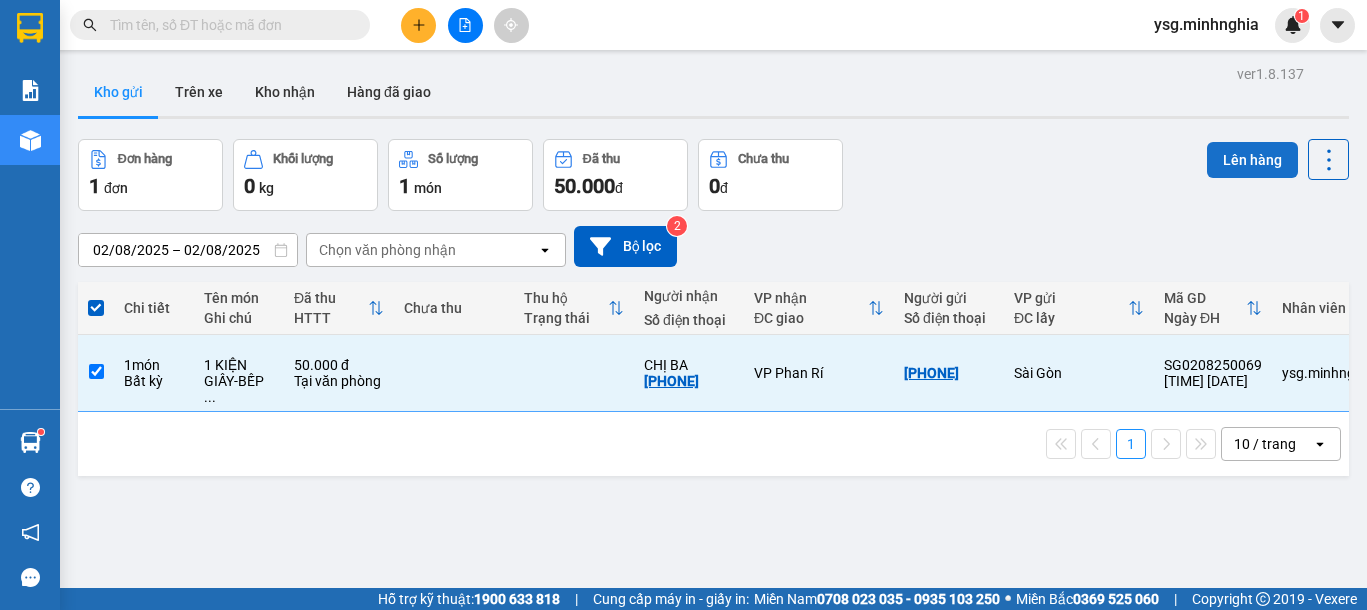 click on "Lên hàng" at bounding box center [1252, 160] 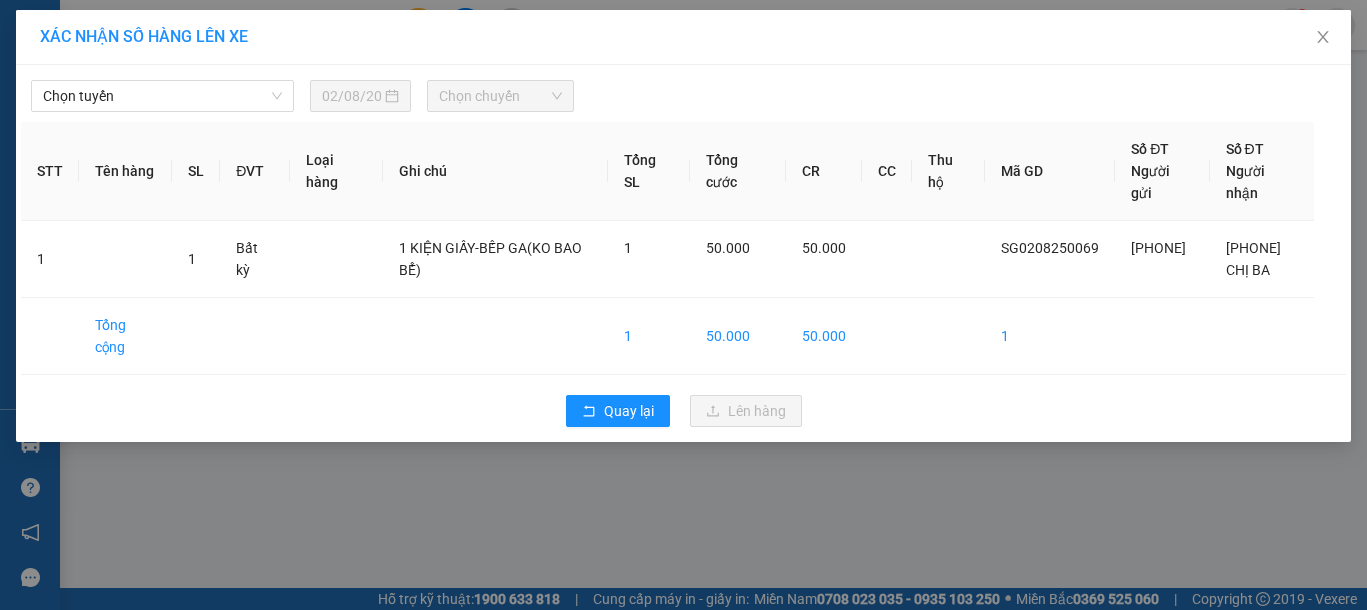 drag, startPoint x: 269, startPoint y: 97, endPoint x: 240, endPoint y: 113, distance: 33.12099 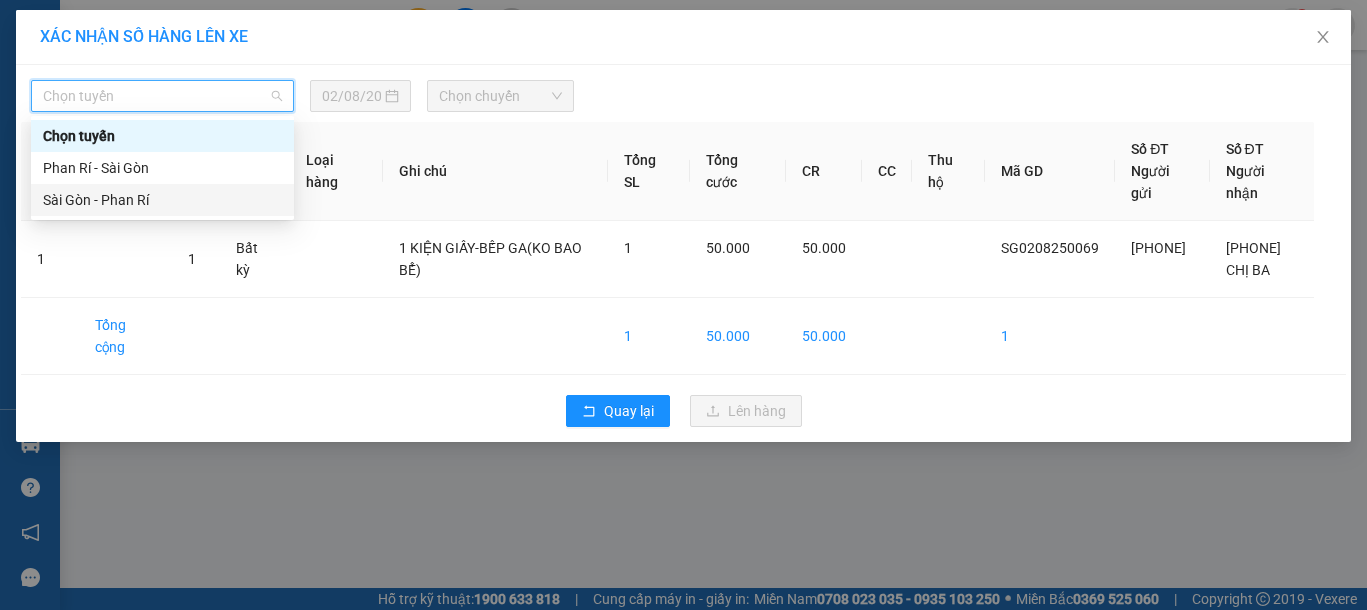 drag, startPoint x: 168, startPoint y: 198, endPoint x: 225, endPoint y: 200, distance: 57.035076 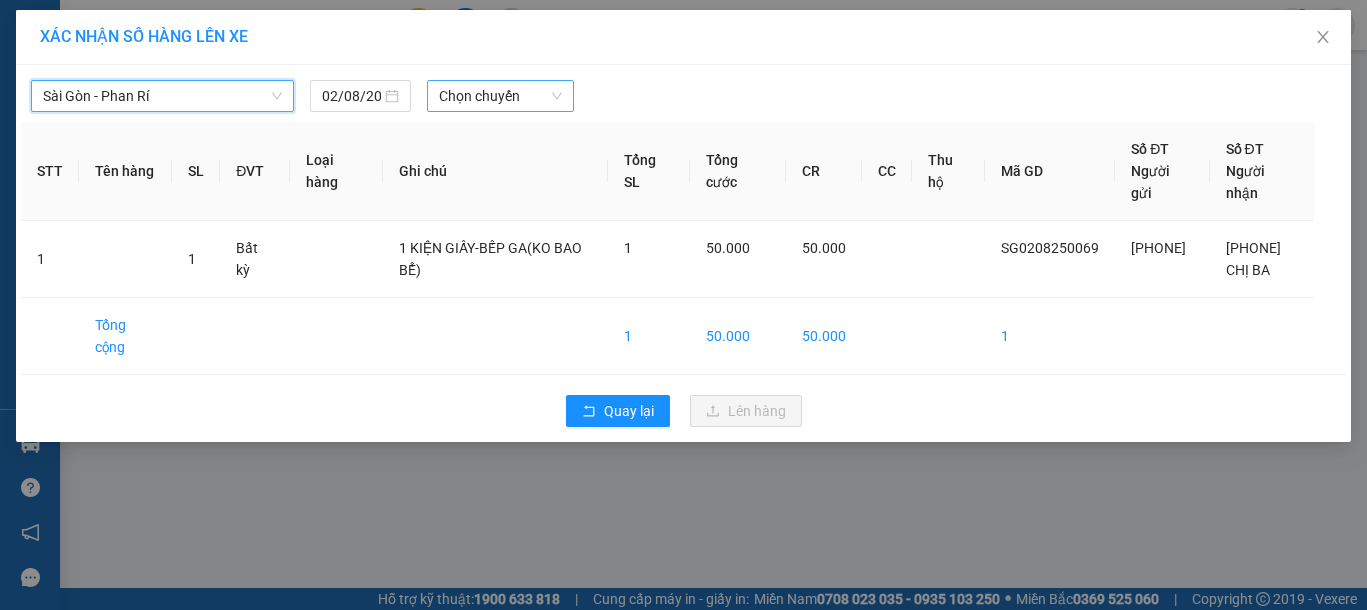 drag, startPoint x: 522, startPoint y: 99, endPoint x: 524, endPoint y: 111, distance: 12.165525 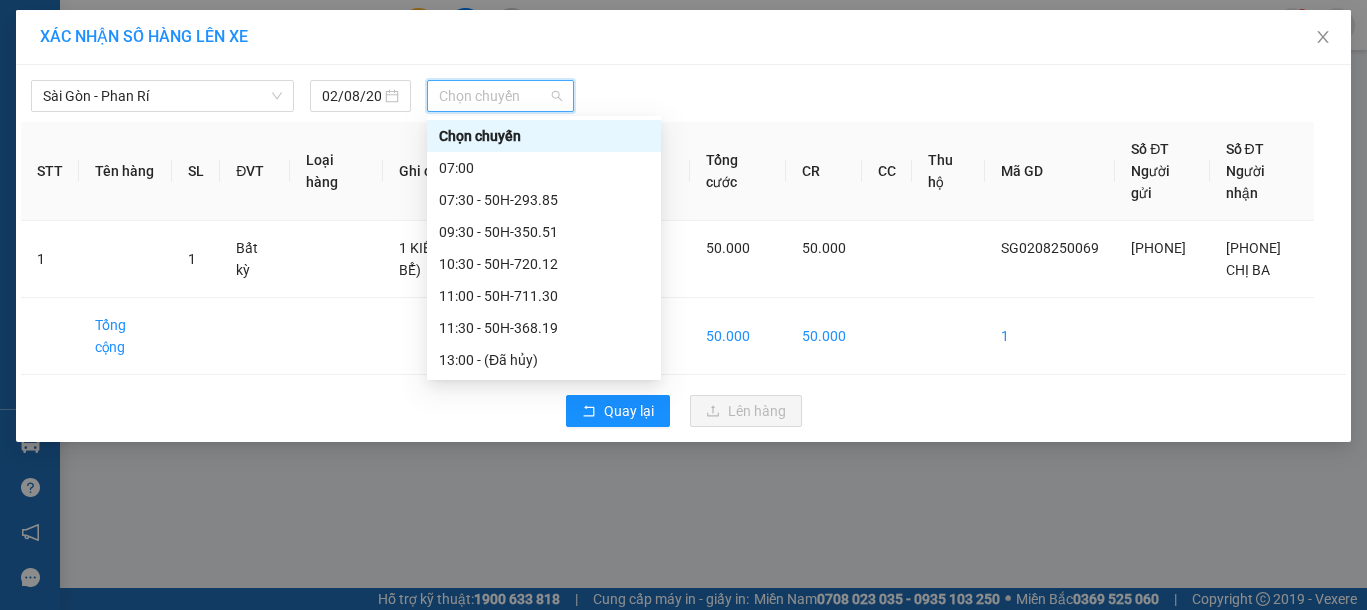 click on "[TIME] - 50H-300.42" at bounding box center [544, 648] 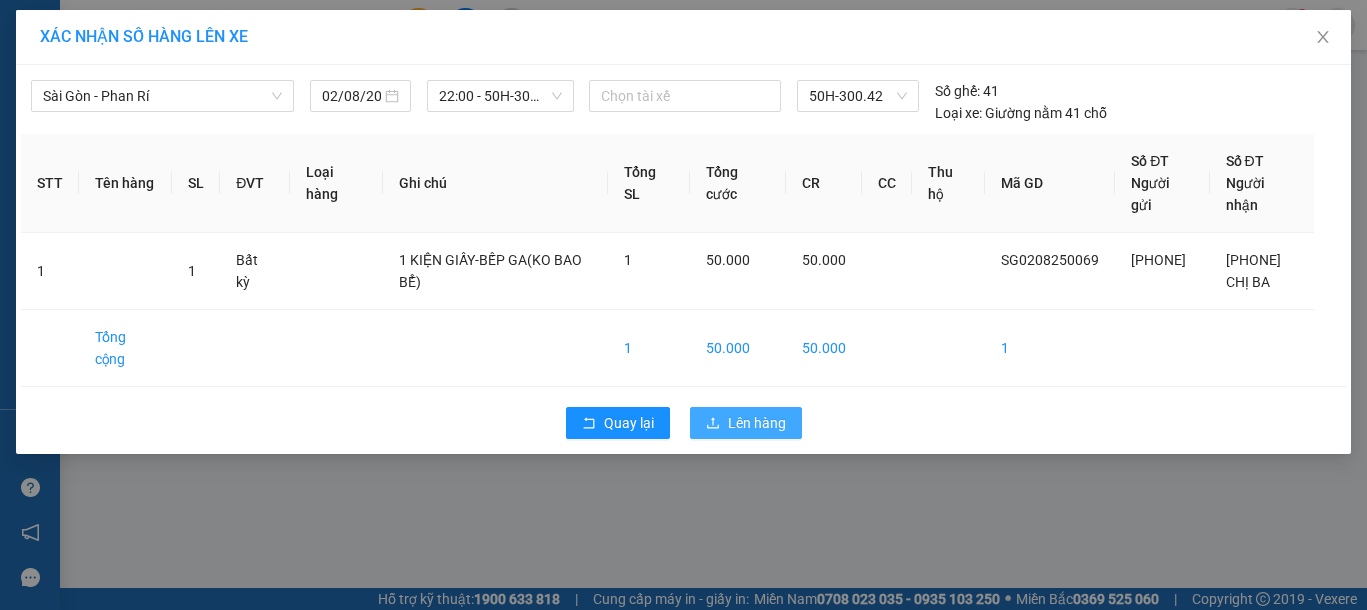 click on "Lên hàng" at bounding box center [746, 423] 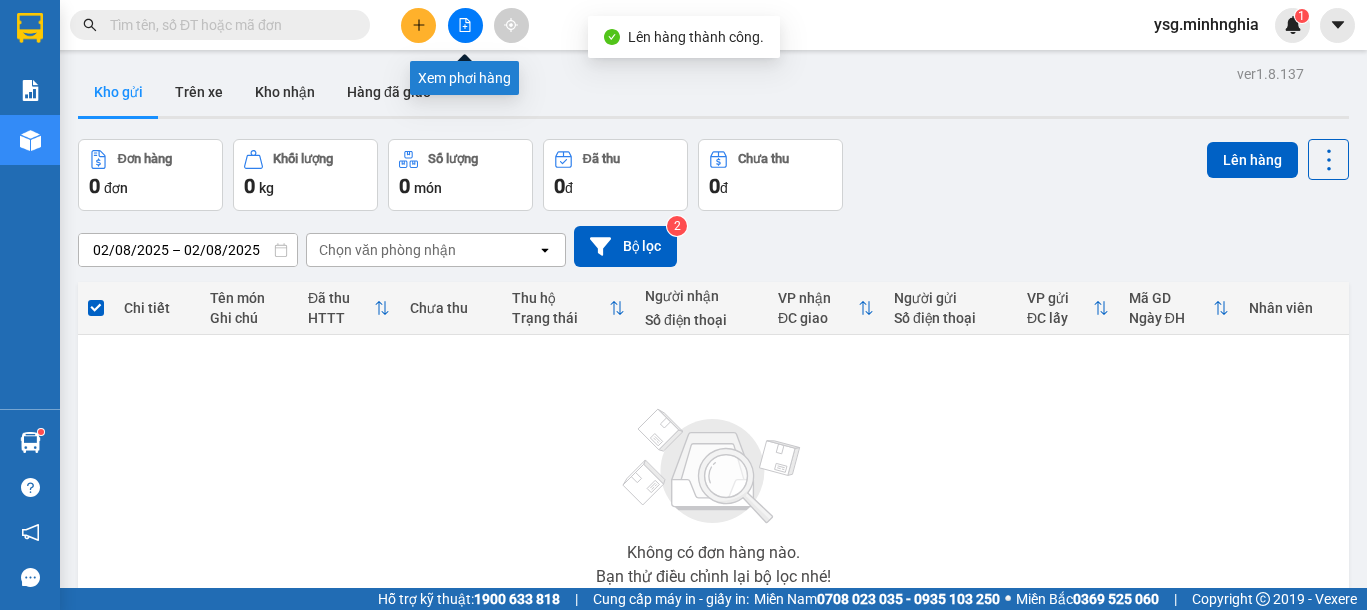 click 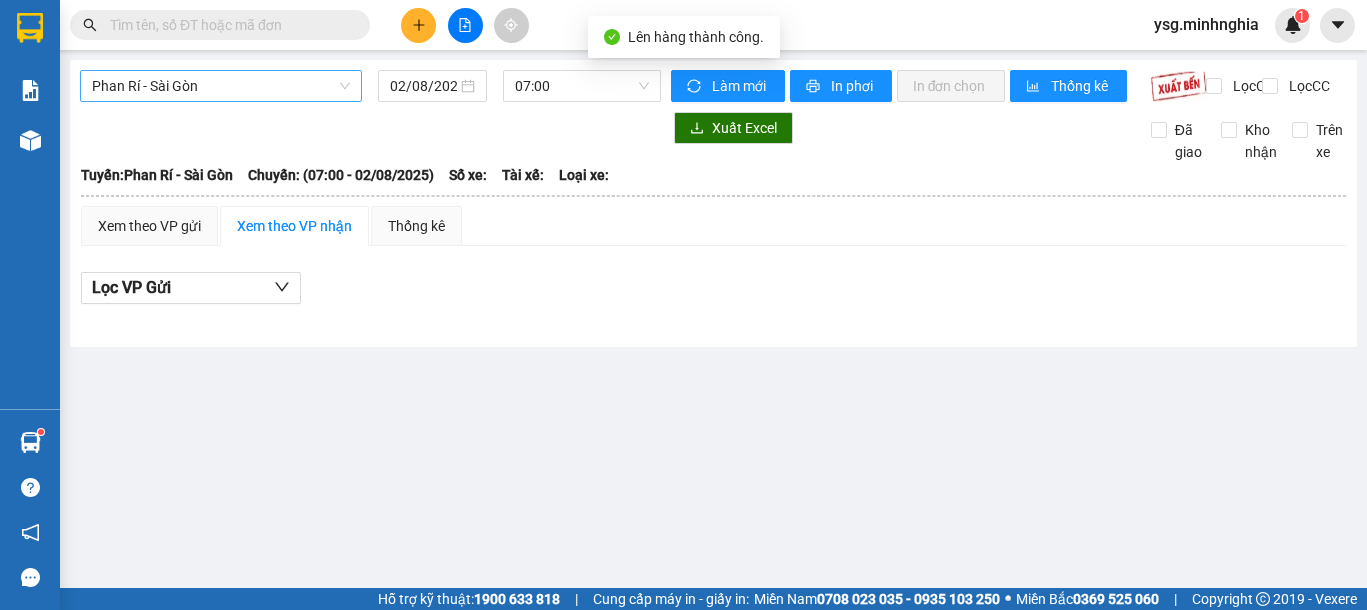 click on "Phan Rí - Sài Gòn" at bounding box center [221, 86] 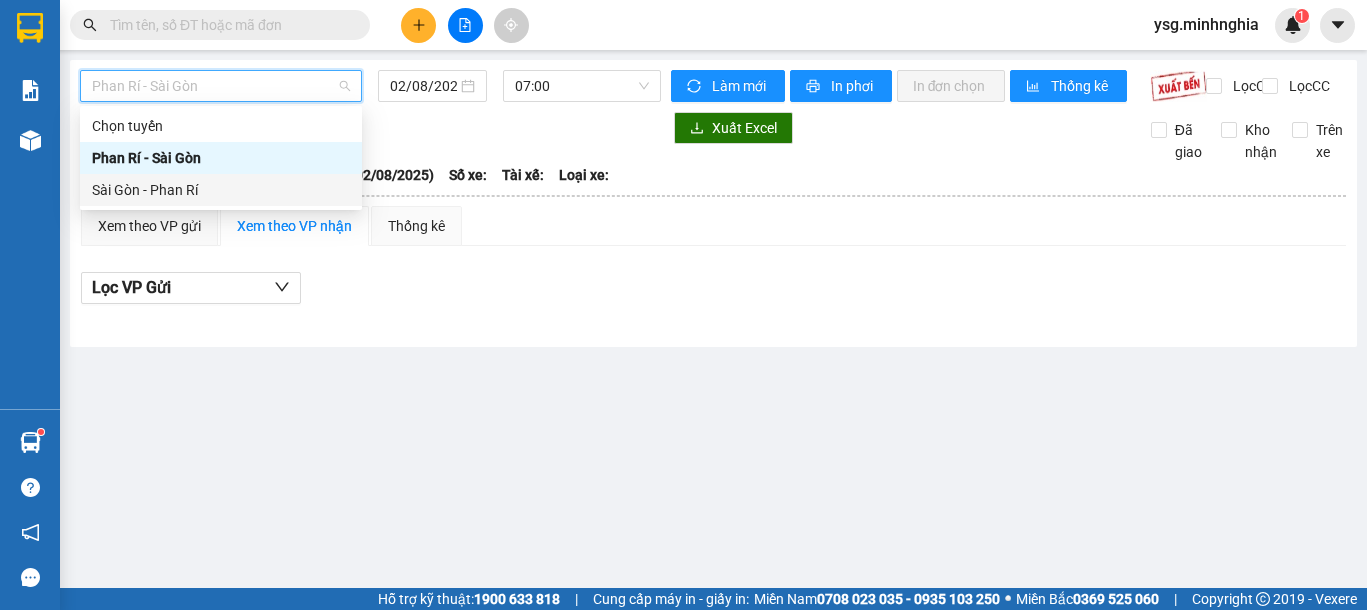click on "Sài Gòn - Phan Rí" at bounding box center [221, 190] 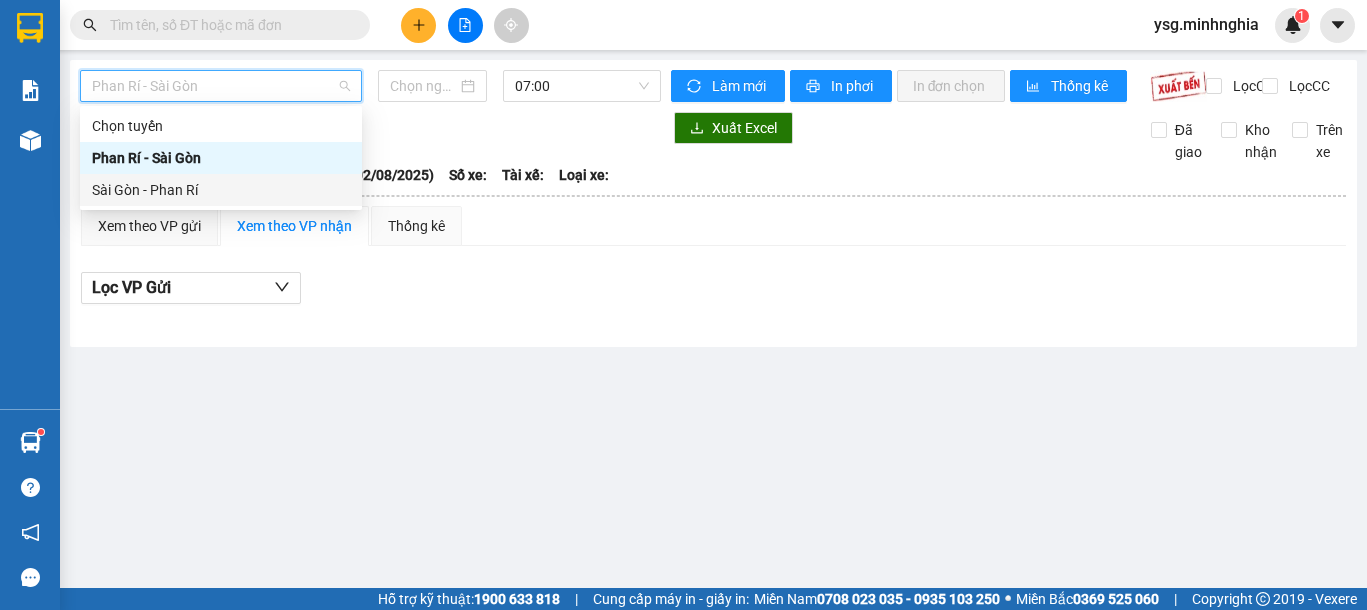 type on "02/08/2025" 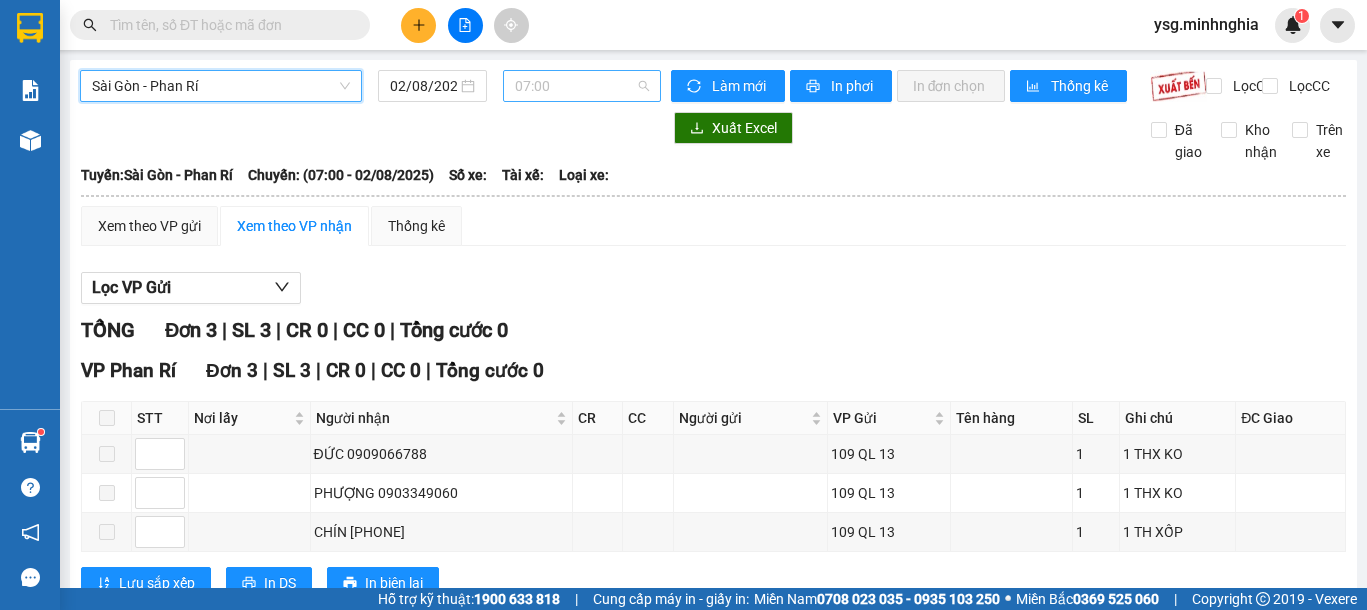 click on "07:00" at bounding box center [582, 86] 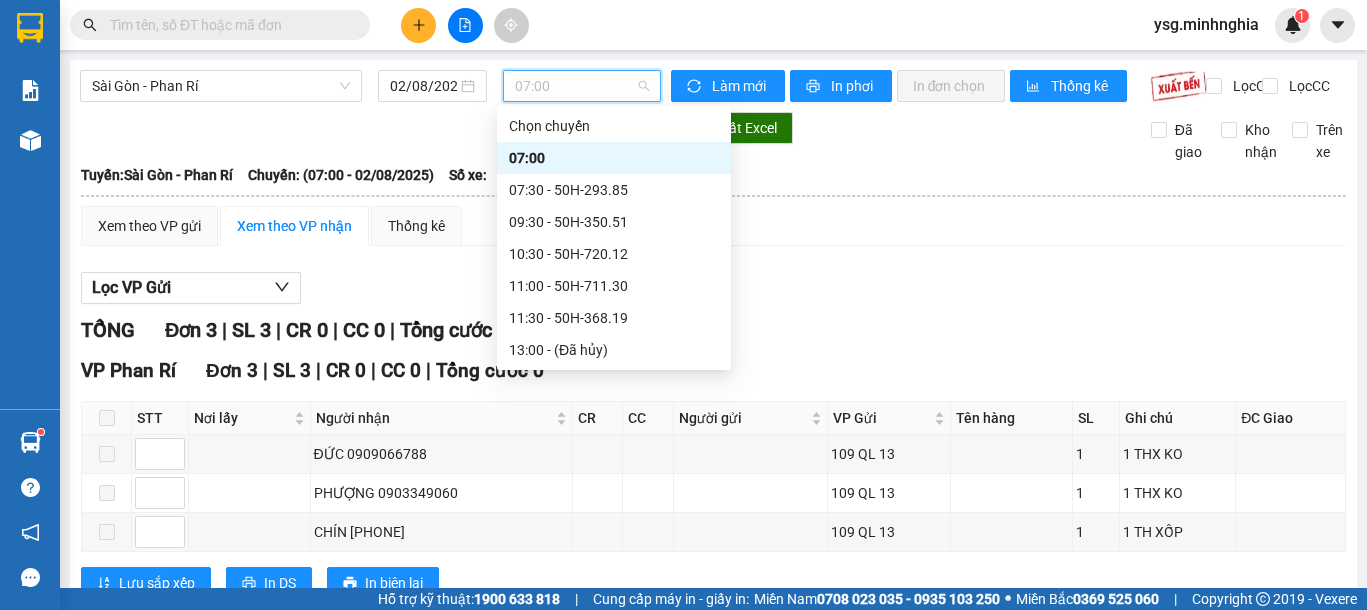 click on "[TIME] - 50H-300.42" at bounding box center [614, 638] 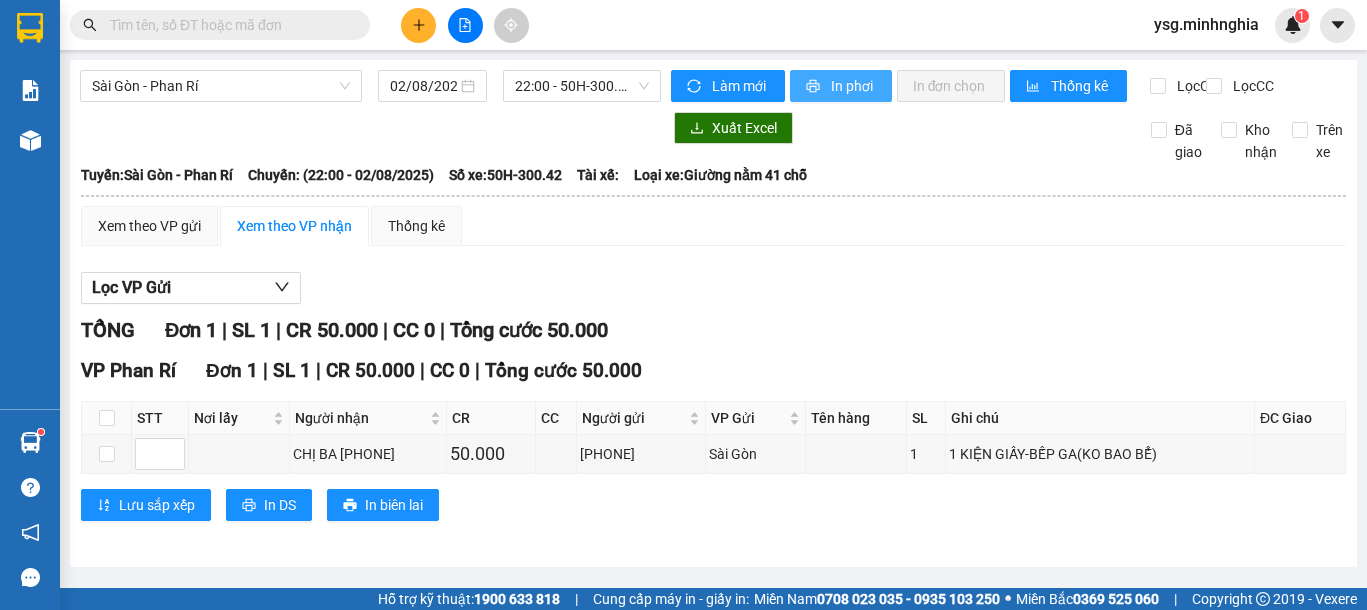 click on "In phơi" at bounding box center [841, 86] 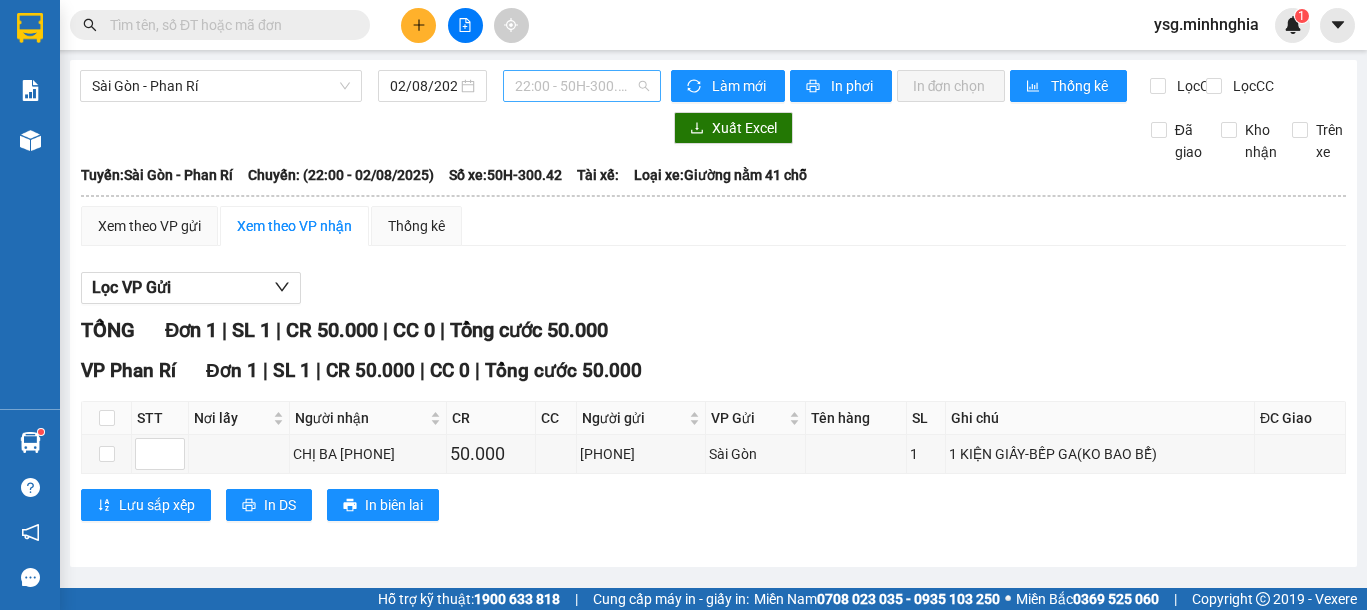 click on "[TIME] - 50H-300.42" at bounding box center (582, 86) 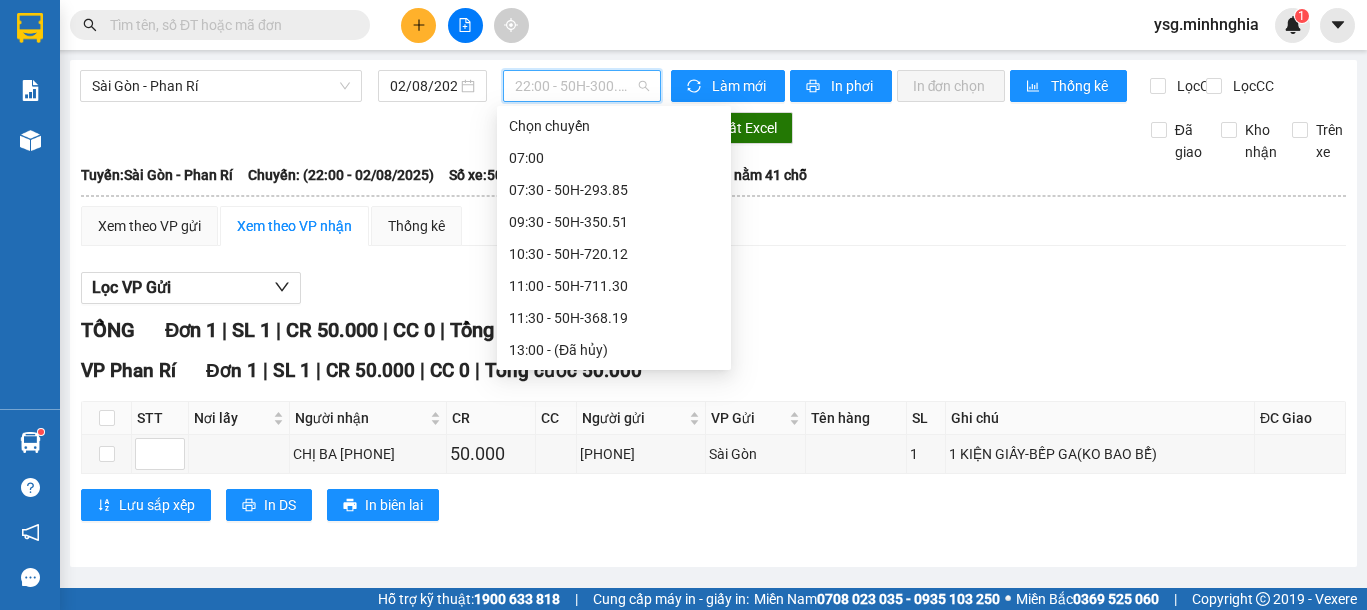click on "[TIME] - 86B-009.78" at bounding box center (614, 606) 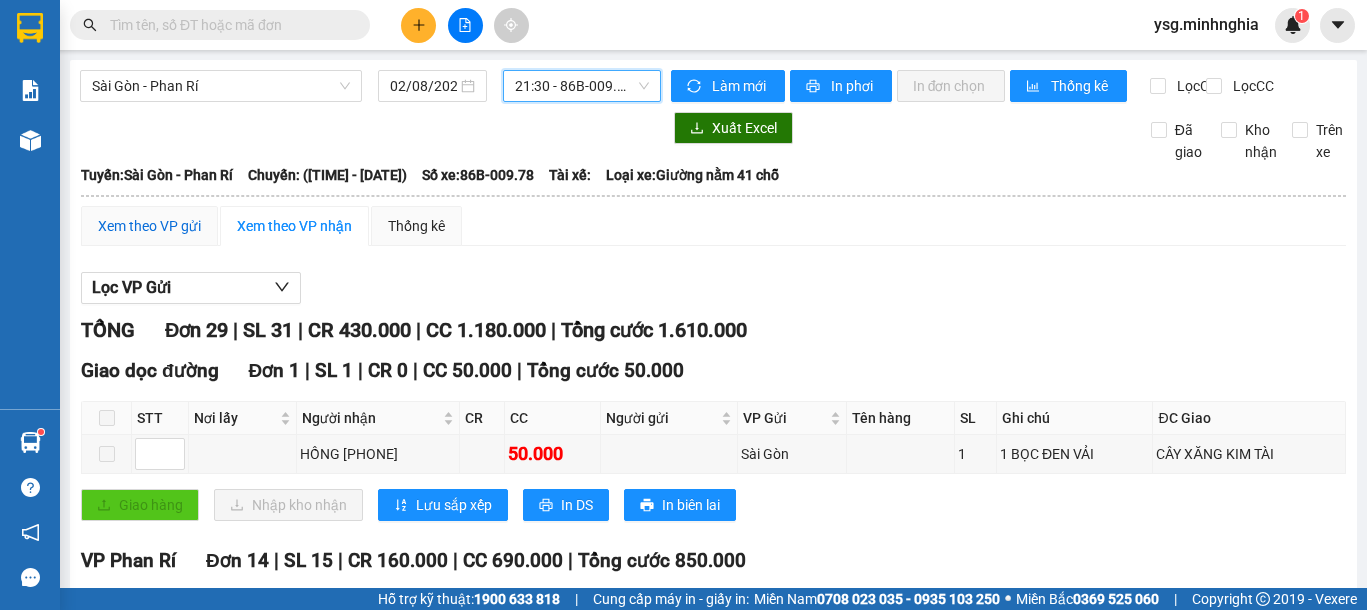 click on "Xem theo VP gửi" at bounding box center [149, 226] 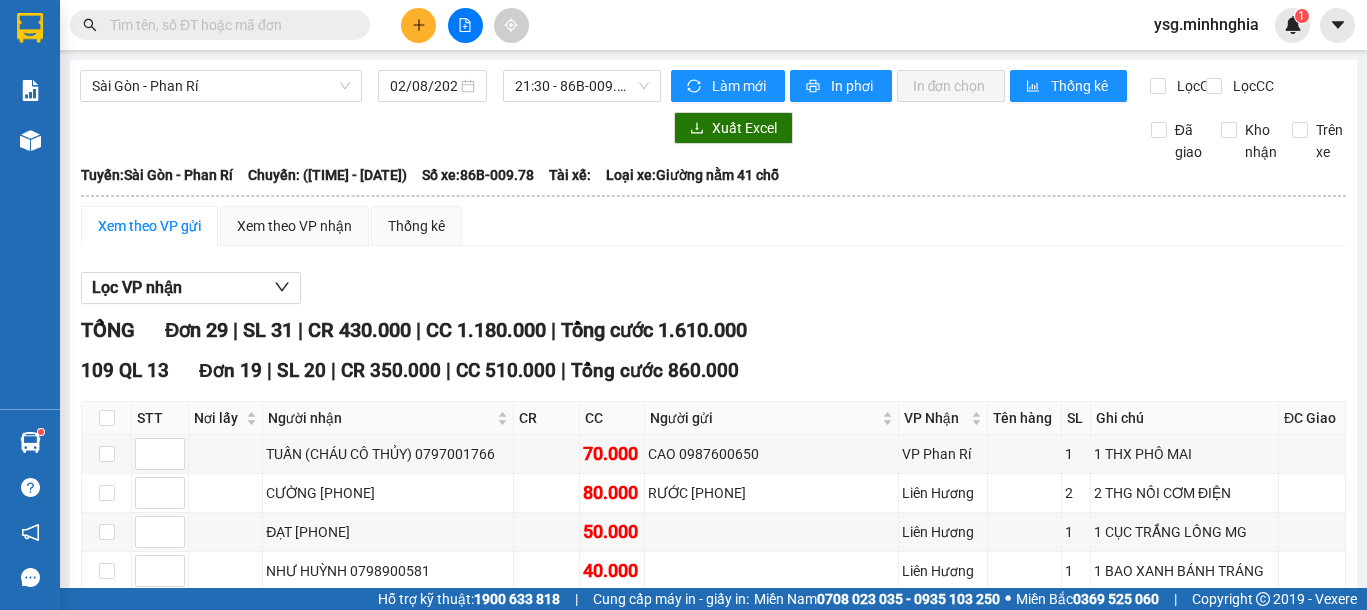 click at bounding box center (107, 1658) 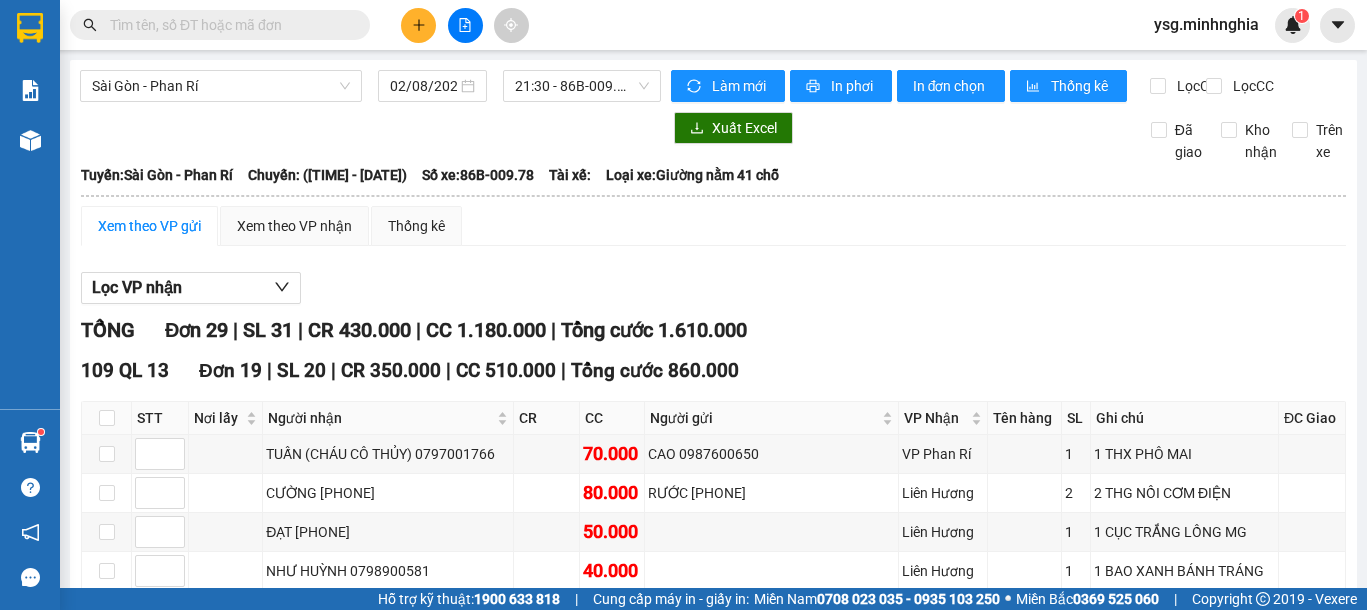 scroll, scrollTop: 1235, scrollLeft: 0, axis: vertical 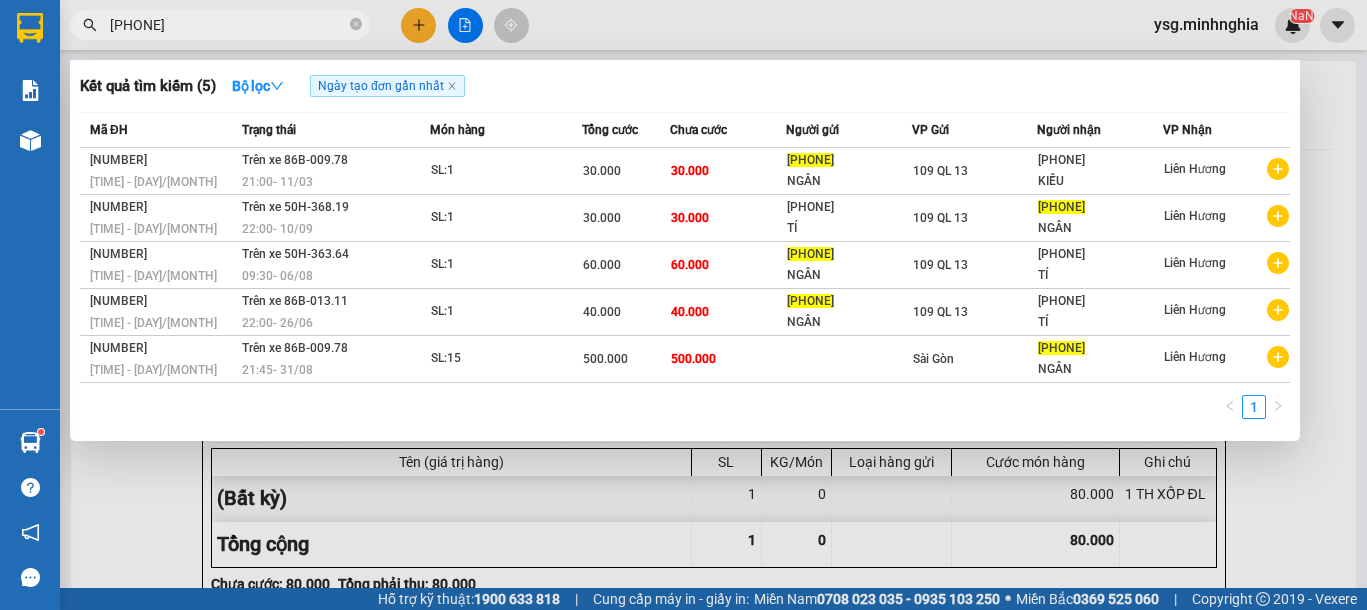 click on "Kết quả tìm kiếm ( 5 )  Bộ lọc  Ngày tạo đơn gần nhất Mã ĐH Trạng thái Món hàng Tổng cước Chưa cước Người gửi VP Gửi Người nhận VP Nhận [NUMBER] [TIME] - [DAY]/[MONTH] Trên xe   86B-009.78 [TIME]  -   [DAY]/[MONTH] SL:  1 30.000 30.000 [PHONE] [NAME] 109 QL 13 [PHONE] [NAME] Liên Hương [NUMBER] [TIME] - [DAY]/[MONTH] Trên xe   50H-368.19 [TIME]  -   [DAY]/[MONTH] SL:  1 30.000 30.000 [PHONE] TÍ  109 QL 13 [PHONE] [NAME] Liên Hương [NUMBER] [TIME] - [DAY]/[MONTH] Trên xe   50H-363.64 [TIME]  -   [DAY]/[MONTH] SL:  1 60.000 60.000 [PHONE] [NAME] 109 QL 13 [PHONE] TÍLiên Hương [NUMBER] [TIME] - [DAY]/[MONTH] Trên xe   86B-013.11 [TIME]  -   [DAY]/[MONTH] SL:  1 40.000 40.000 [PHONE] [NAME] 109 QL 13 [PHONE] TÍ Liên Hương [NUMBER] [TIME] - [DAY]/[MONTH] Trên xe   86B-009.78 [TIME]  -   [DAY]/[MONTH] SL:  15 500.000 500.000 Sài Gòn [PHONE] [NAME] Liên Hương 1 [PHONE] ysg.minhnghia NaN     Báo cáo Báo cáo dòng tiền (nhân viên)     Kho hàng mới Hàng sắp về     :" at bounding box center [683, 305] 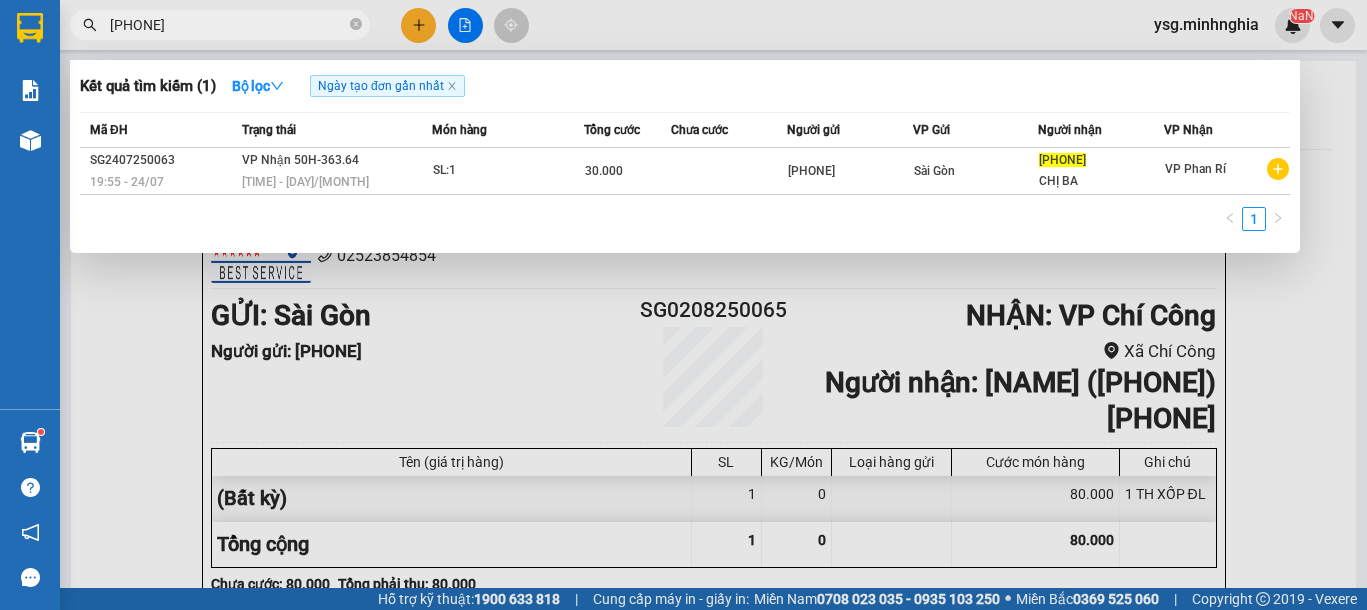 type on "[PHONE]" 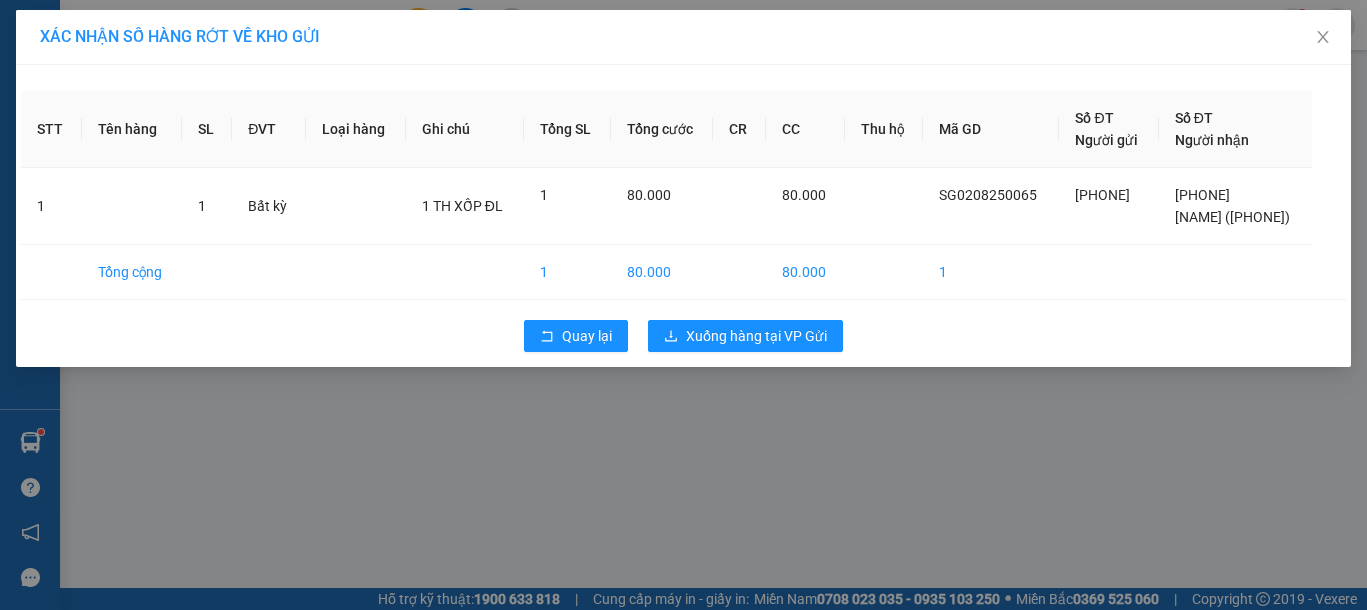 scroll, scrollTop: 0, scrollLeft: 0, axis: both 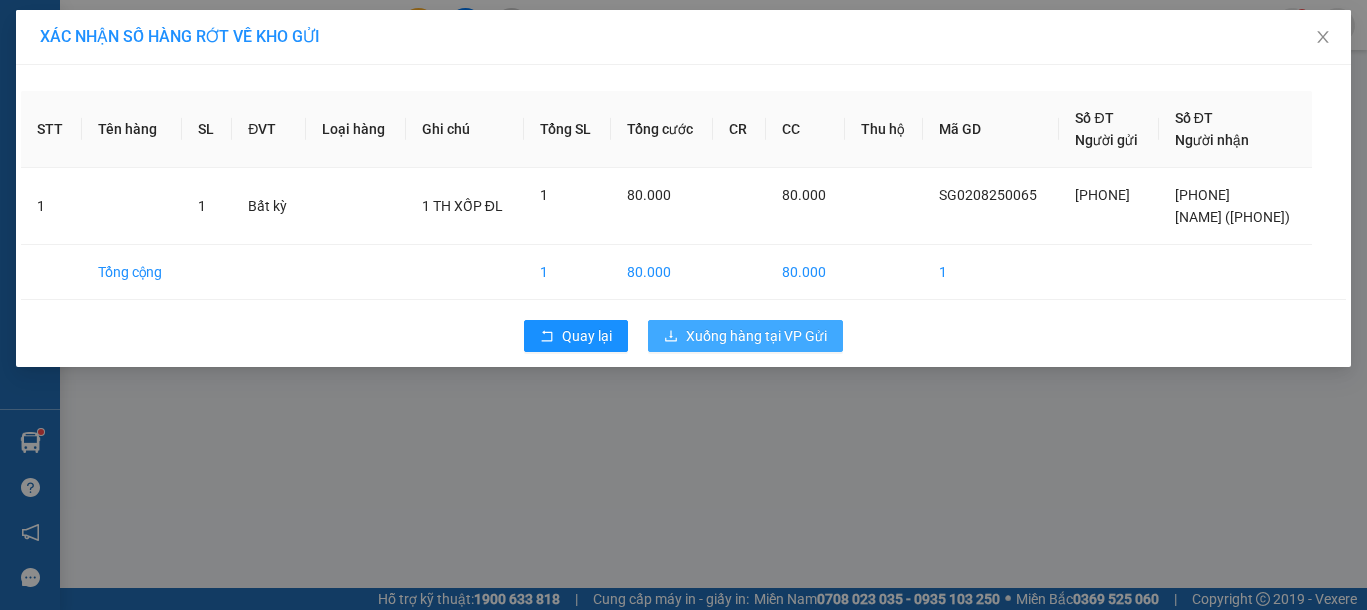 click on "Xuống hàng tại VP Gửi" at bounding box center [756, 336] 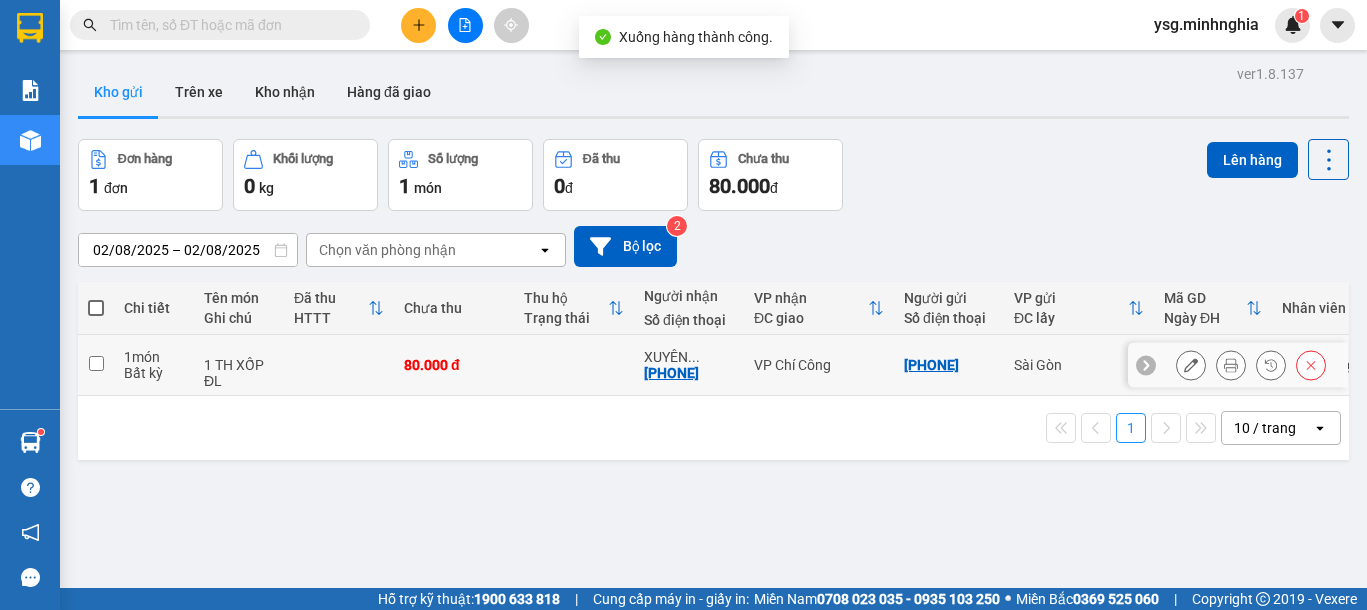 click on "80.000 đ" at bounding box center (454, 365) 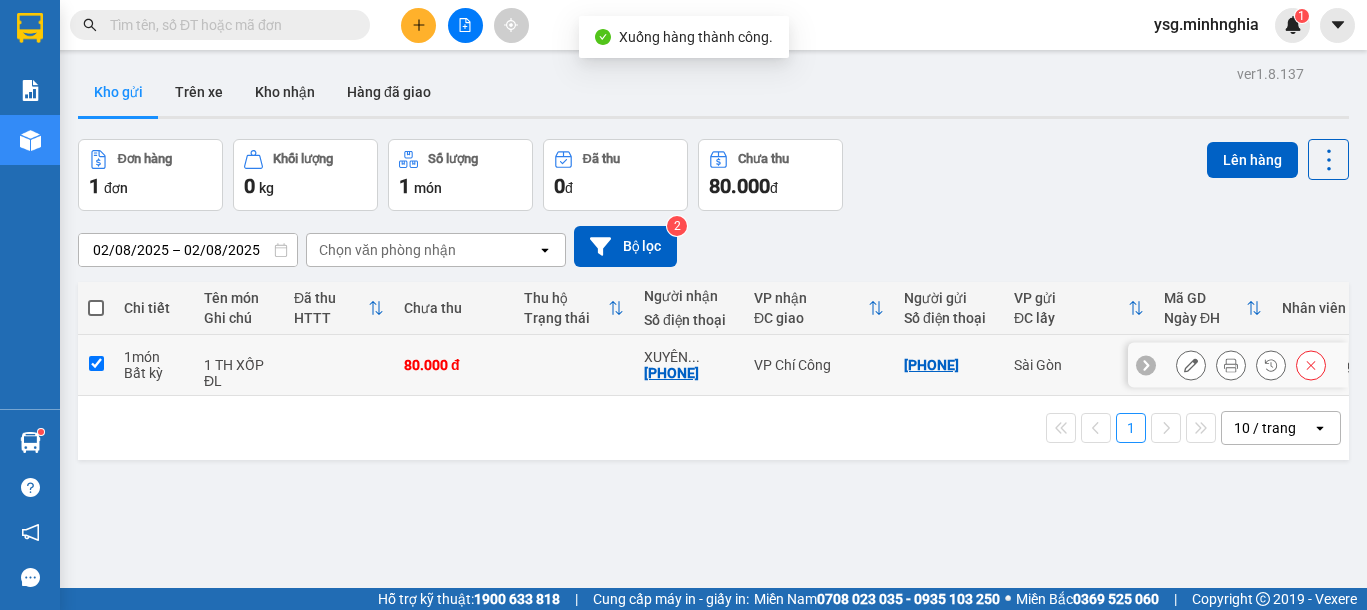 checkbox on "true" 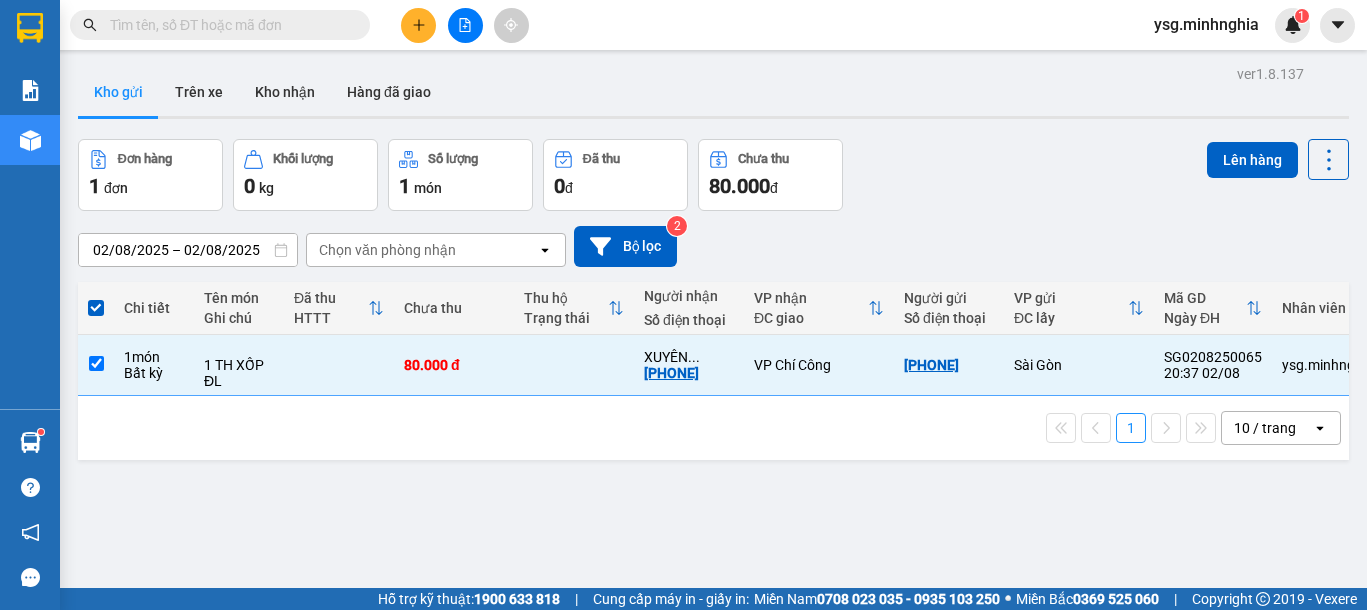 click on "Đơn hàng 1 đơn Khối lượng 0 kg Số lượng 1 món Đã thu 0  đ Chưa thu 80.000  đ Lên hàng" at bounding box center (713, 175) 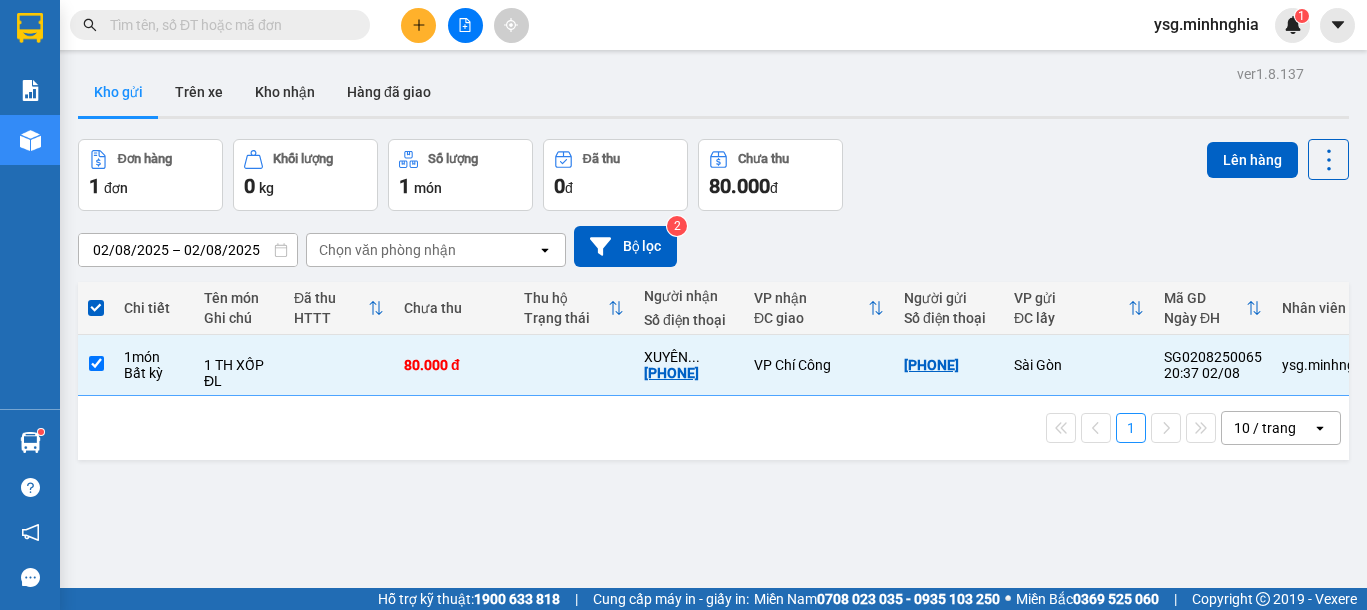 click on "Đơn hàng 1 đơn Khối lượng 0 kg Số lượng 1 món Đã thu 0  đ Chưa thu 80.000  đ Lên hàng" at bounding box center (713, 175) 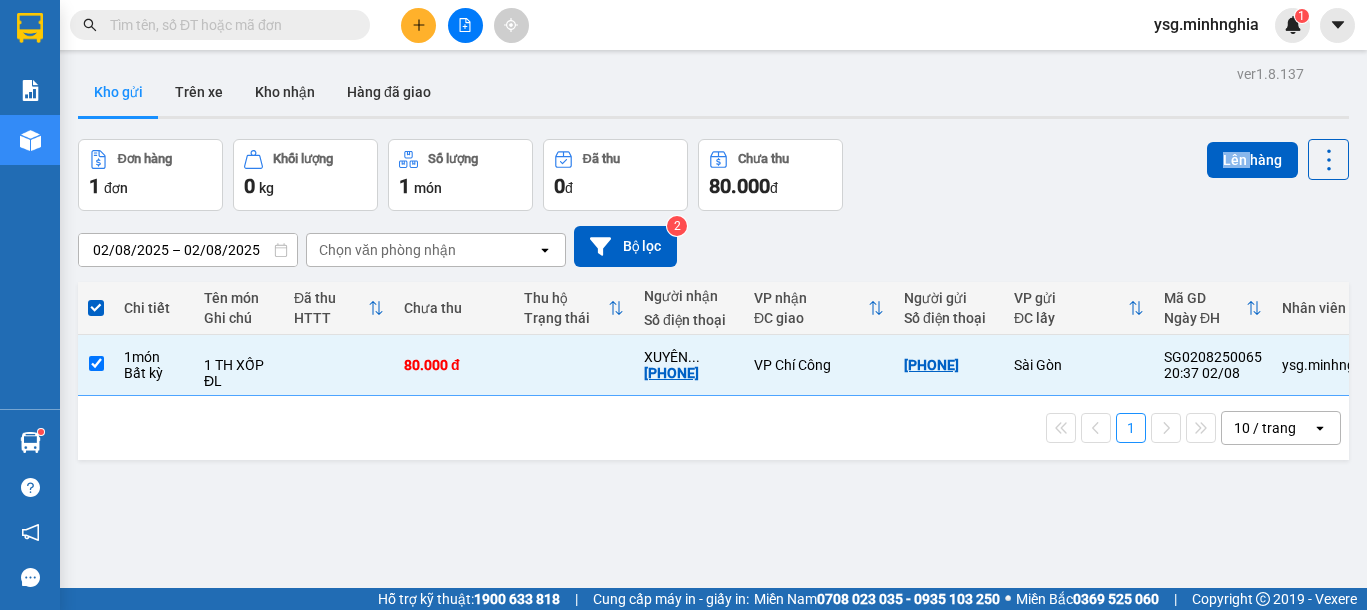 click on "Đơn hàng 1 đơn Khối lượng 0 kg Số lượng 1 món Đã thu 0  đ Chưa thu 80.000  đ Lên hàng" at bounding box center (713, 175) 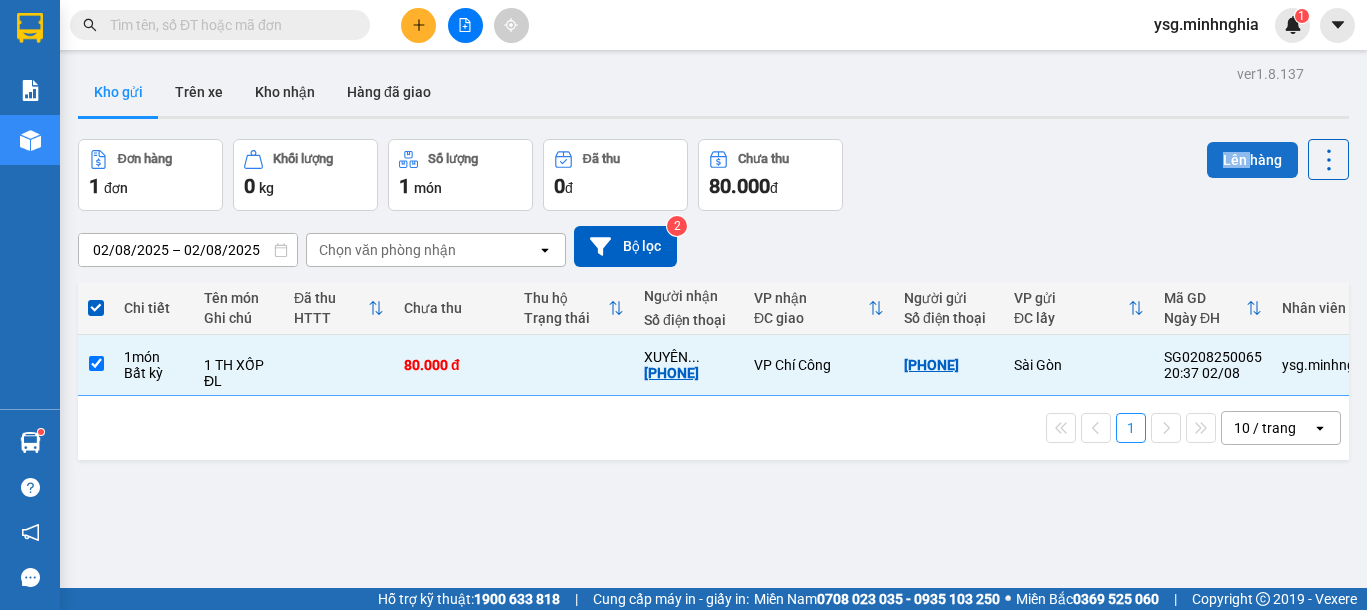 click on "Lên hàng" at bounding box center [1252, 160] 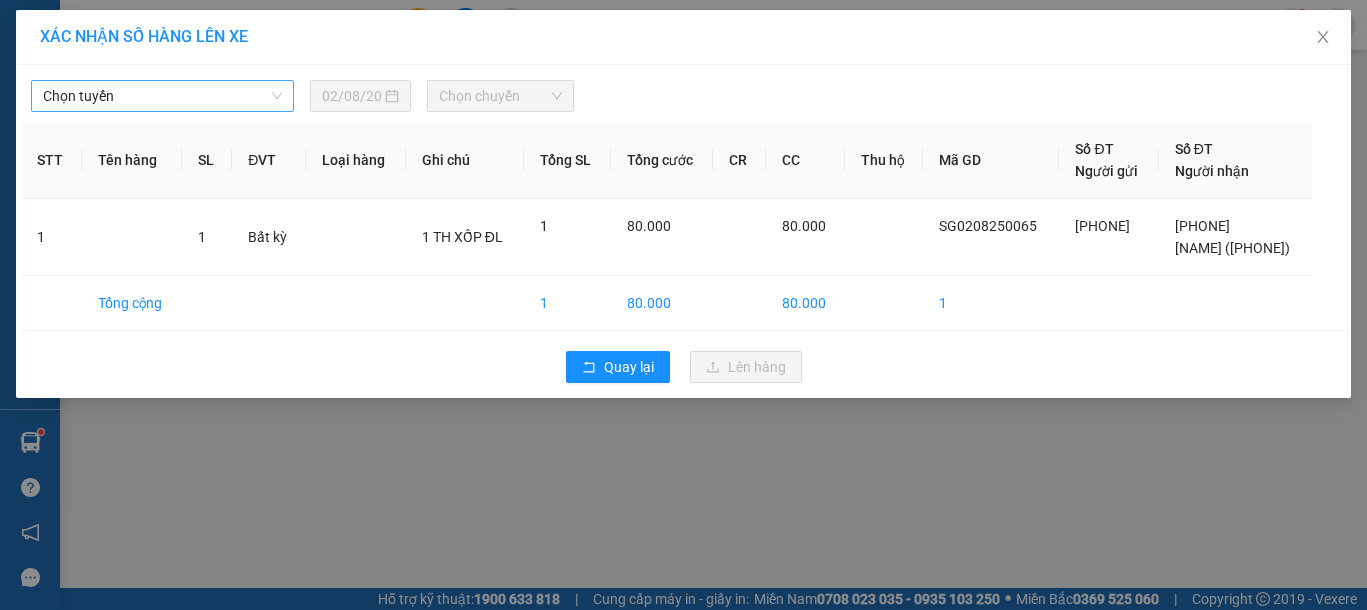 click on "Chọn tuyến" at bounding box center (162, 96) 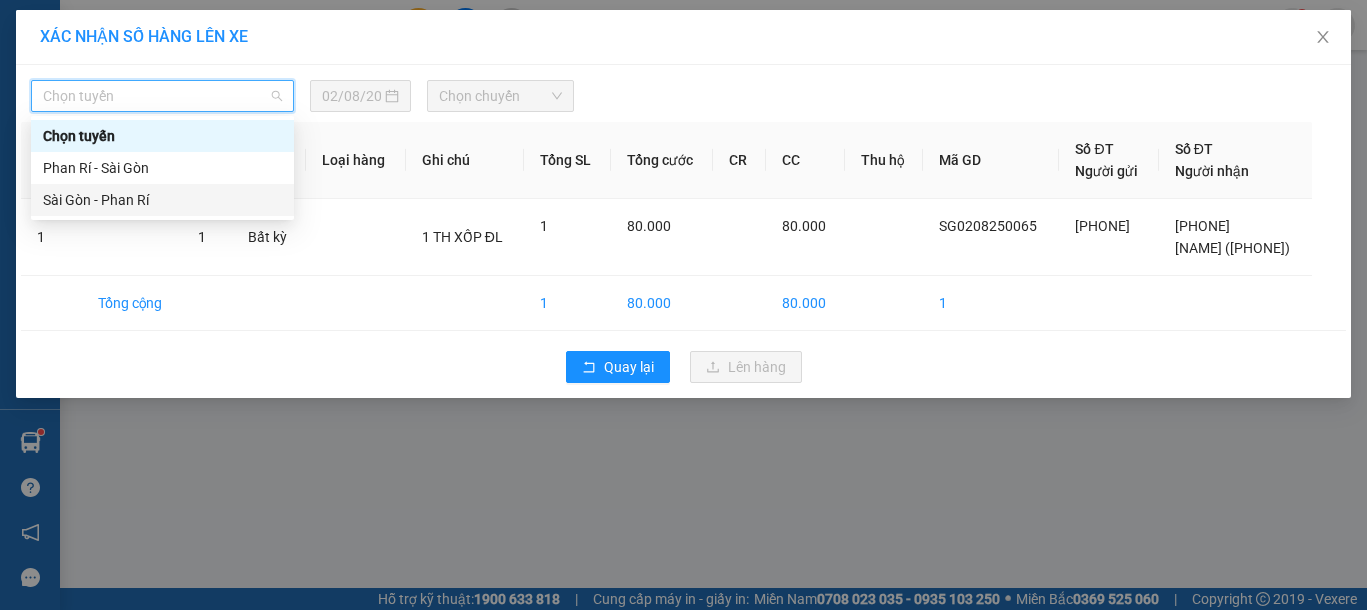 click on "Sài Gòn - Phan Rí" at bounding box center [162, 200] 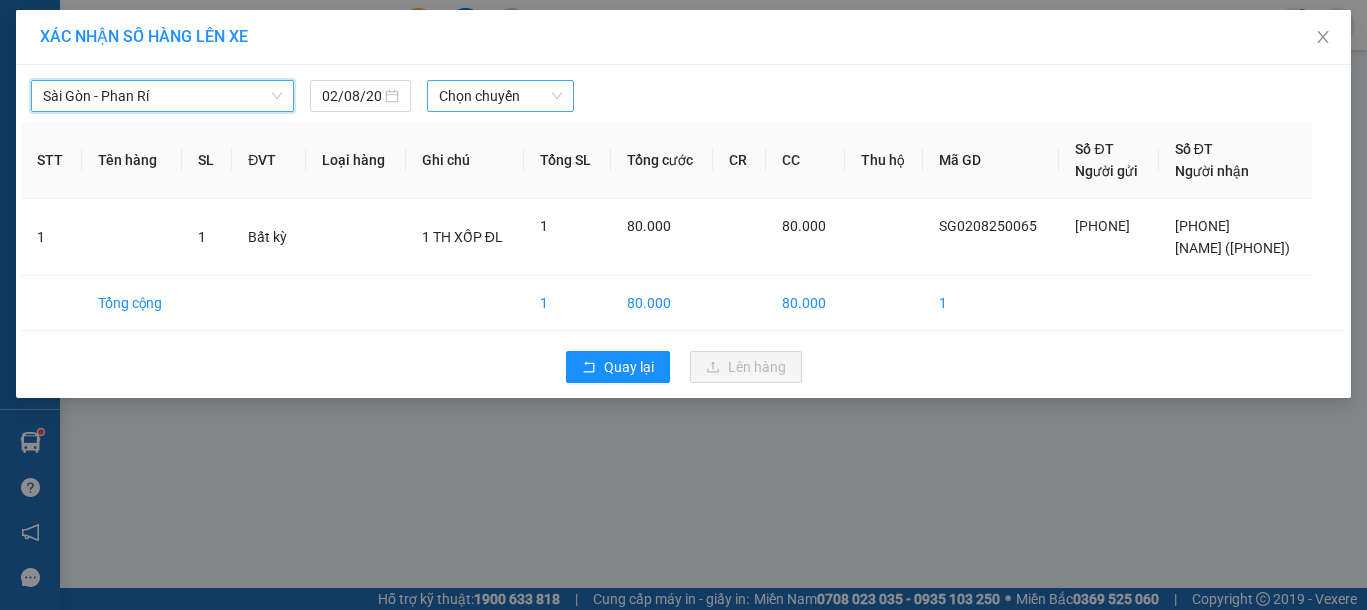 click on "Chọn chuyến" at bounding box center (500, 96) 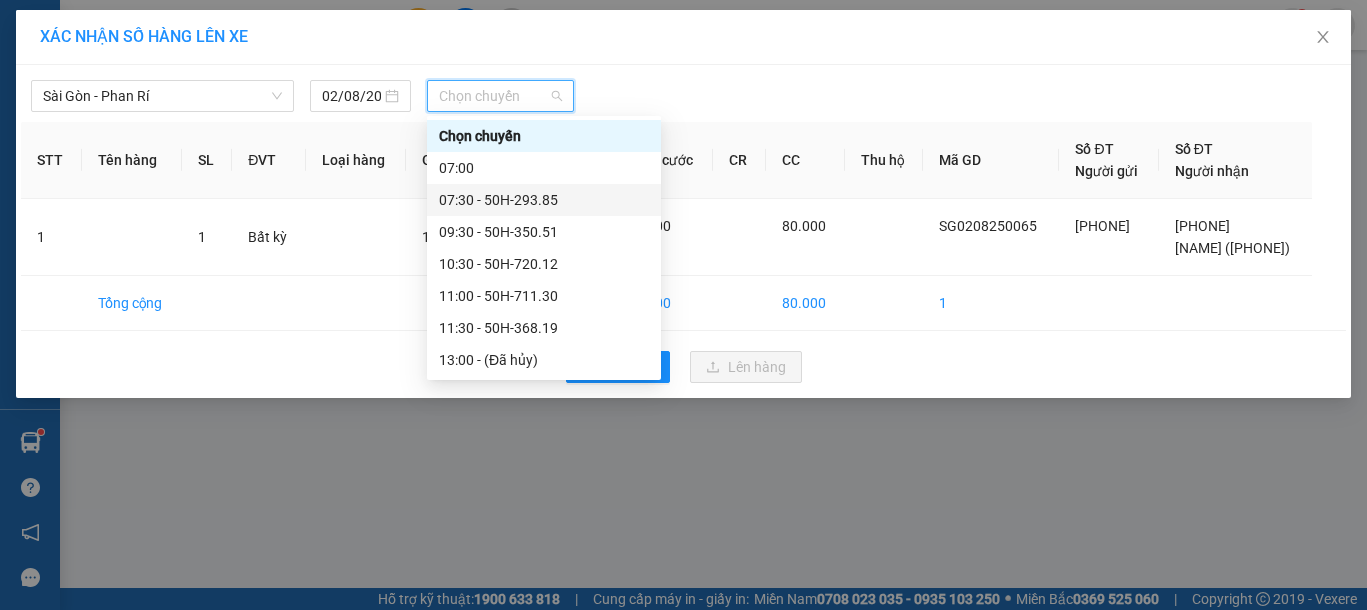 scroll, scrollTop: 288, scrollLeft: 0, axis: vertical 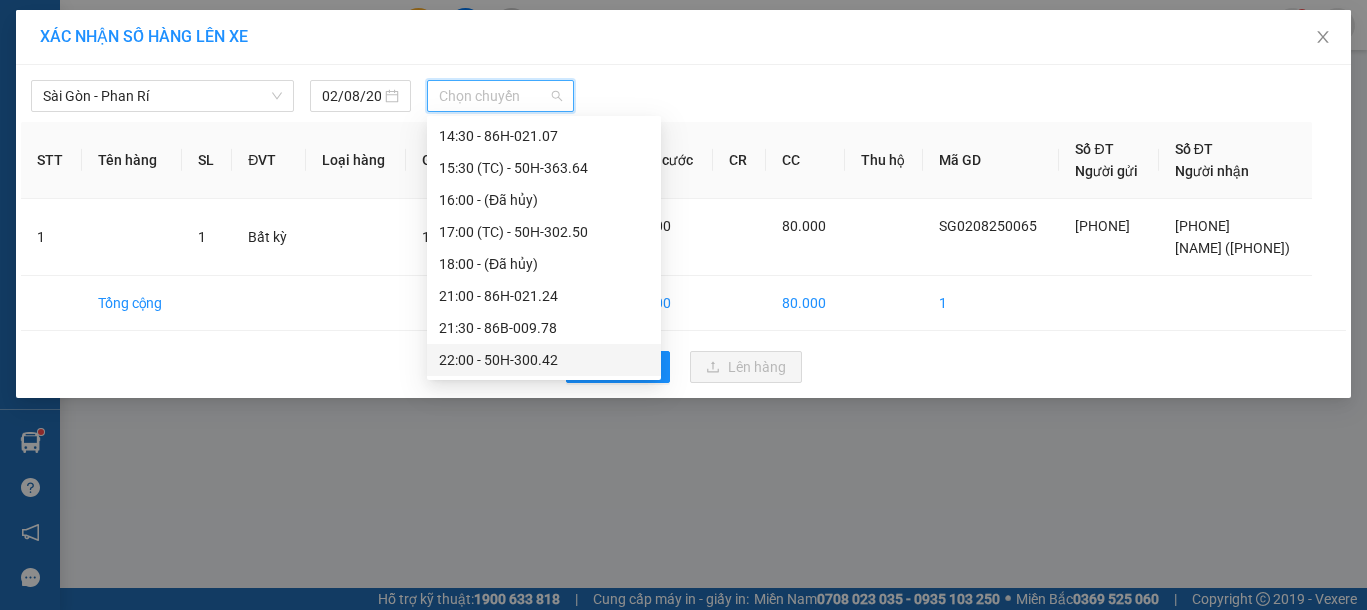 click on "[TIME] - 50H-300.42" at bounding box center [544, 360] 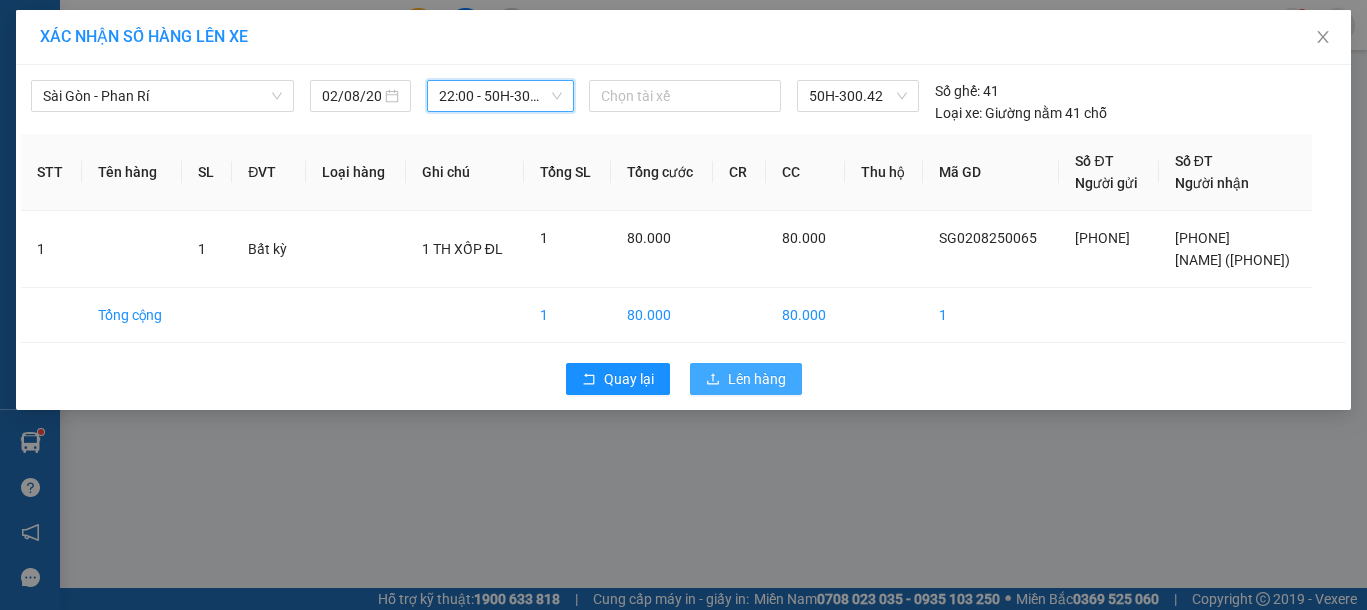 click on "Lên hàng" at bounding box center [757, 379] 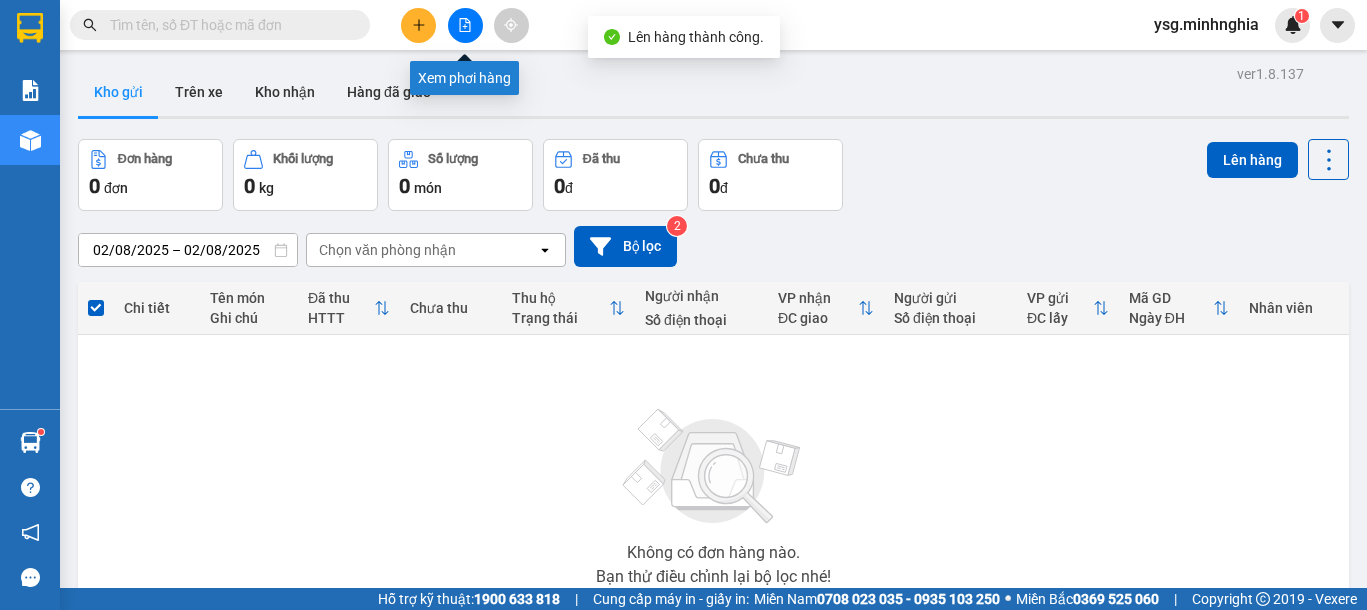 click at bounding box center (465, 25) 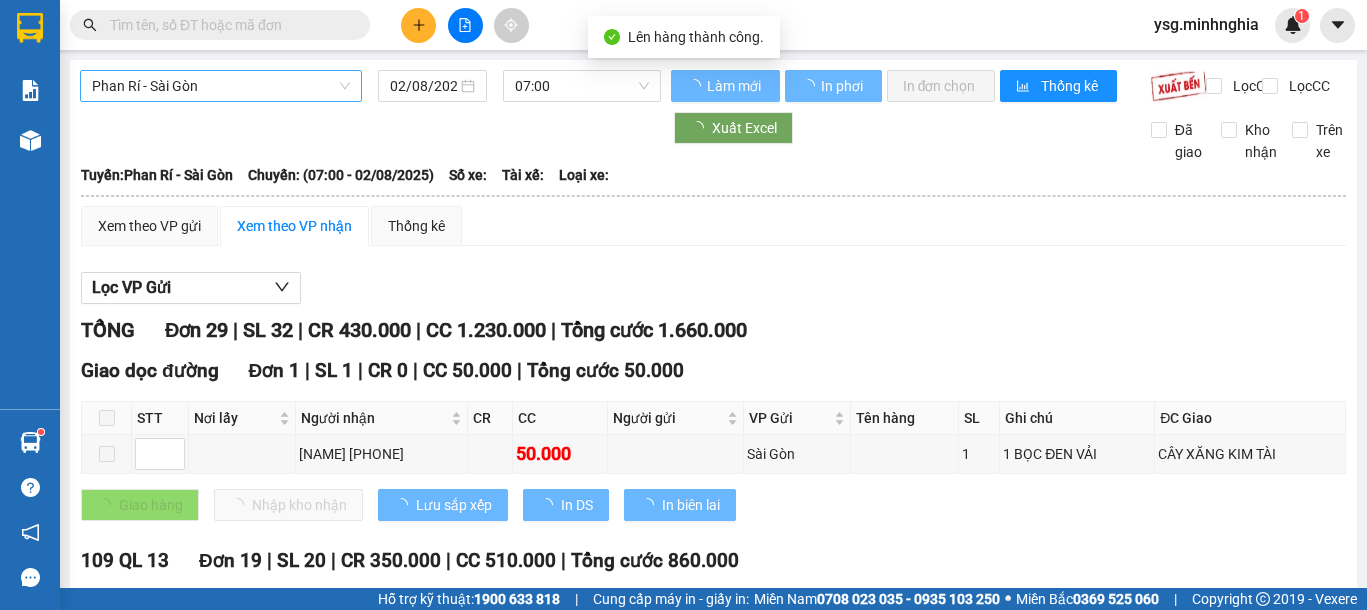 click on "Phan Rí - Sài Gòn" at bounding box center (221, 86) 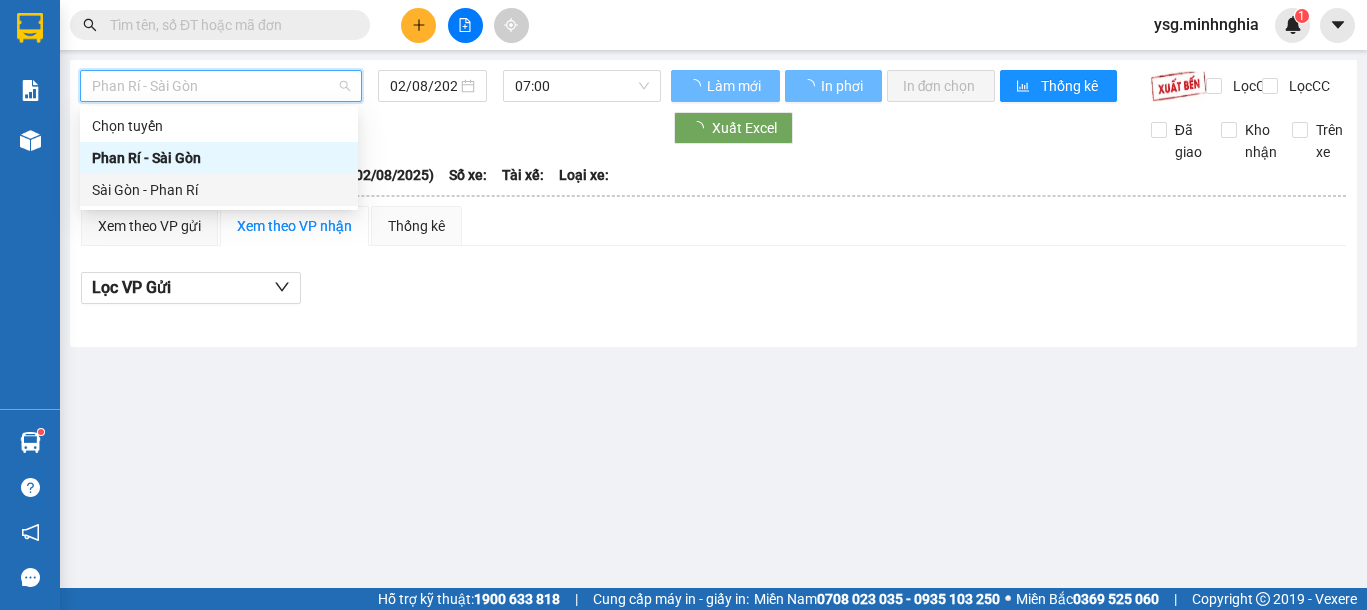 click on "Sài Gòn - Phan Rí" at bounding box center (219, 190) 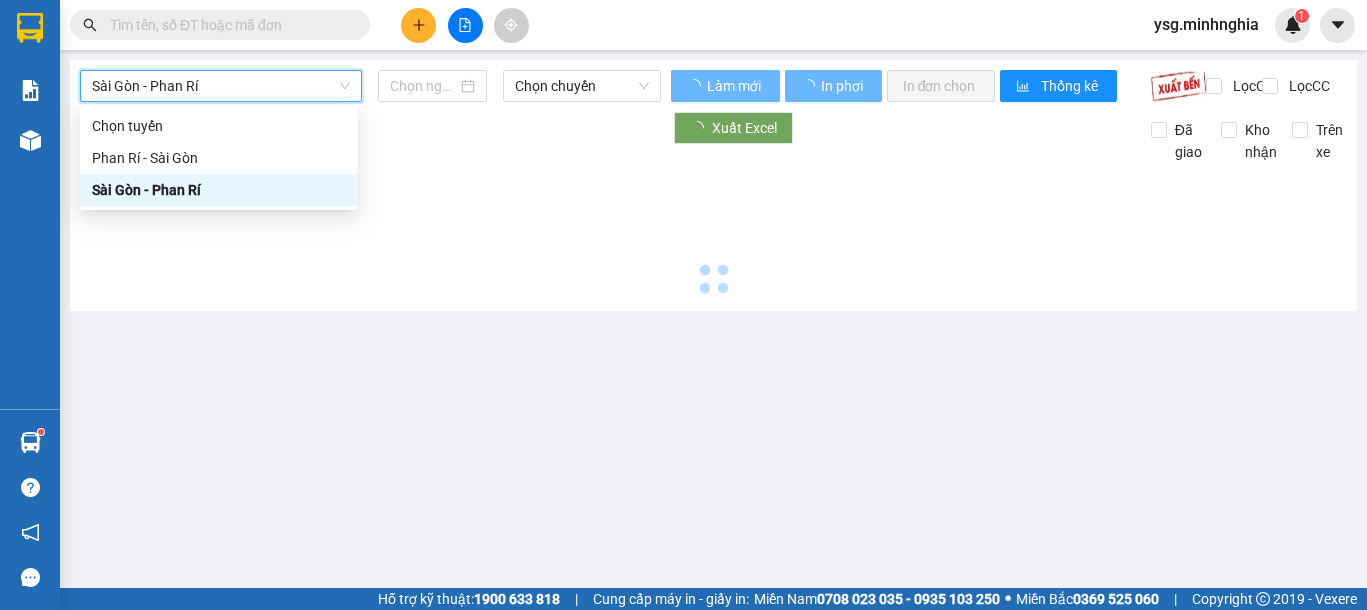 type on "02/08/2025" 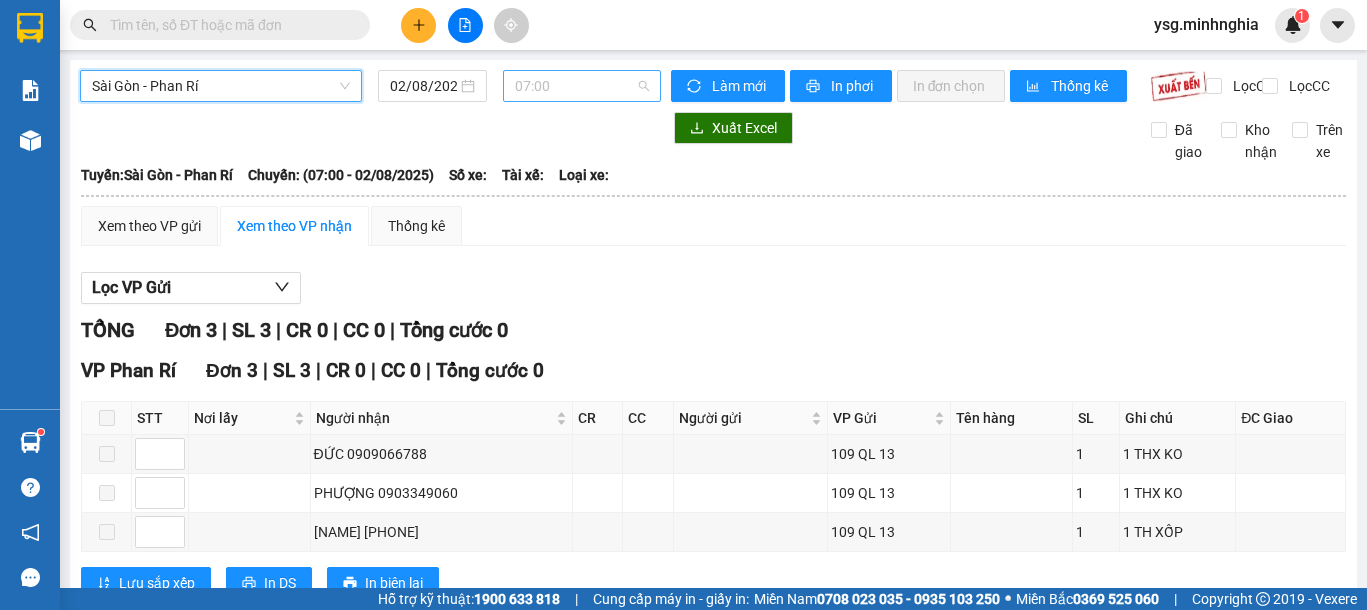 click on "07:00" at bounding box center [582, 86] 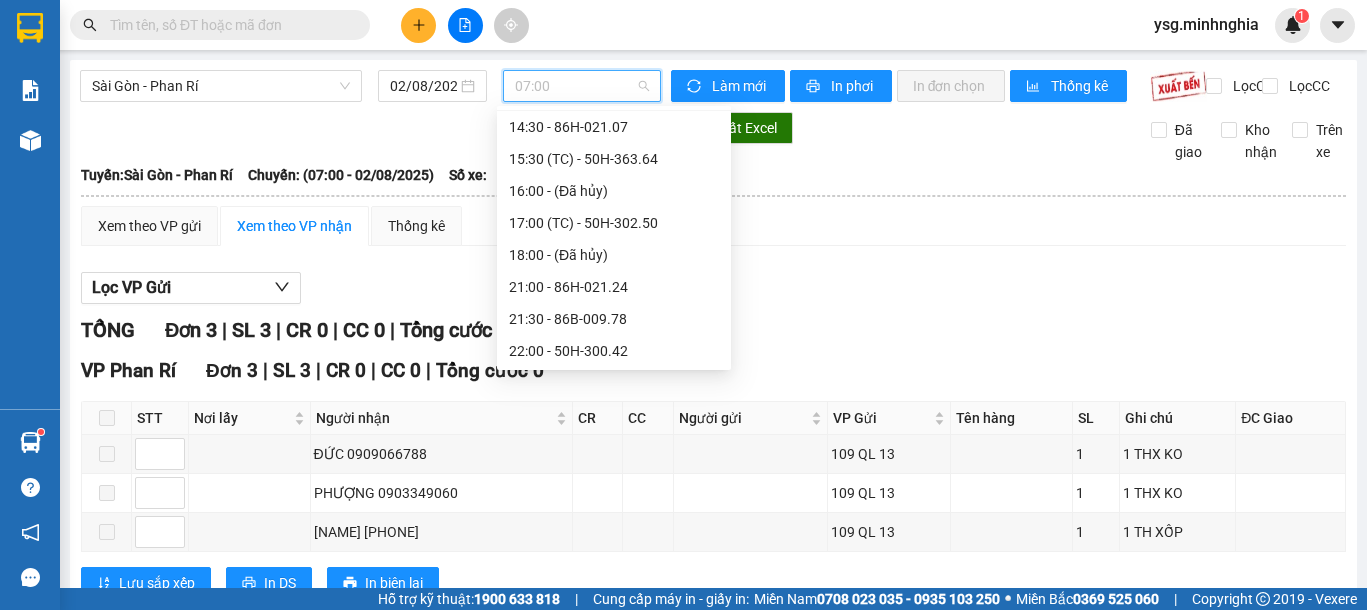 scroll, scrollTop: 288, scrollLeft: 0, axis: vertical 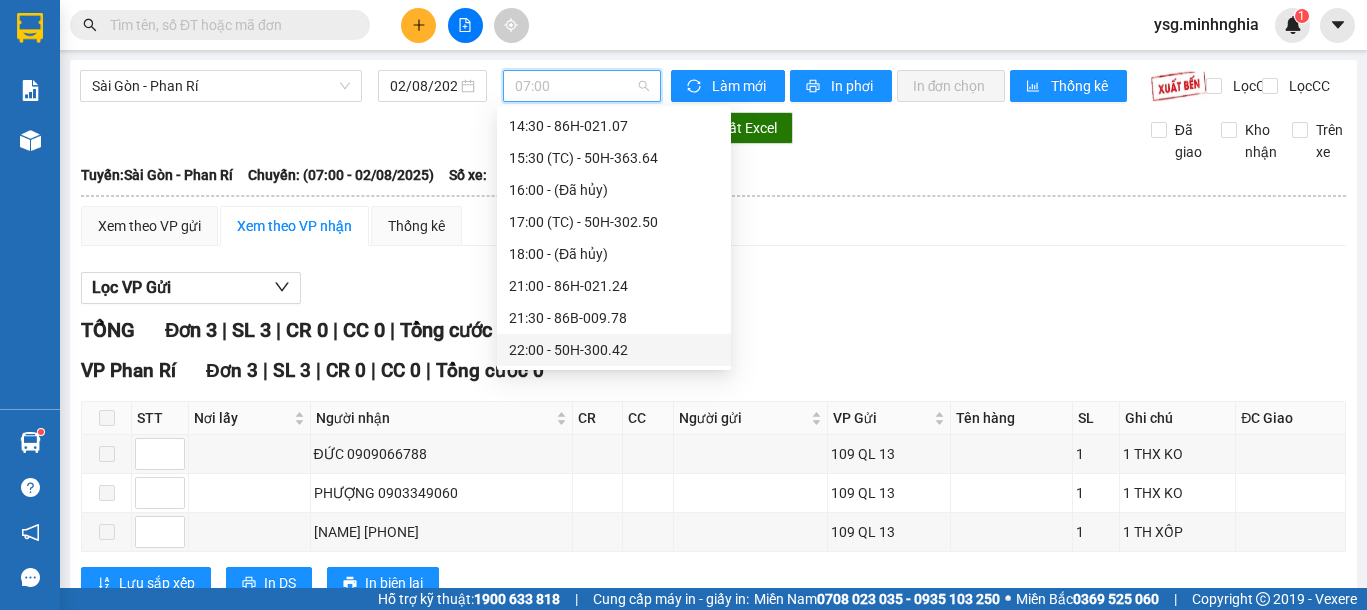 click on "[TIME] - 50H-300.42" at bounding box center (614, 350) 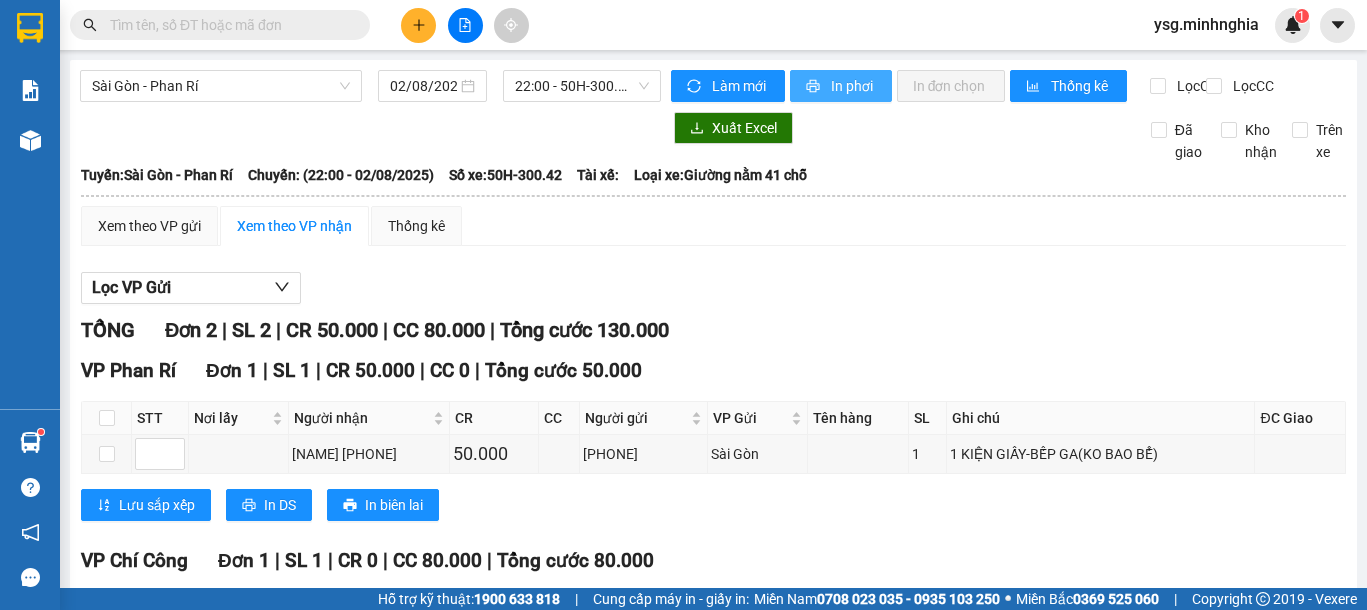click on "In phơi" at bounding box center (853, 86) 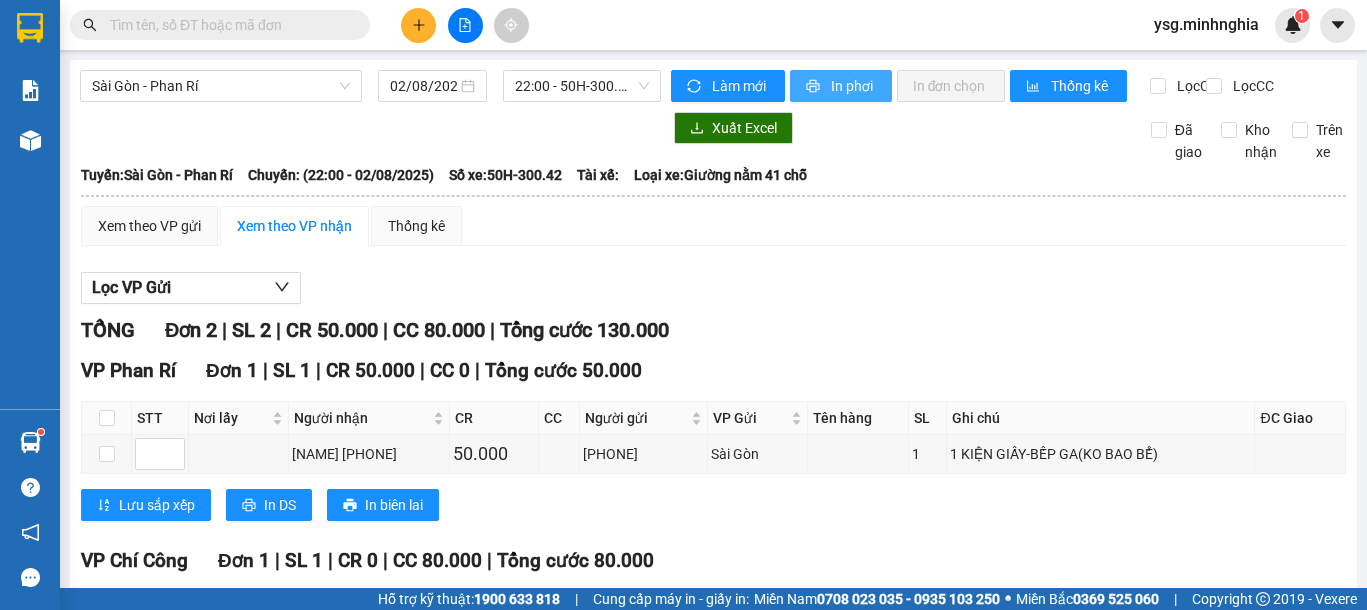scroll, scrollTop: 0, scrollLeft: 0, axis: both 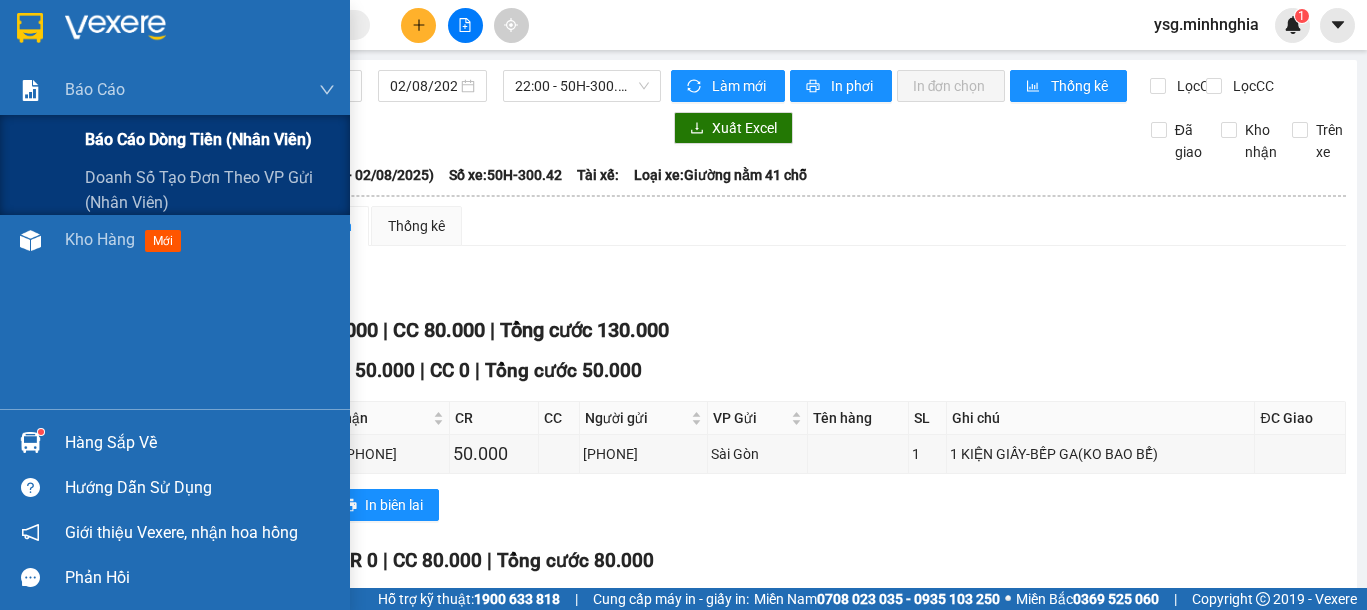 click on "Báo cáo dòng tiền (nhân viên)" at bounding box center [198, 139] 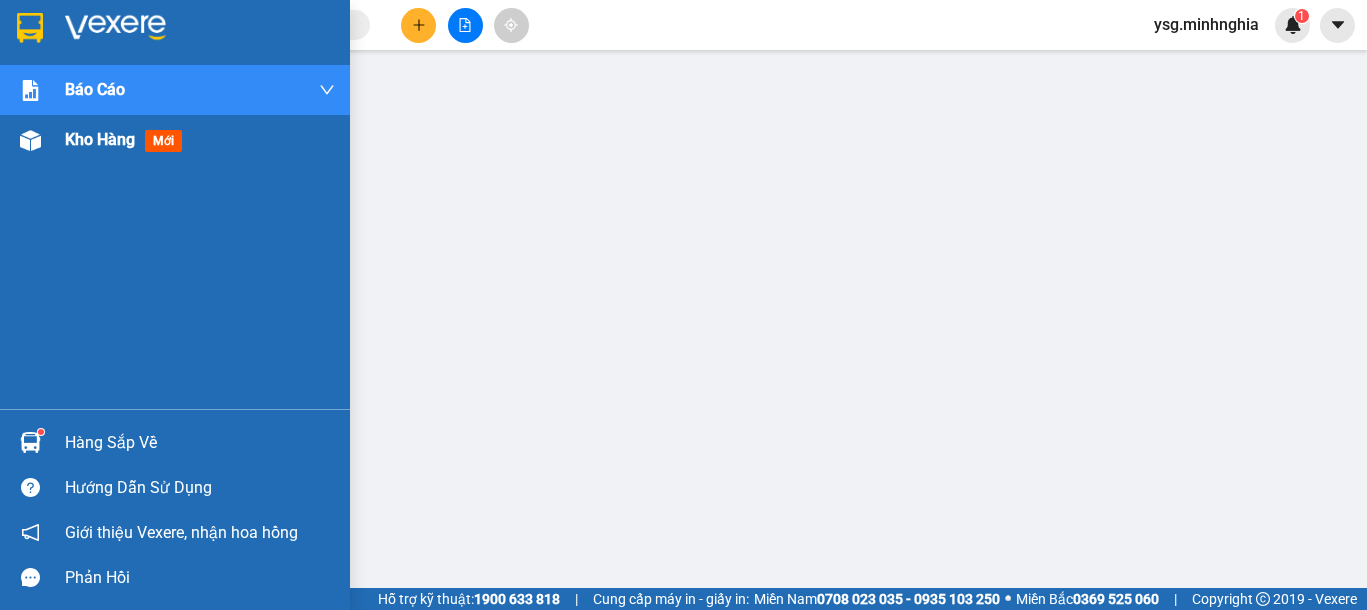 click on "Kho hàng mới" at bounding box center [175, 140] 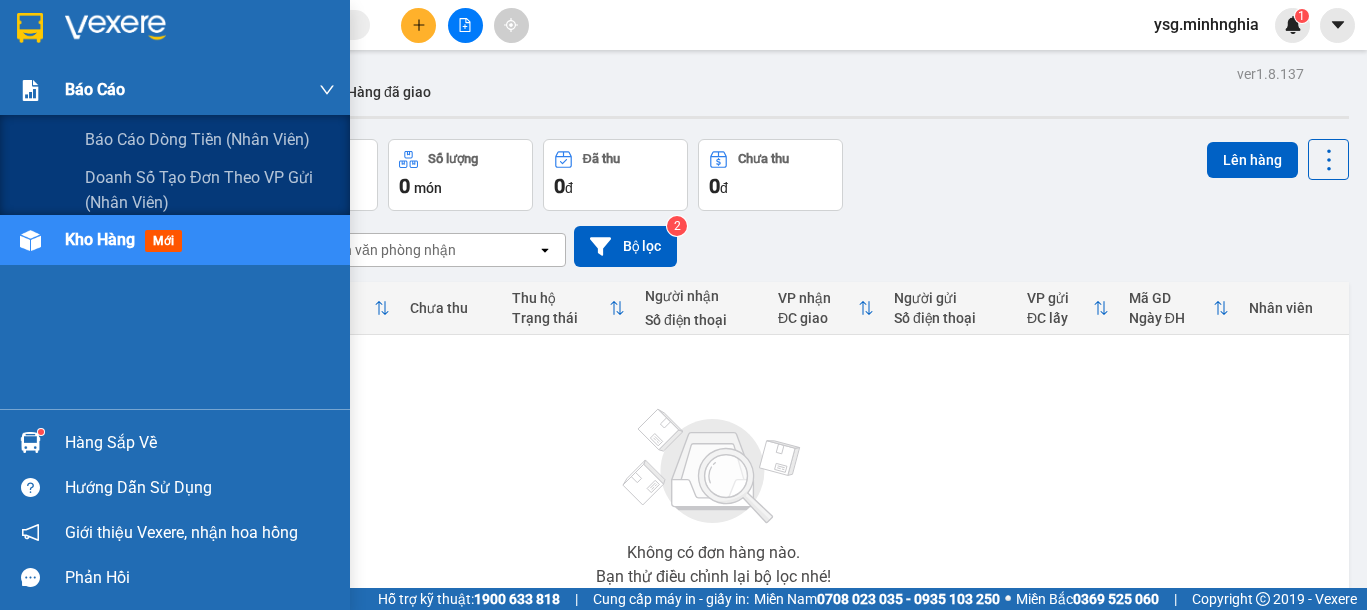 click at bounding box center [30, 90] 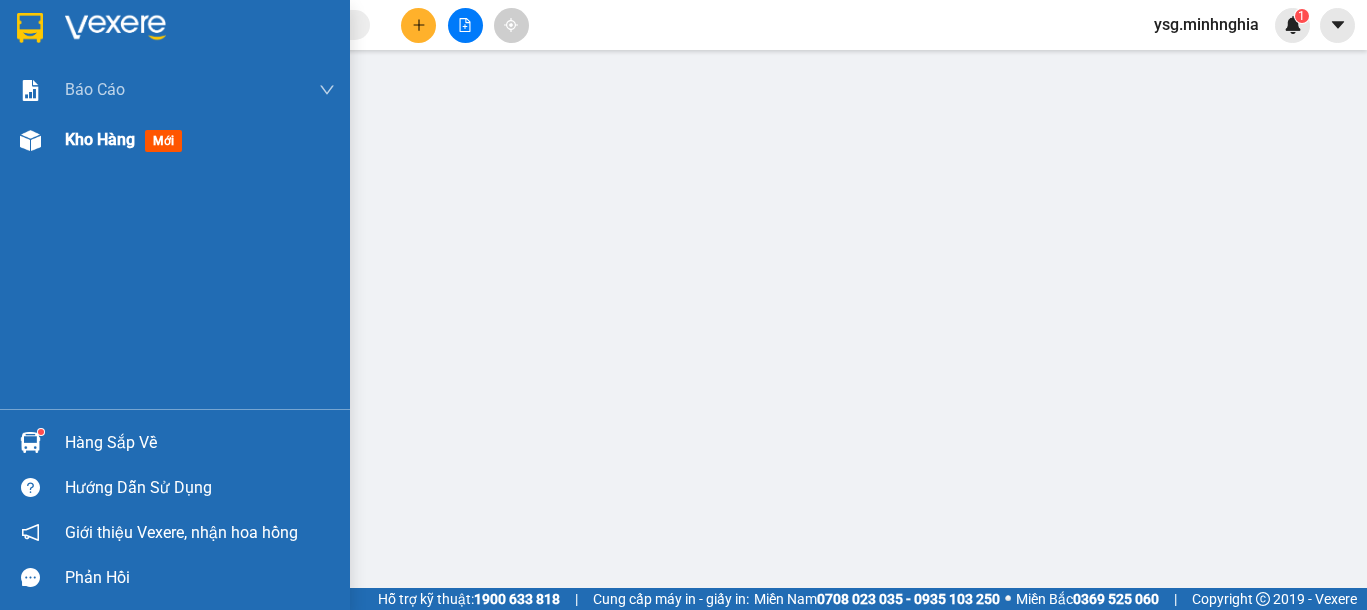 click at bounding box center [30, 140] 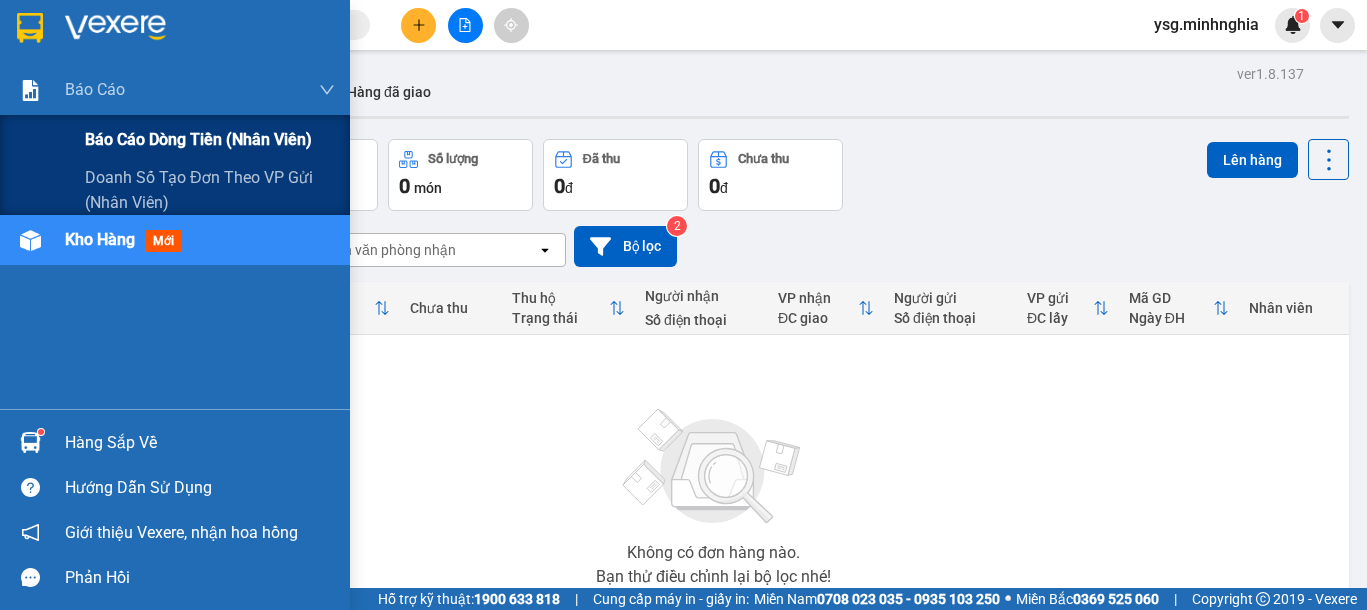 click on "Báo cáo dòng tiền (nhân viên)" at bounding box center [198, 139] 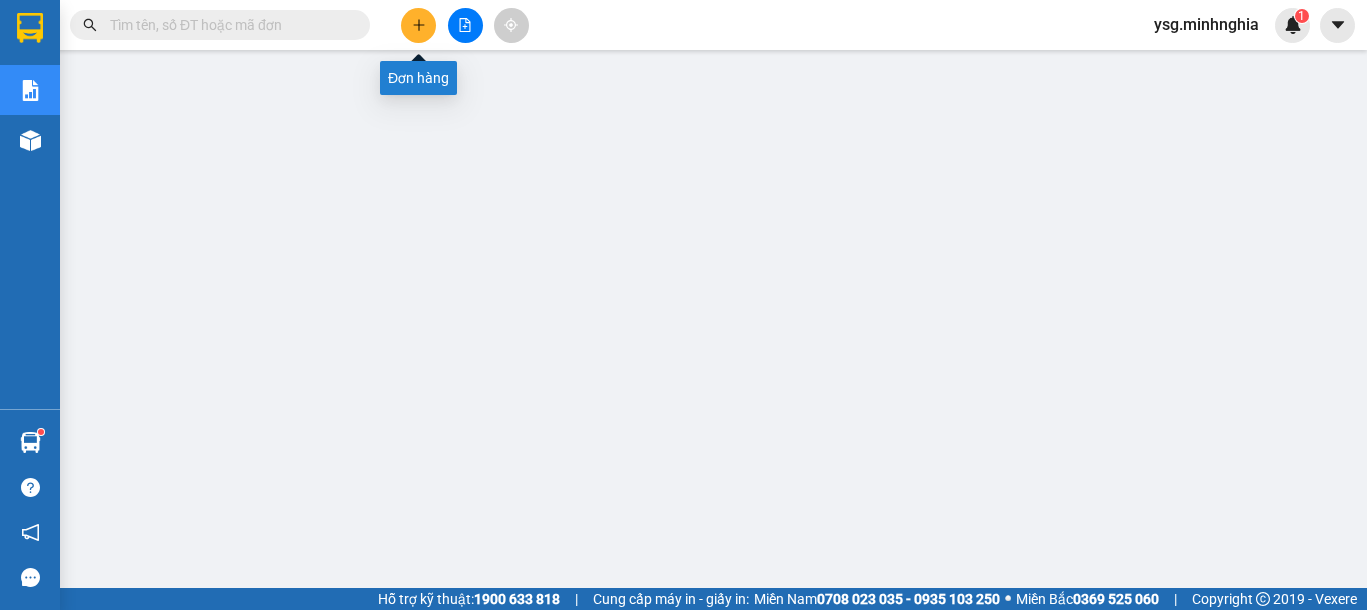 click 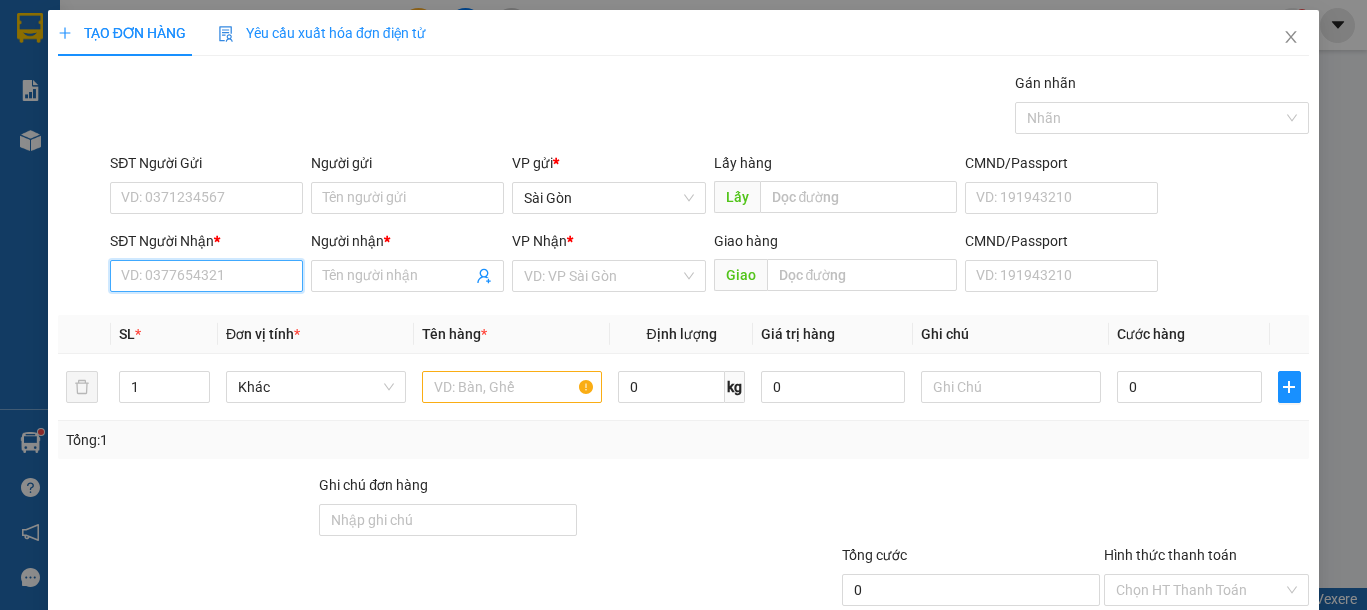 click on "SĐT Người Nhận  *" at bounding box center (206, 276) 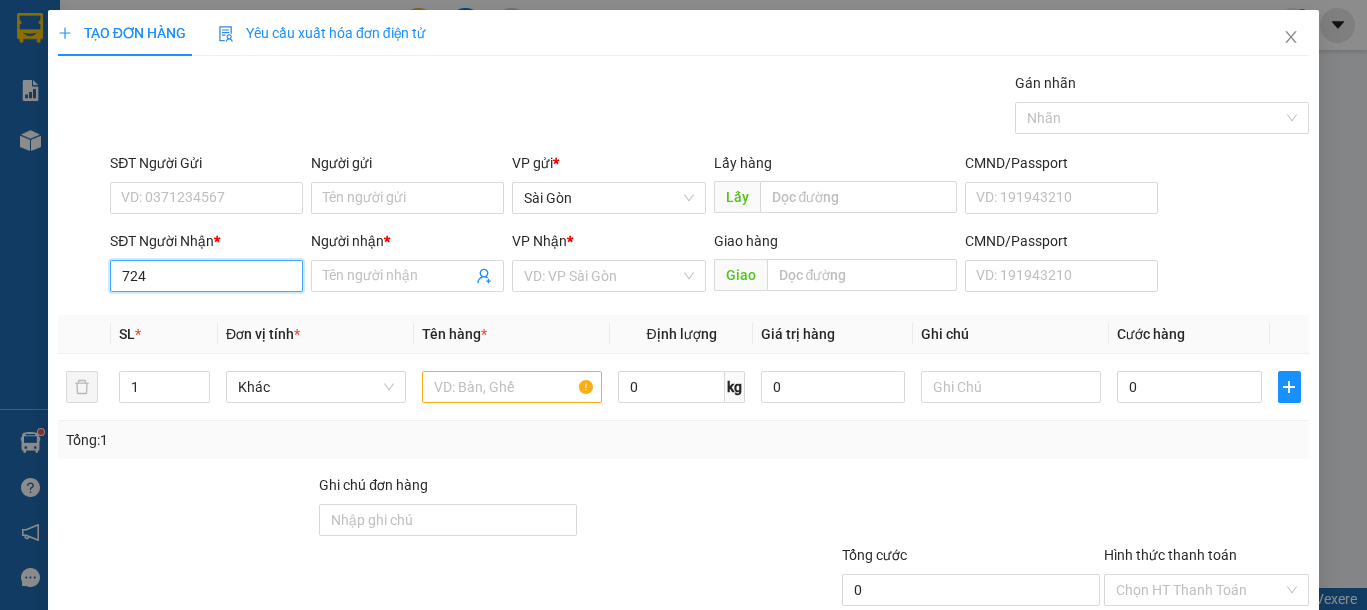 type on "7245" 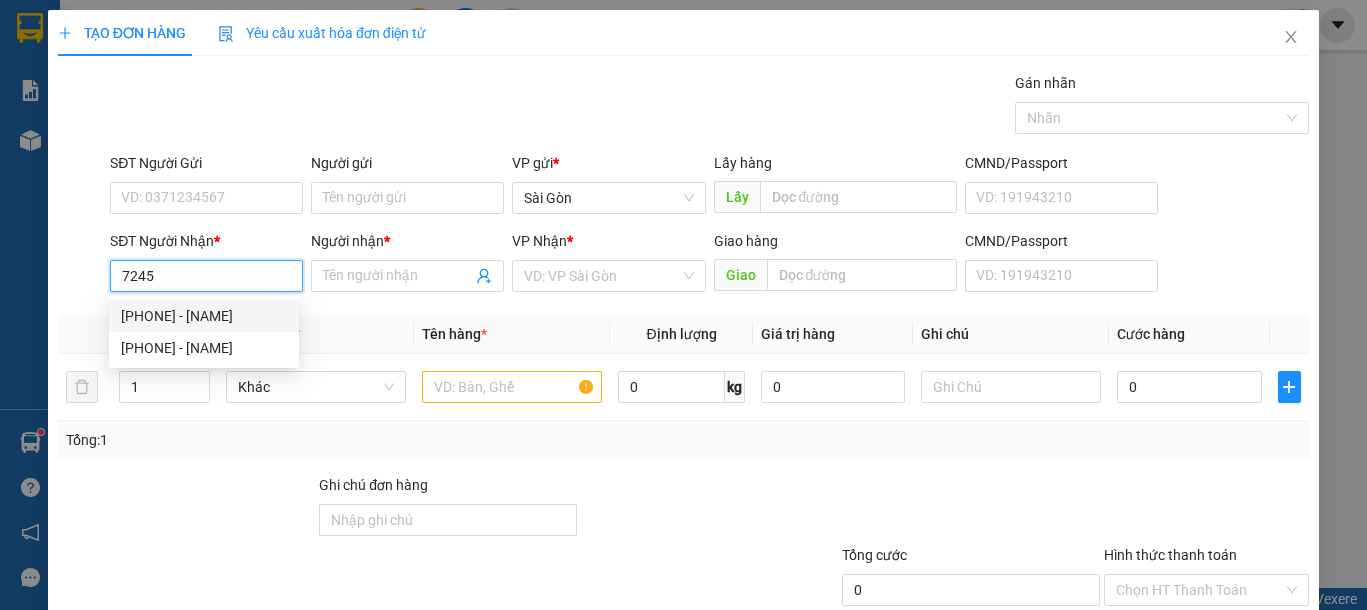 drag, startPoint x: 242, startPoint y: 277, endPoint x: 71, endPoint y: 327, distance: 178.16003 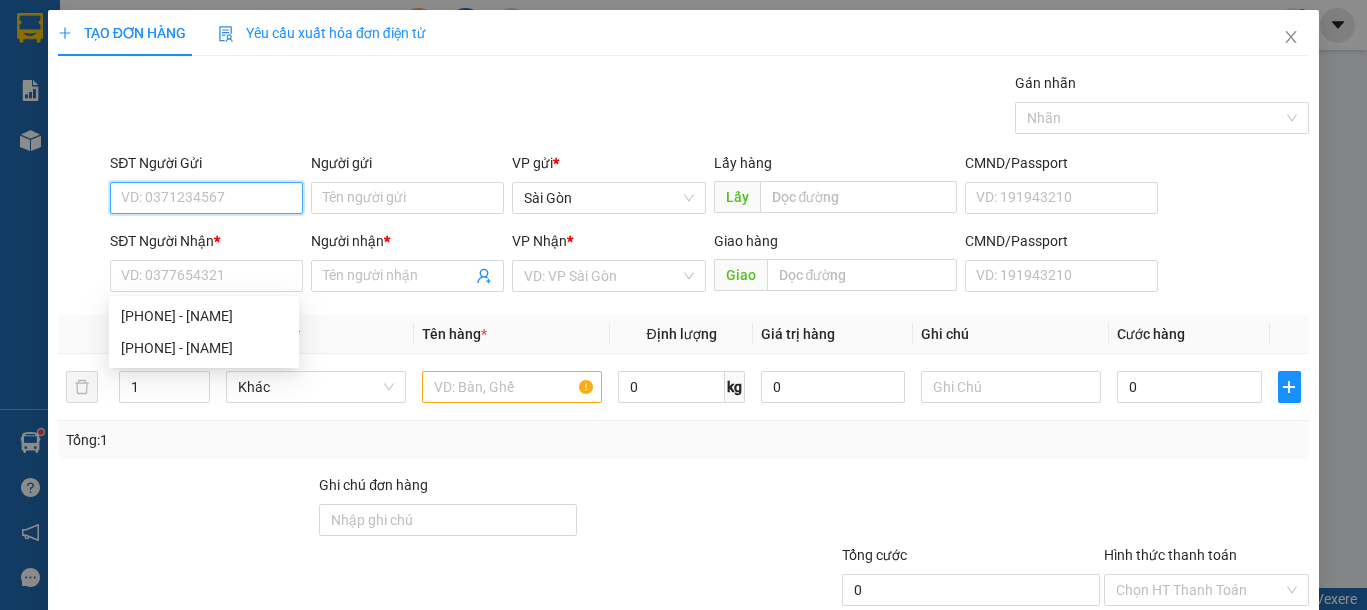 click on "SĐT Người Gửi" at bounding box center [206, 198] 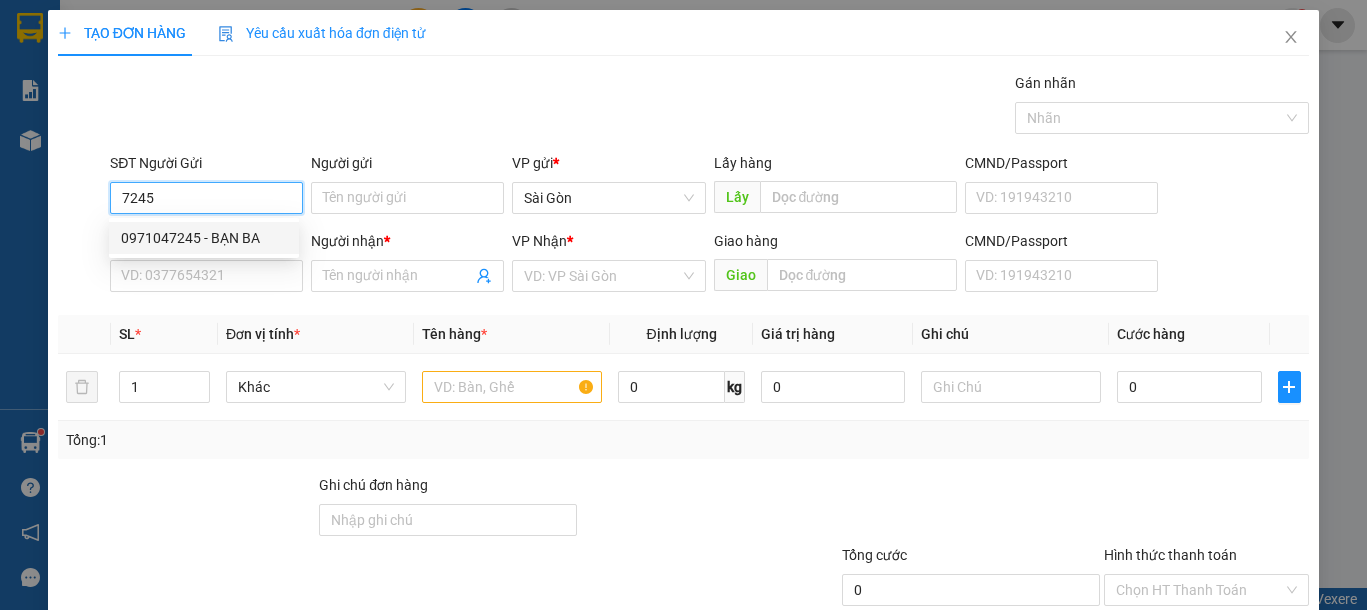 click on "0971047245 - BẠN BA" at bounding box center (204, 238) 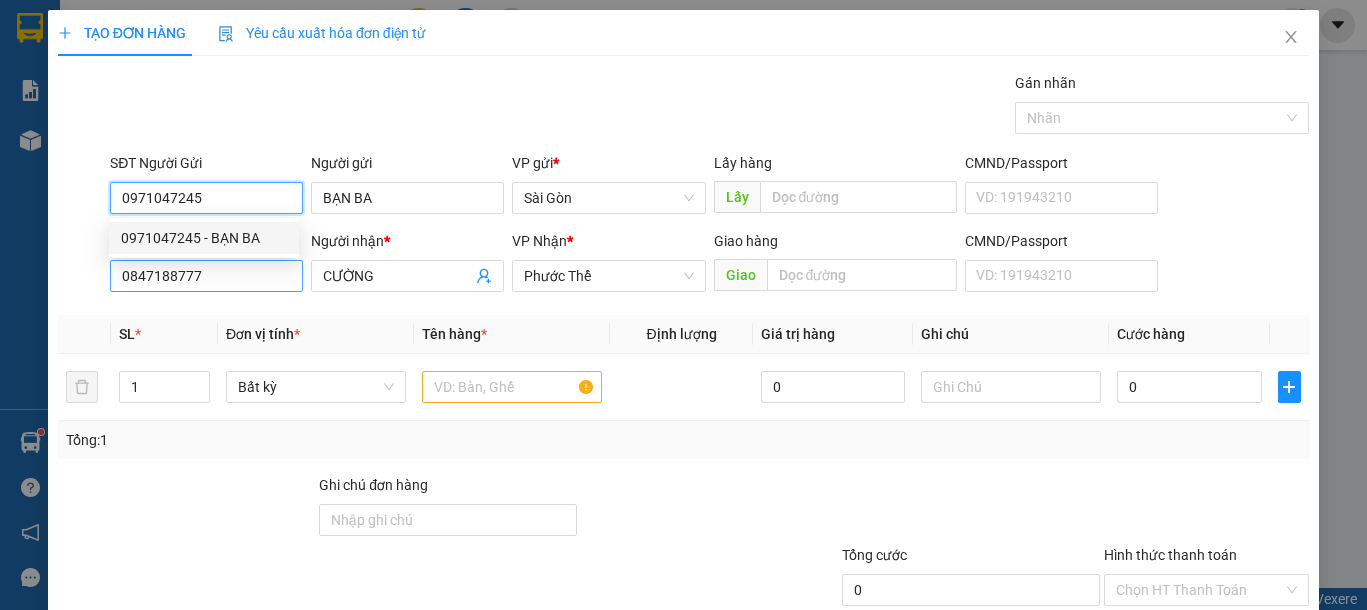 type on "0971047245" 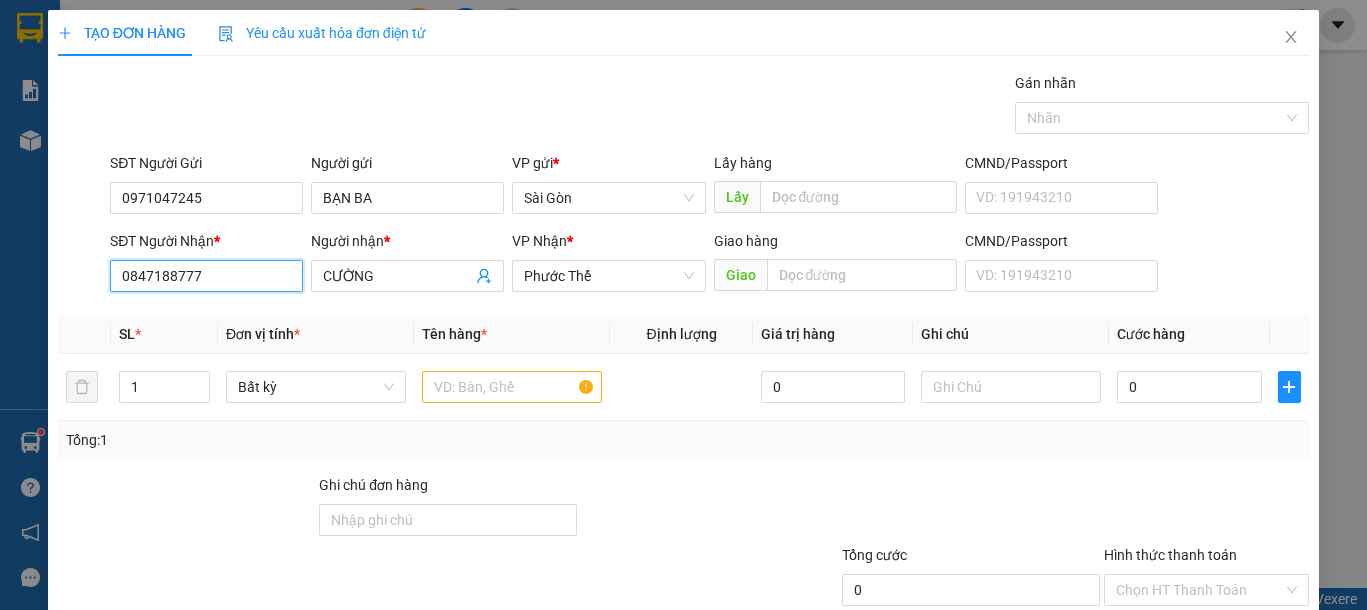drag, startPoint x: 229, startPoint y: 276, endPoint x: 137, endPoint y: 310, distance: 98.0816 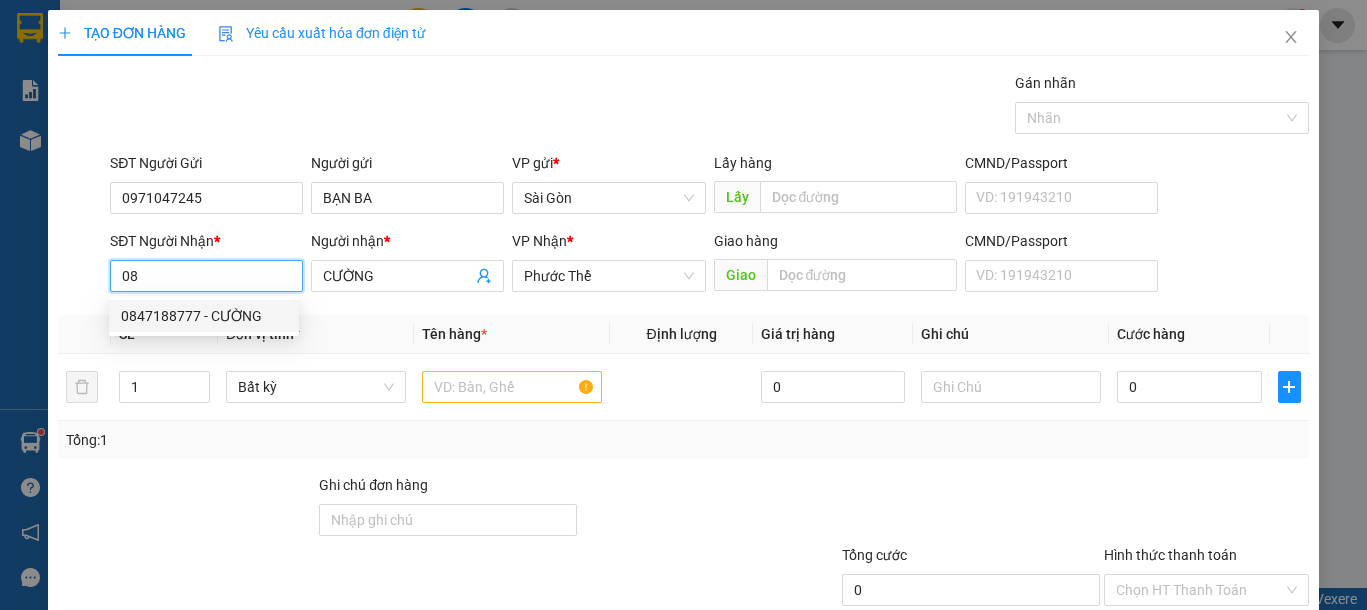 type on "0" 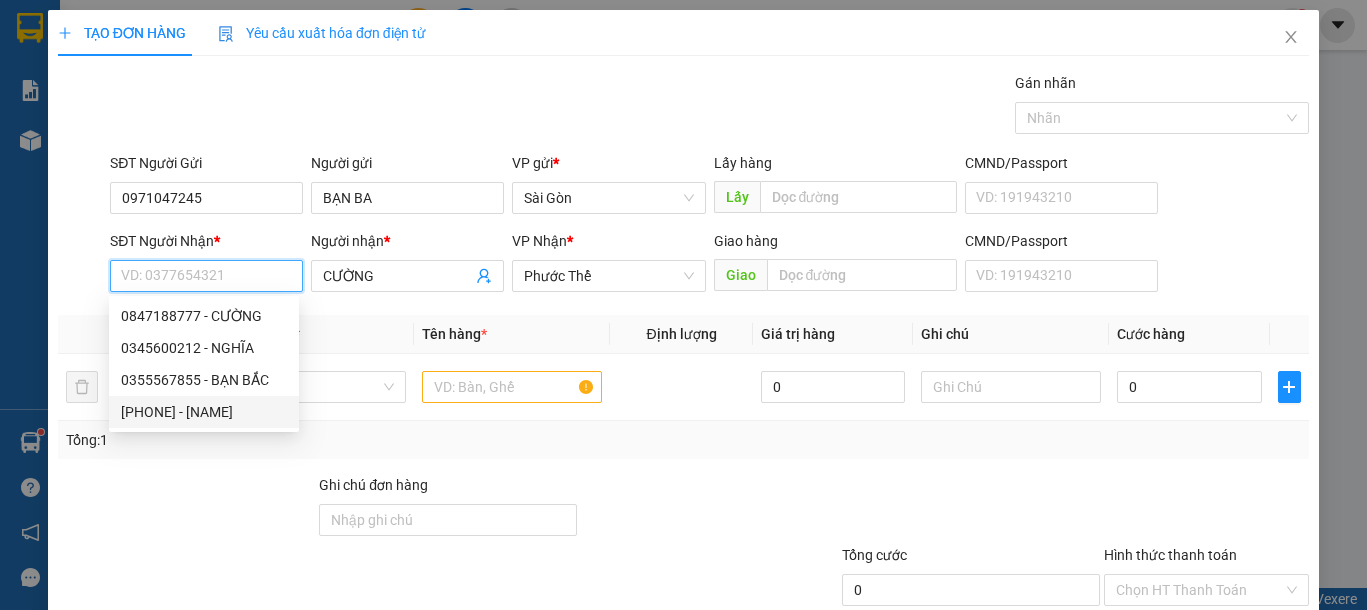 click on "0917534813 - DUYÊN" at bounding box center [204, 412] 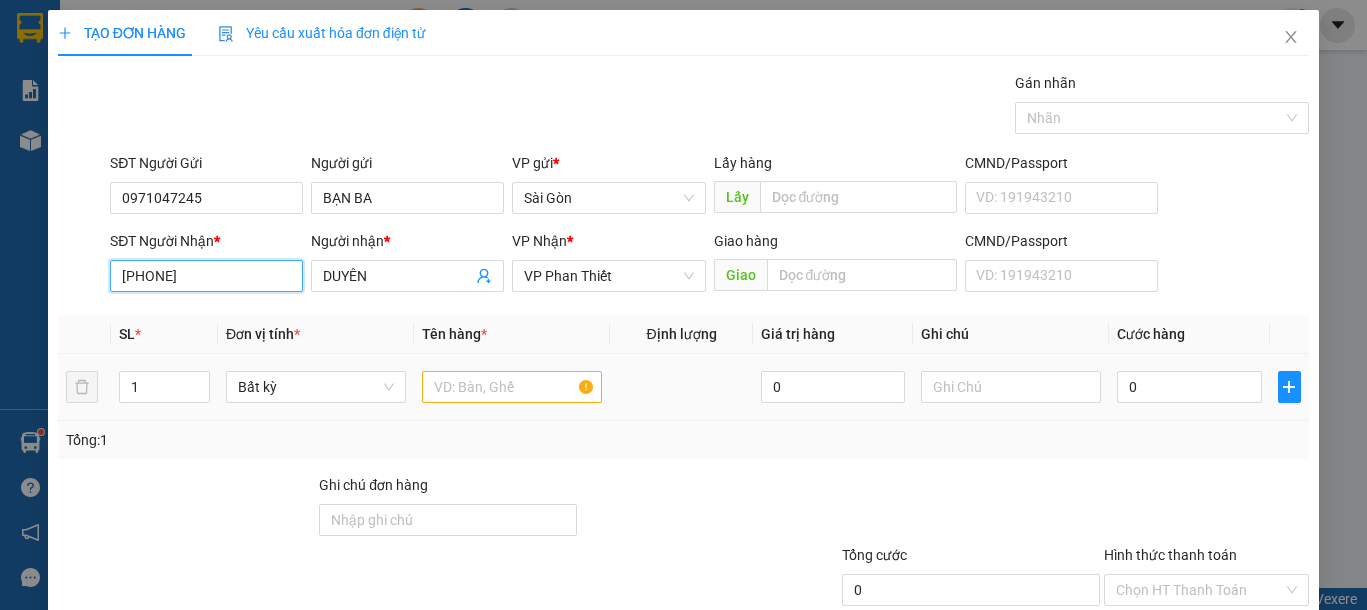type on "0917534813" 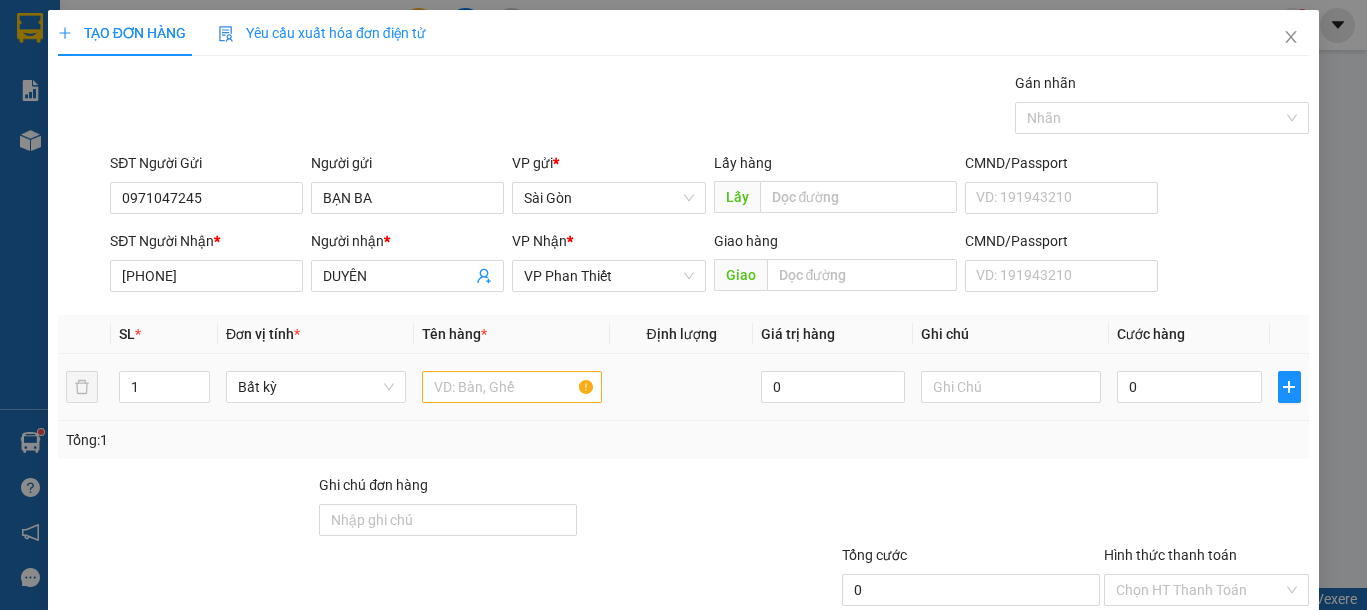 drag, startPoint x: 493, startPoint y: 362, endPoint x: 493, endPoint y: 387, distance: 25 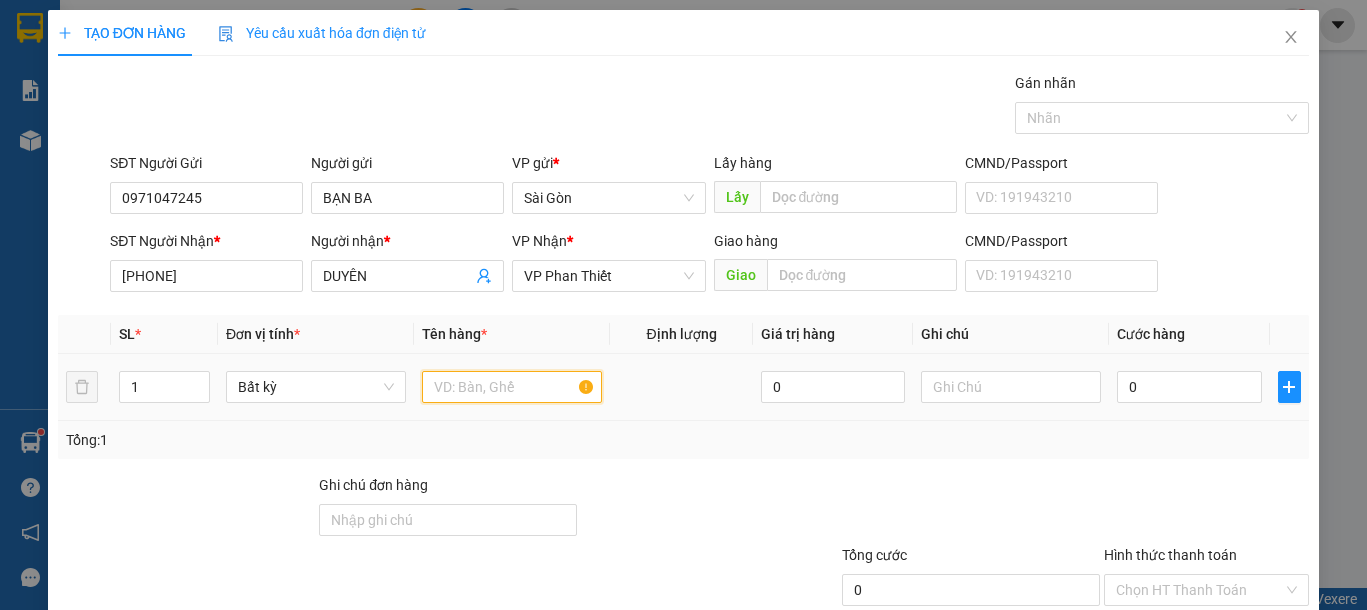 click at bounding box center (512, 387) 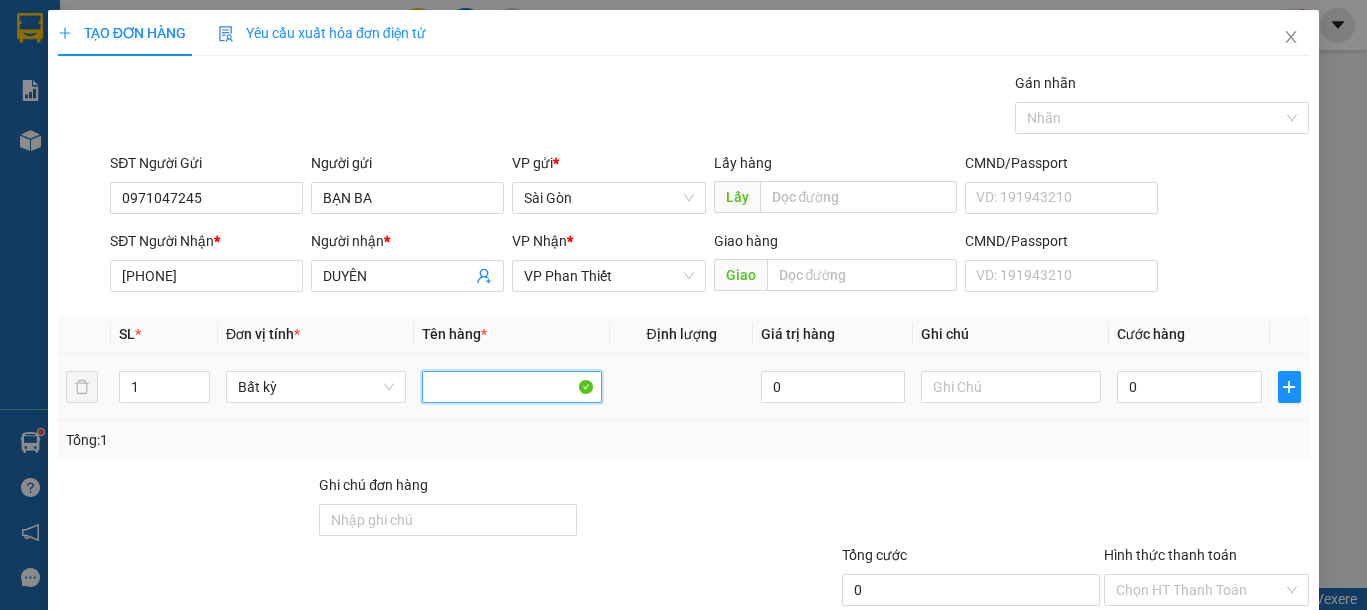 type 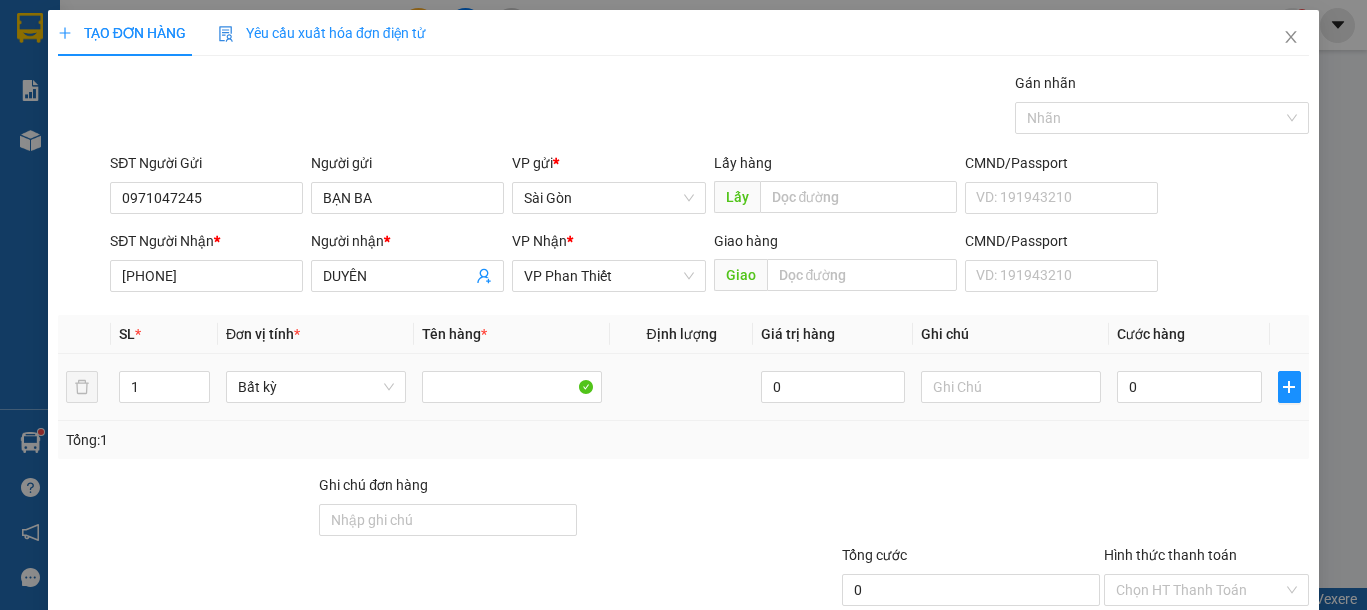 click on "Tổng:  1" at bounding box center [683, 440] 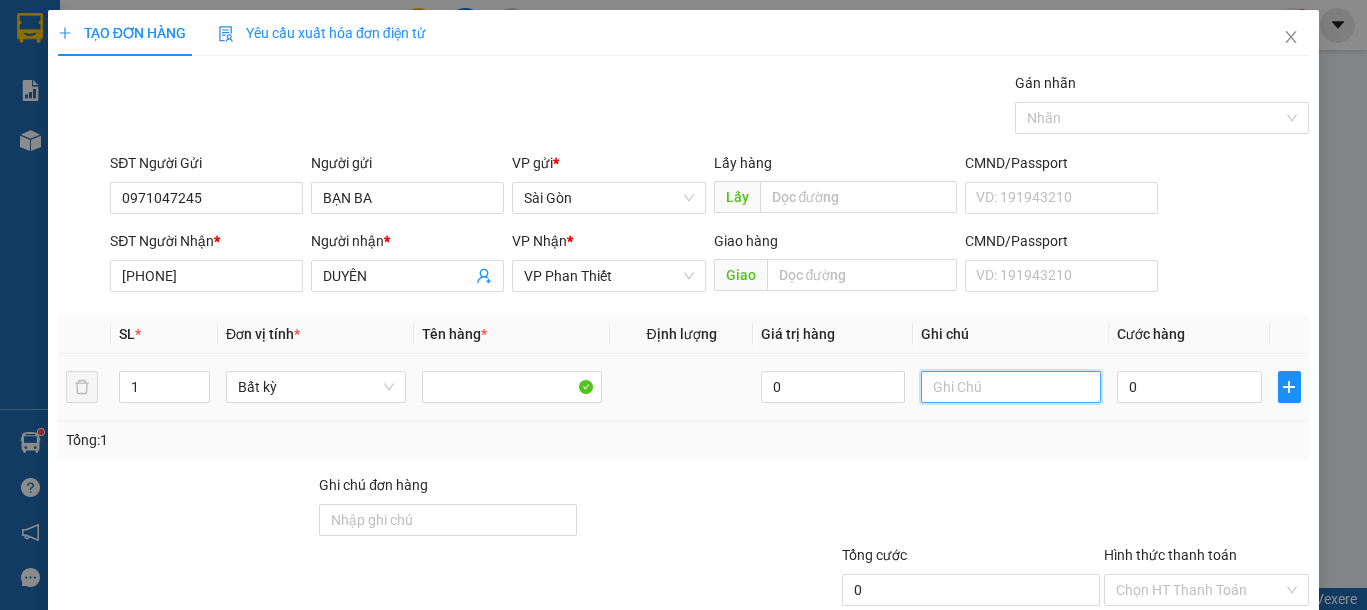 click at bounding box center (1011, 387) 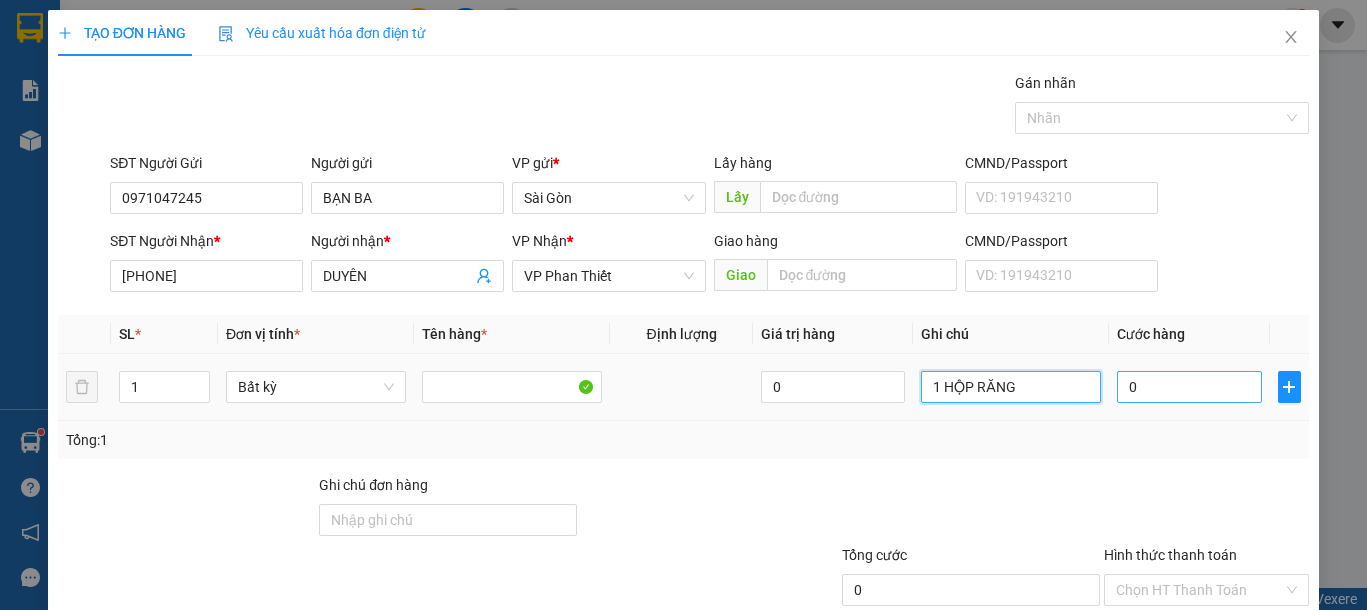 type on "1 HỘP RĂNG" 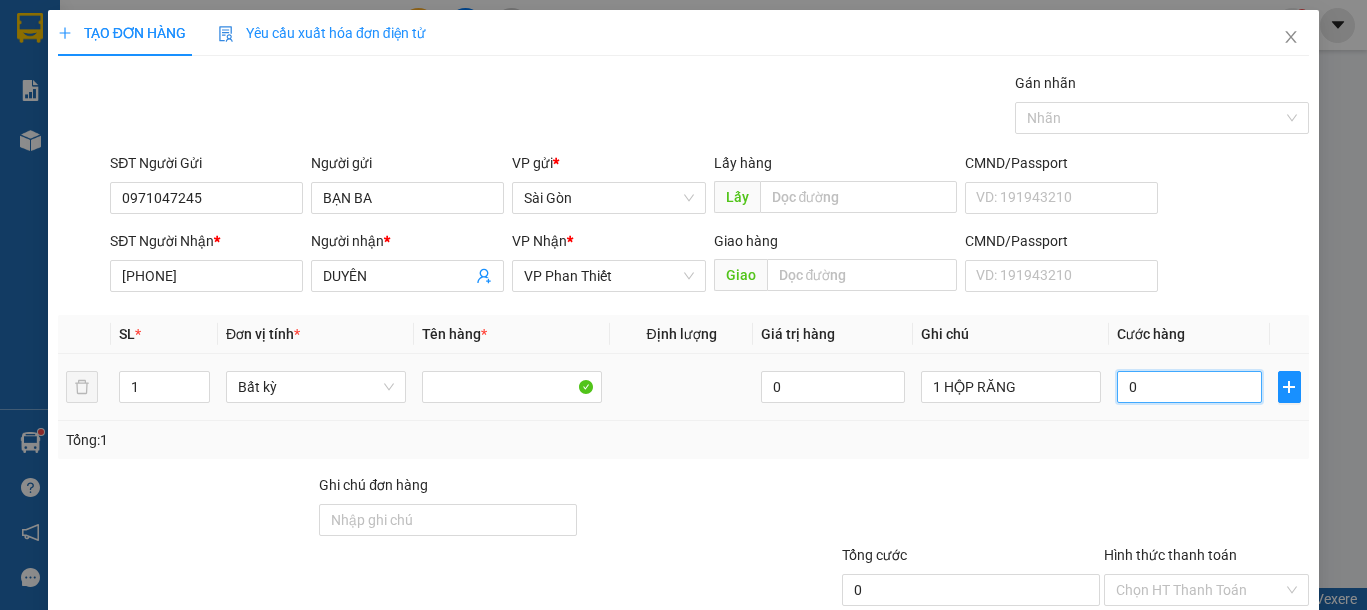click on "0" at bounding box center (1189, 387) 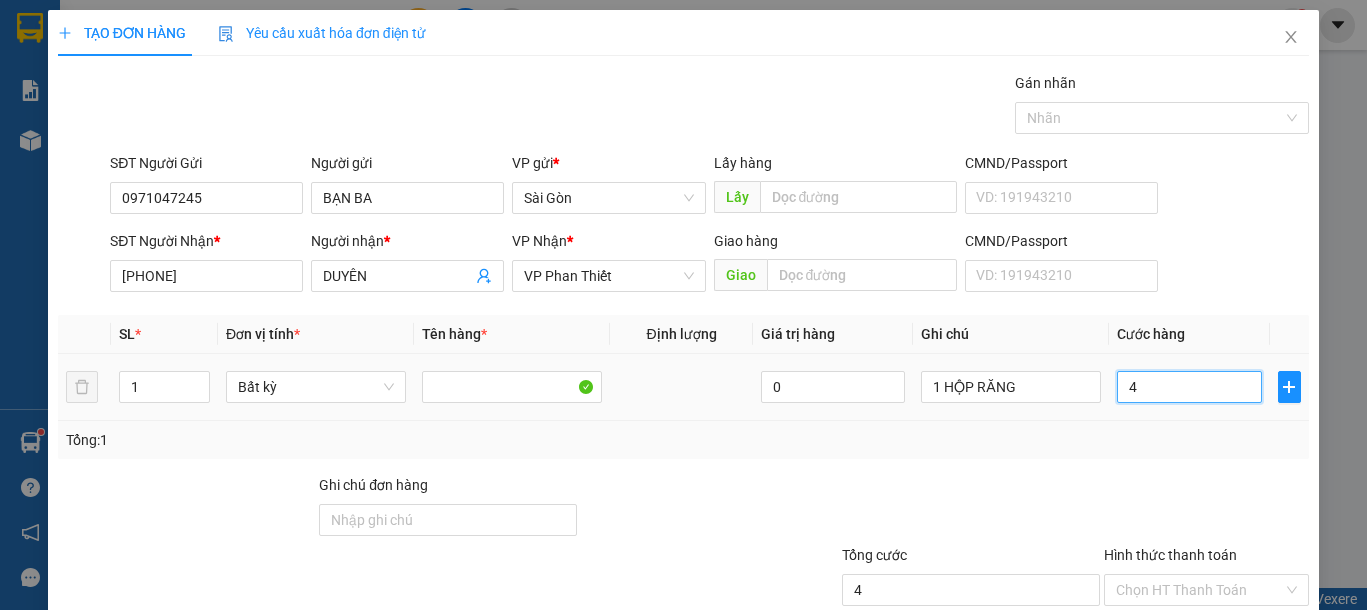 type on "40" 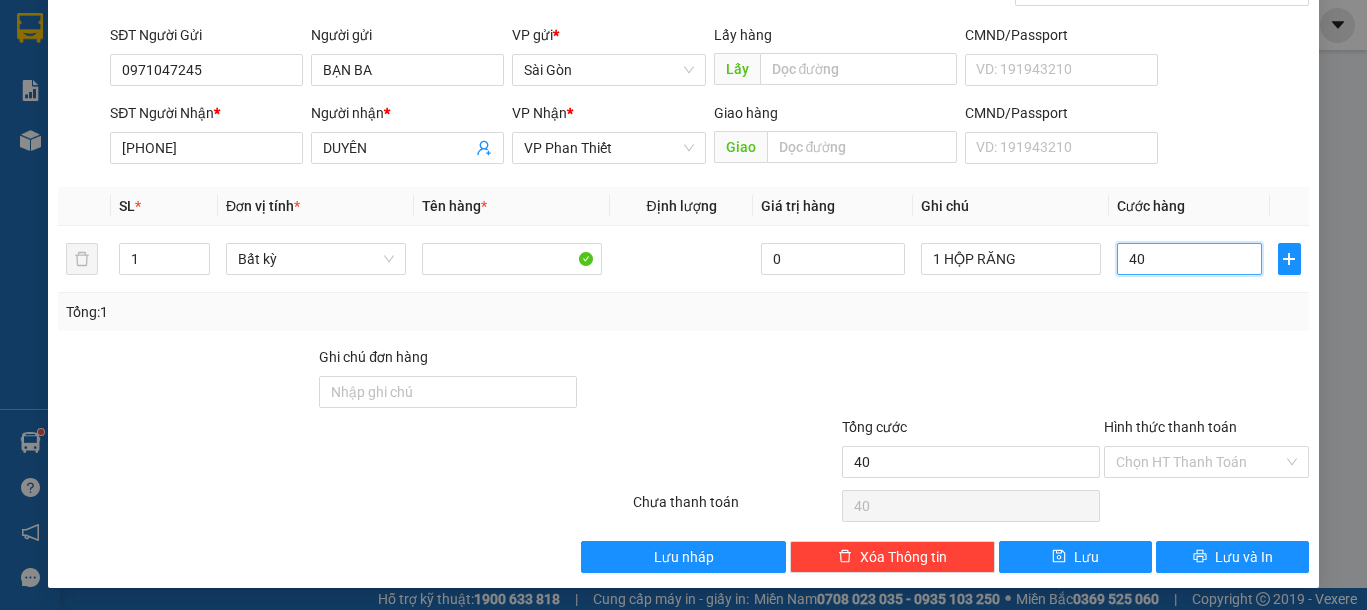 scroll, scrollTop: 130, scrollLeft: 0, axis: vertical 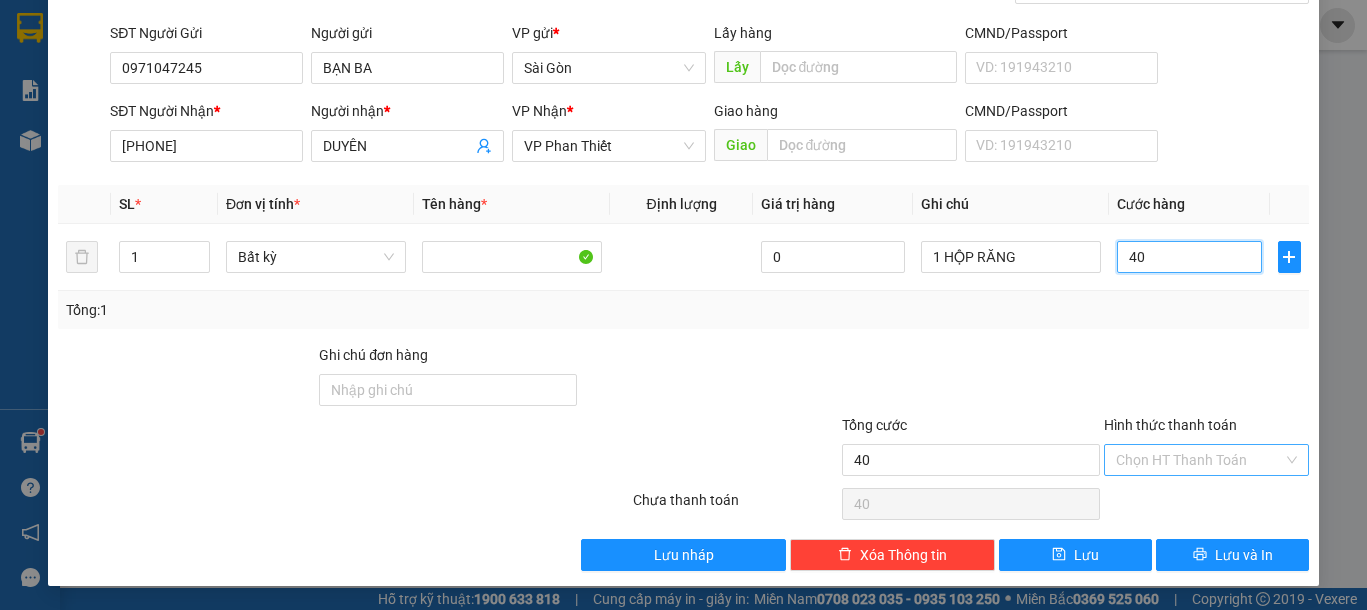 click on "Chọn HT Thanh Toán" at bounding box center (1206, 460) 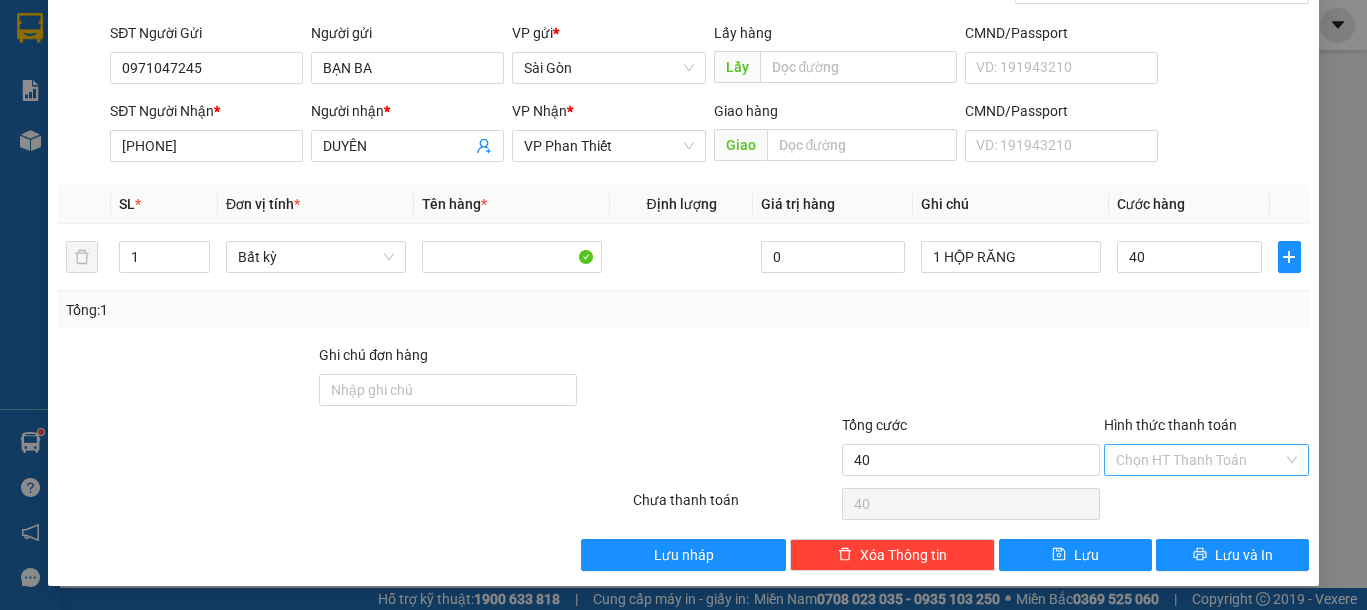 type on "40.000" 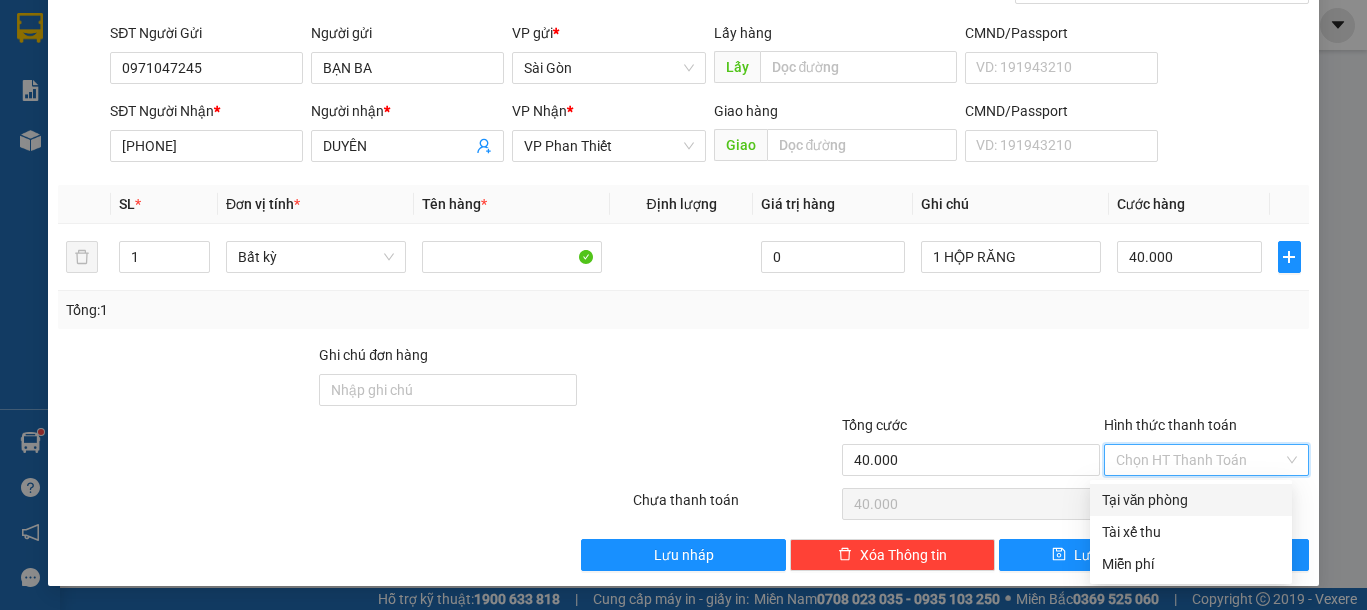 click on "Tại văn phòng" at bounding box center [1191, 500] 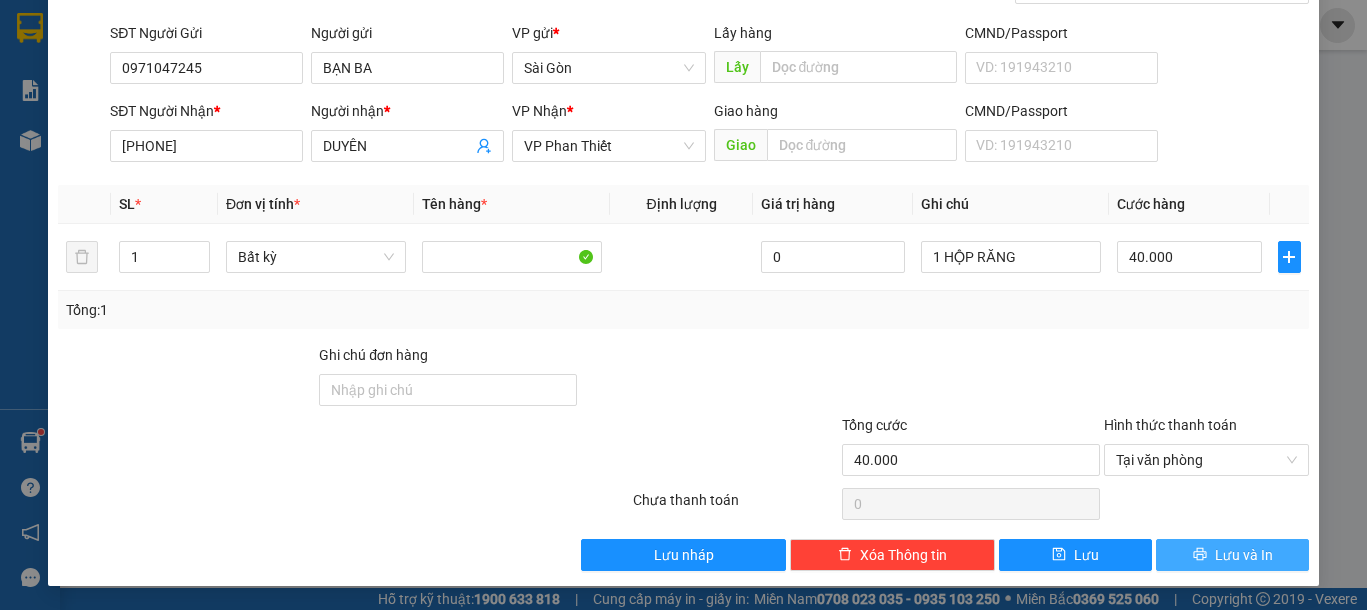 click 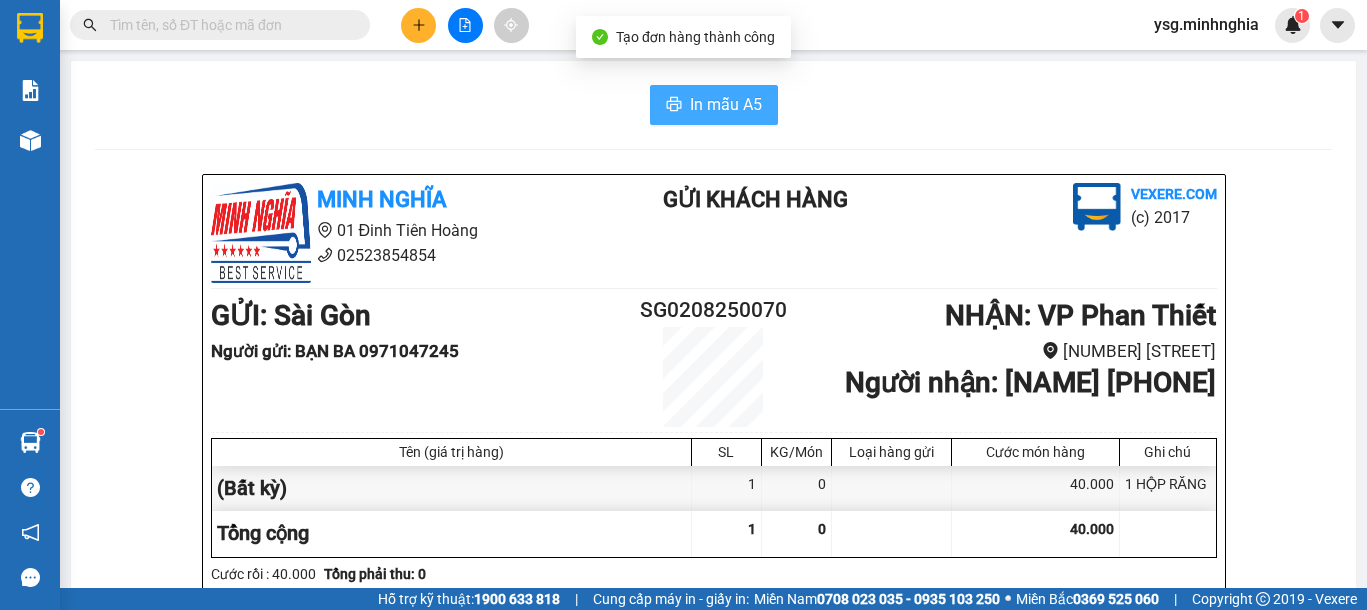 click on "In mẫu A5" at bounding box center (726, 104) 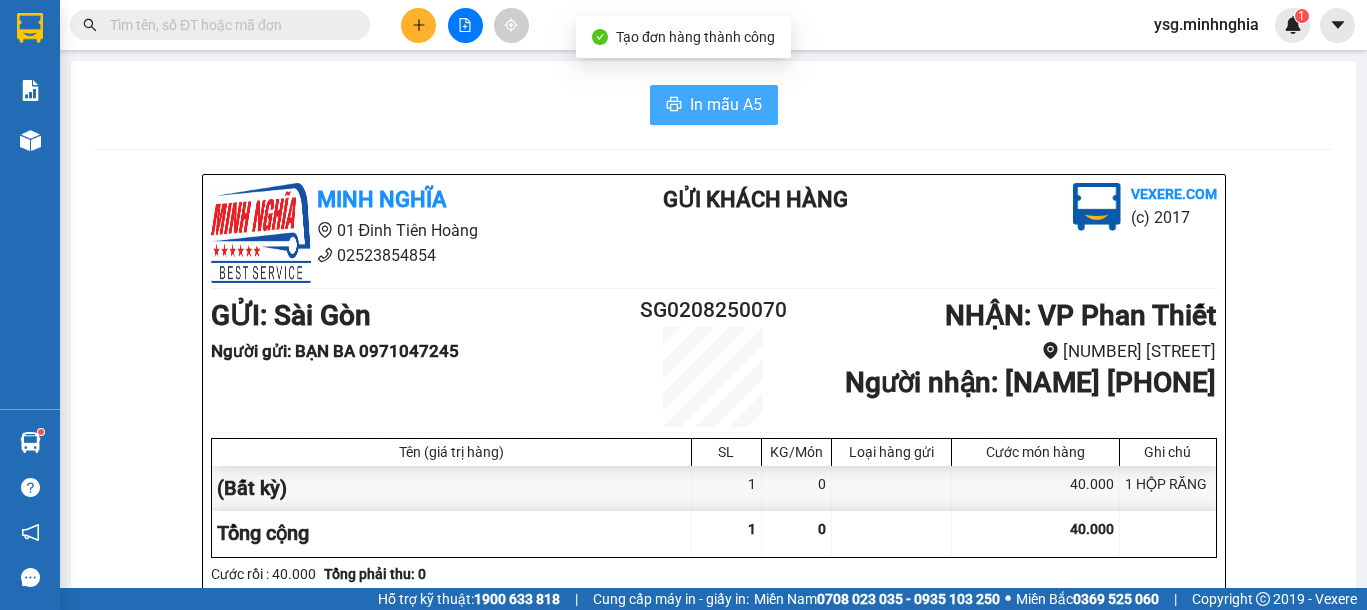 scroll, scrollTop: 0, scrollLeft: 0, axis: both 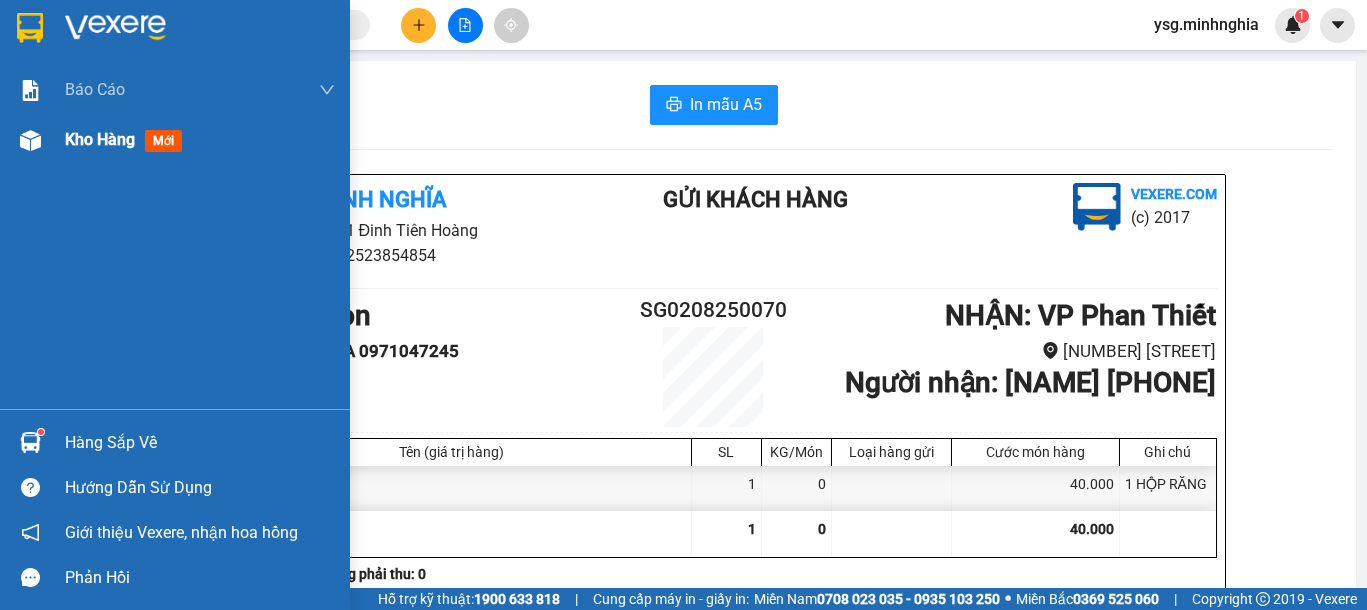 click at bounding box center (30, 140) 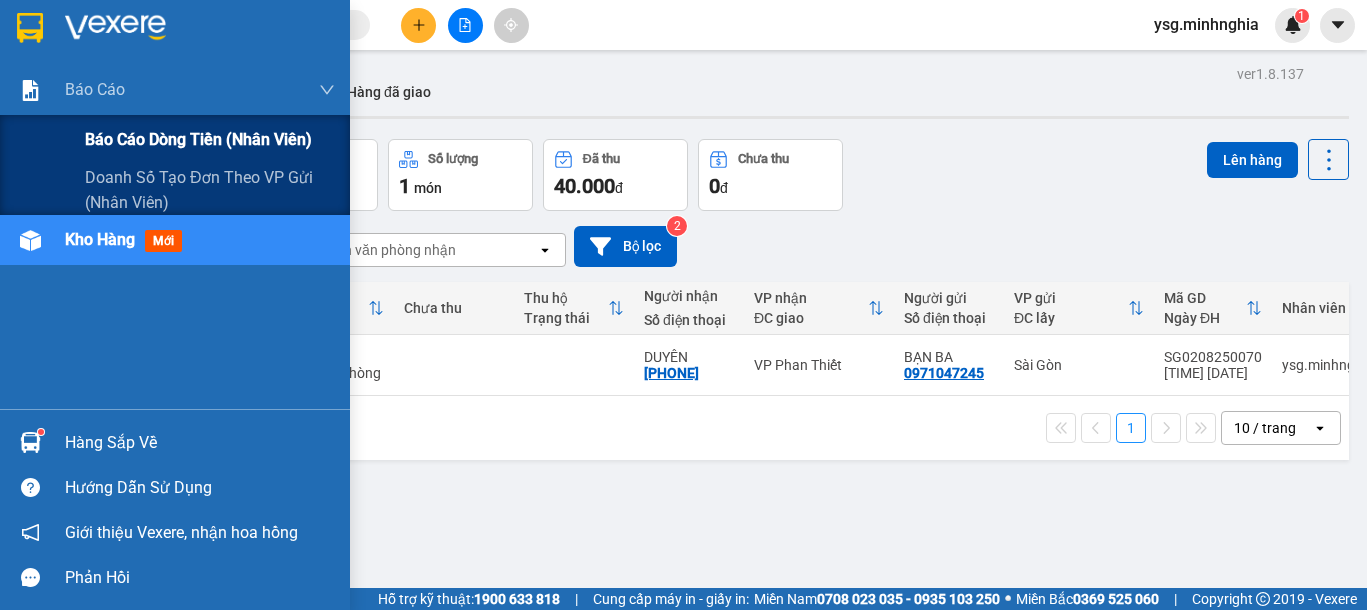 click on "Báo cáo dòng tiền (nhân viên)" at bounding box center (198, 139) 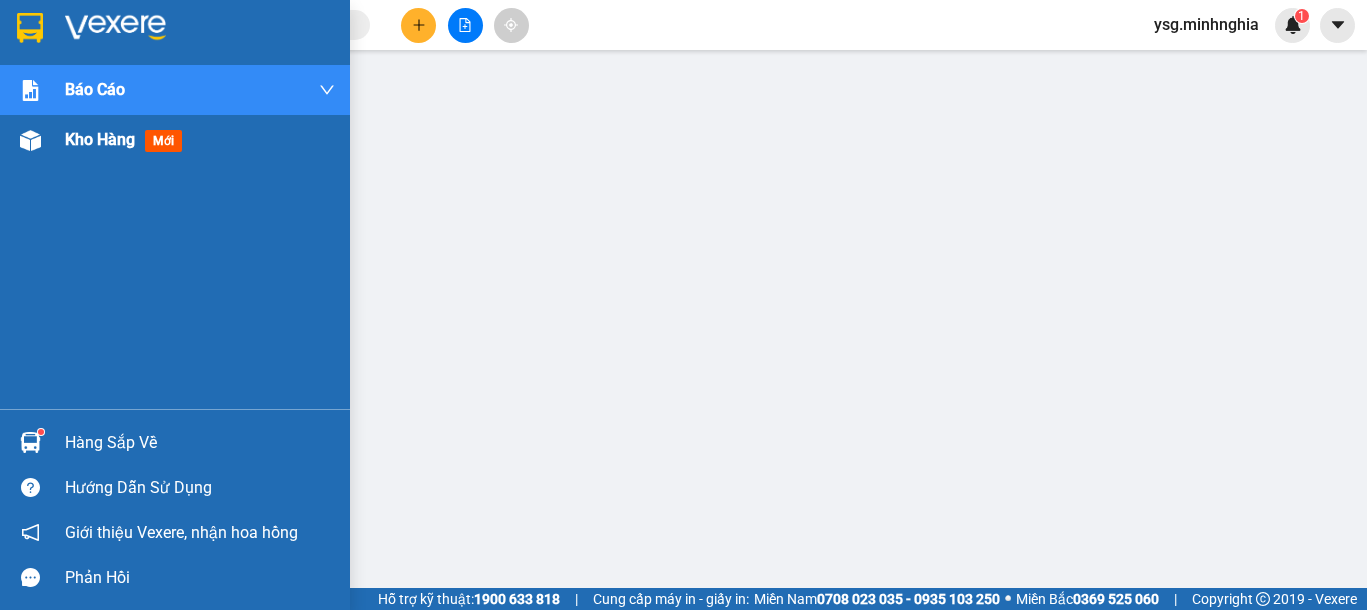 click on "Kho hàng mới" at bounding box center [175, 140] 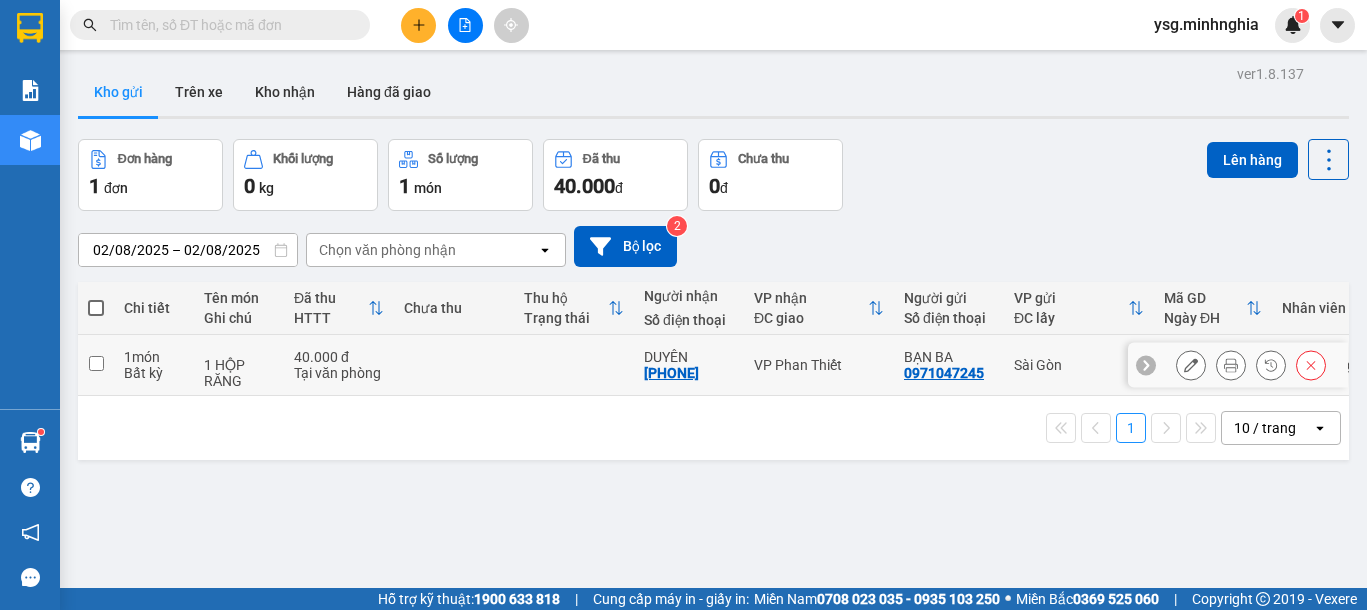 click at bounding box center (454, 365) 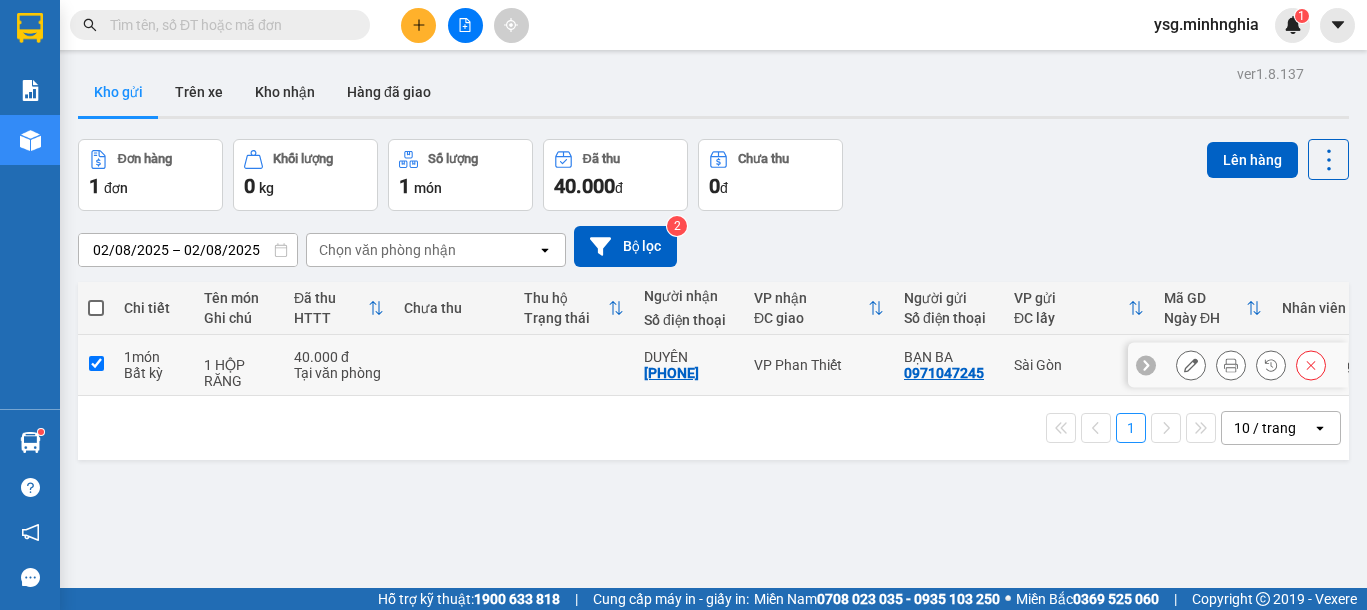 checkbox on "true" 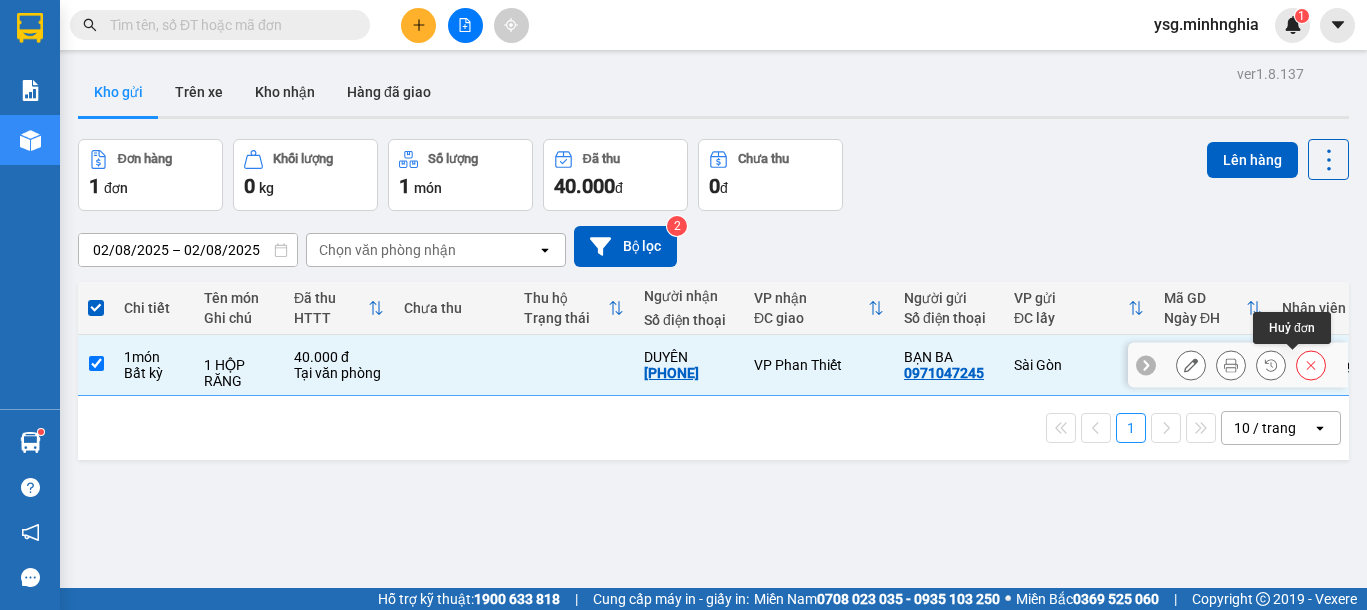 click at bounding box center (1311, 365) 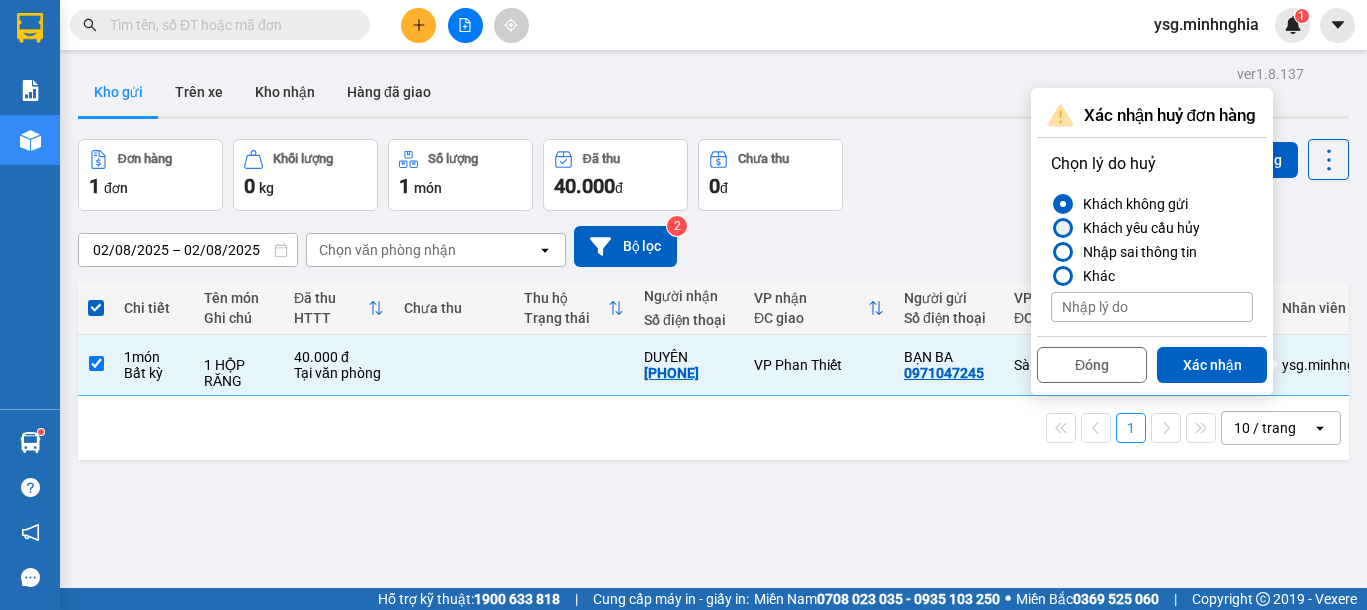 click on "Khách yêu cầu hủy" at bounding box center [1137, 228] 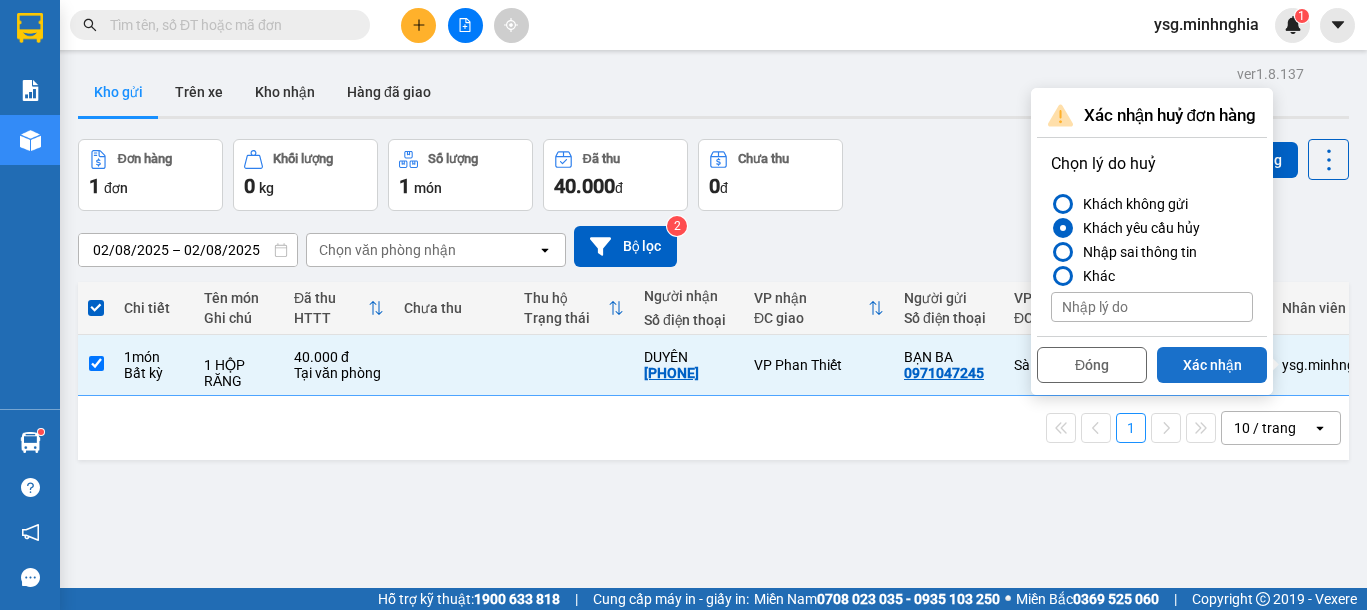 click on "Xác nhận" at bounding box center (1212, 365) 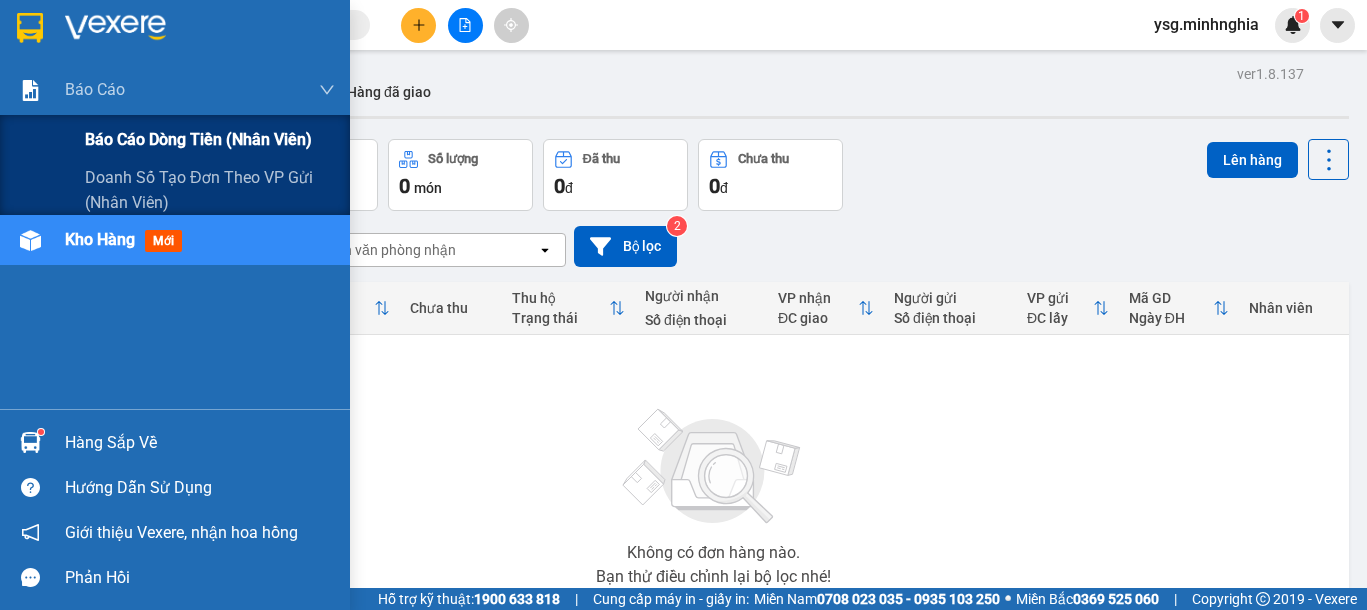 click on "Báo cáo dòng tiền (nhân viên)" at bounding box center [198, 139] 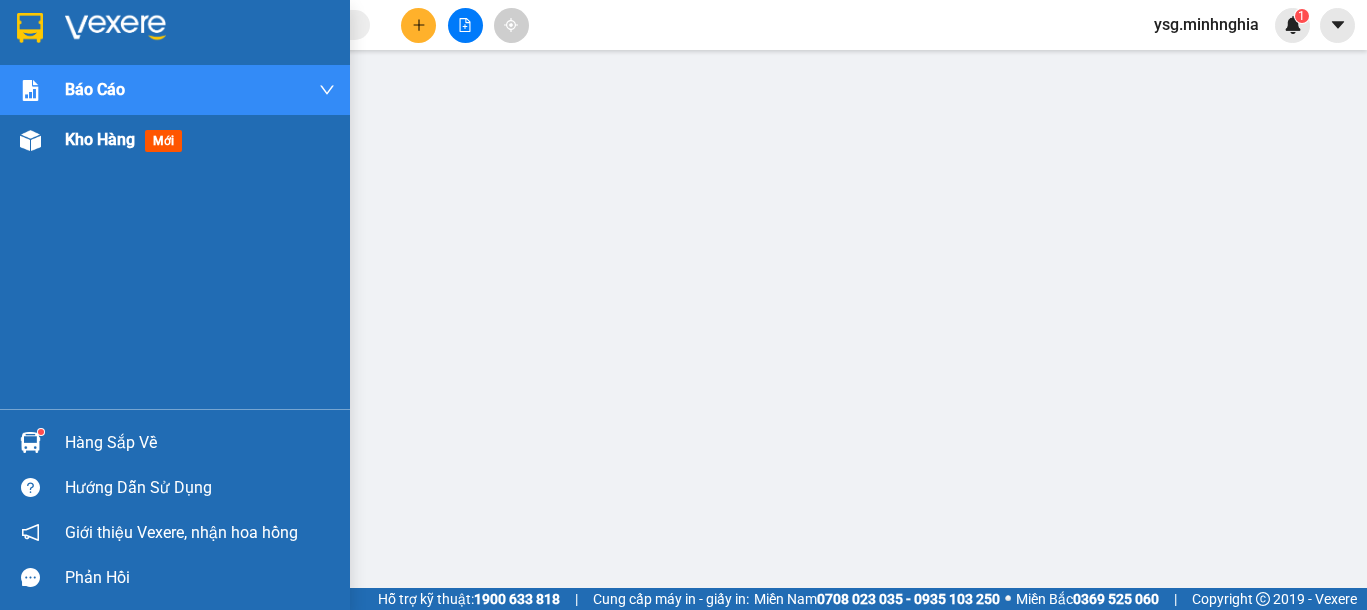 click on "Kho hàng mới" at bounding box center (175, 140) 